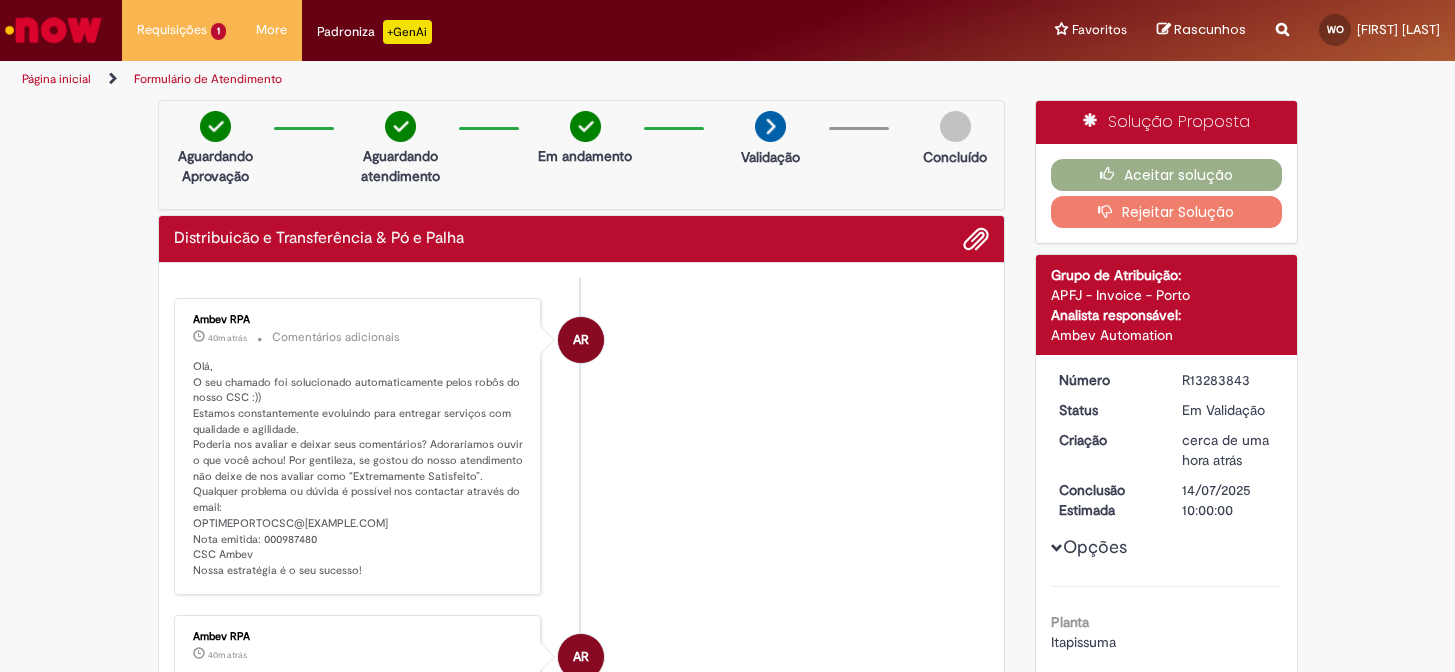 scroll, scrollTop: 0, scrollLeft: 0, axis: both 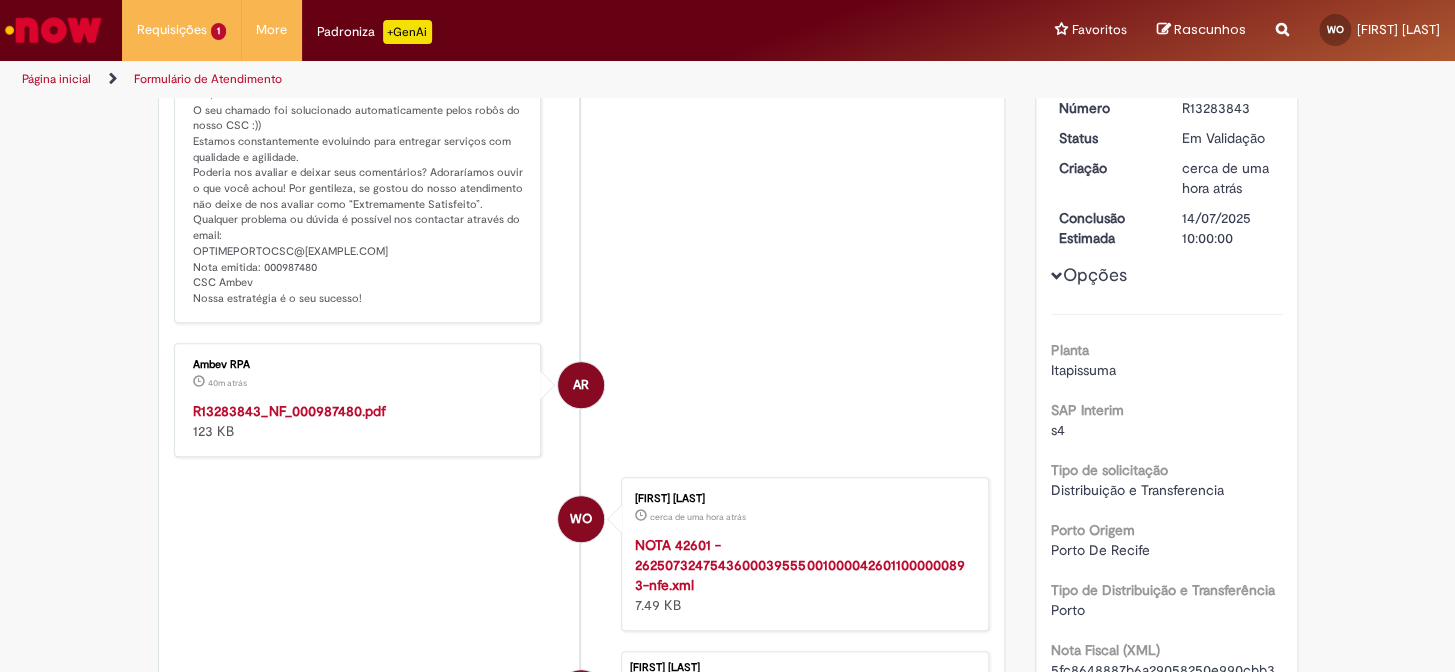 click on "R13283843_NF_000987480.pdf" at bounding box center [289, 411] 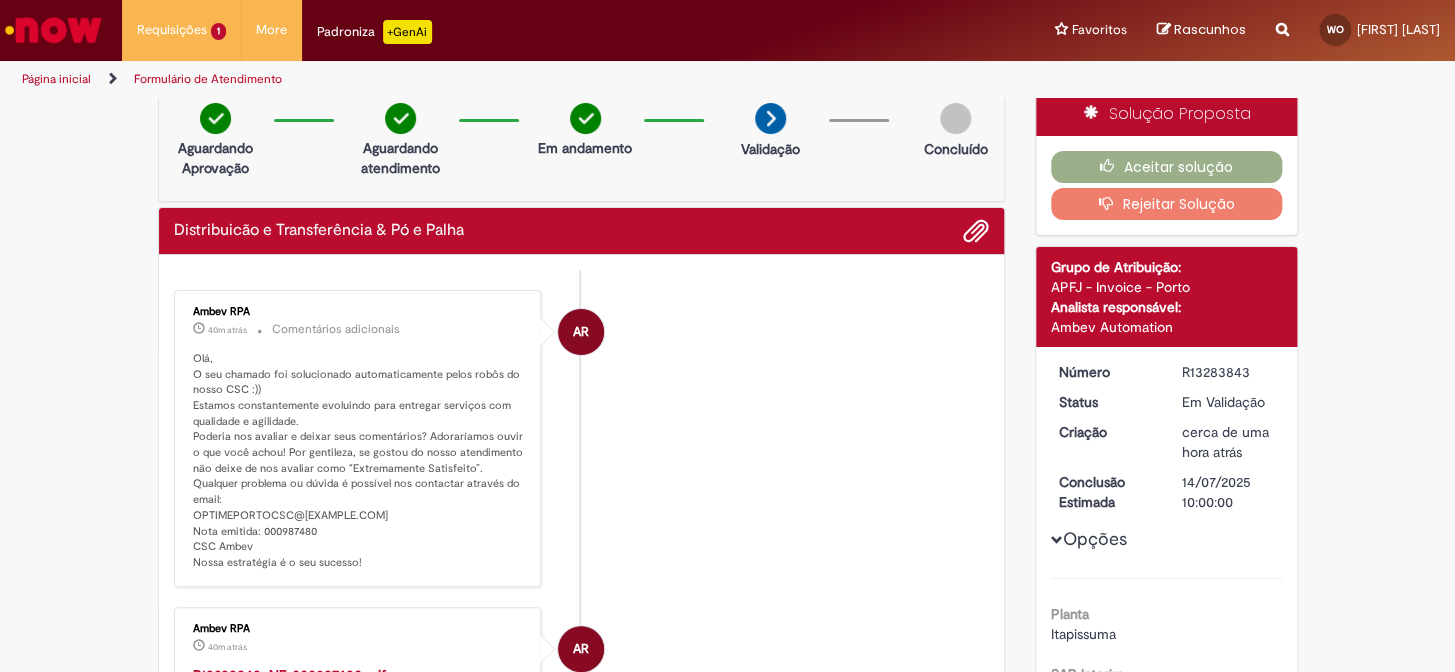 scroll, scrollTop: 0, scrollLeft: 0, axis: both 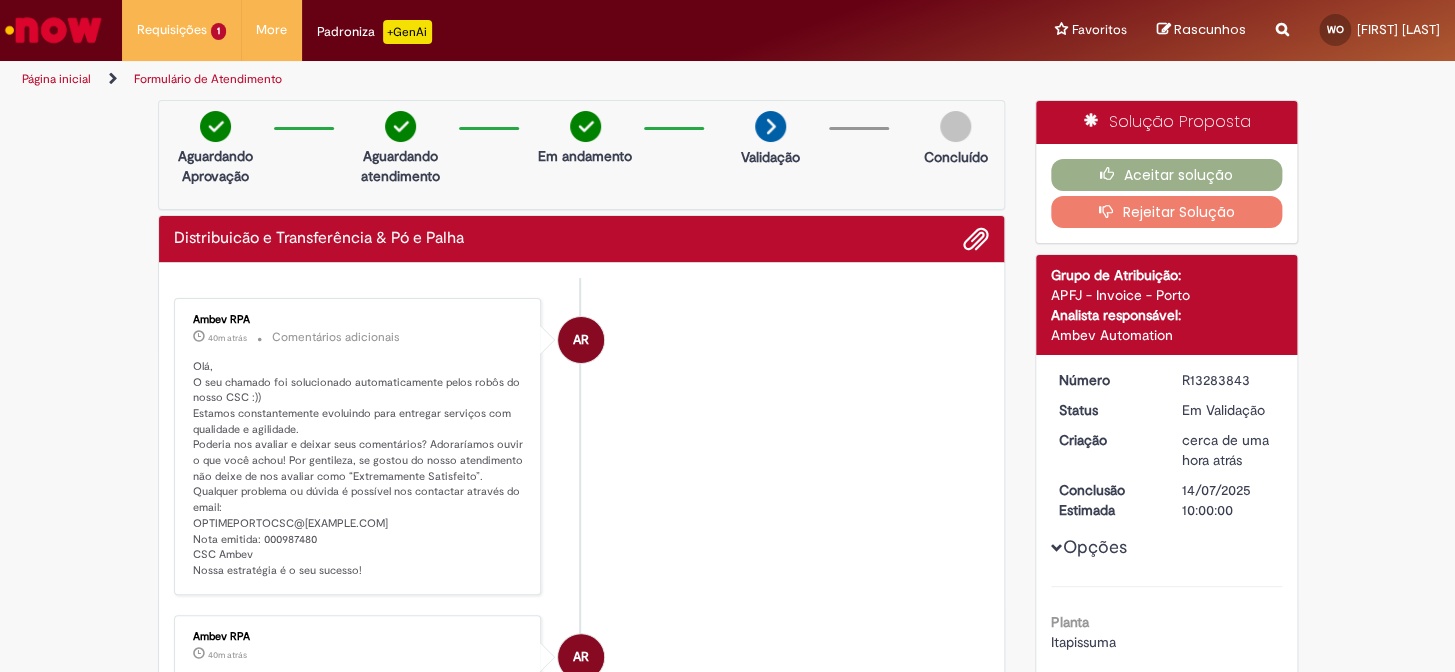 click on "R13283843" at bounding box center [1228, 380] 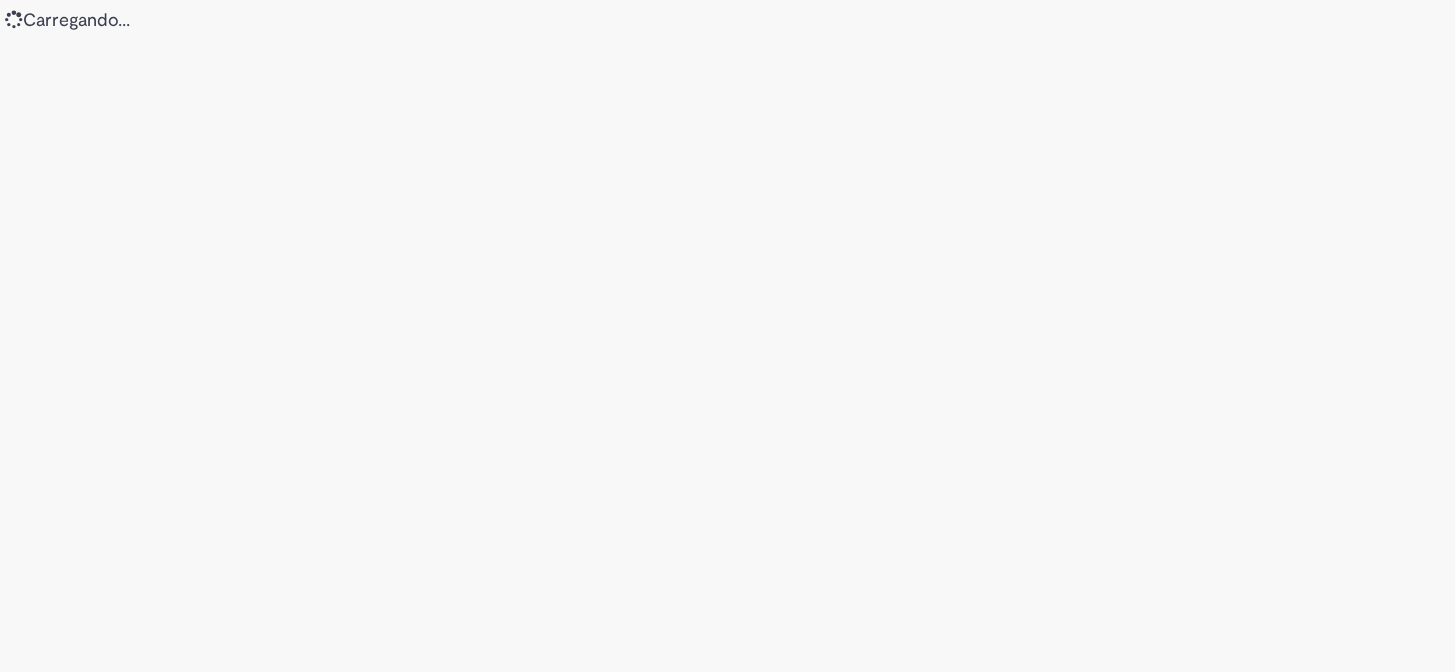 scroll, scrollTop: 0, scrollLeft: 0, axis: both 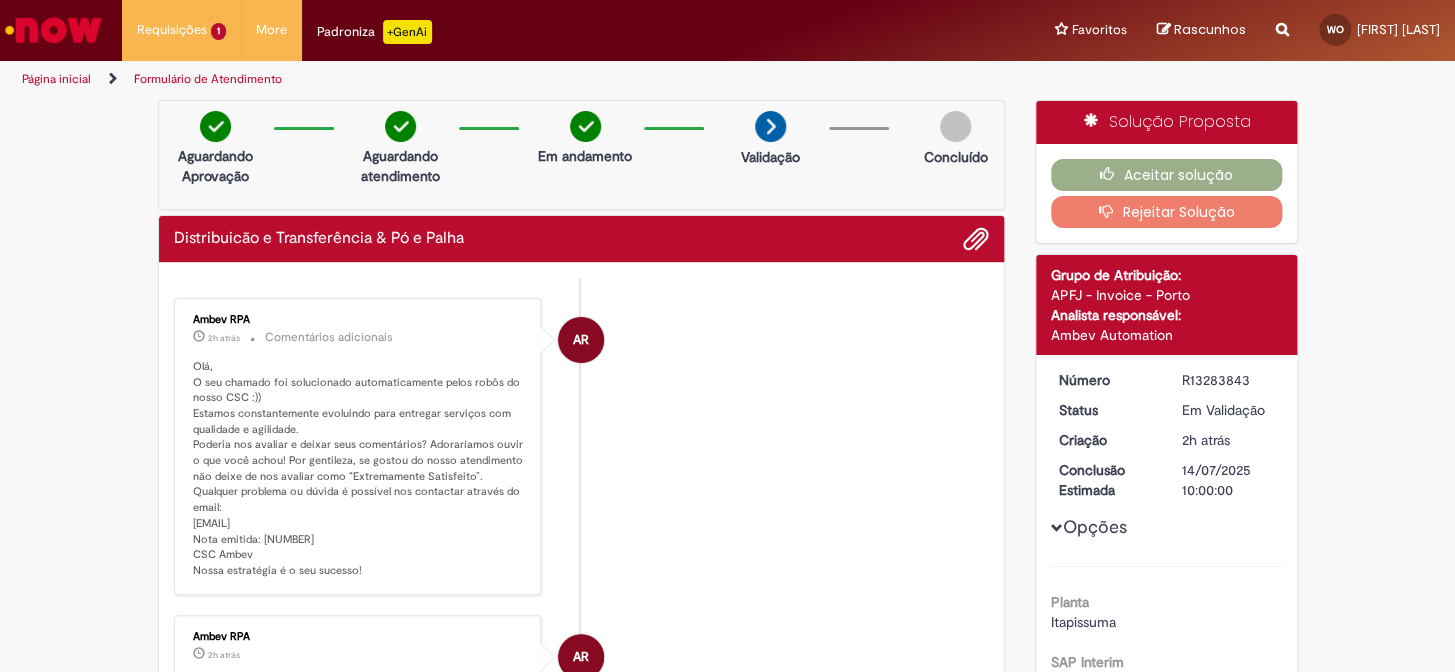 click at bounding box center (53, 30) 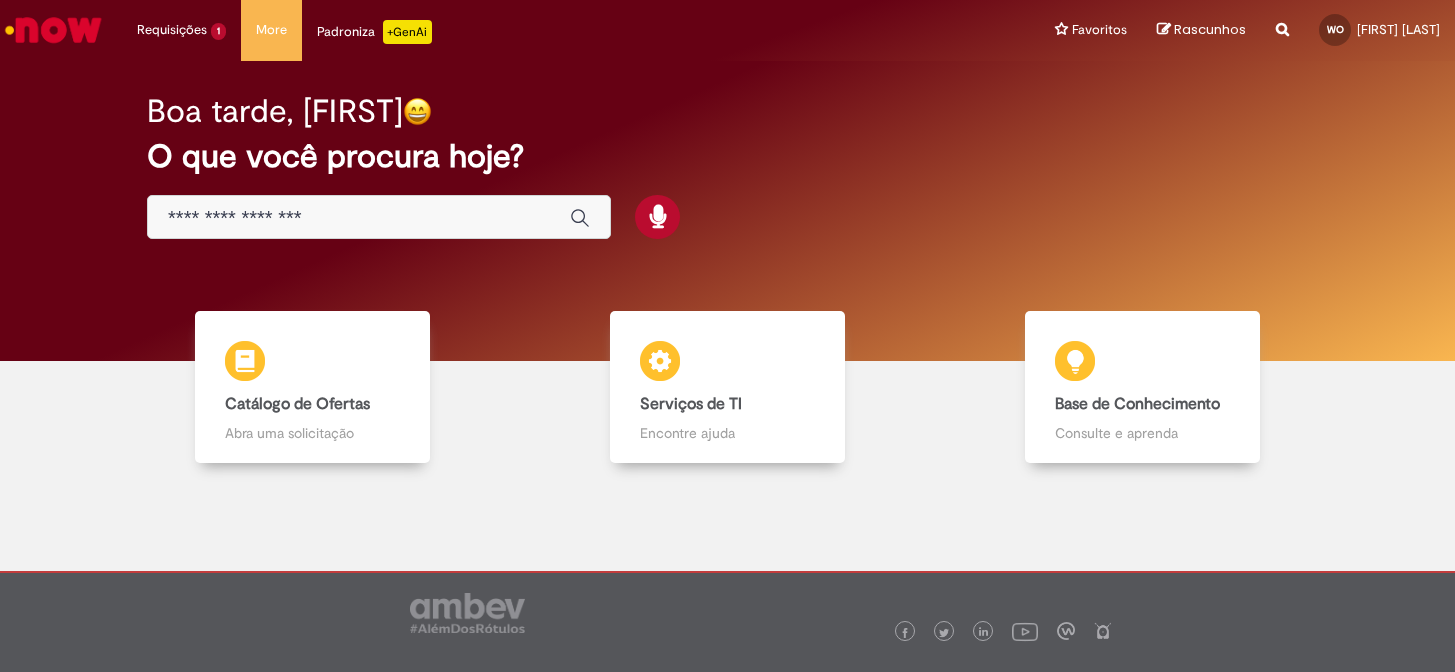 scroll, scrollTop: 0, scrollLeft: 0, axis: both 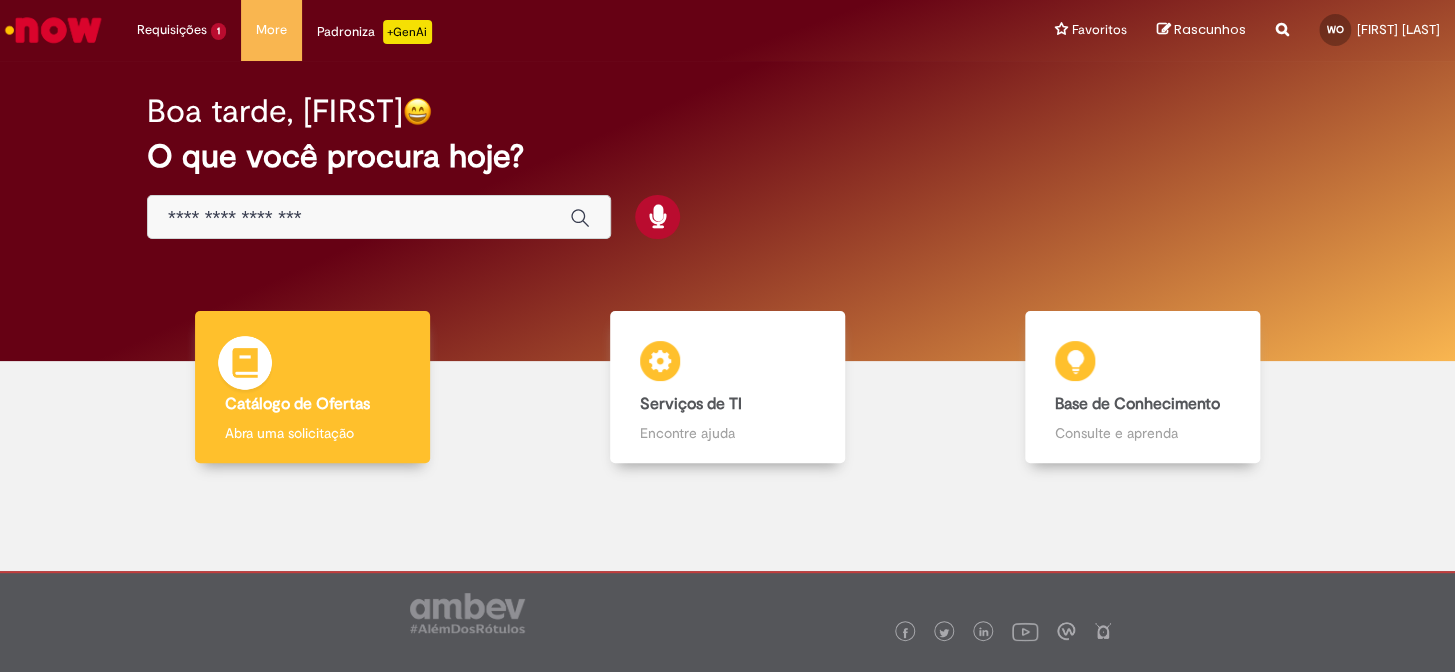click at bounding box center [245, 366] 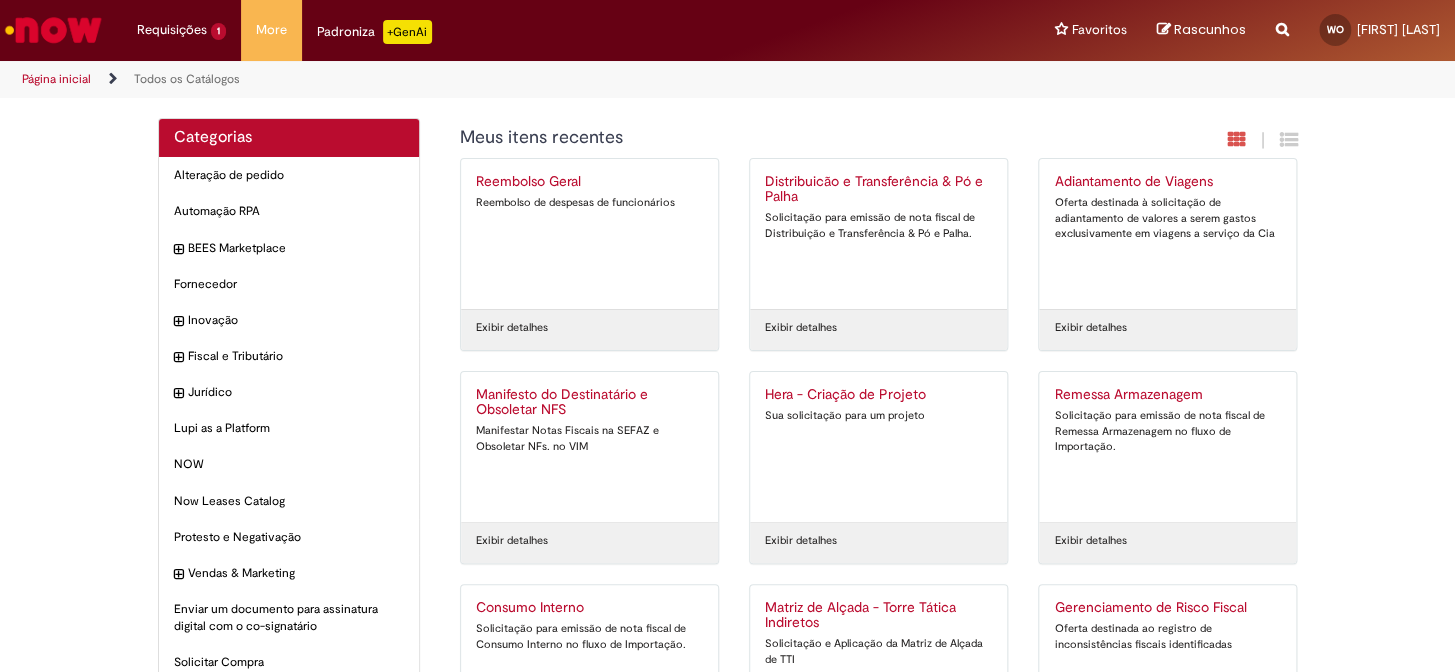 click on "Distribuicão e Transferência & Pó e Palha
Solicitação para emissão de nota fiscal de Distribuição e Transferência  & Pó e Palha." at bounding box center [878, 234] 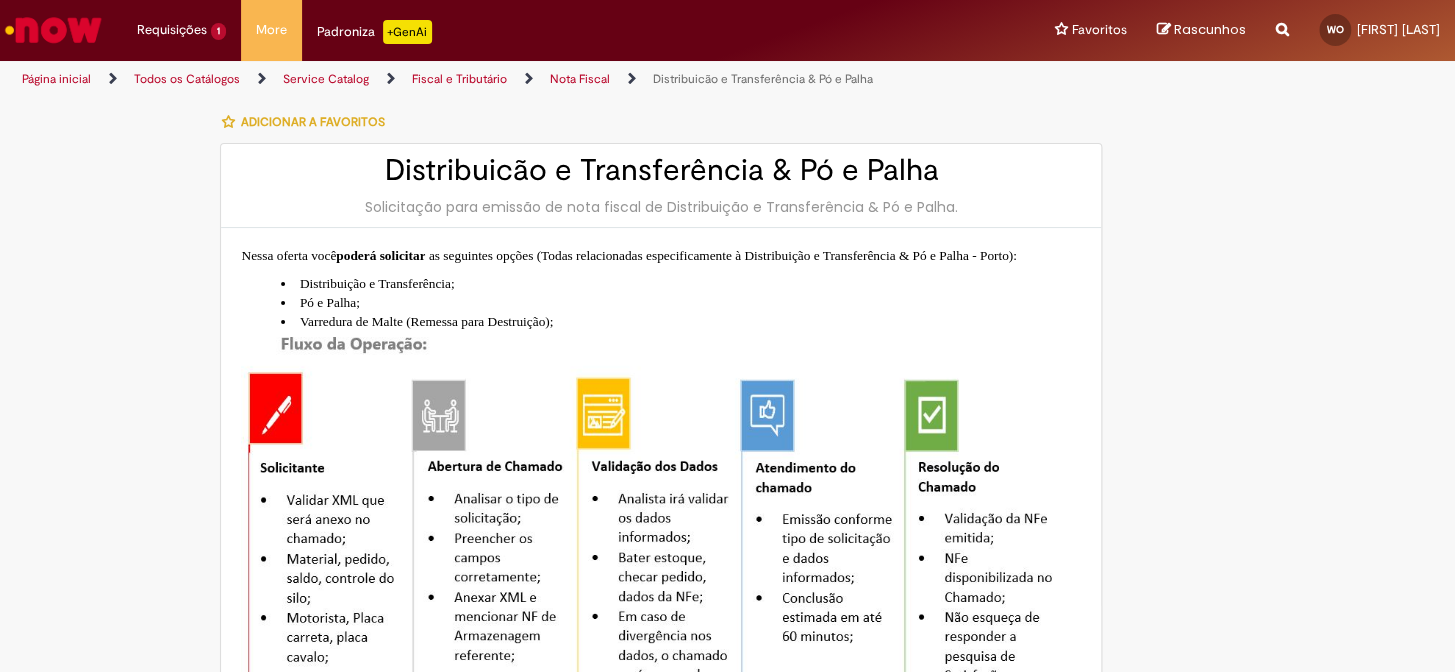 type on "**********" 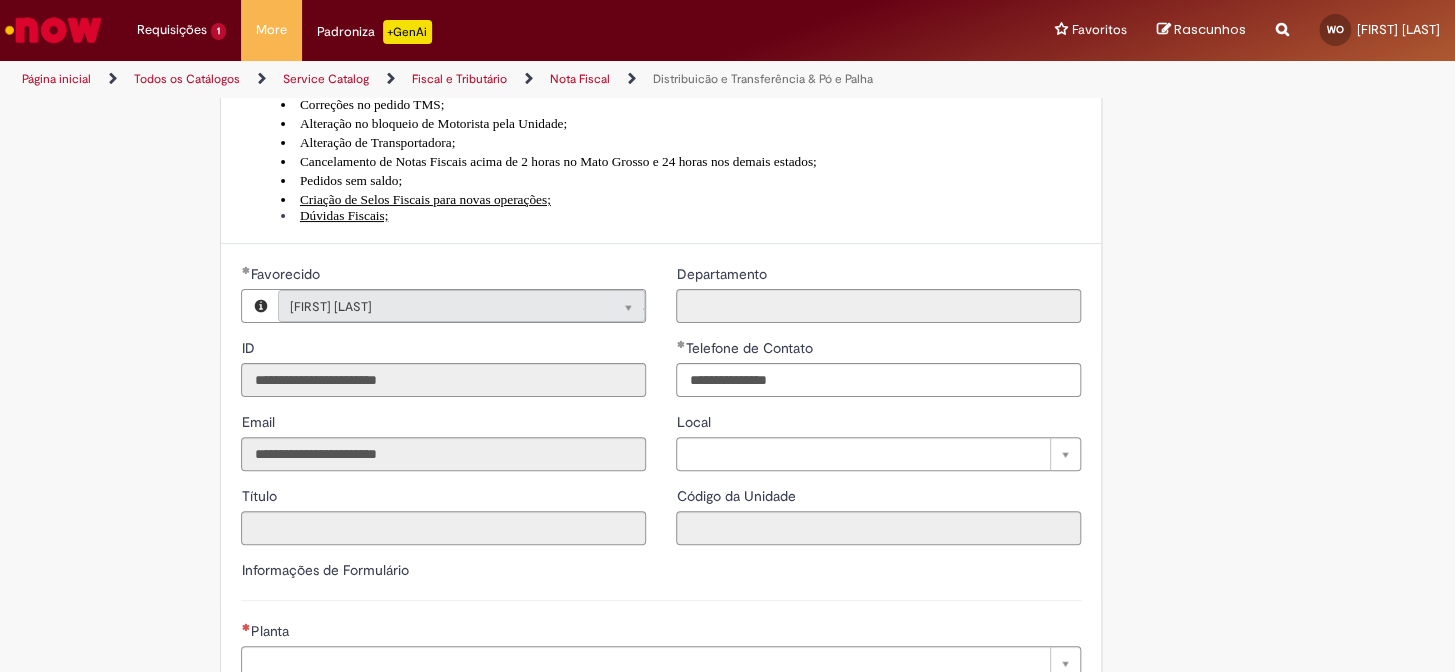 scroll, scrollTop: 1090, scrollLeft: 0, axis: vertical 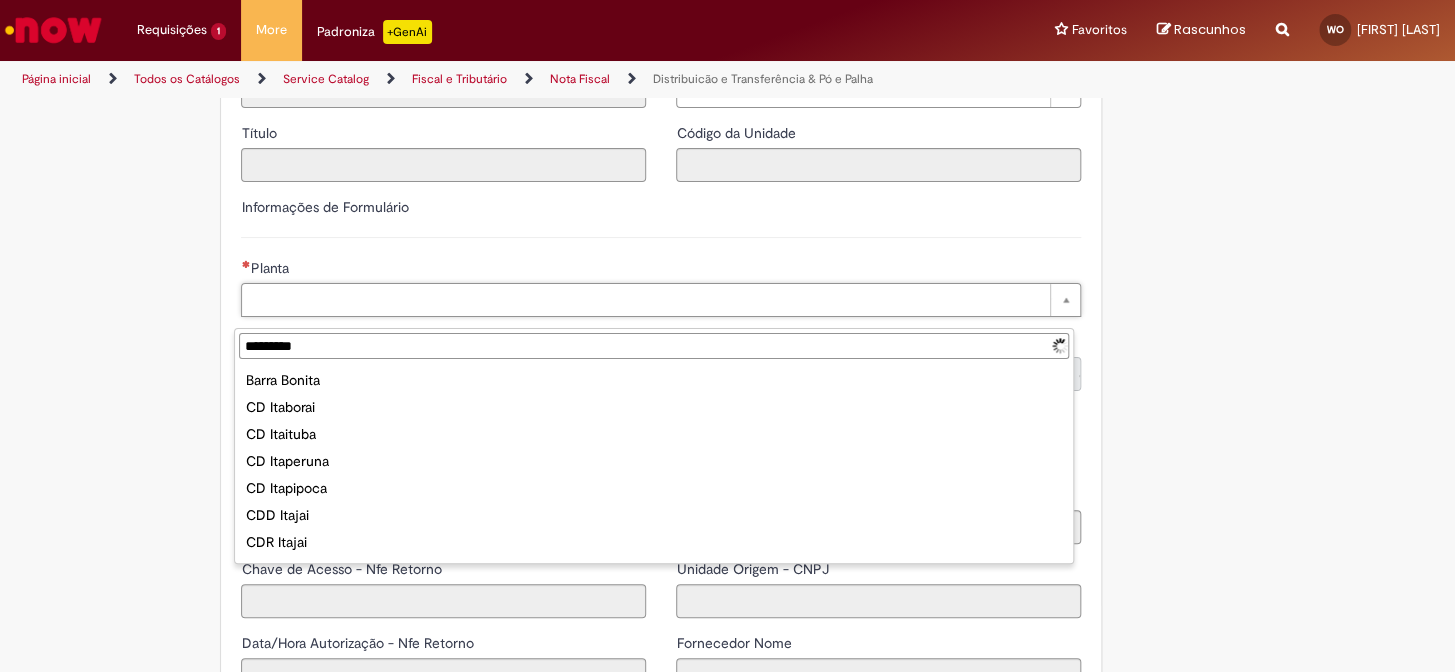 type on "**********" 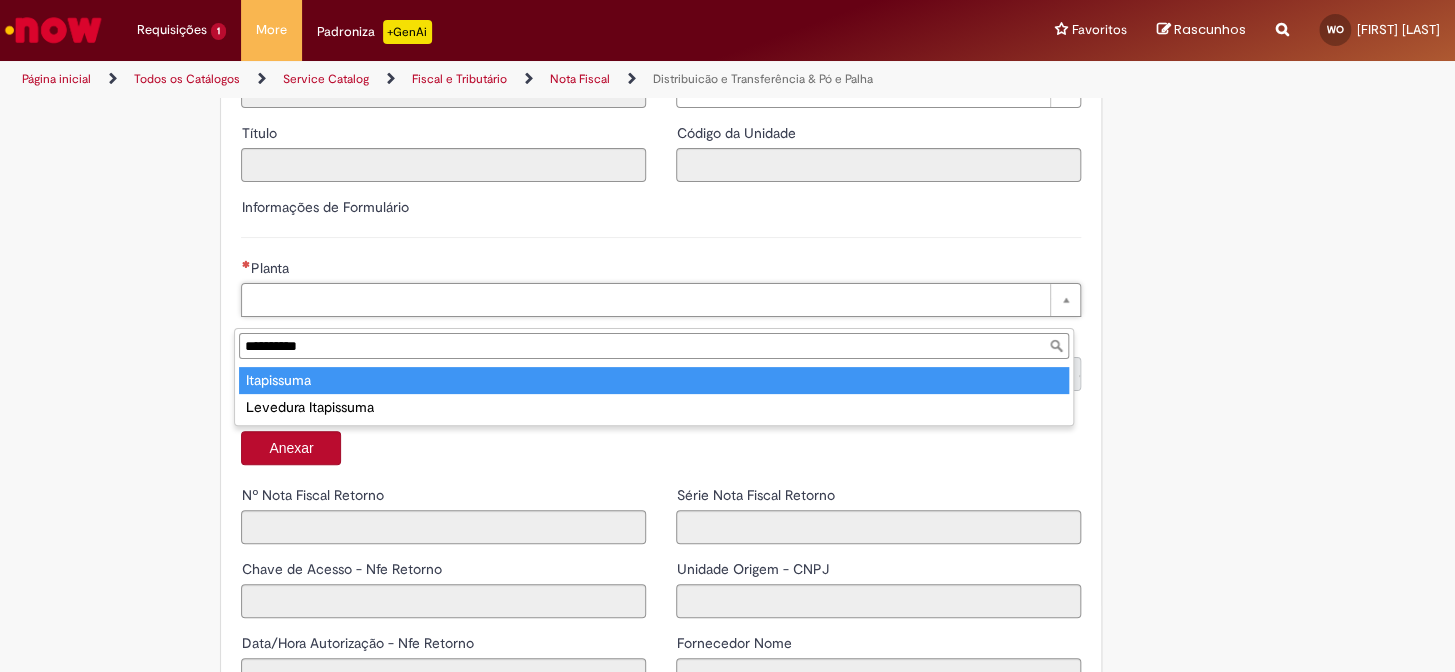 type on "**********" 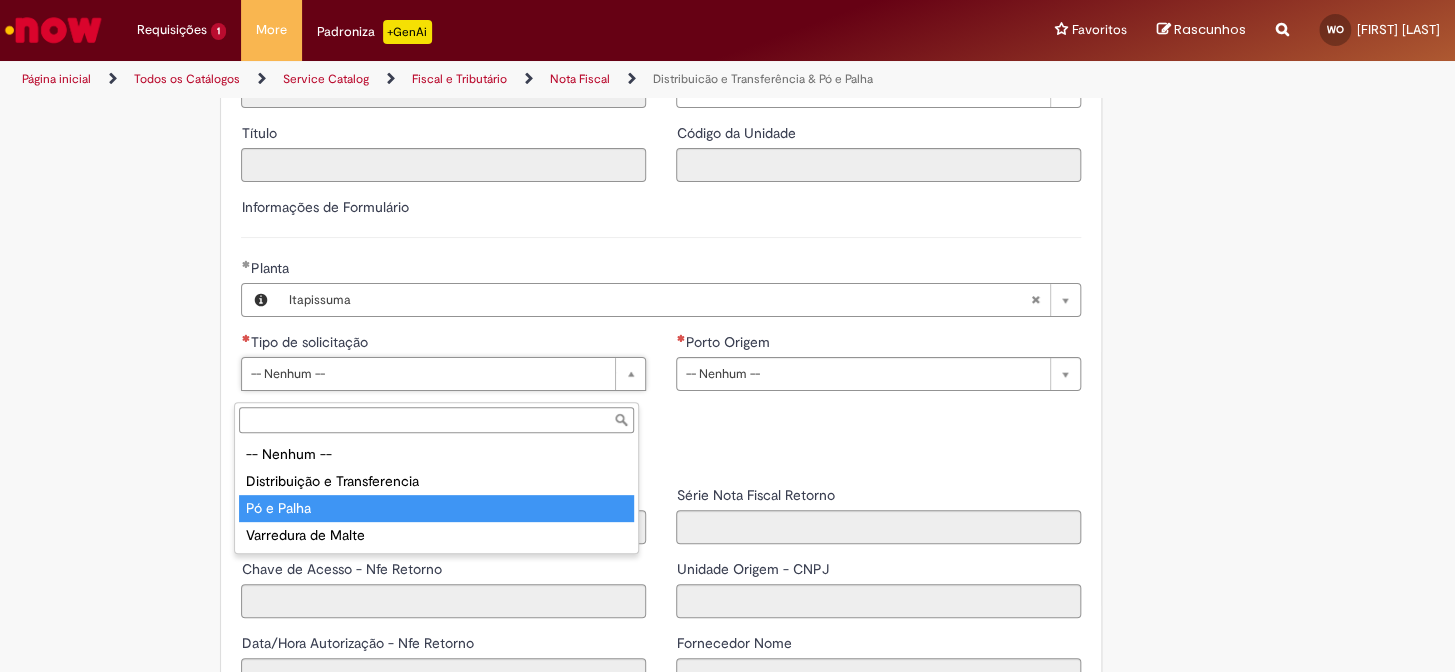 type on "**********" 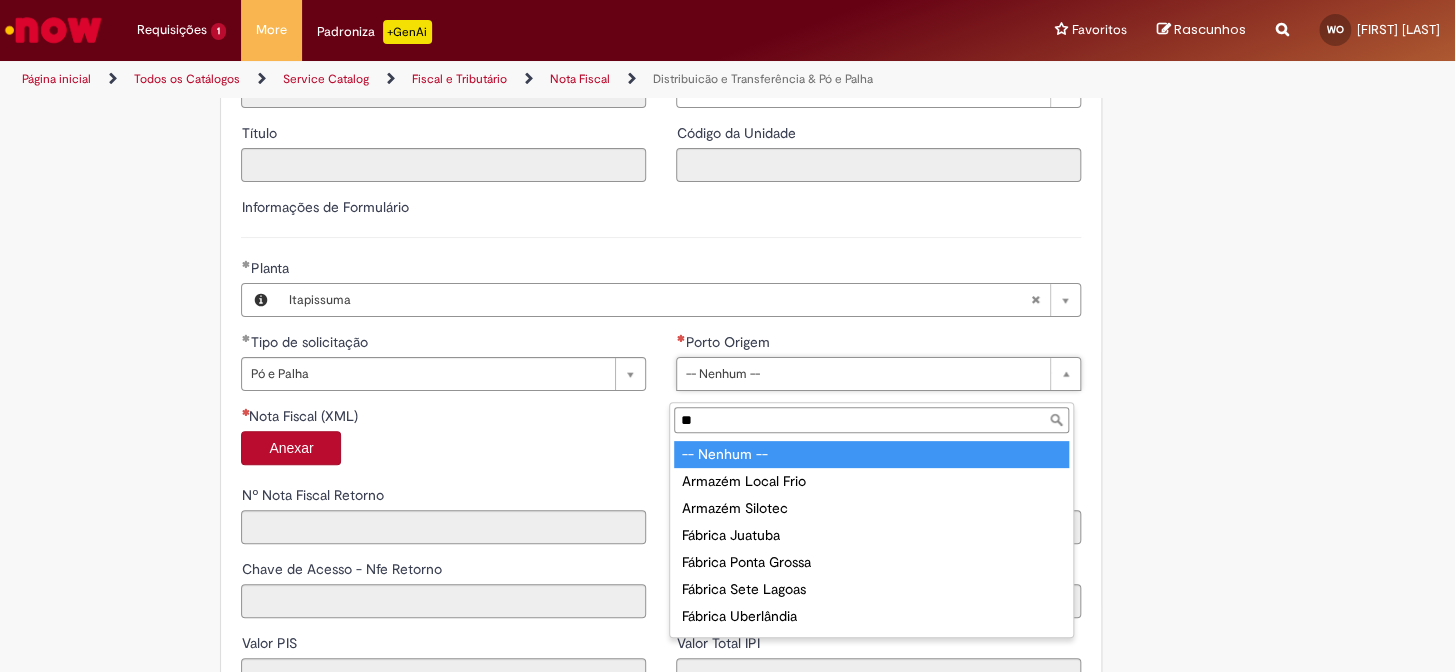type on "***" 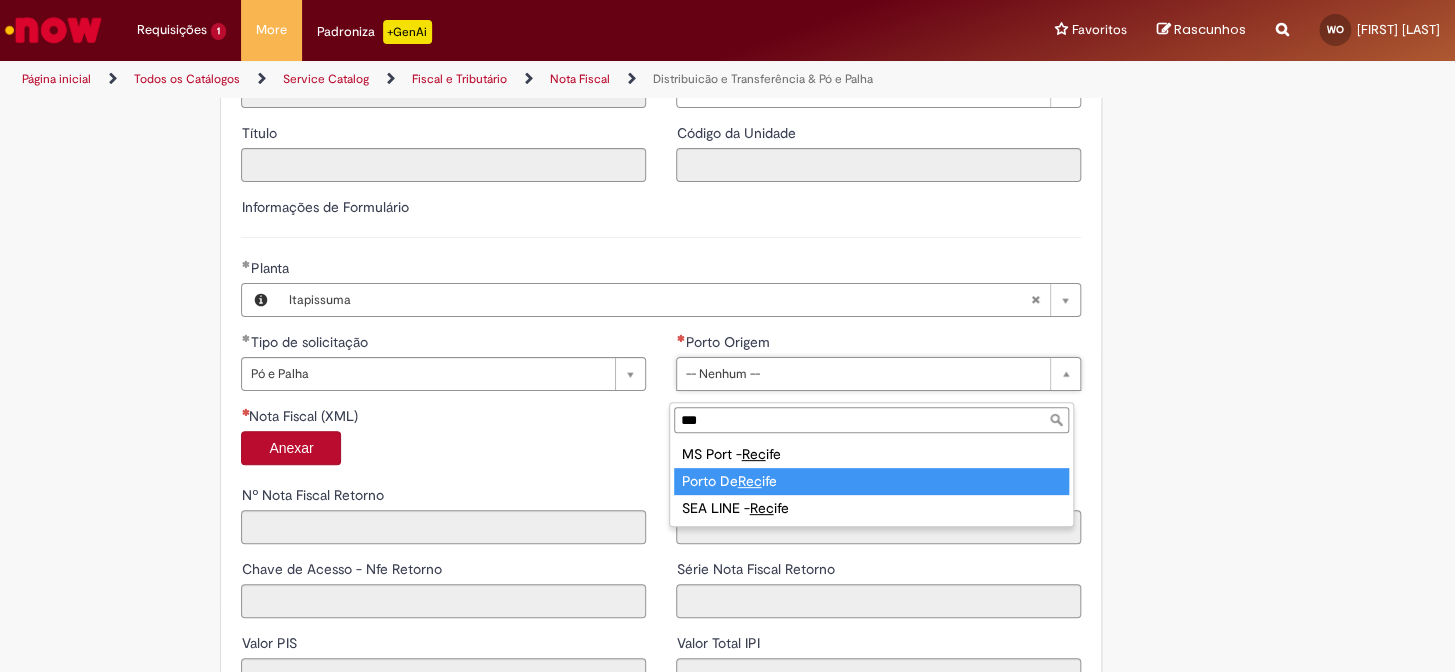 type on "**********" 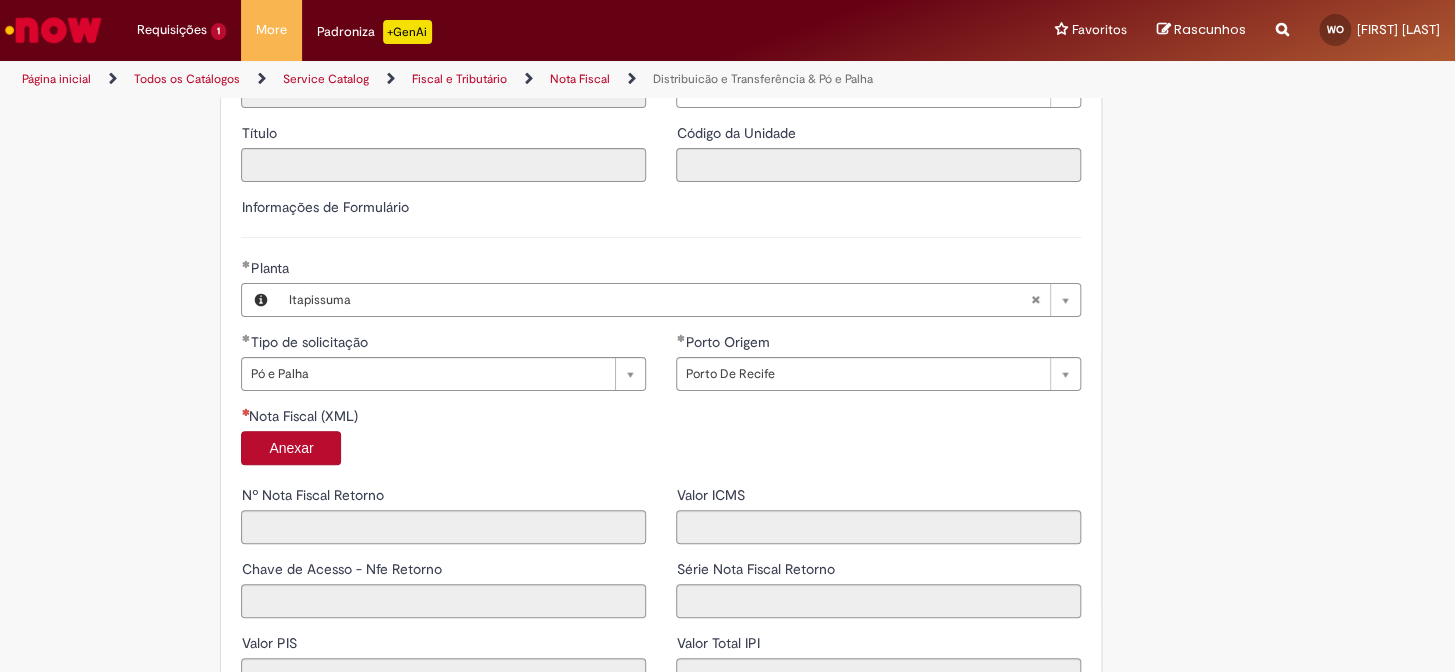 click on "Anexar" at bounding box center (291, 448) 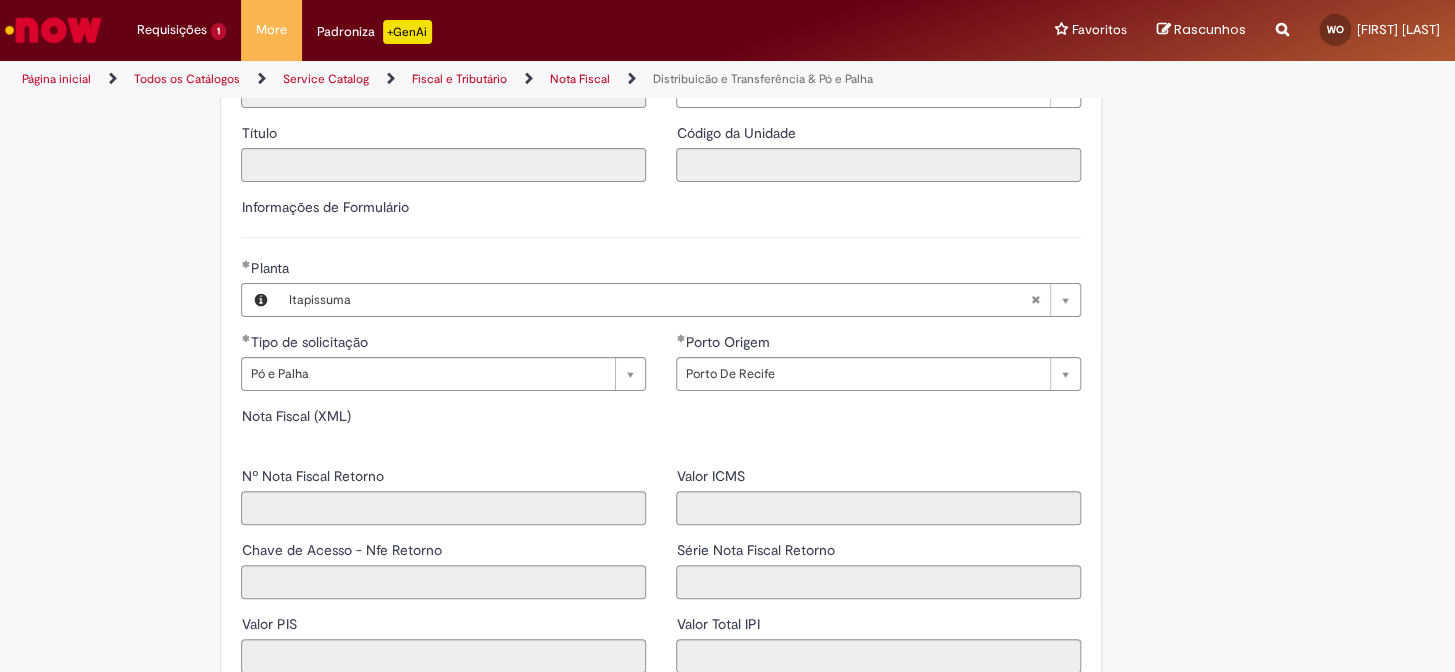 type on "*****" 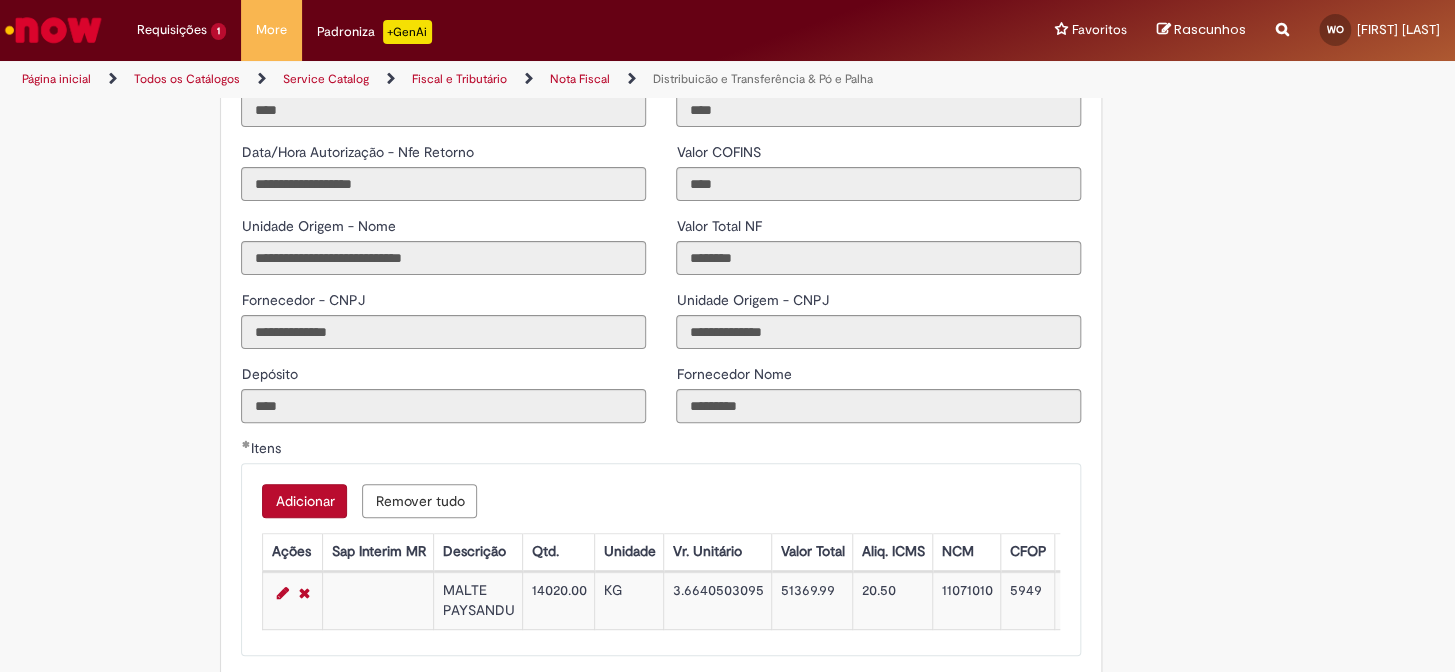 scroll, scrollTop: 2042, scrollLeft: 0, axis: vertical 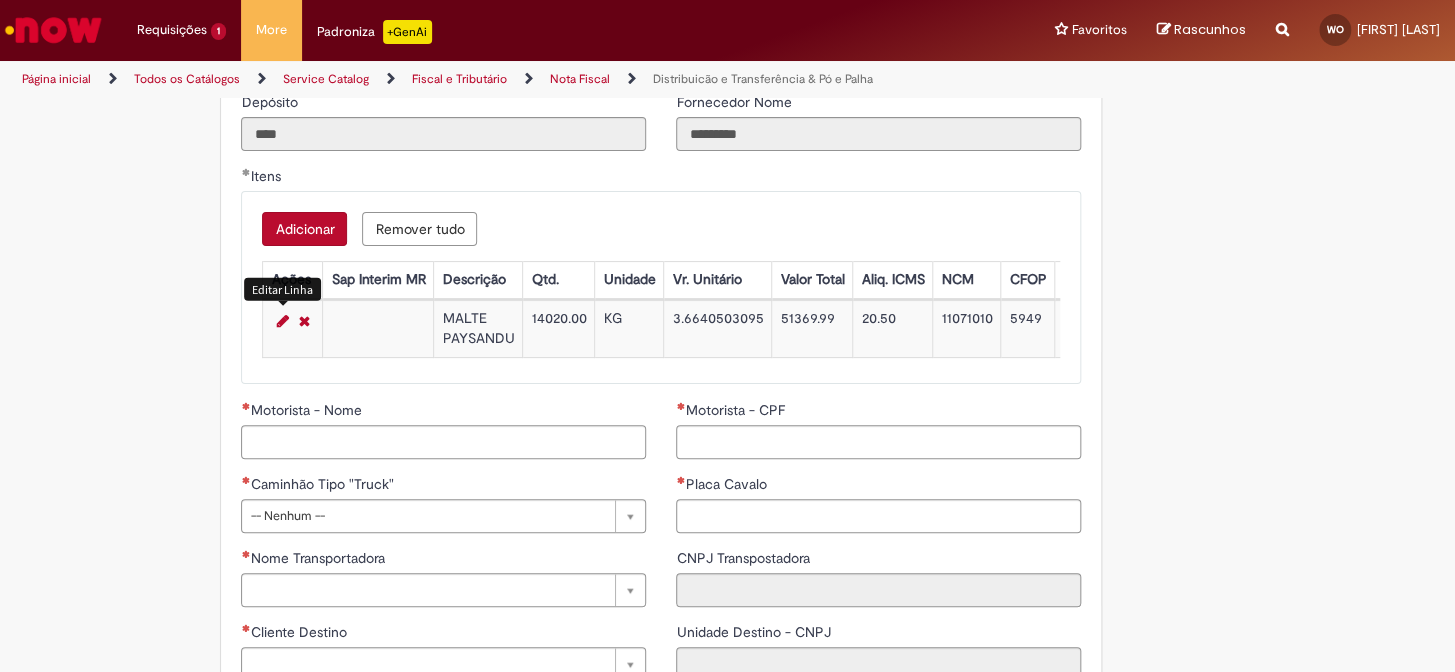 click at bounding box center (282, 321) 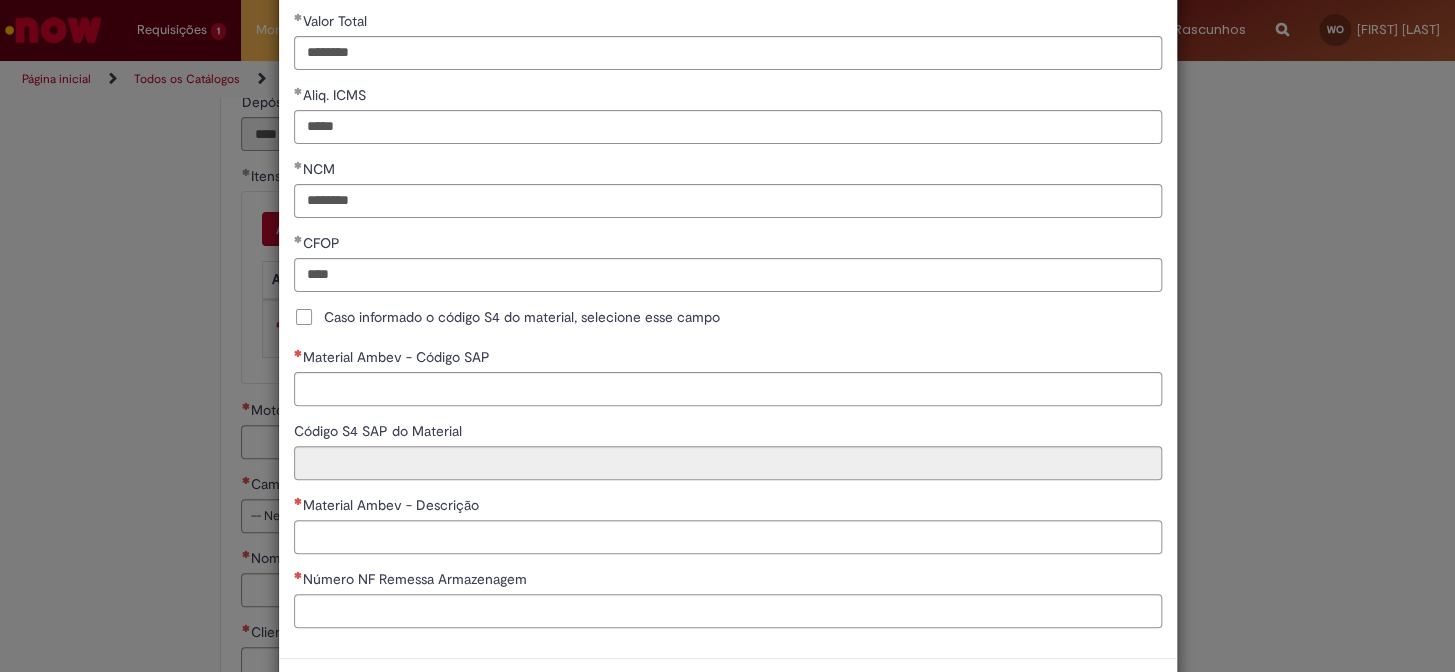 scroll, scrollTop: 469, scrollLeft: 0, axis: vertical 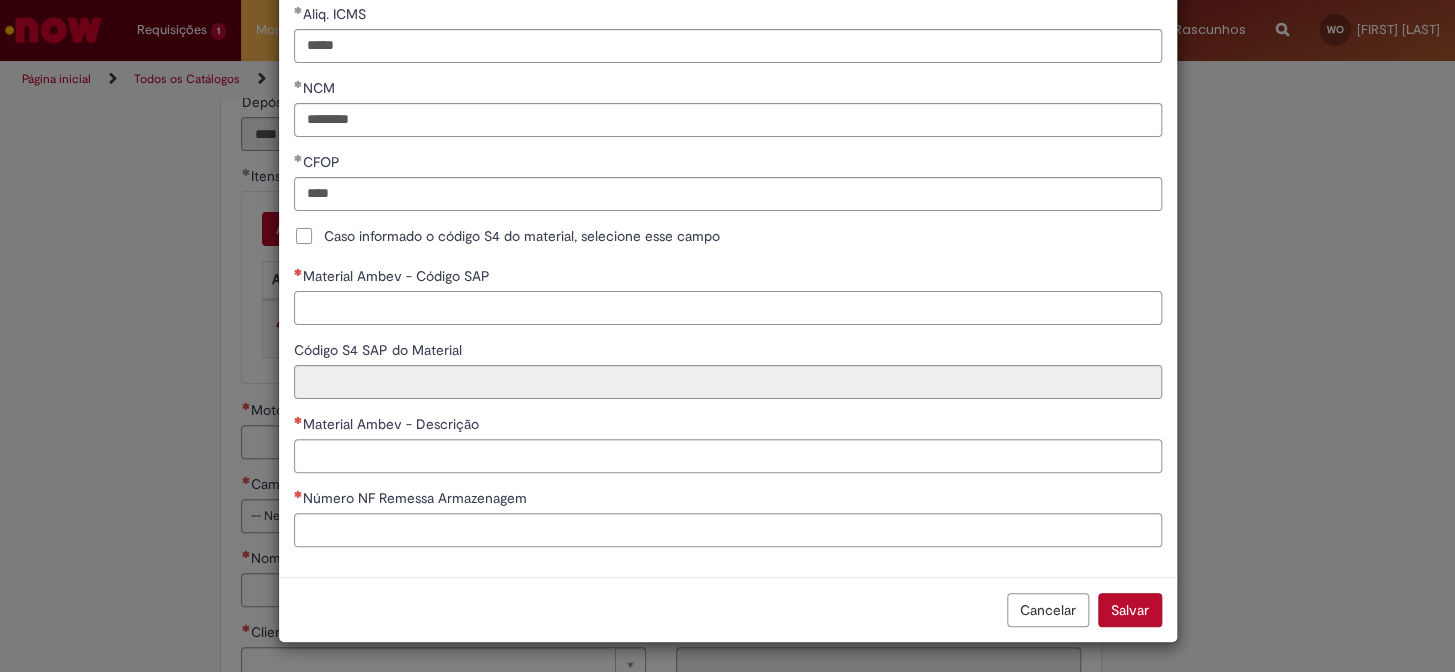 click on "Material Ambev - Código SAP" at bounding box center (728, 308) 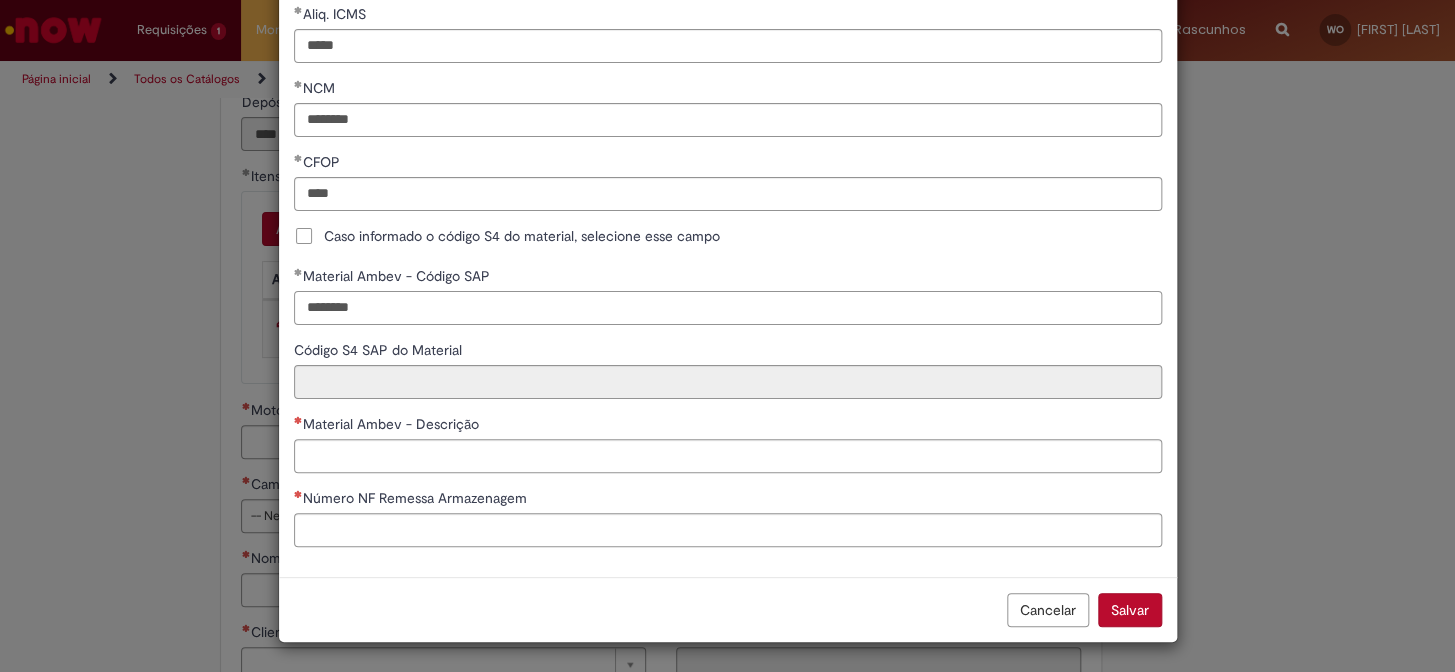 type on "********" 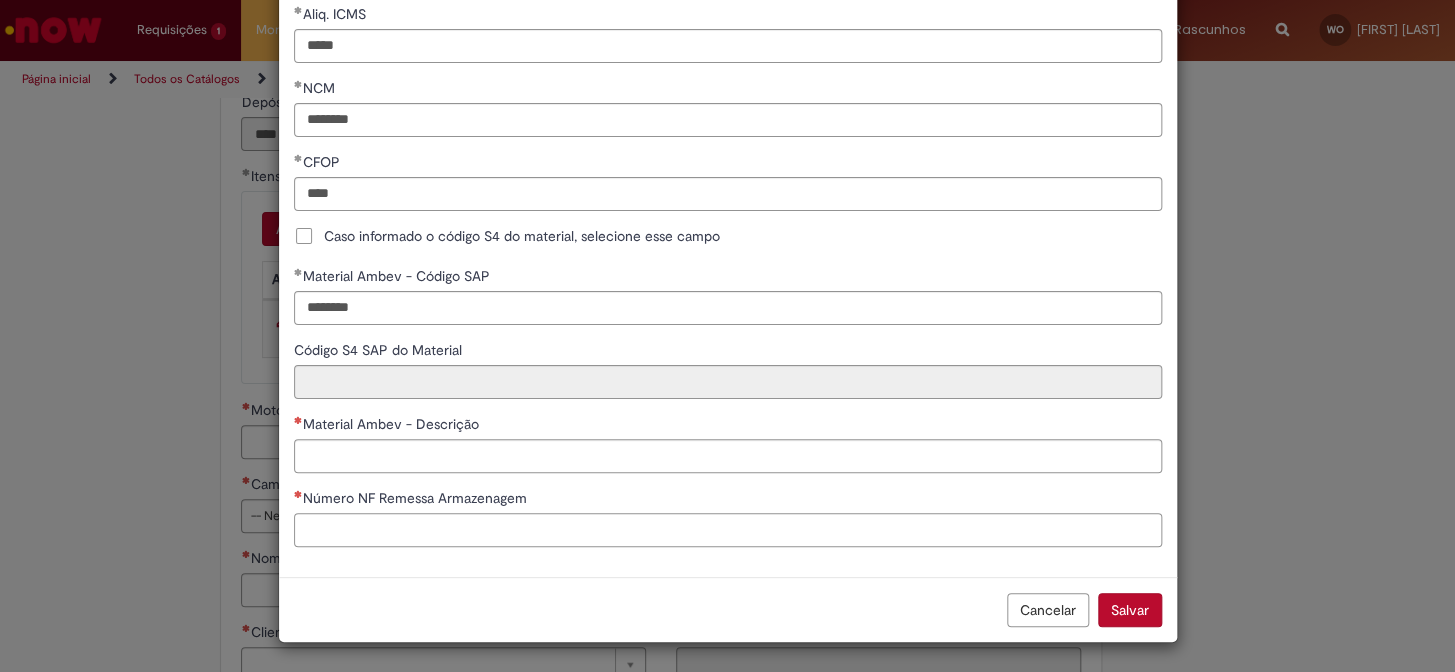 click on "Número NF Remessa Armazenagem" at bounding box center [728, 530] 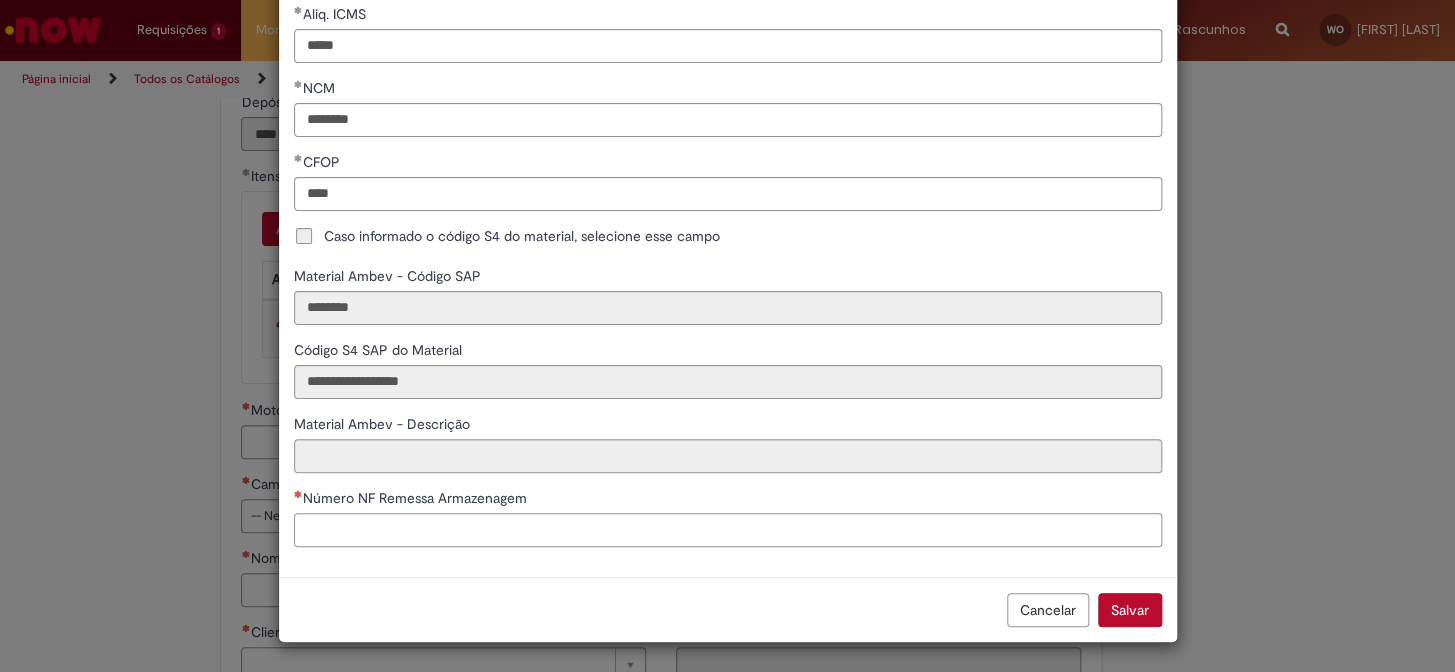 paste on "******" 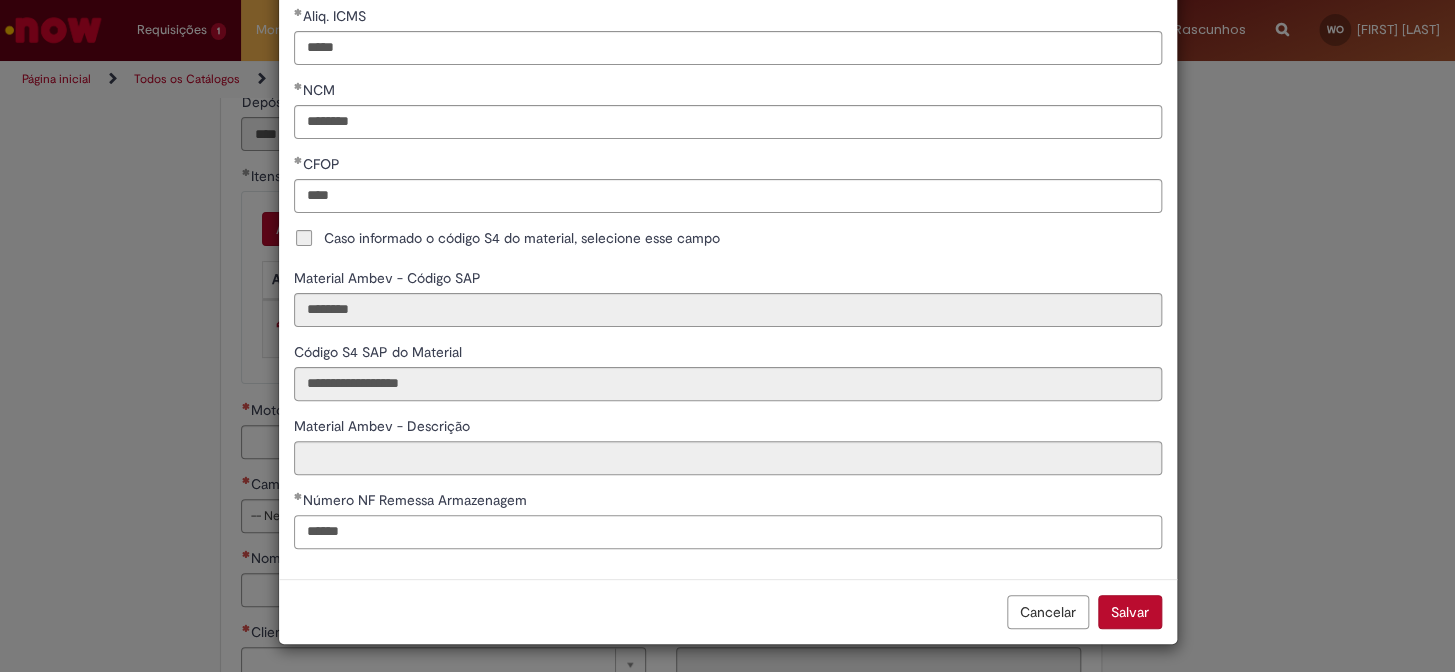 scroll, scrollTop: 469, scrollLeft: 0, axis: vertical 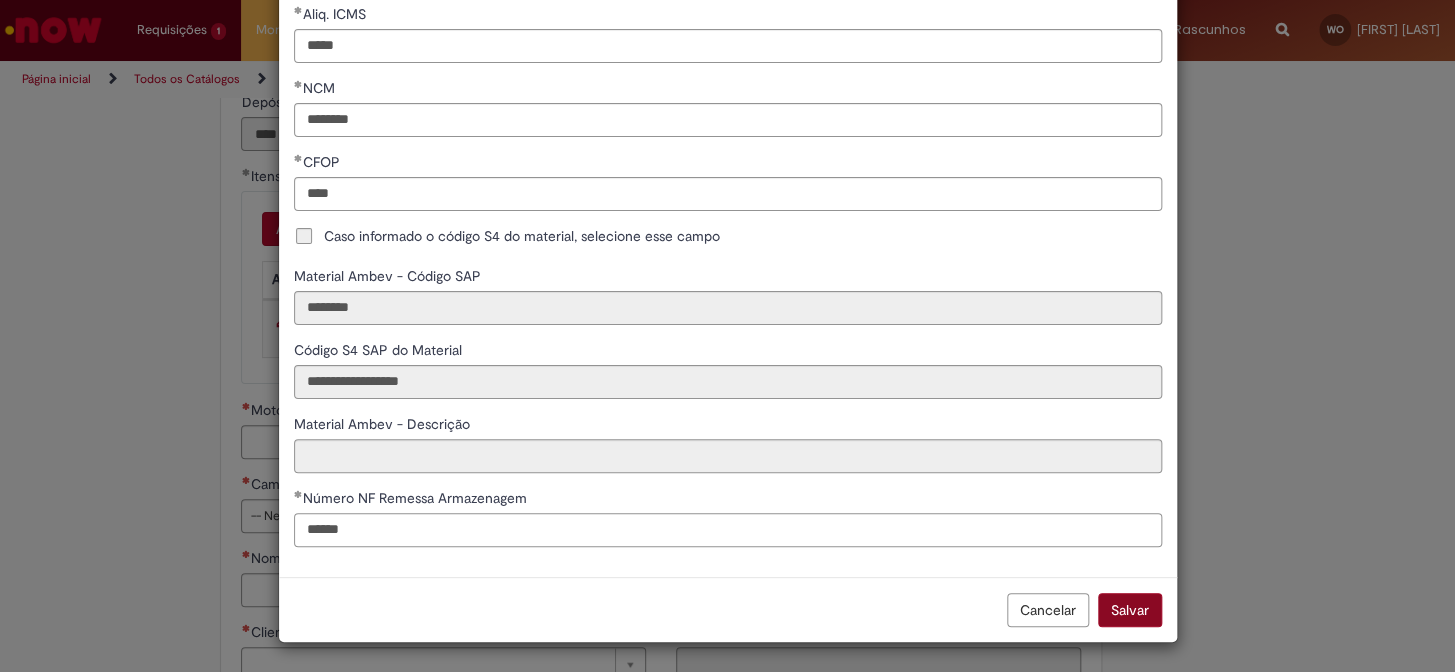 type on "******" 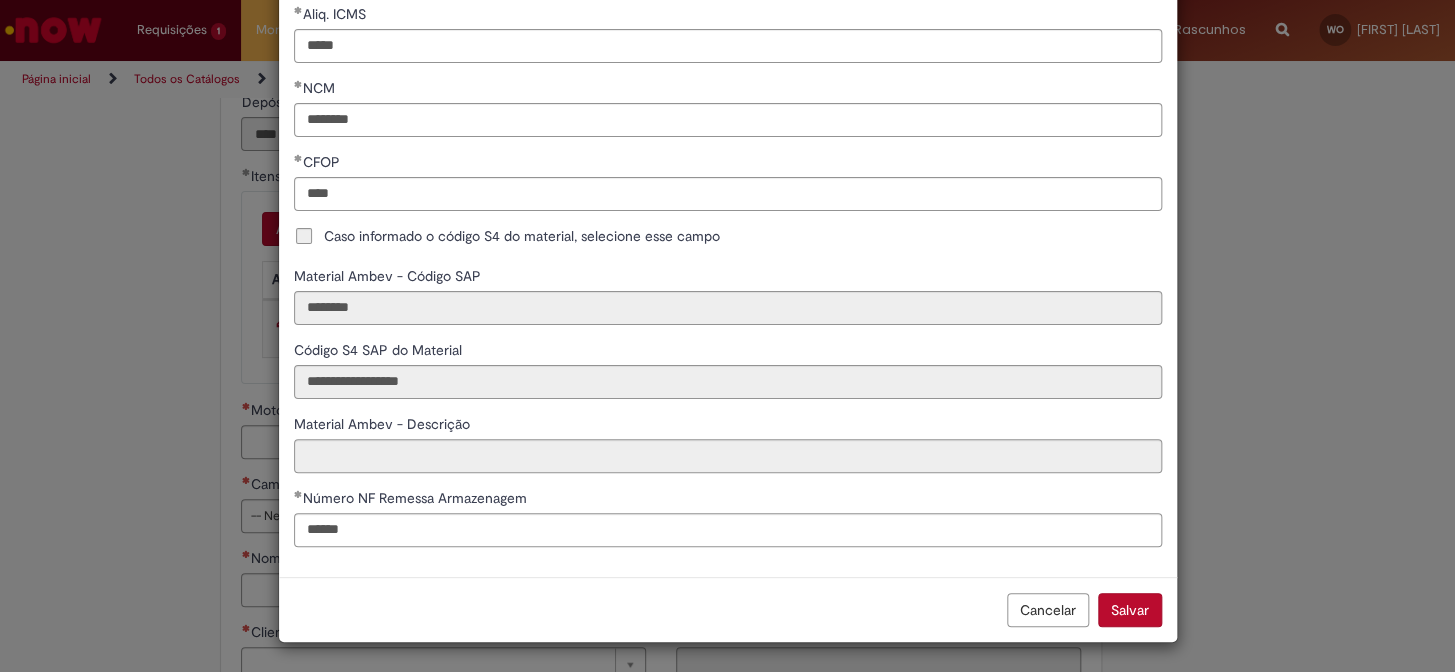 click on "Salvar" at bounding box center (1130, 610) 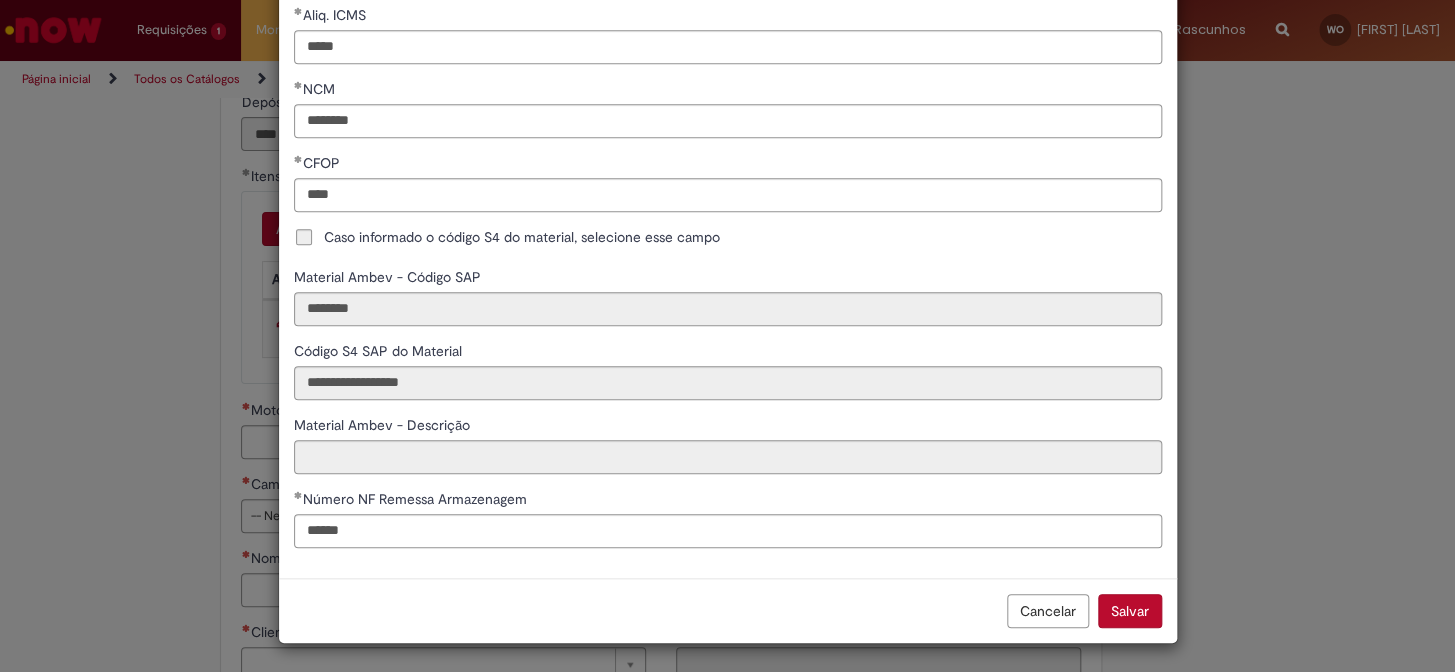 click on "Cancelar" at bounding box center [1048, 611] 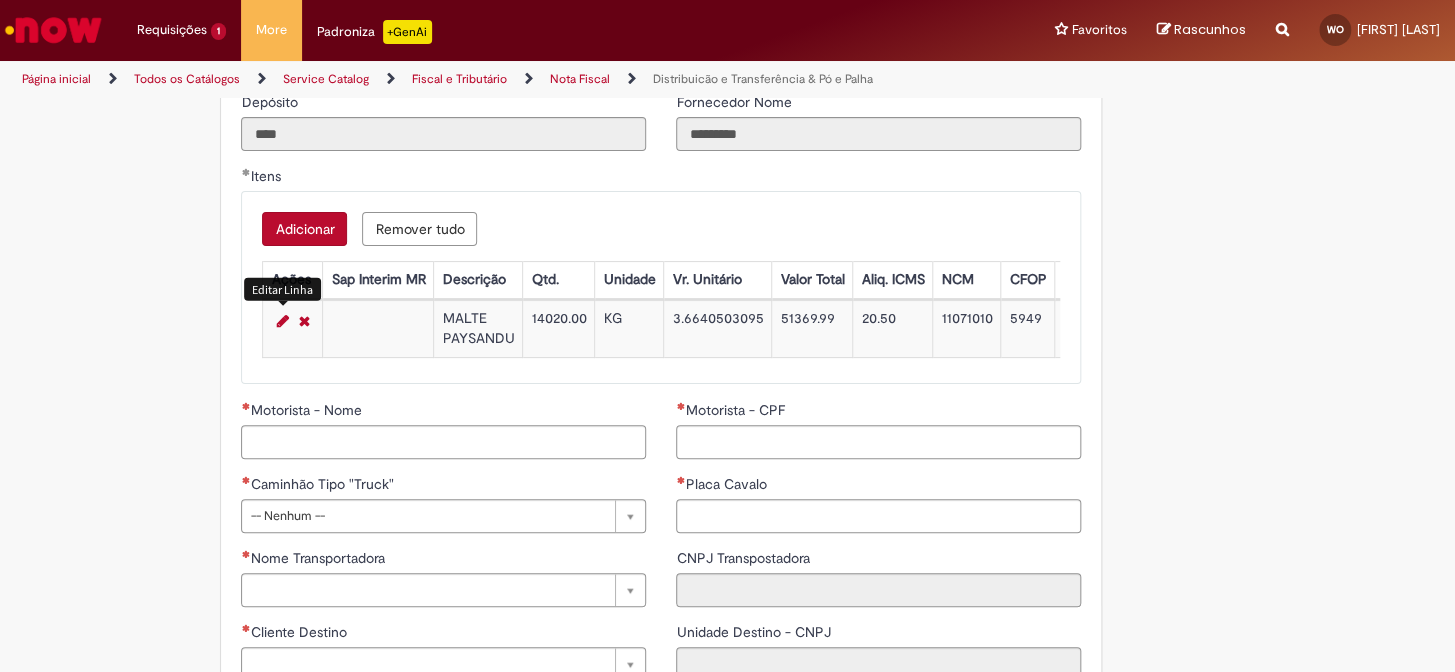 click at bounding box center (282, 321) 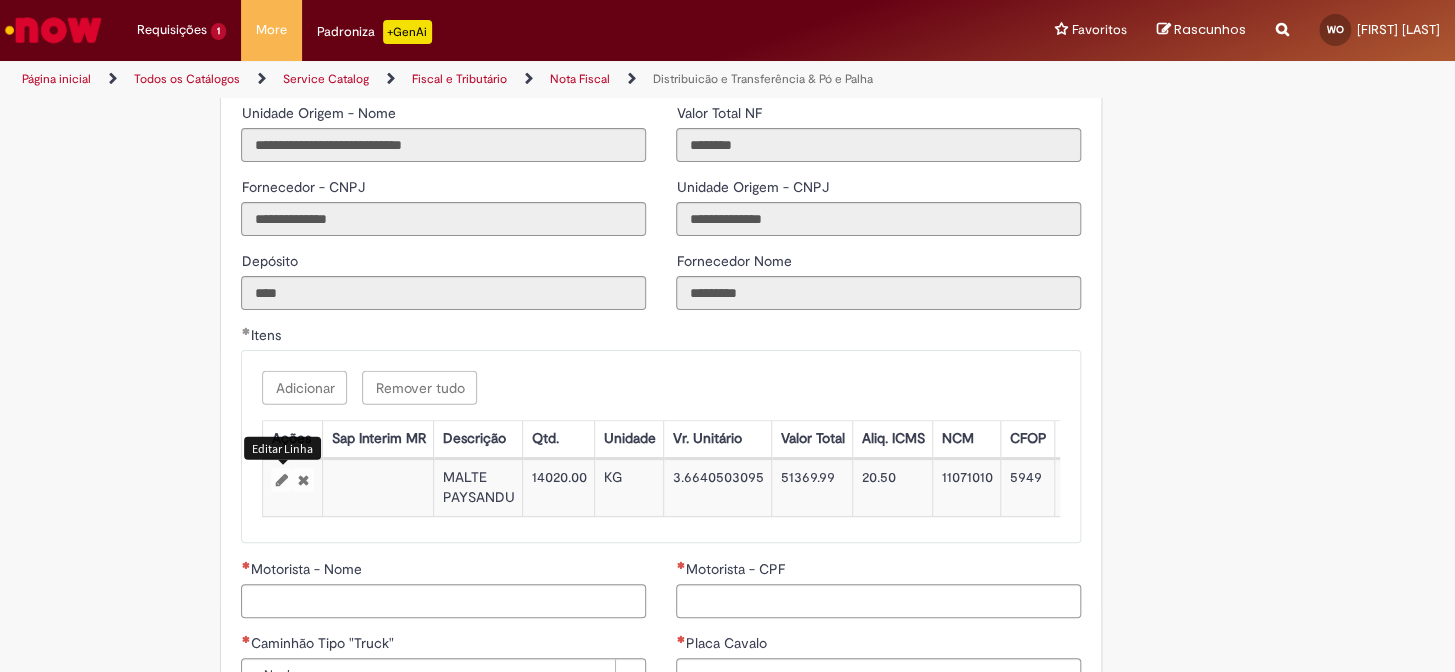 scroll, scrollTop: 2133, scrollLeft: 0, axis: vertical 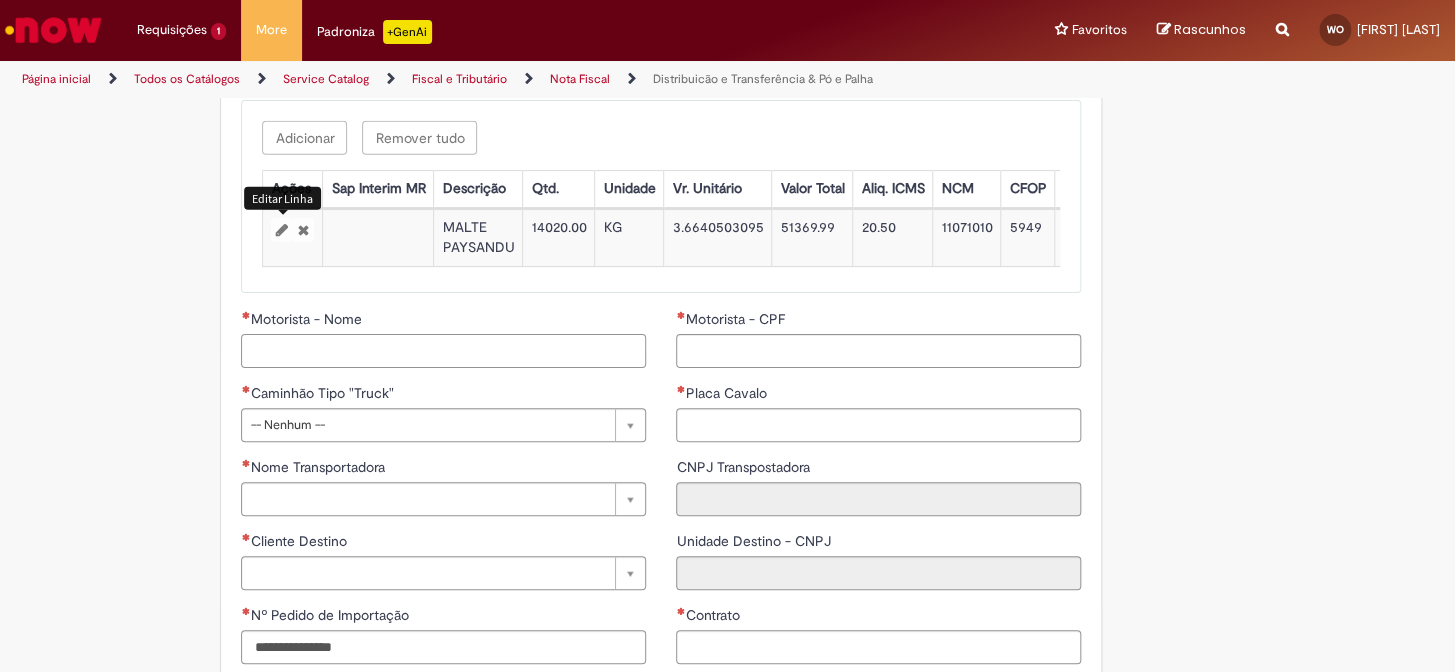 click on "Motorista - Nome" at bounding box center [443, 351] 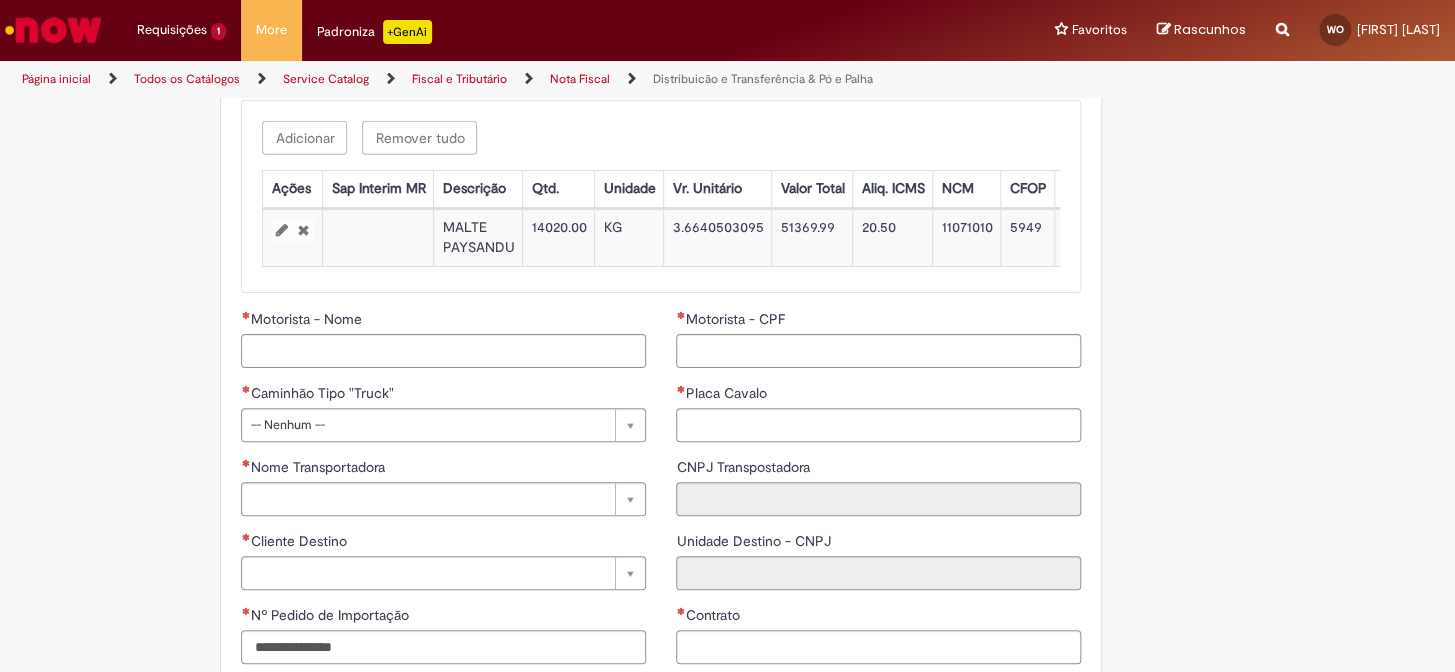 click at bounding box center [293, 238] 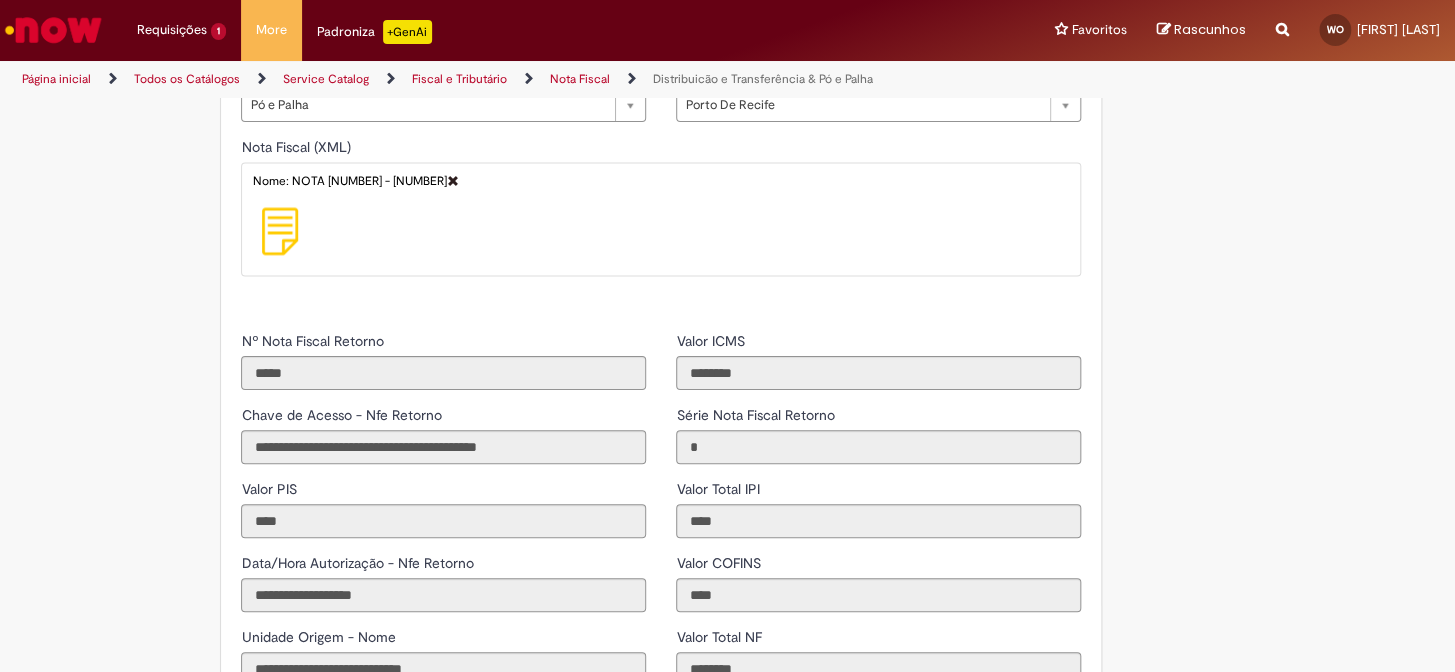 scroll, scrollTop: 1315, scrollLeft: 0, axis: vertical 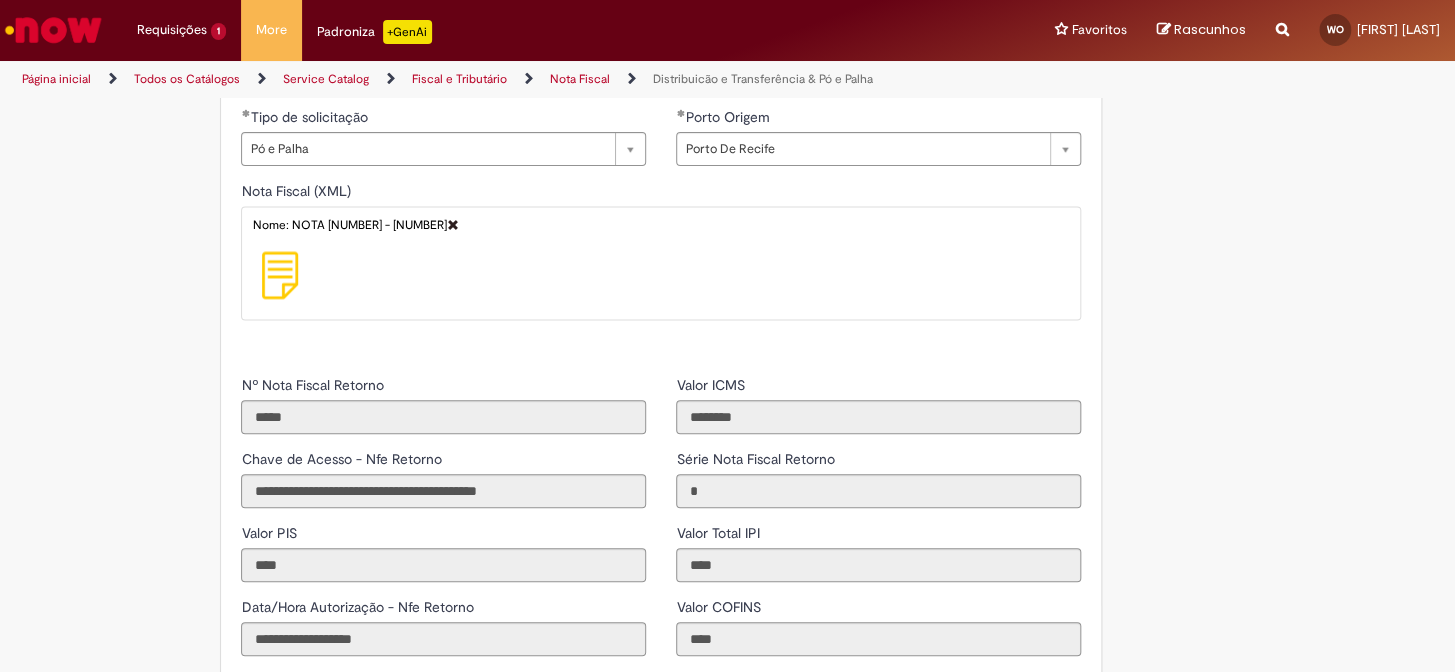 click at bounding box center [451, 275] 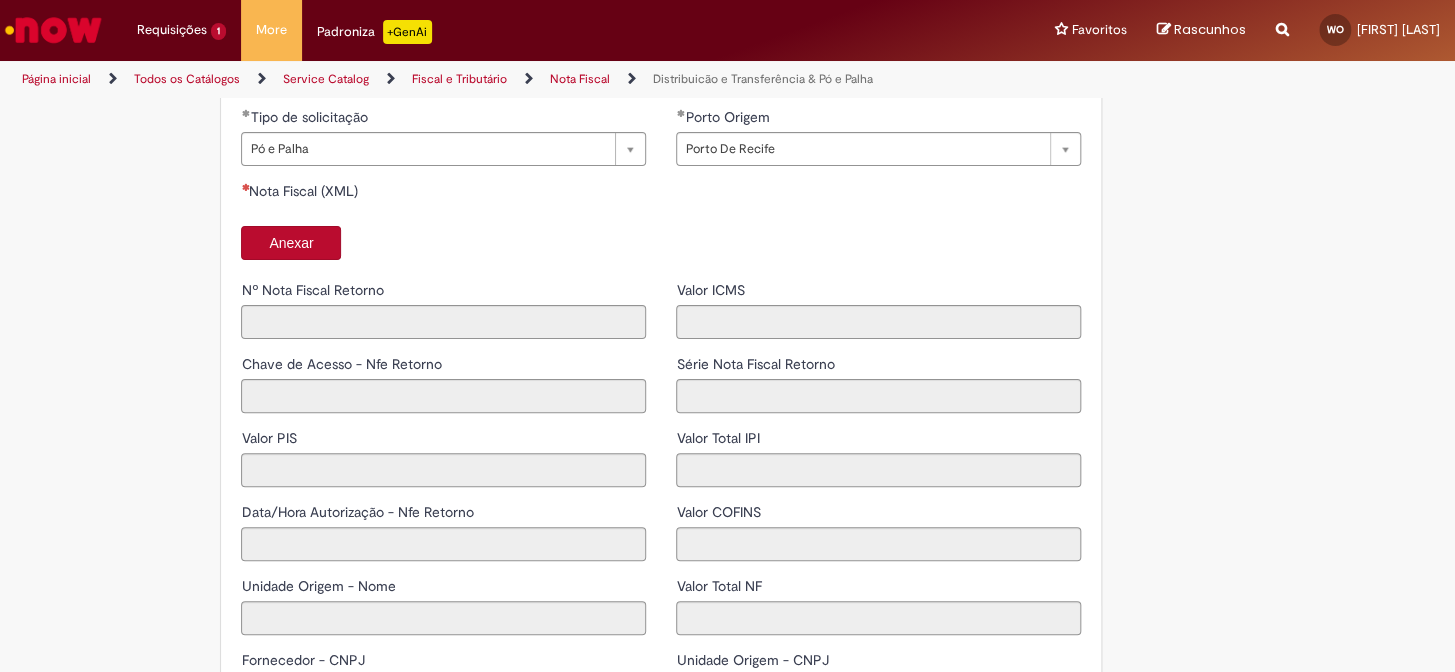 click on "Anexar" at bounding box center (291, 243) 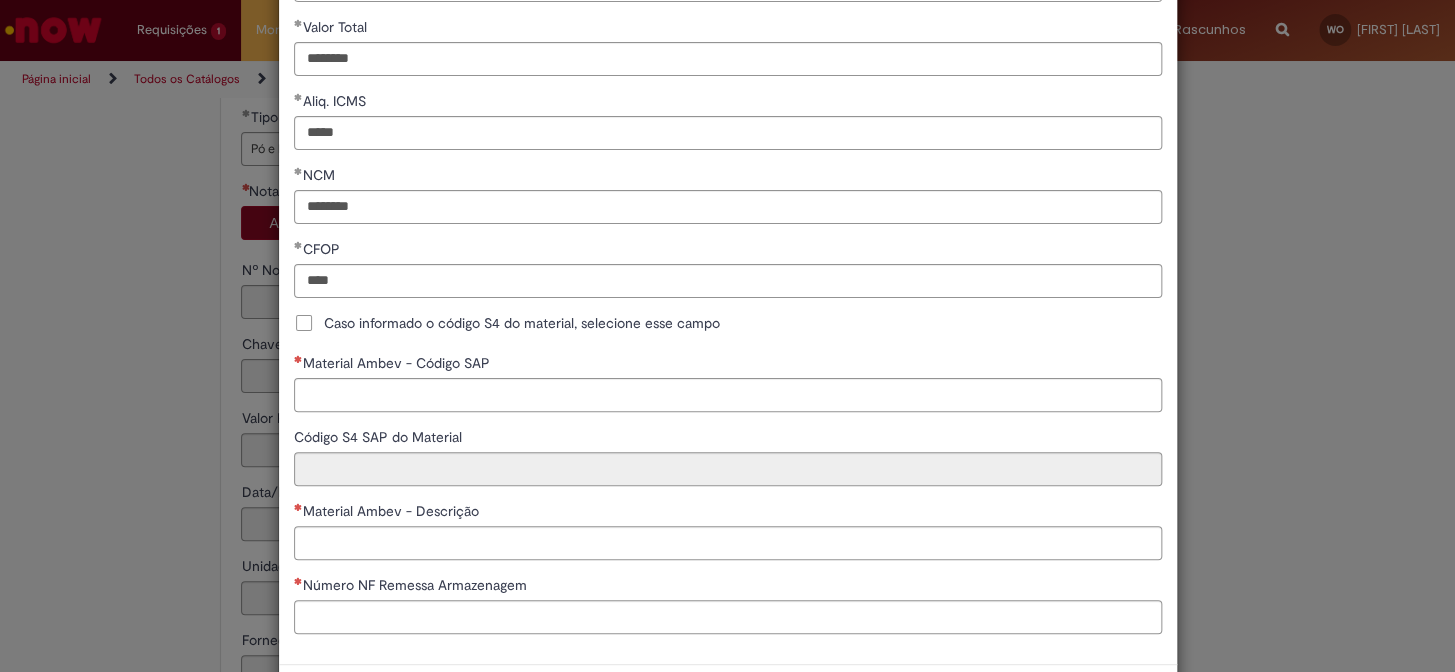 scroll, scrollTop: 540, scrollLeft: 0, axis: vertical 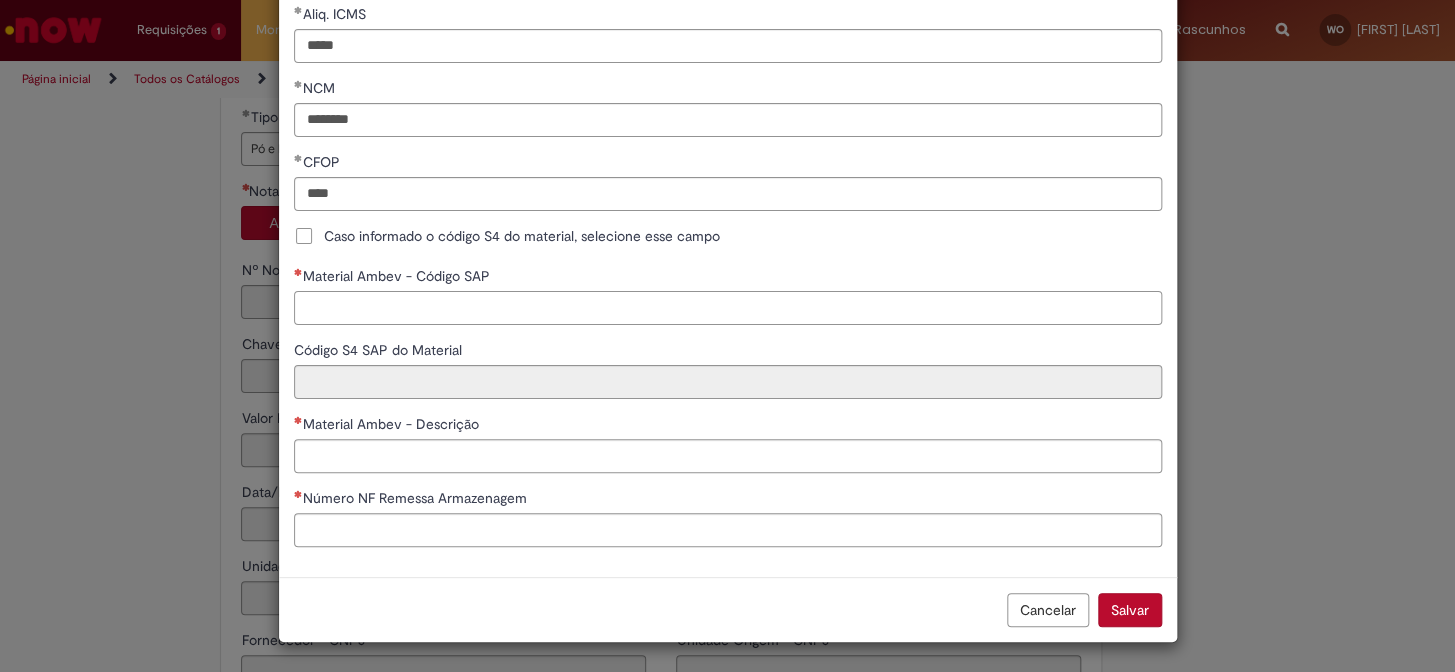 click on "Material Ambev - Código SAP" at bounding box center [728, 308] 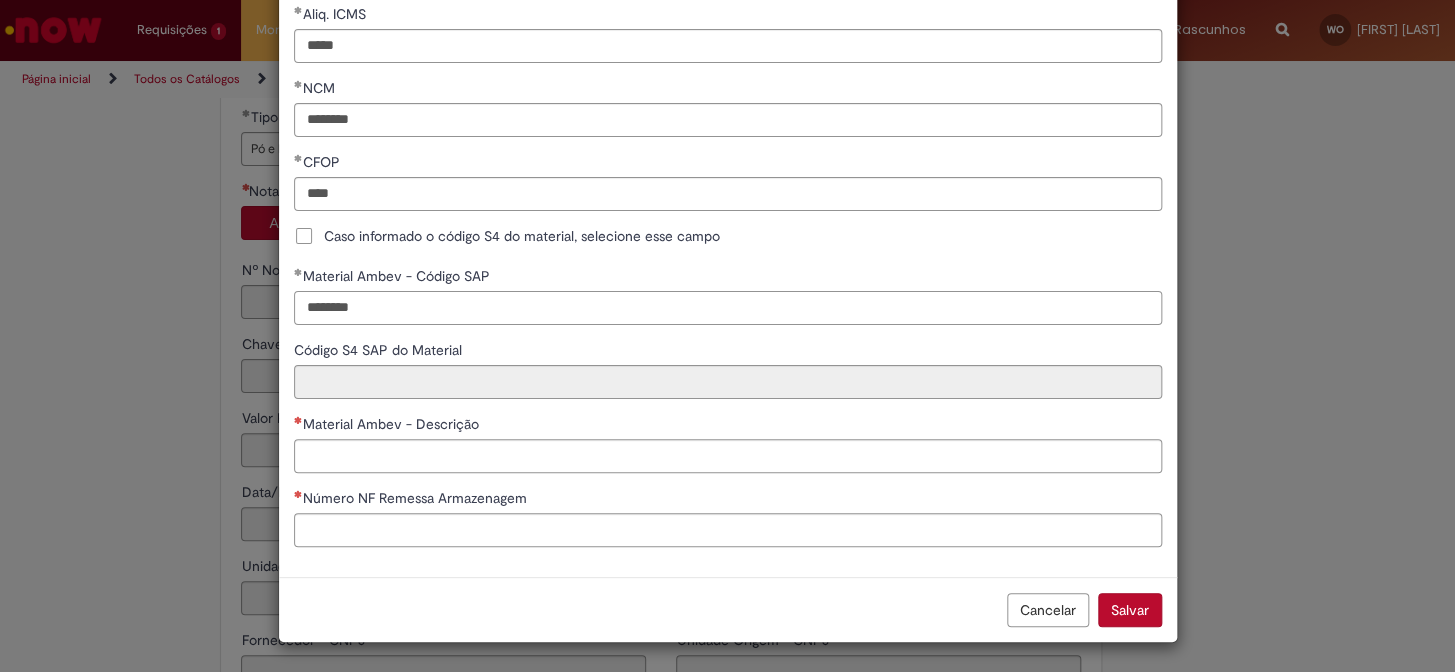 type on "********" 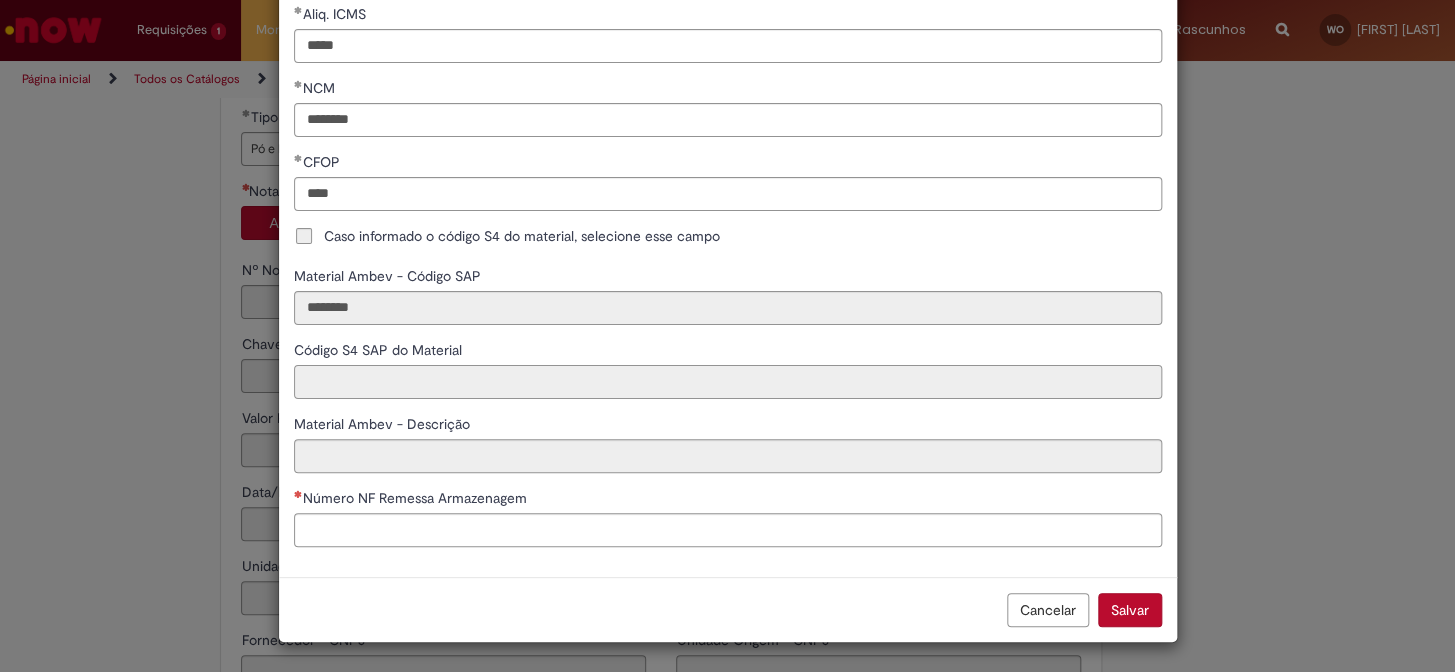 type on "**********" 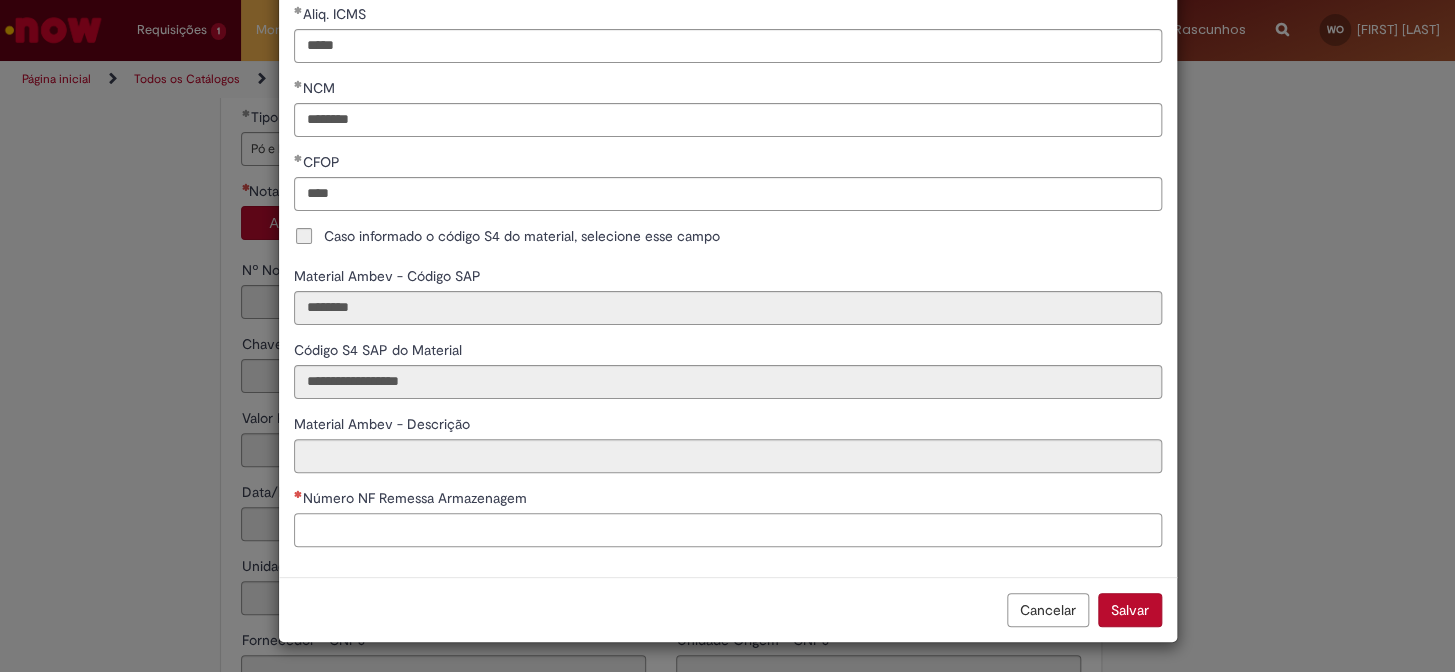 type on "**********" 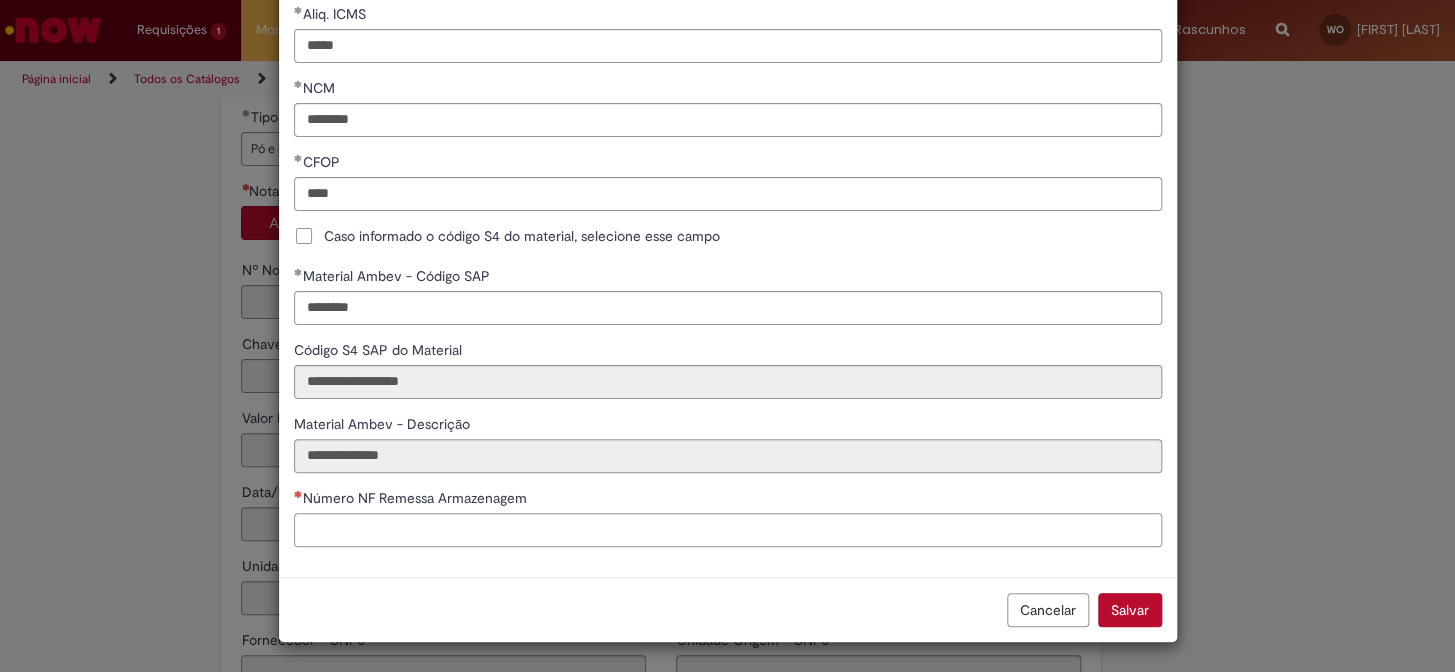 paste on "******" 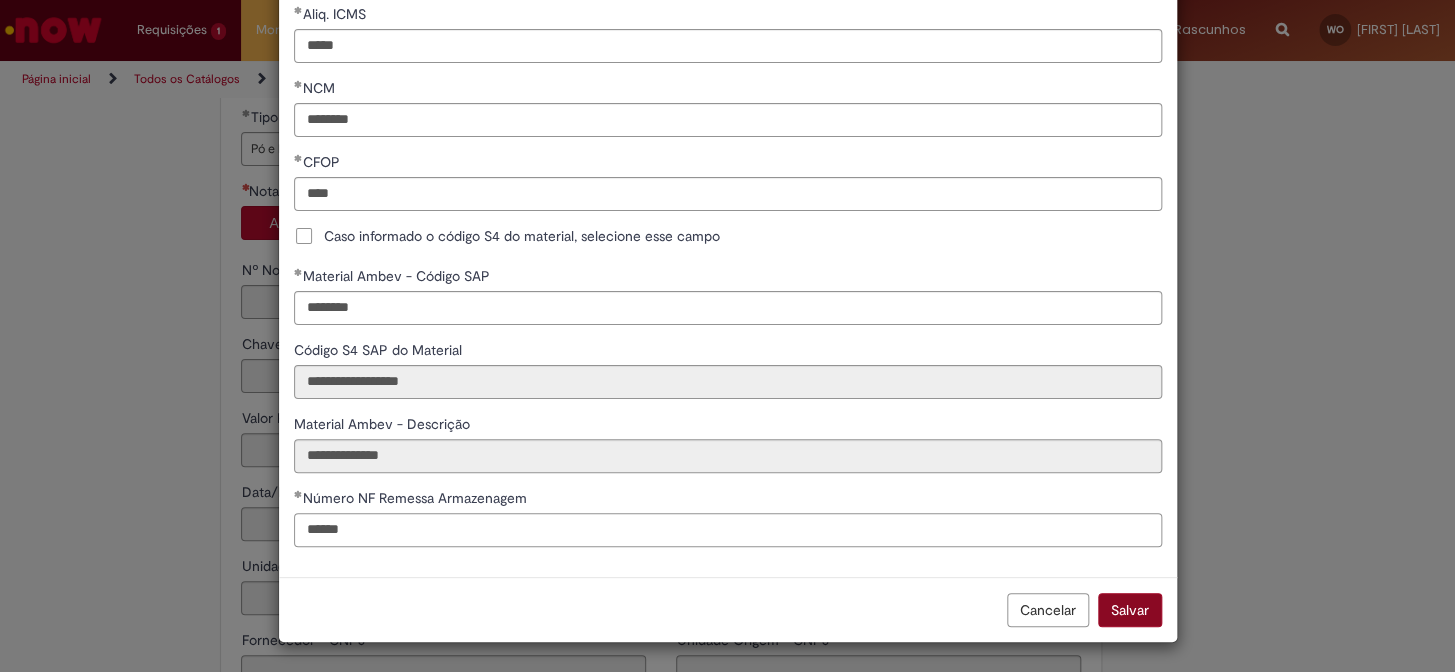 type on "******" 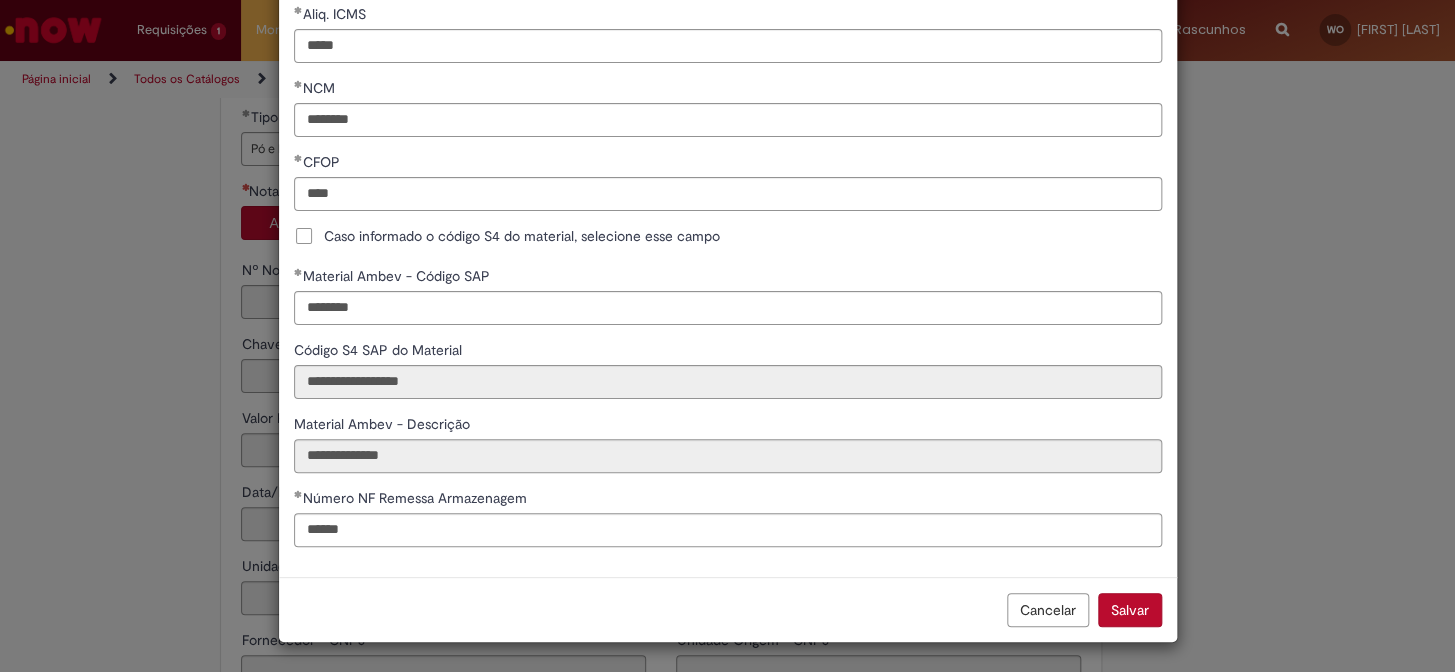click on "Salvar" at bounding box center (1130, 610) 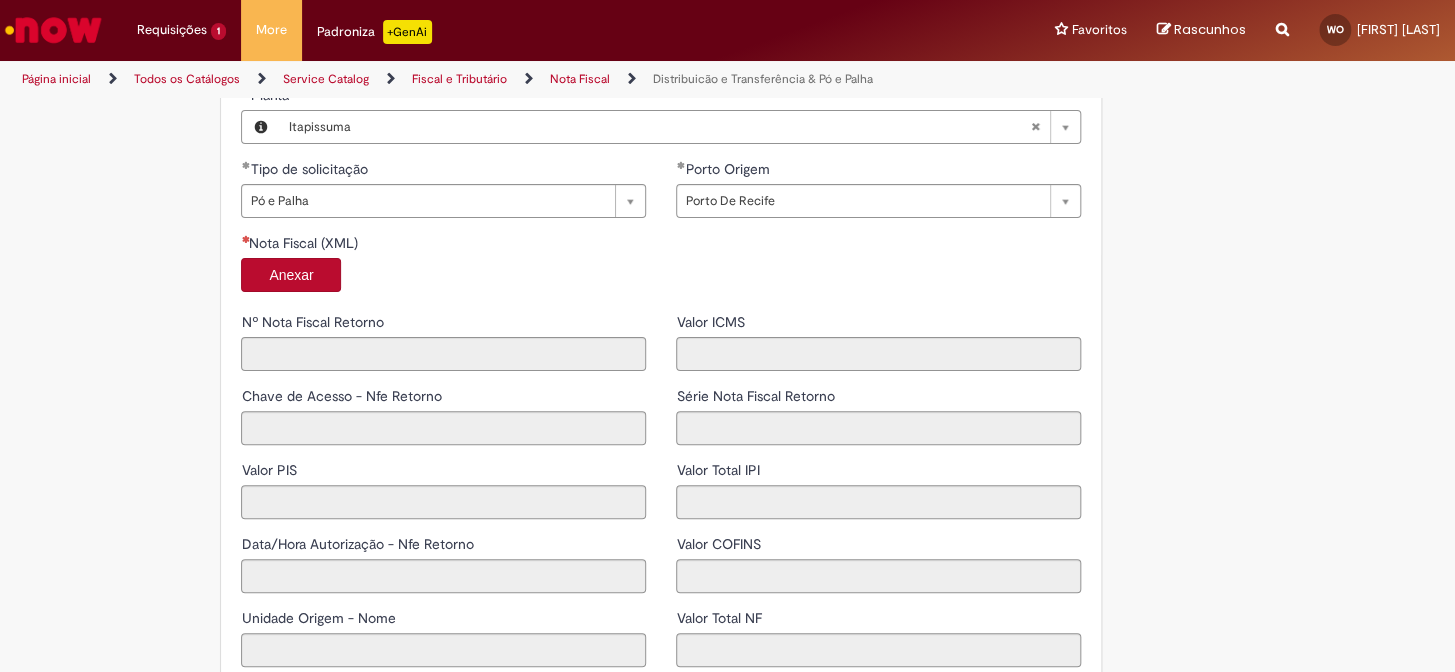 scroll, scrollTop: 1224, scrollLeft: 0, axis: vertical 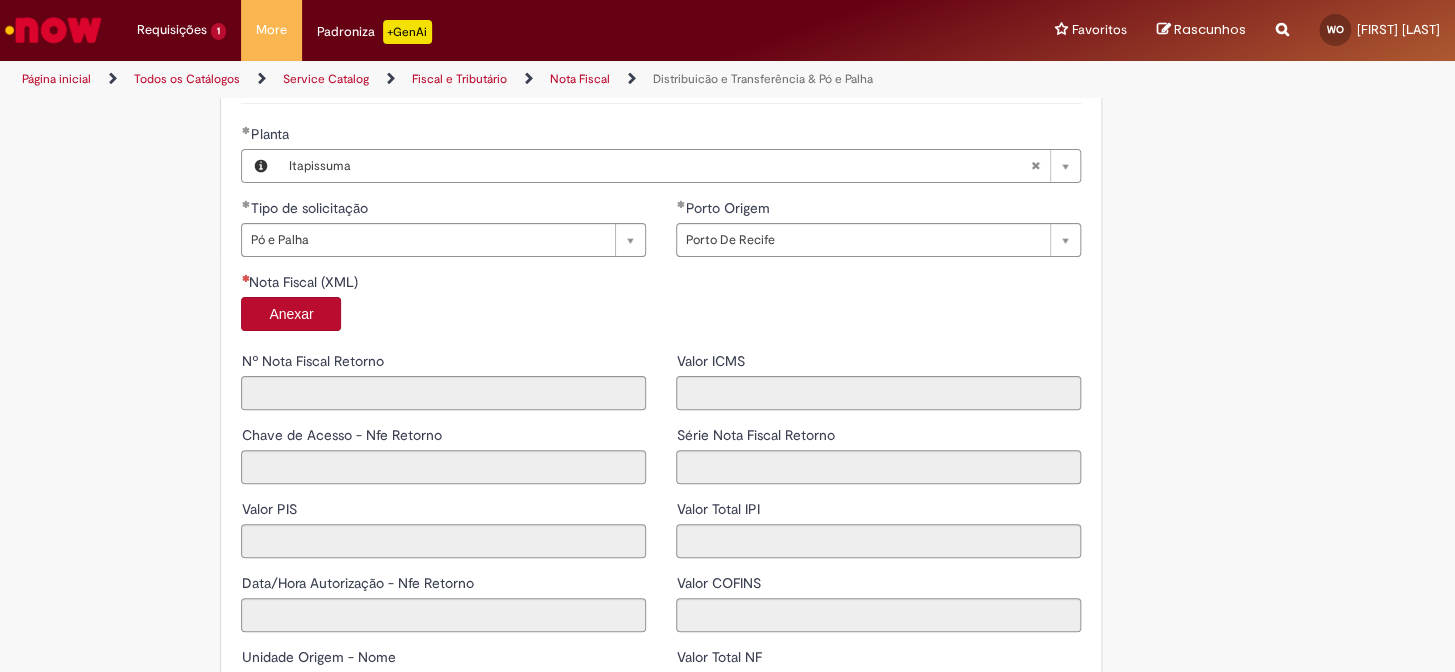 click on "Anexar" at bounding box center [291, 314] 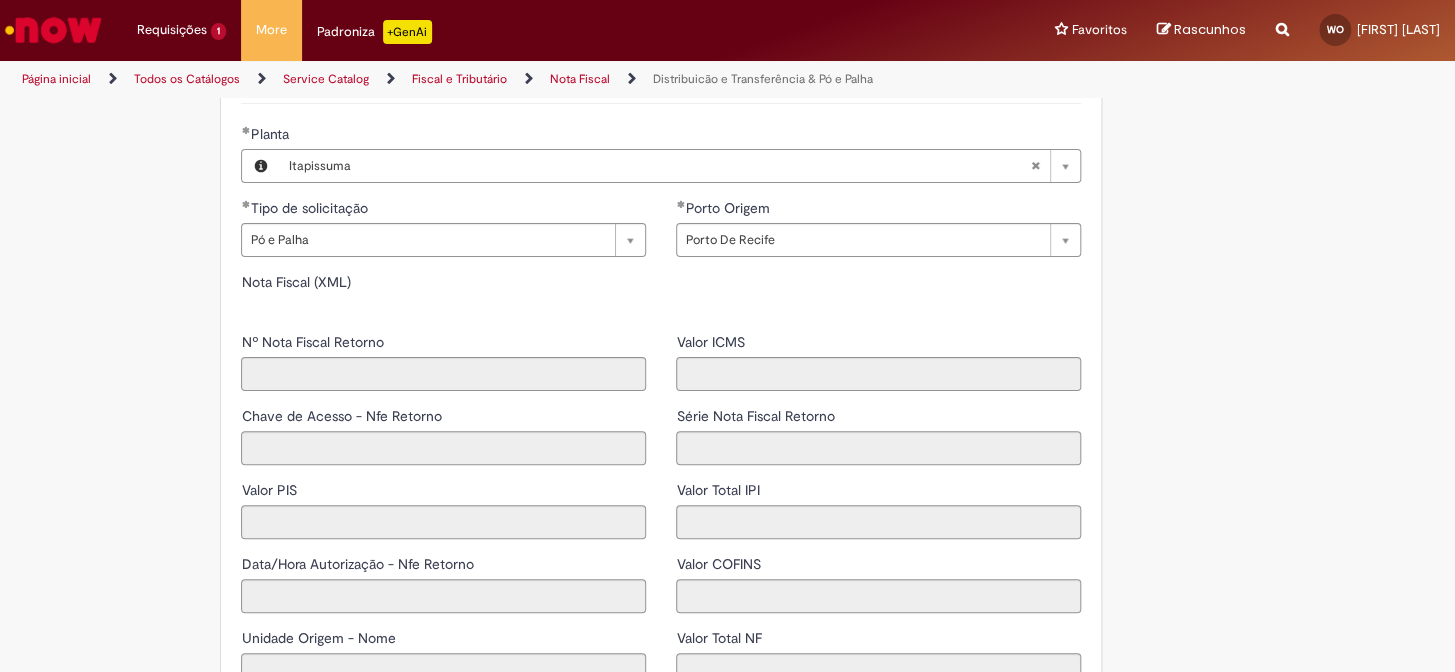type on "*****" 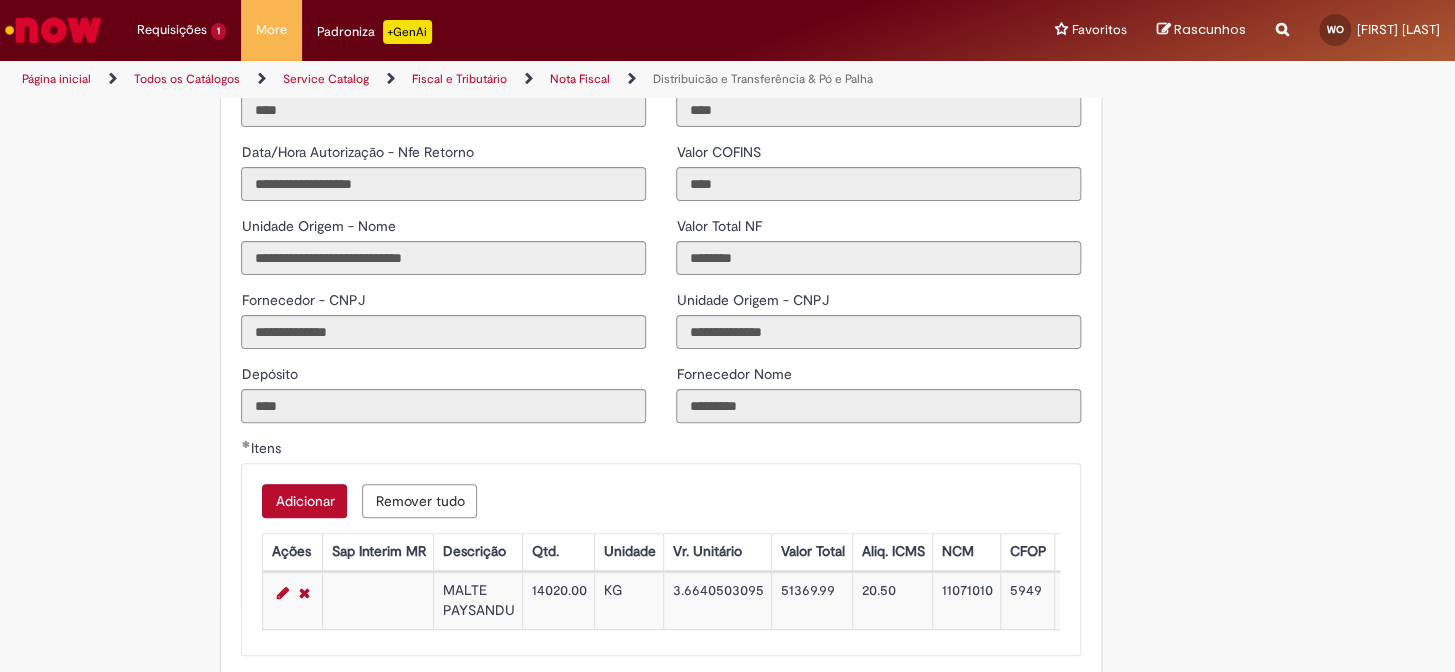 scroll, scrollTop: 2224, scrollLeft: 0, axis: vertical 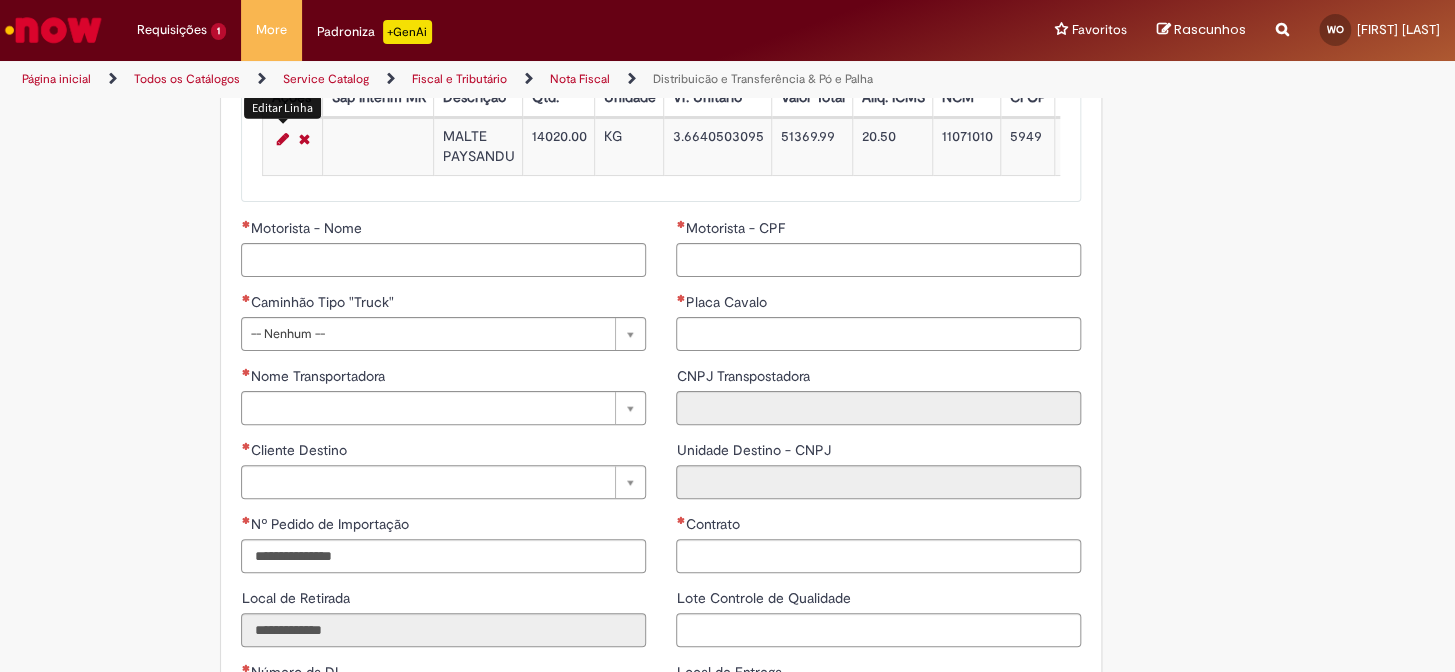 click at bounding box center [282, 139] 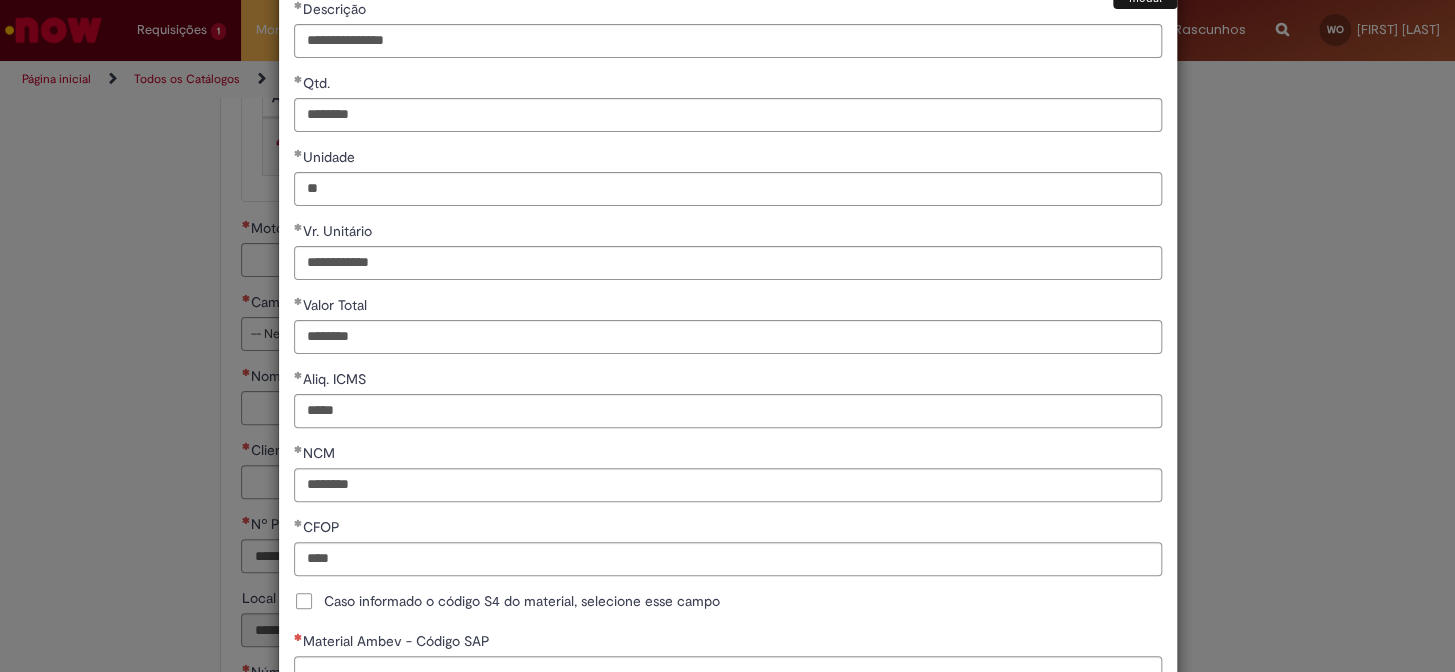 scroll, scrollTop: 469, scrollLeft: 0, axis: vertical 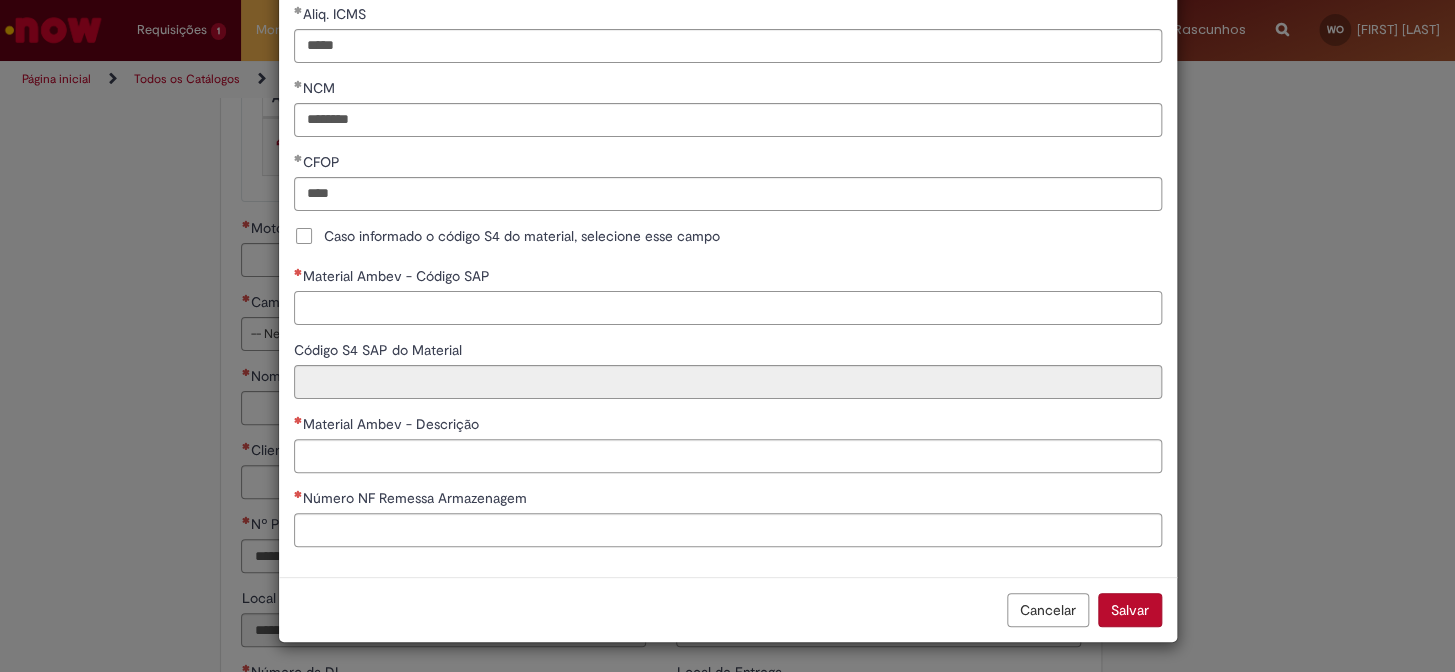 click on "Material Ambev - Código SAP" at bounding box center (728, 308) 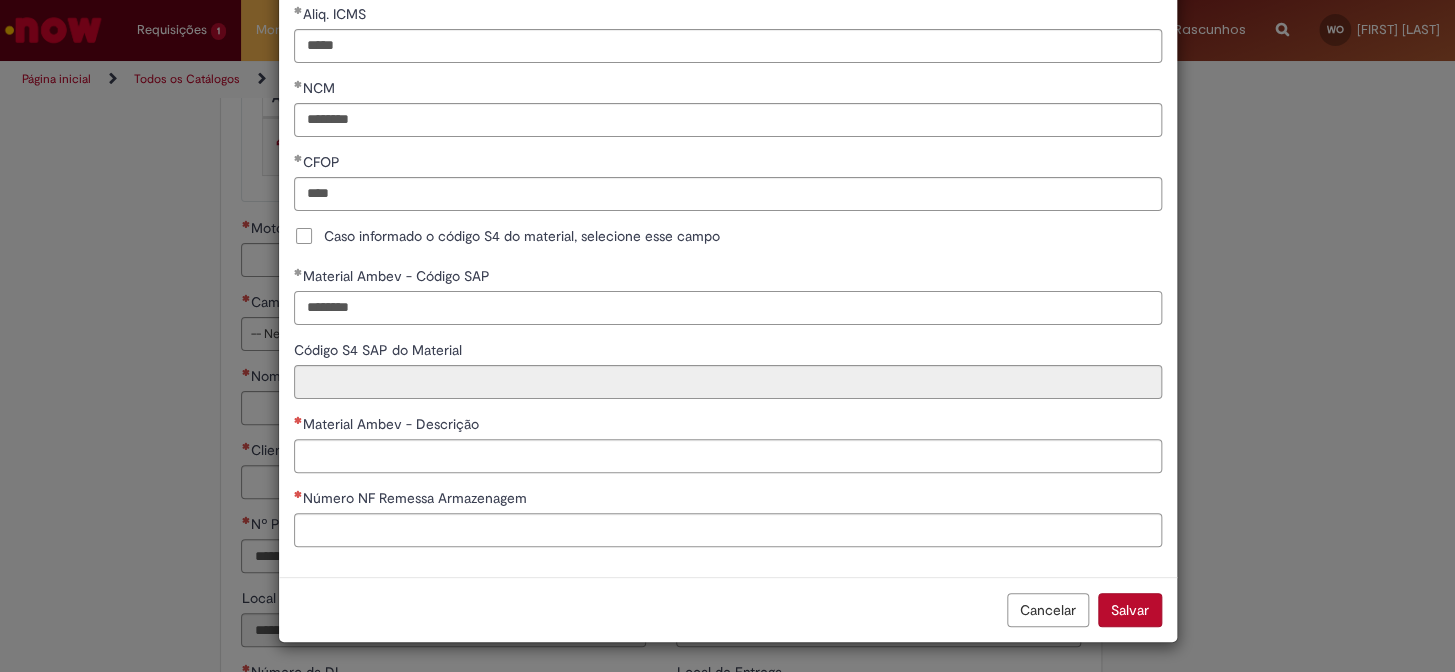 type on "********" 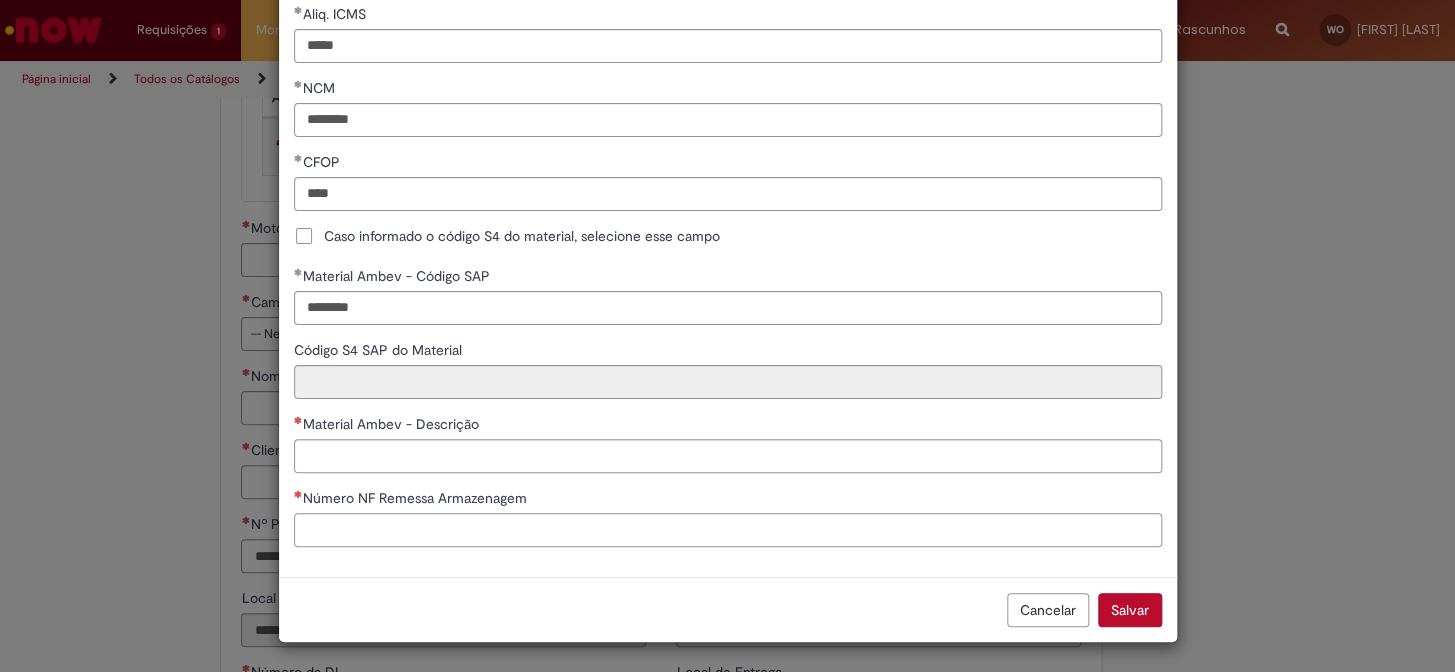 click on "Número NF Remessa Armazenagem" at bounding box center [728, 530] 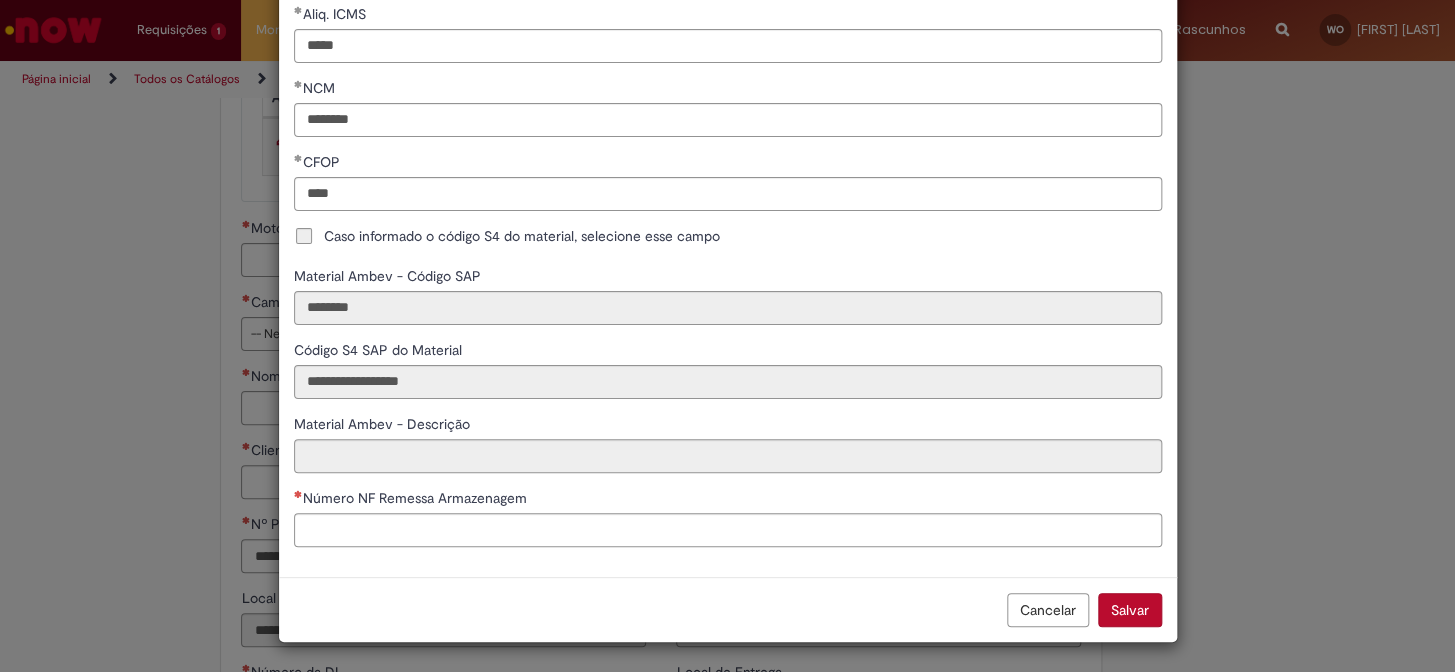 type on "**********" 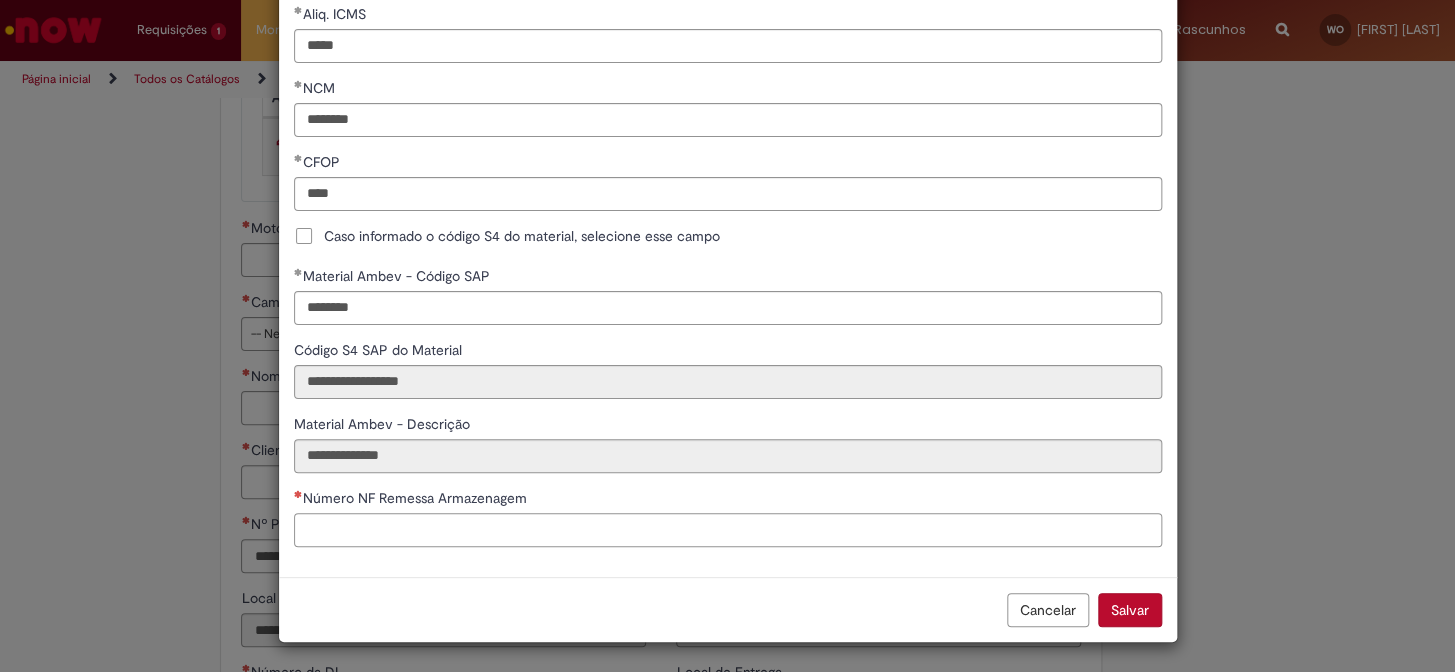 paste on "******" 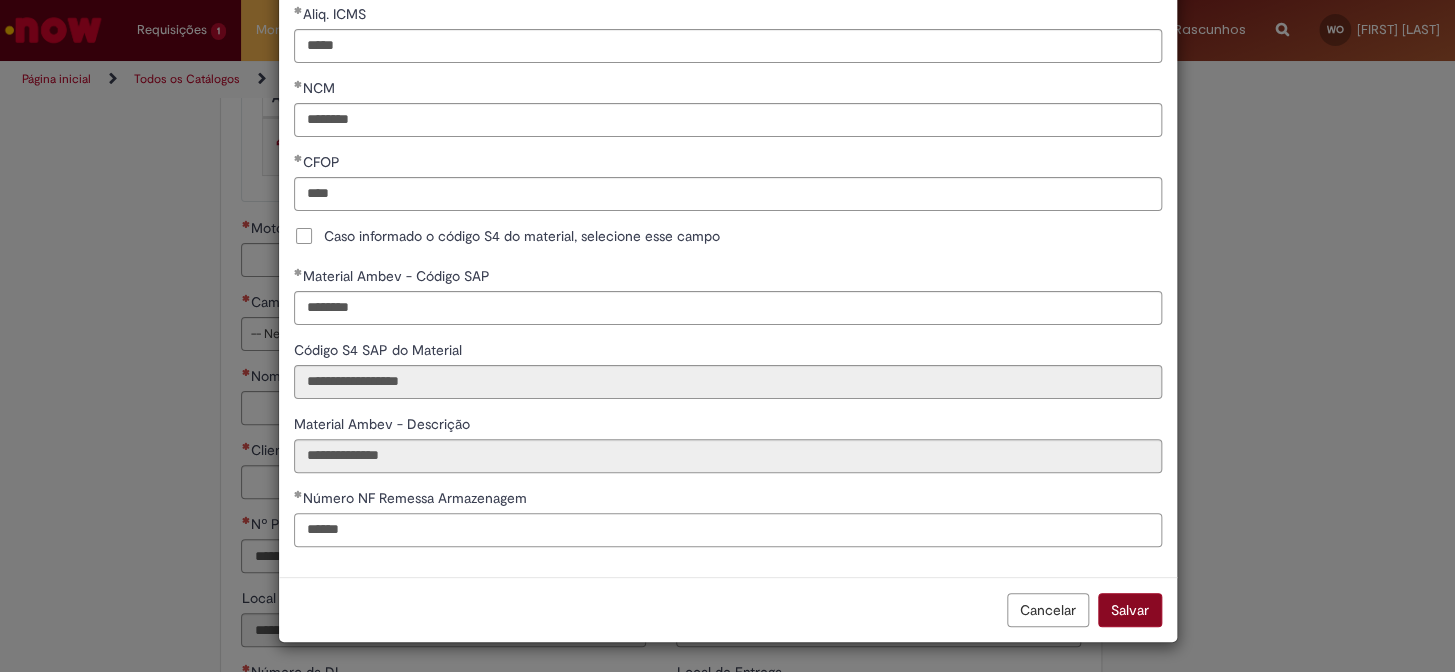 type on "******" 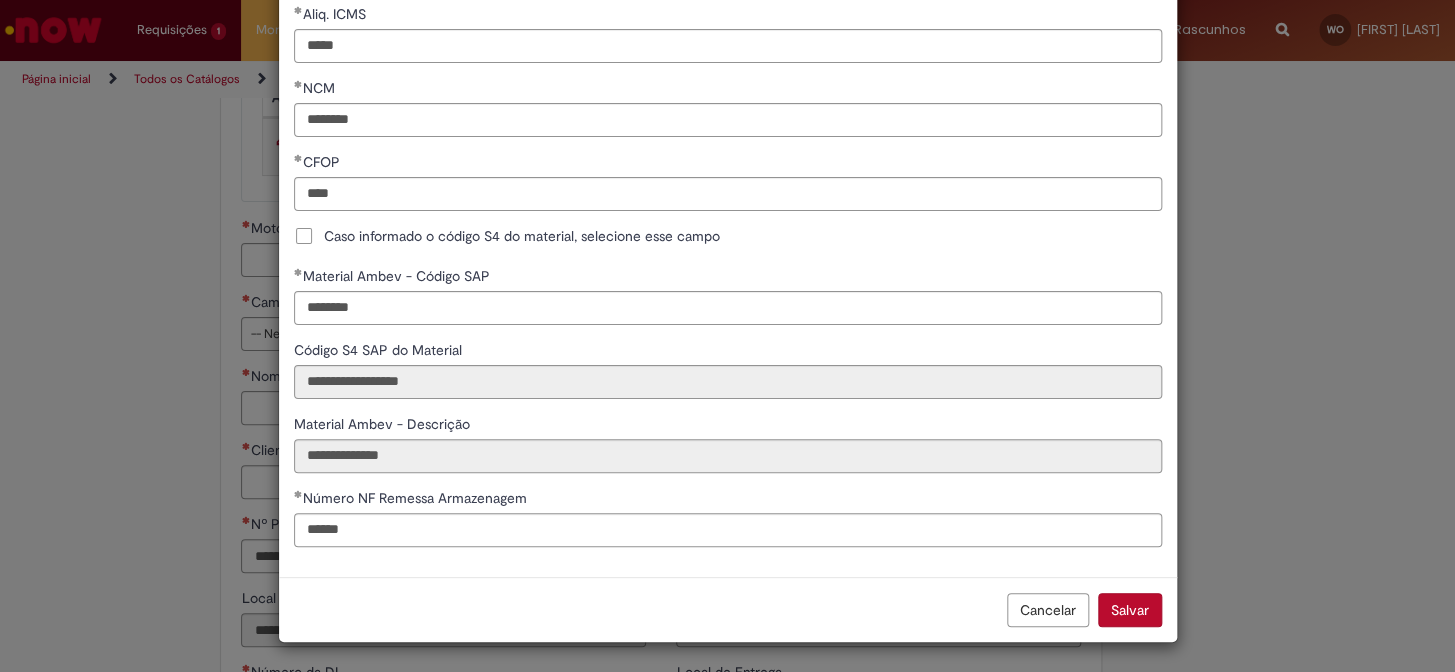 click on "Salvar" at bounding box center (1130, 610) 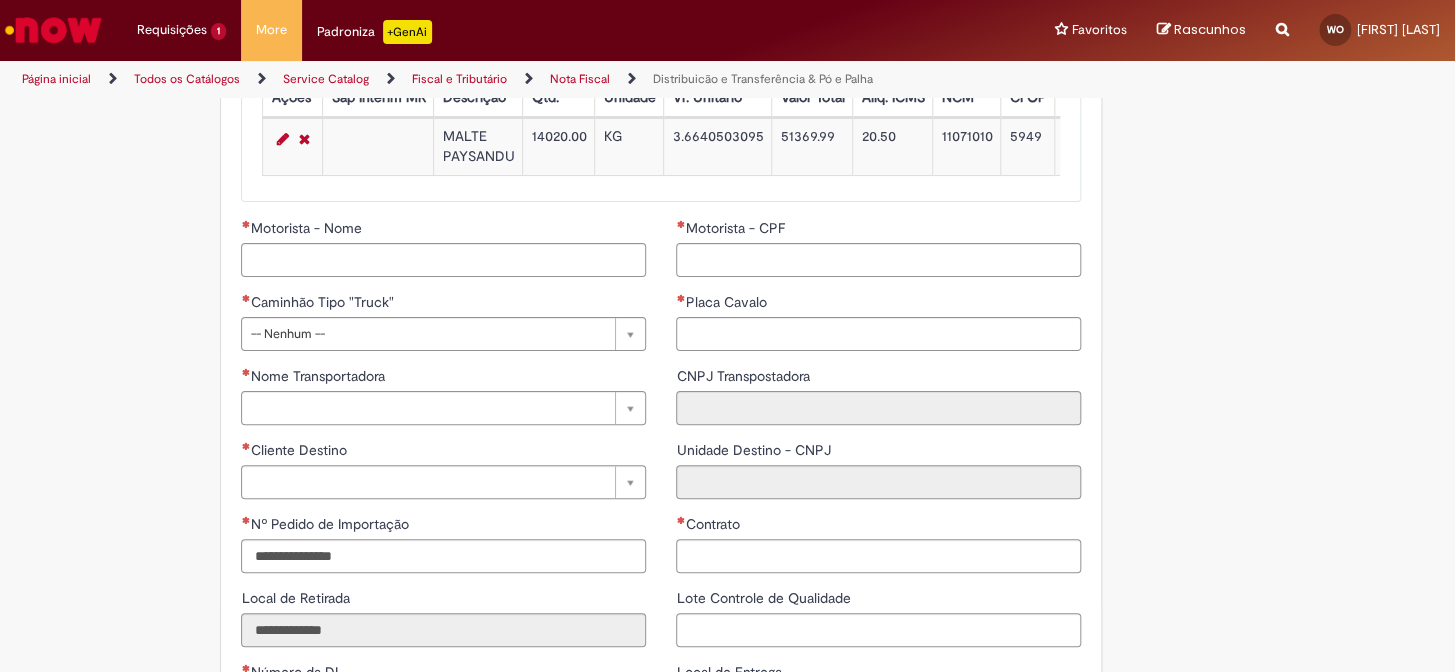 scroll, scrollTop: 0, scrollLeft: 1371, axis: horizontal 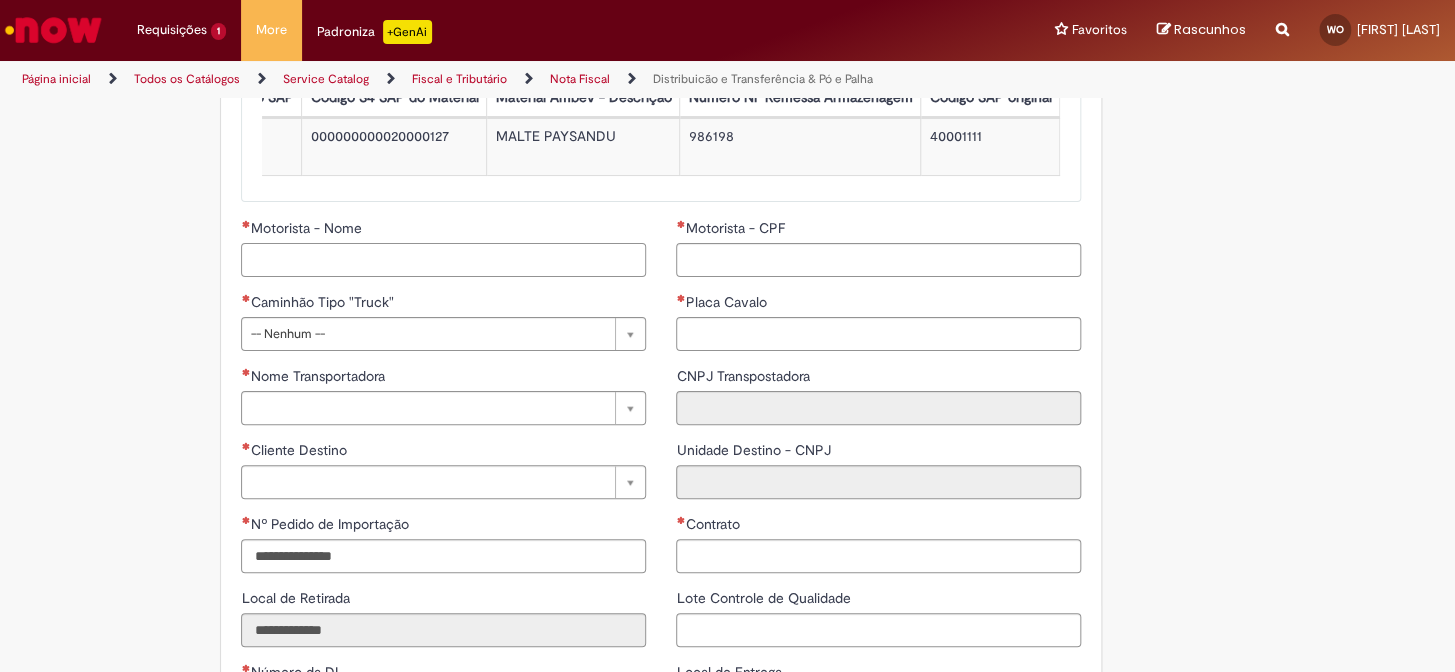 click on "Motorista - Nome" at bounding box center [443, 260] 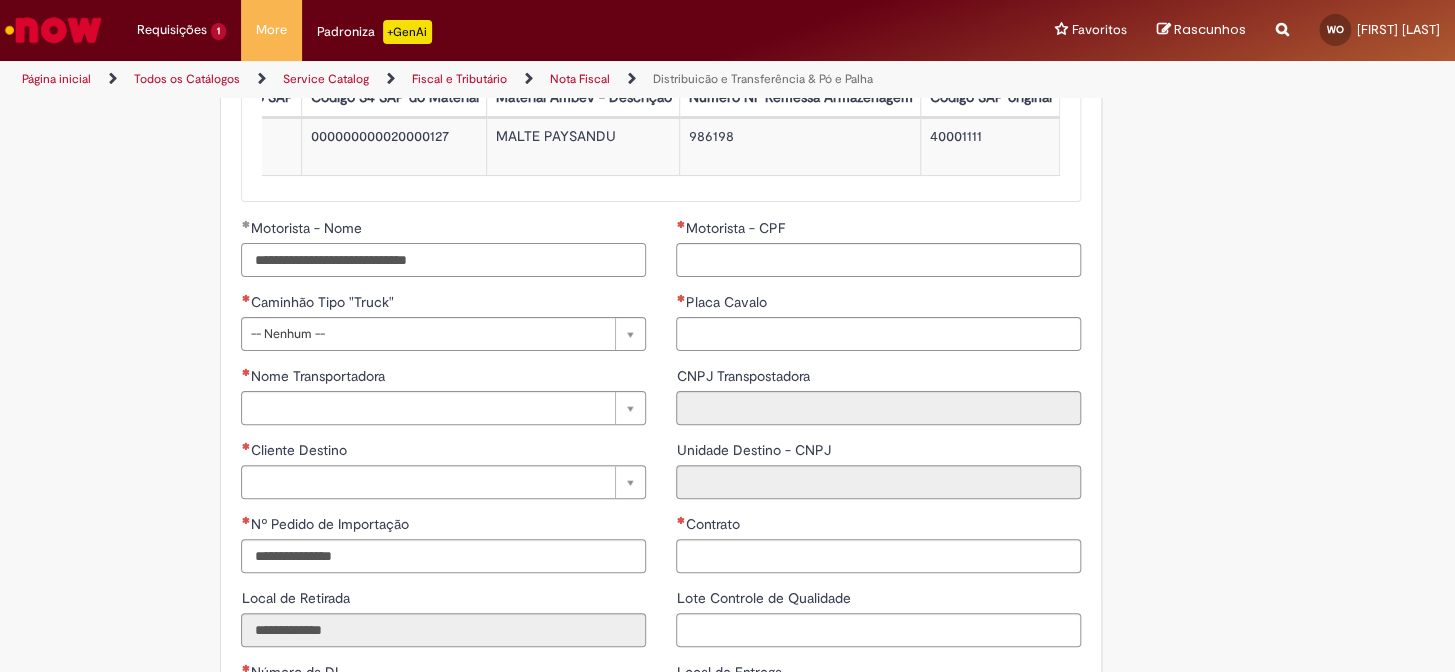 type on "**********" 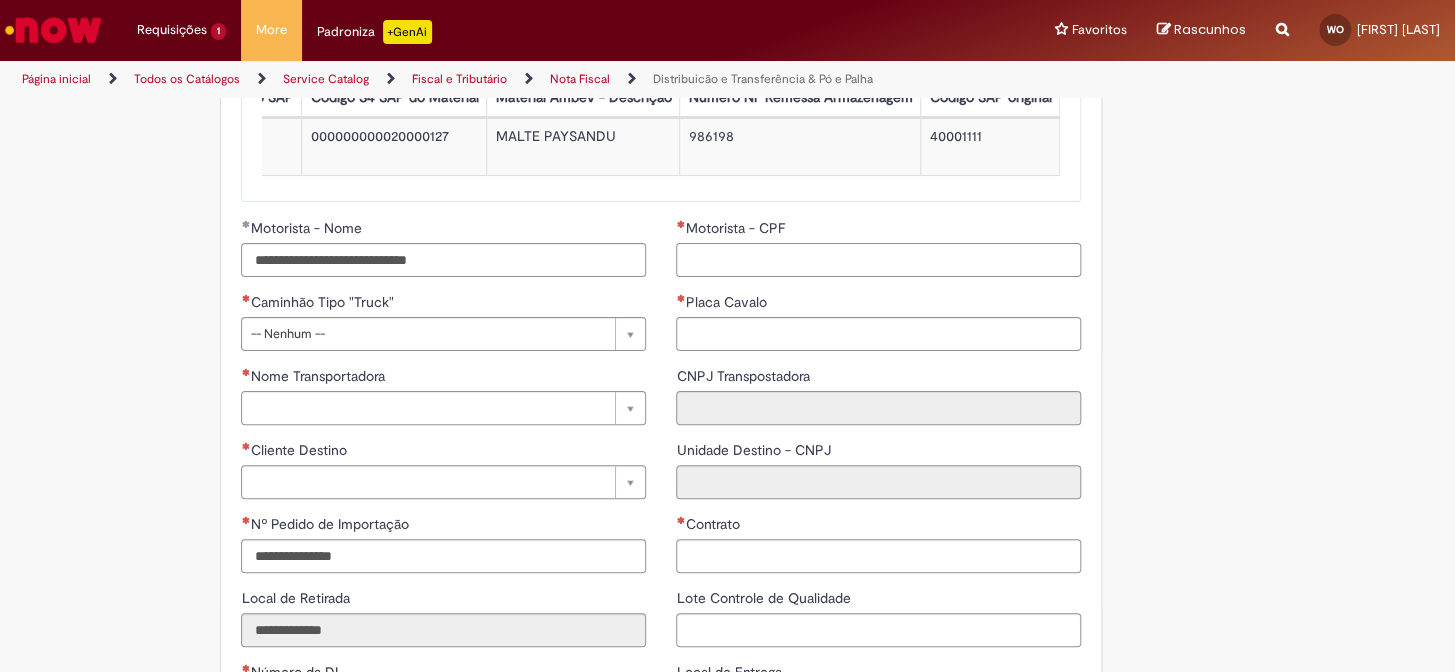 click on "Motorista - CPF" at bounding box center (878, 260) 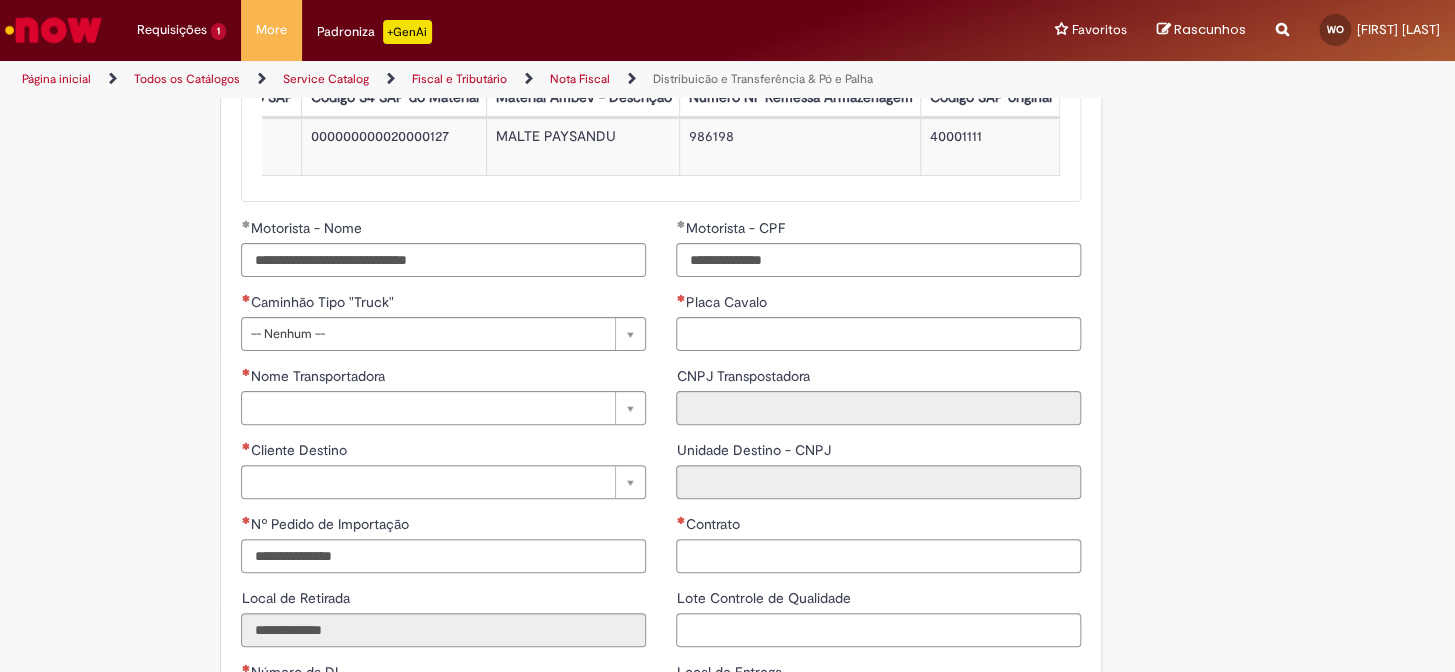 type on "**********" 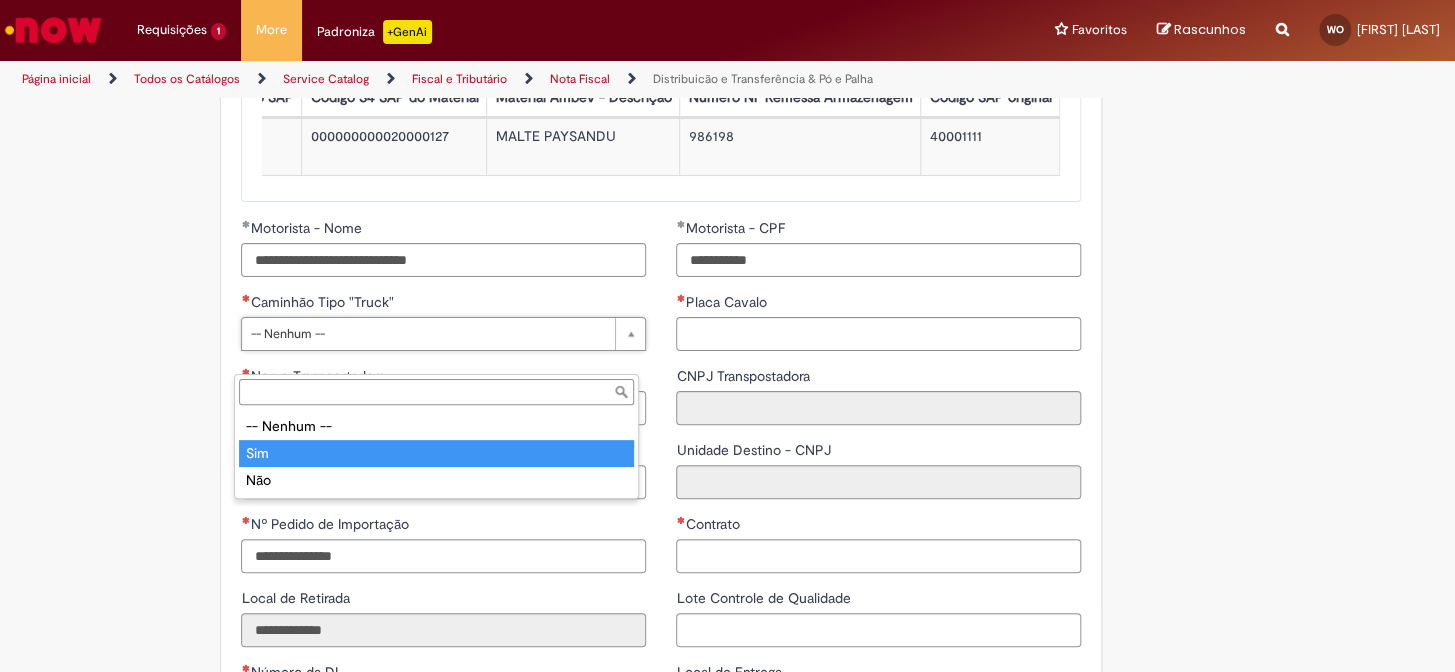 type on "***" 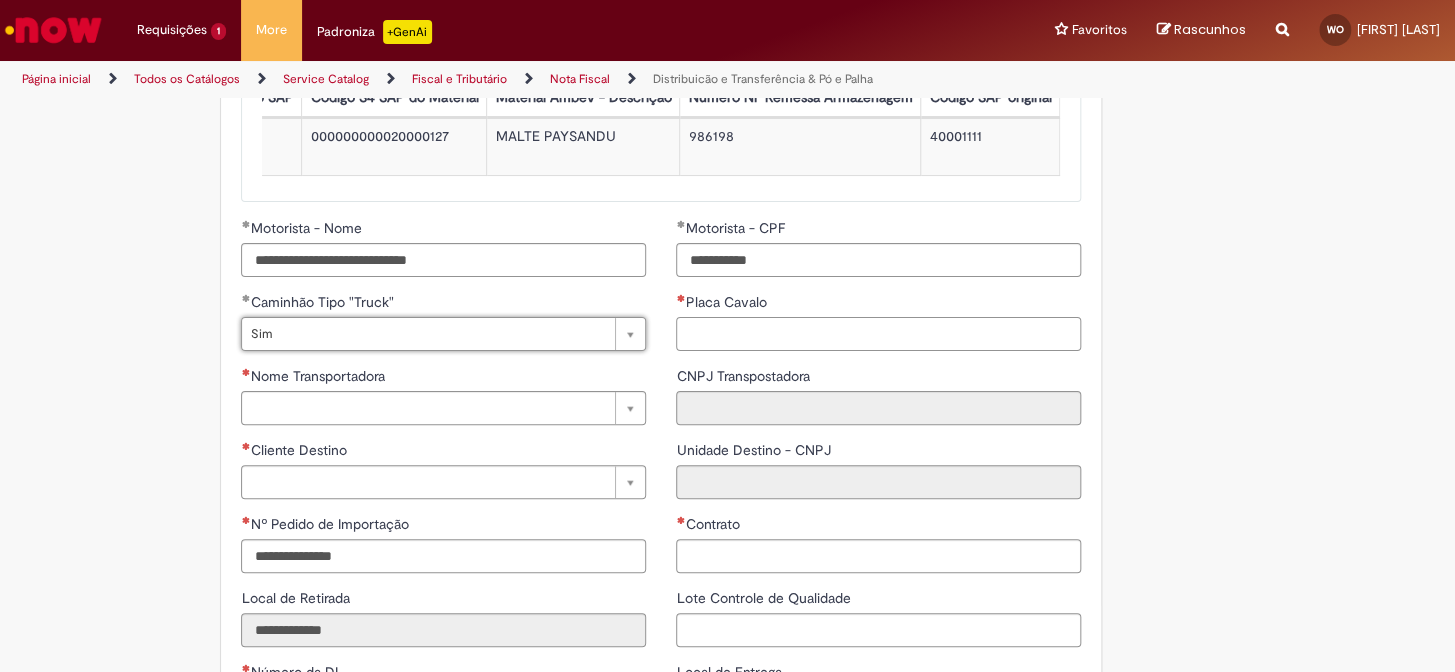 click on "Placa Cavalo" at bounding box center [878, 334] 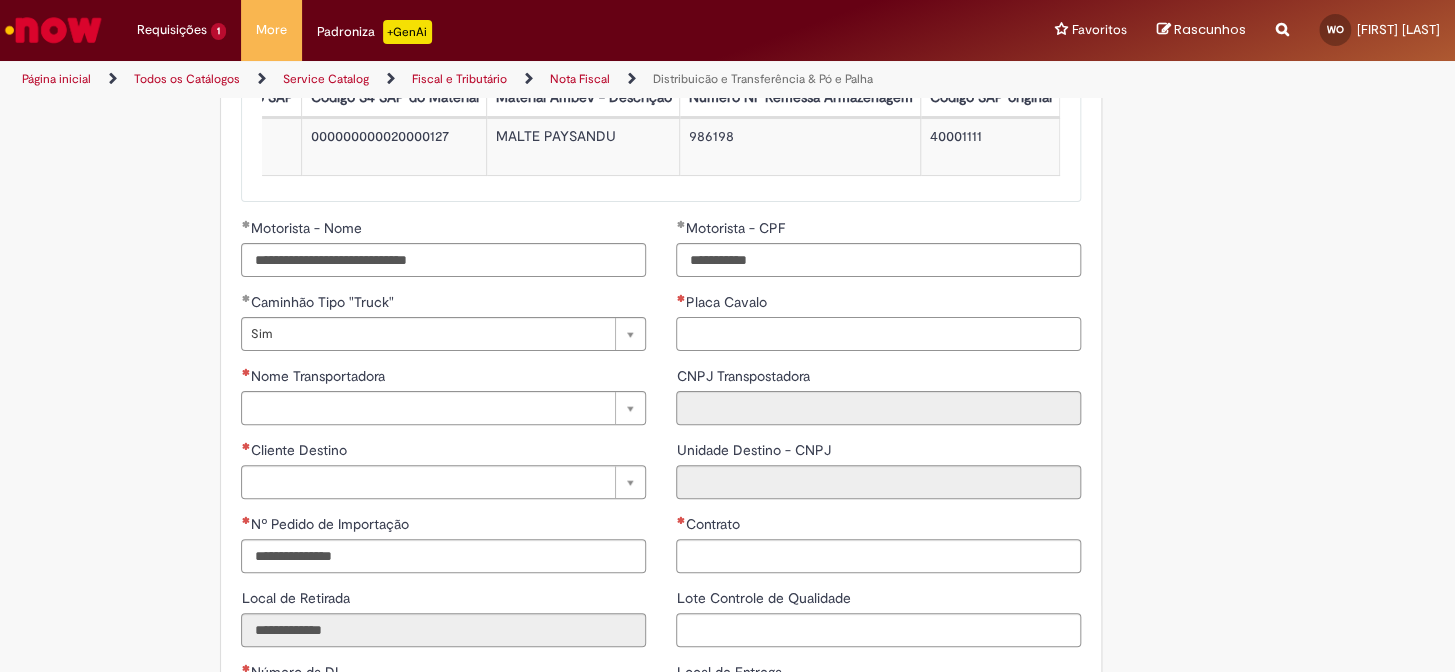 paste on "*******" 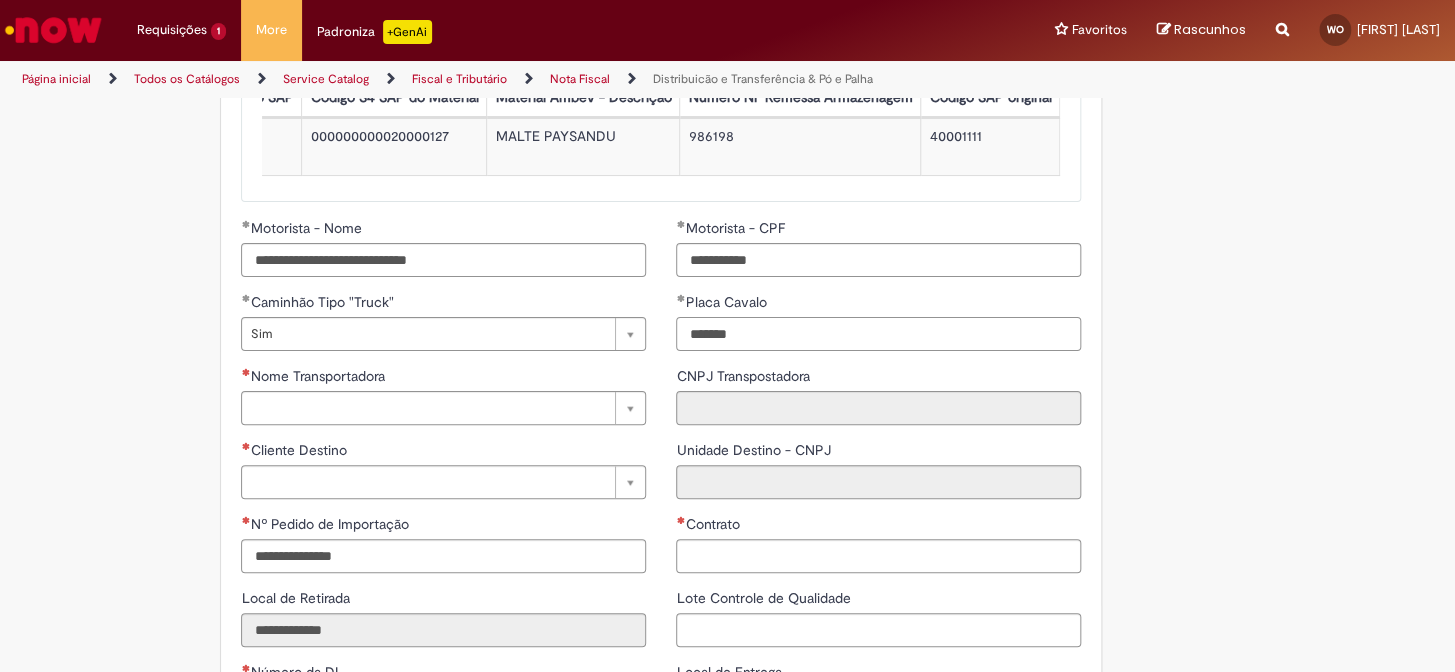 type on "*******" 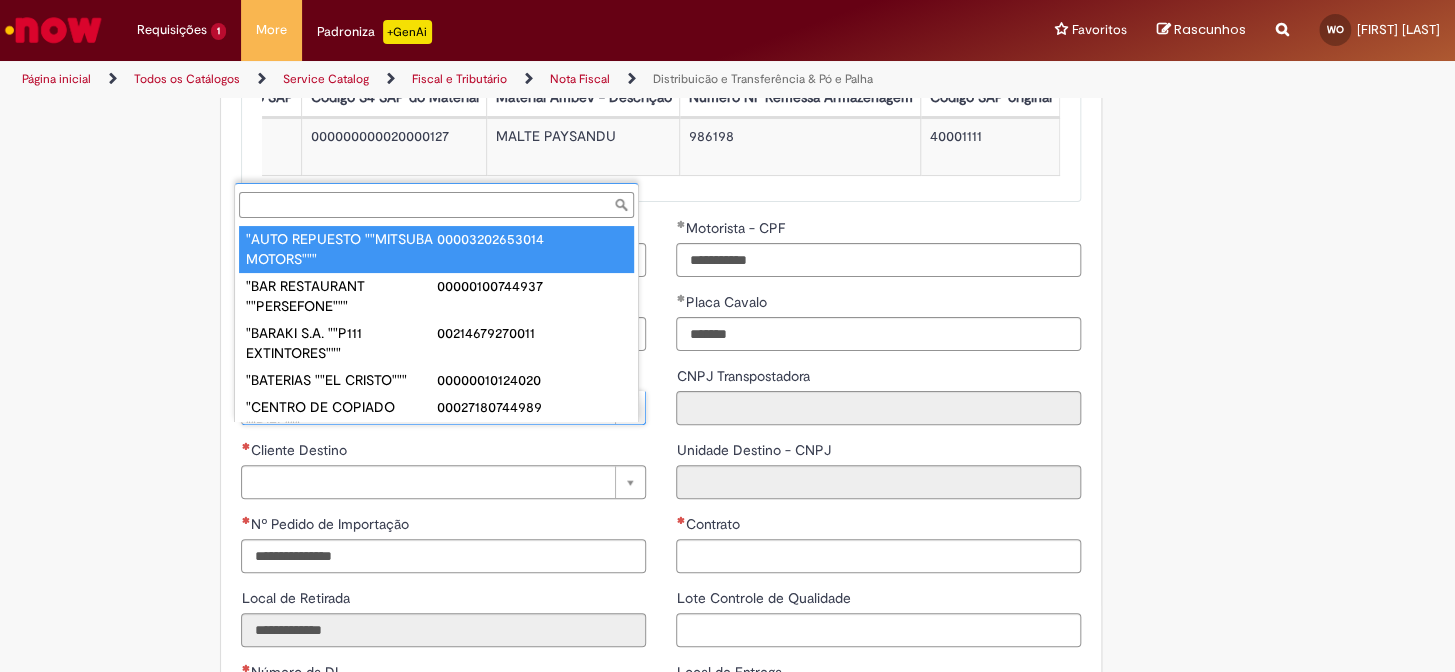paste on "**********" 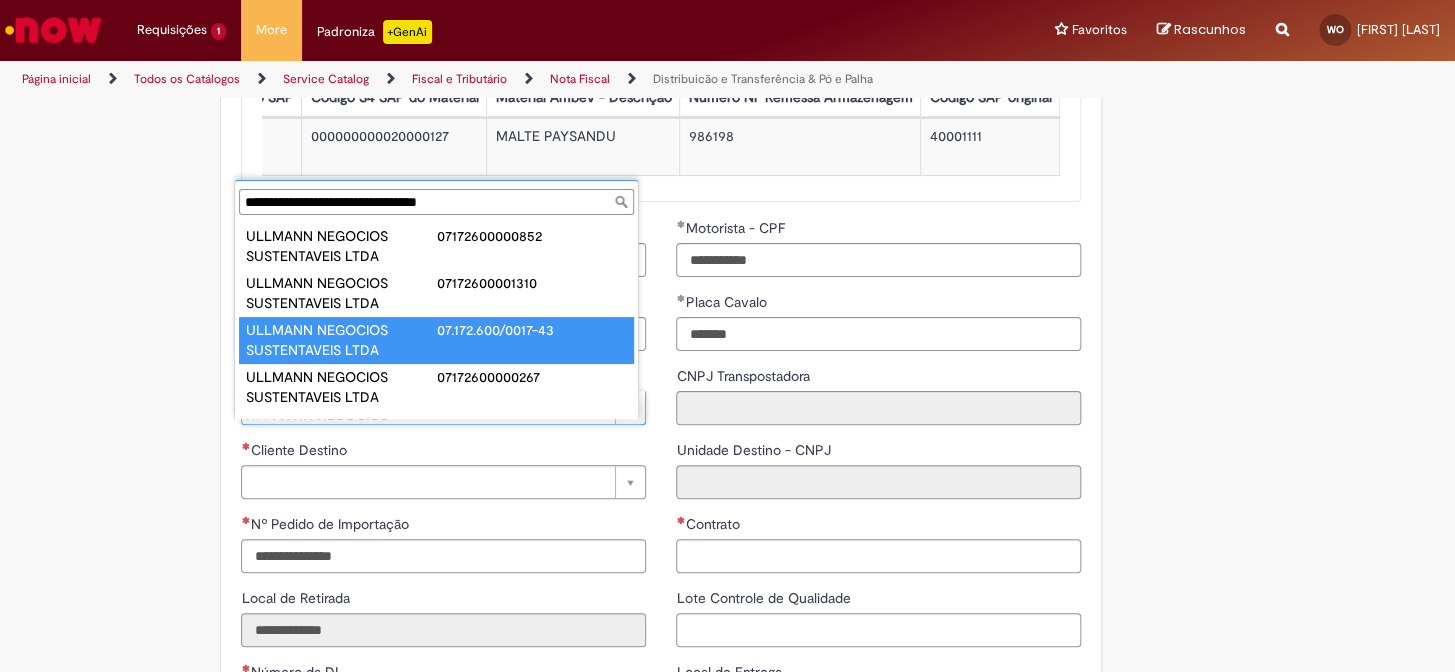 type on "**********" 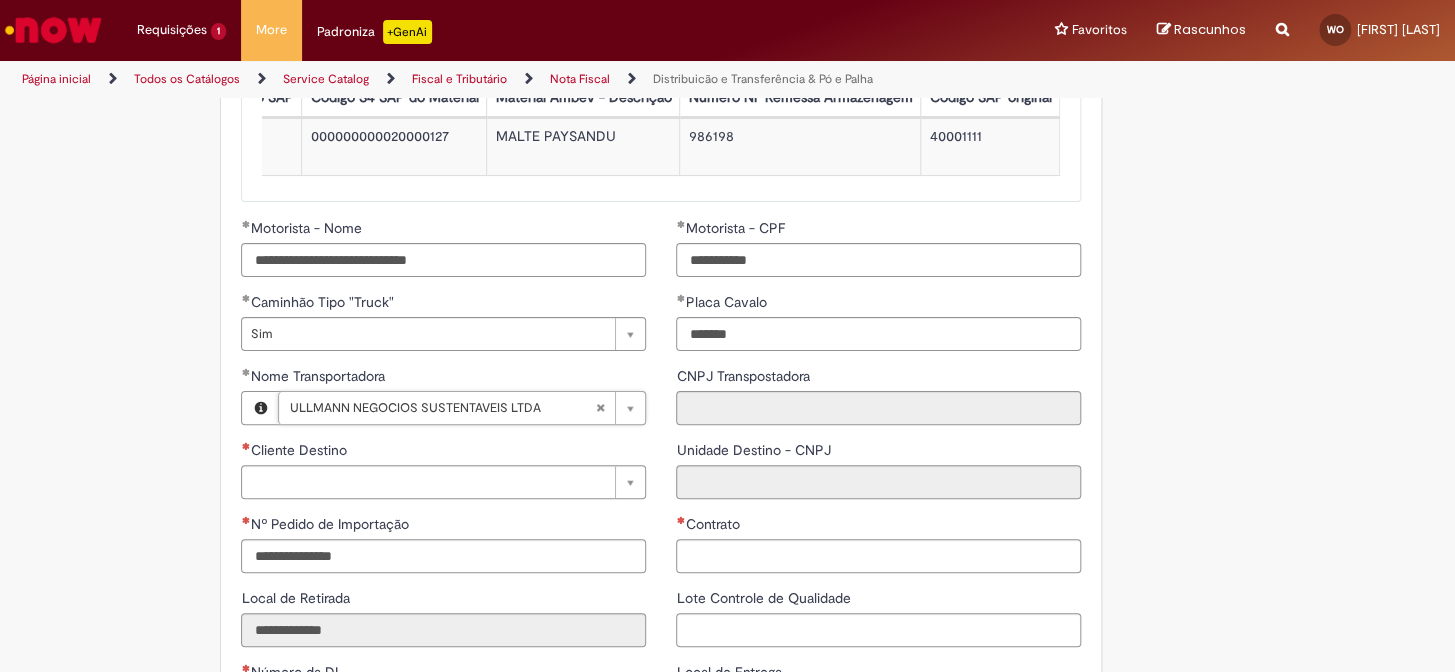 type on "**********" 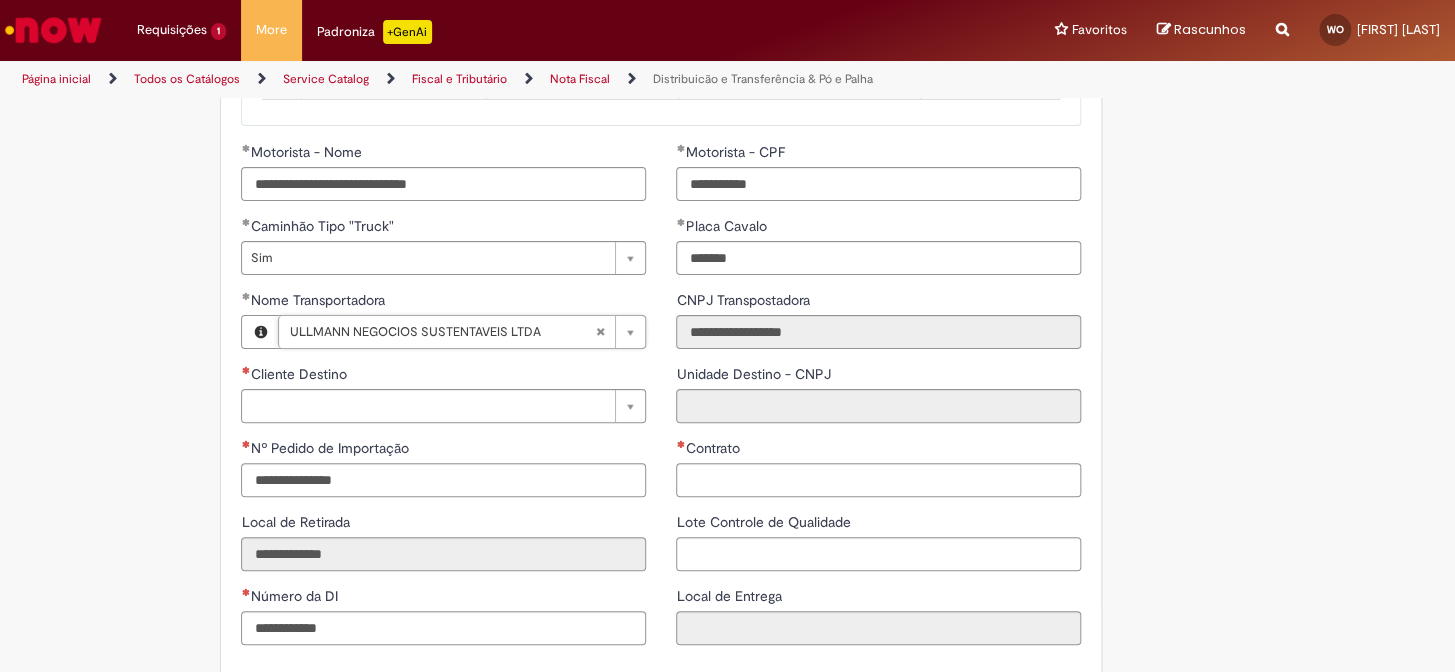 scroll, scrollTop: 2406, scrollLeft: 0, axis: vertical 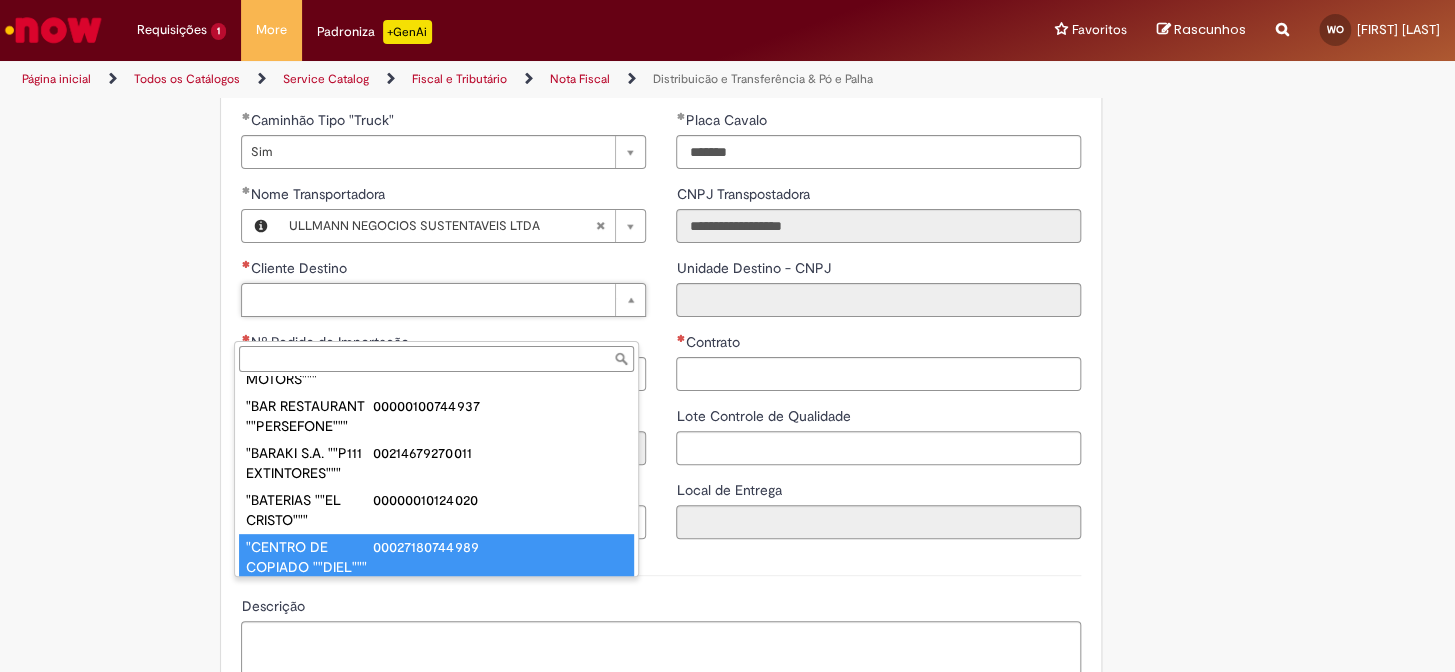 type on "**********" 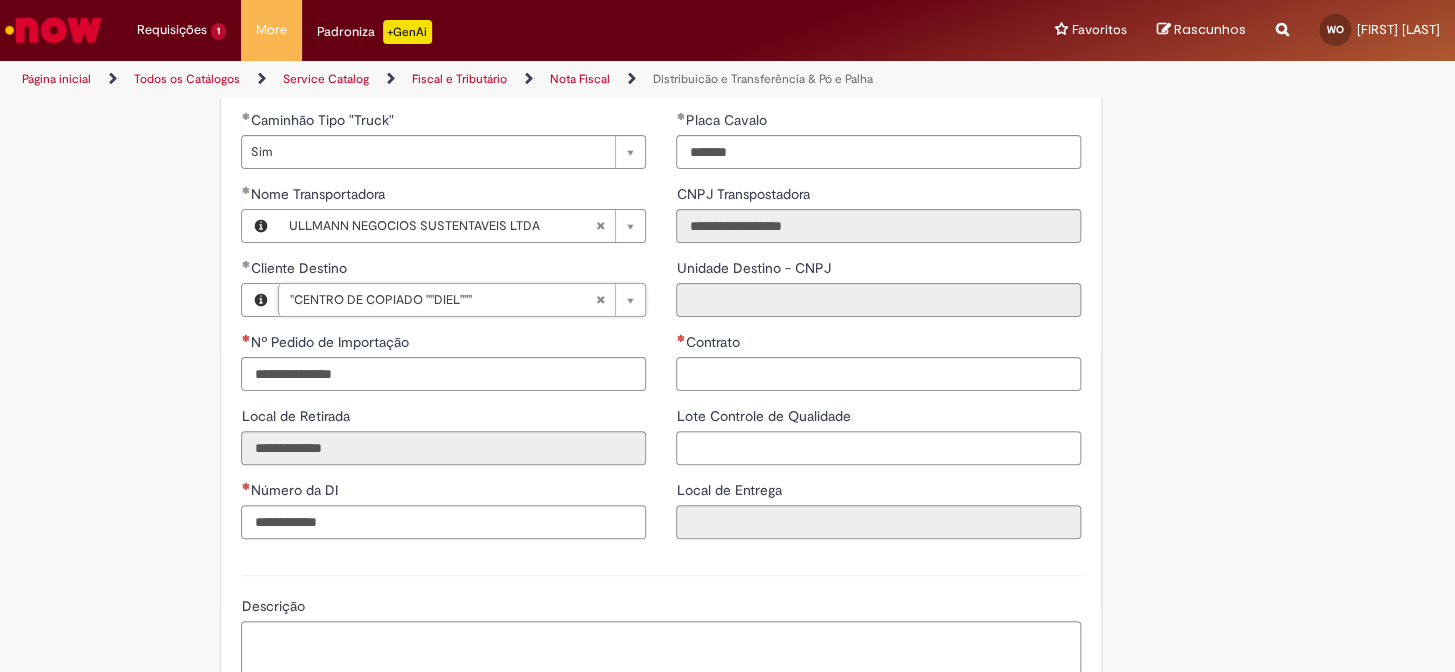 type on "**********" 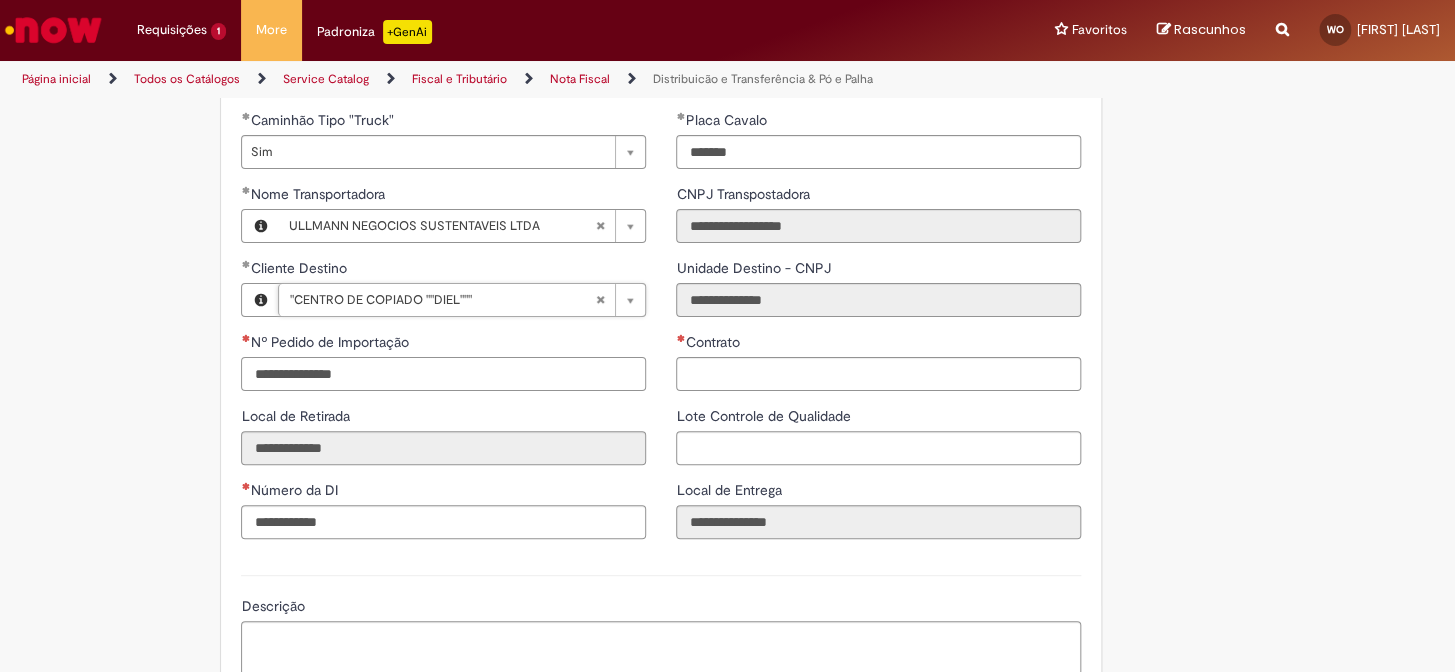 click on "Nº Pedido de Importação" at bounding box center [443, 374] 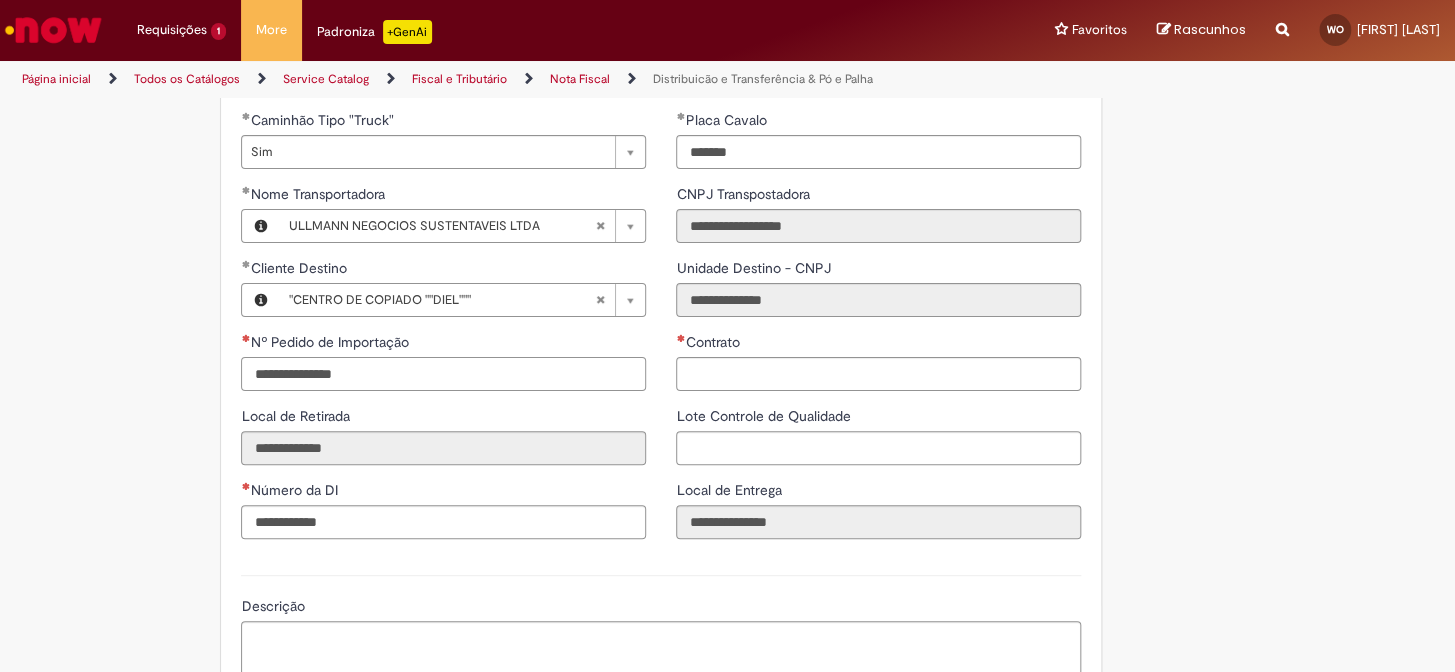 paste on "**********" 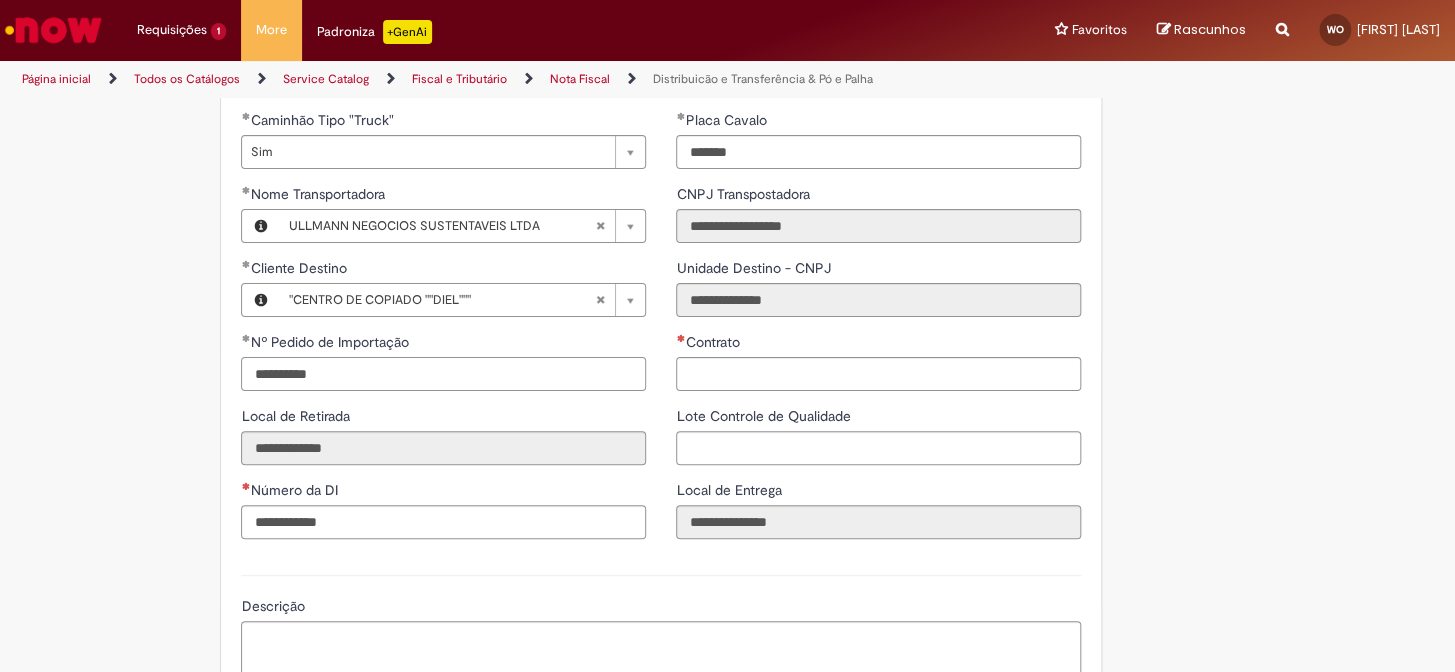 type on "**********" 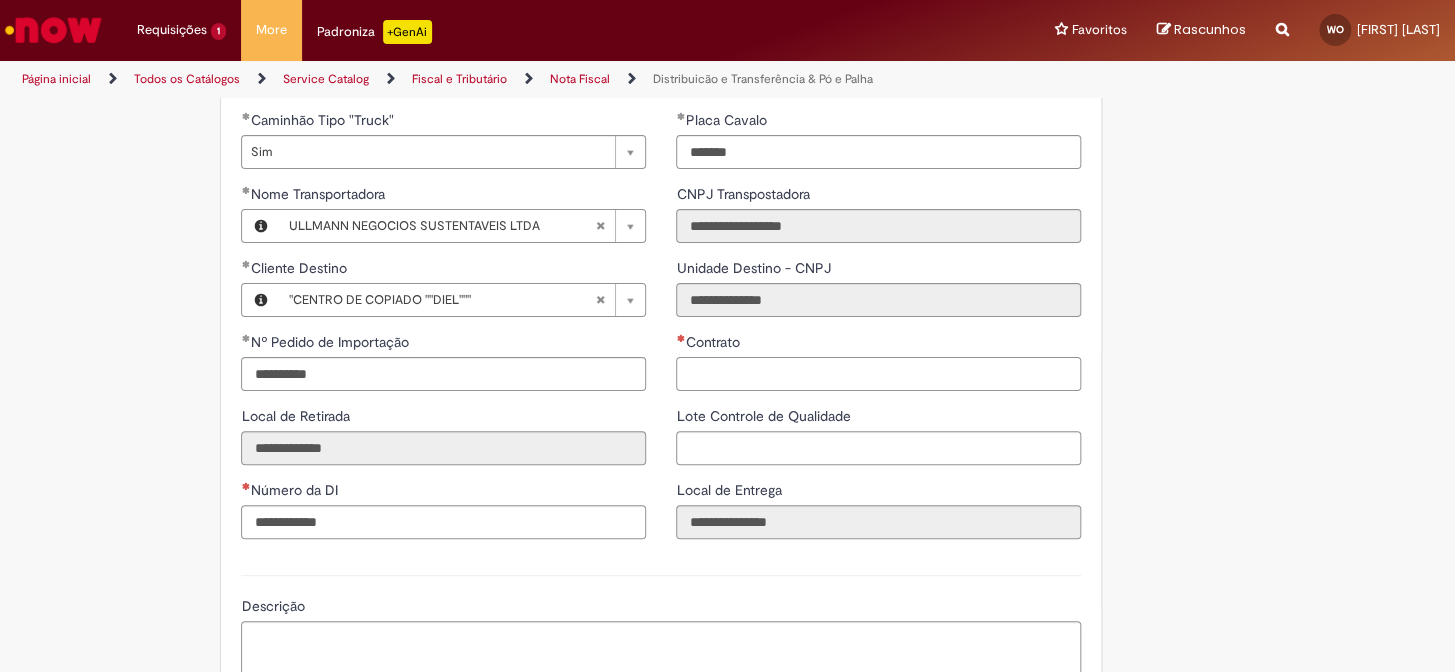 click on "Contrato" at bounding box center [878, 374] 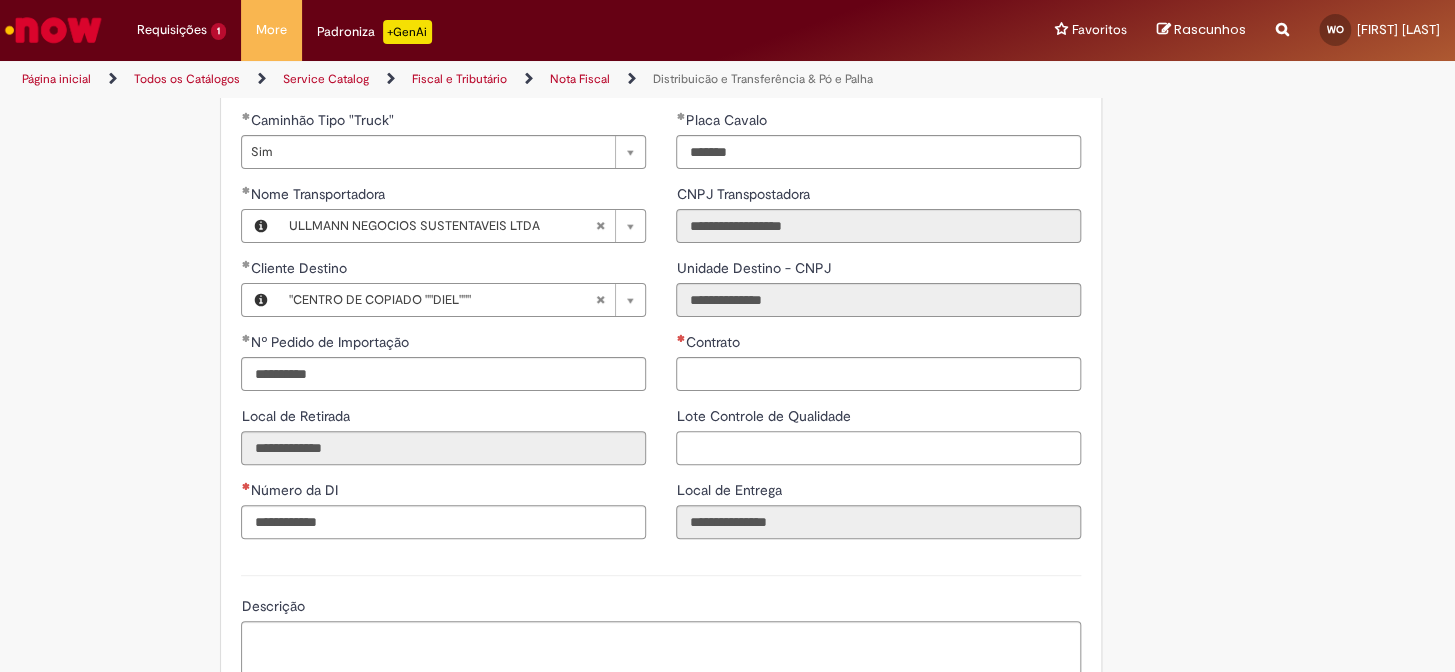click on "Lote Controle de Qualidade" at bounding box center [878, 448] 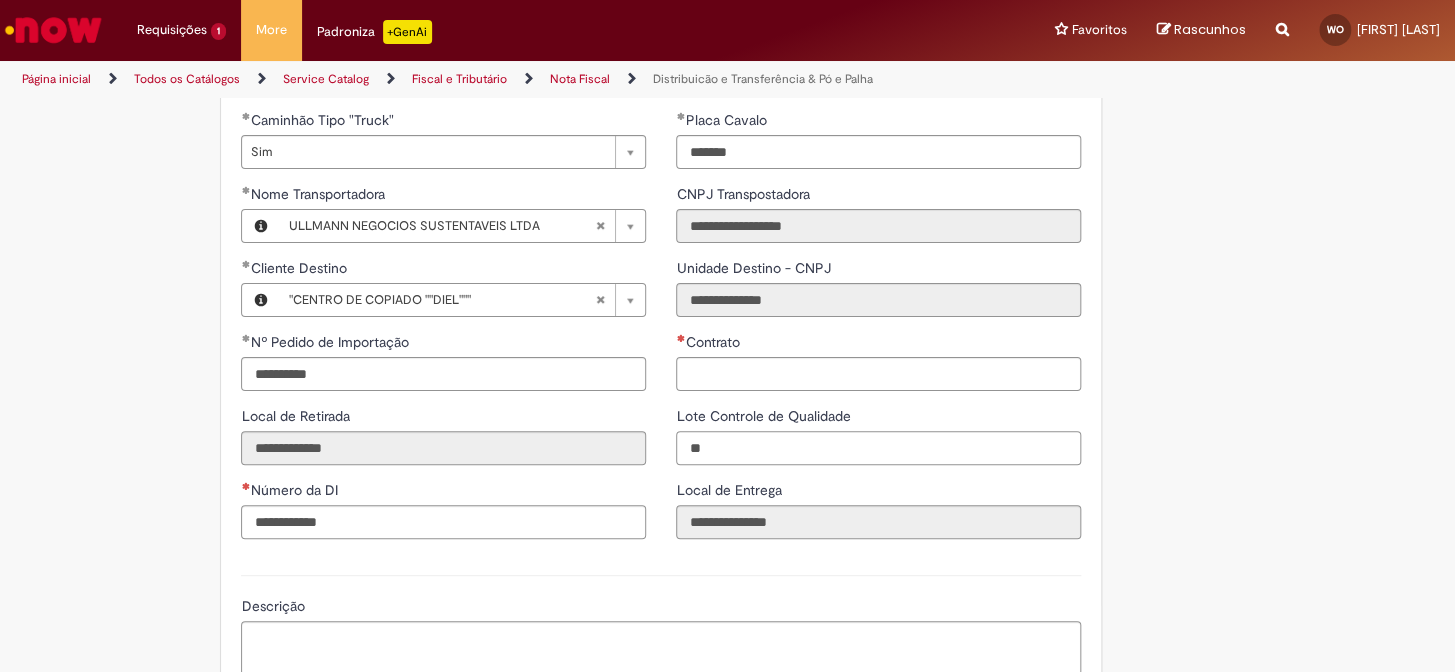 type on "**" 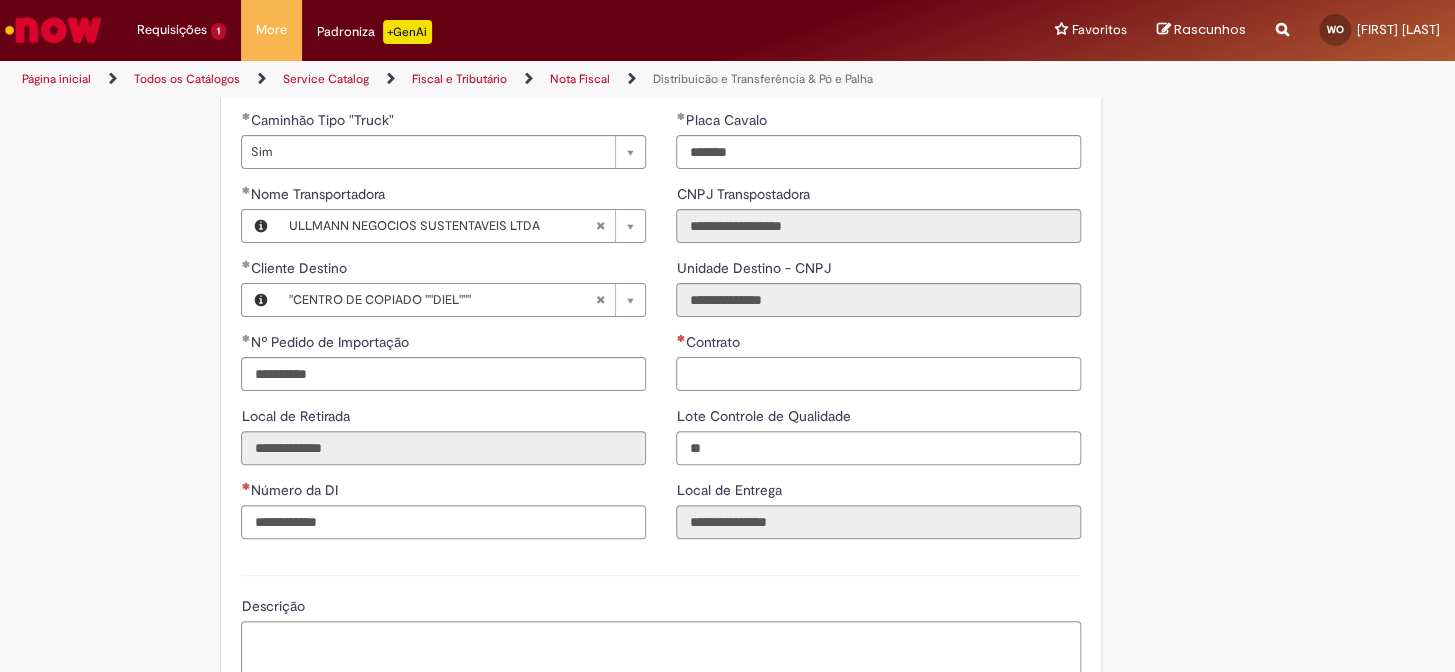 click on "Contrato" at bounding box center [878, 374] 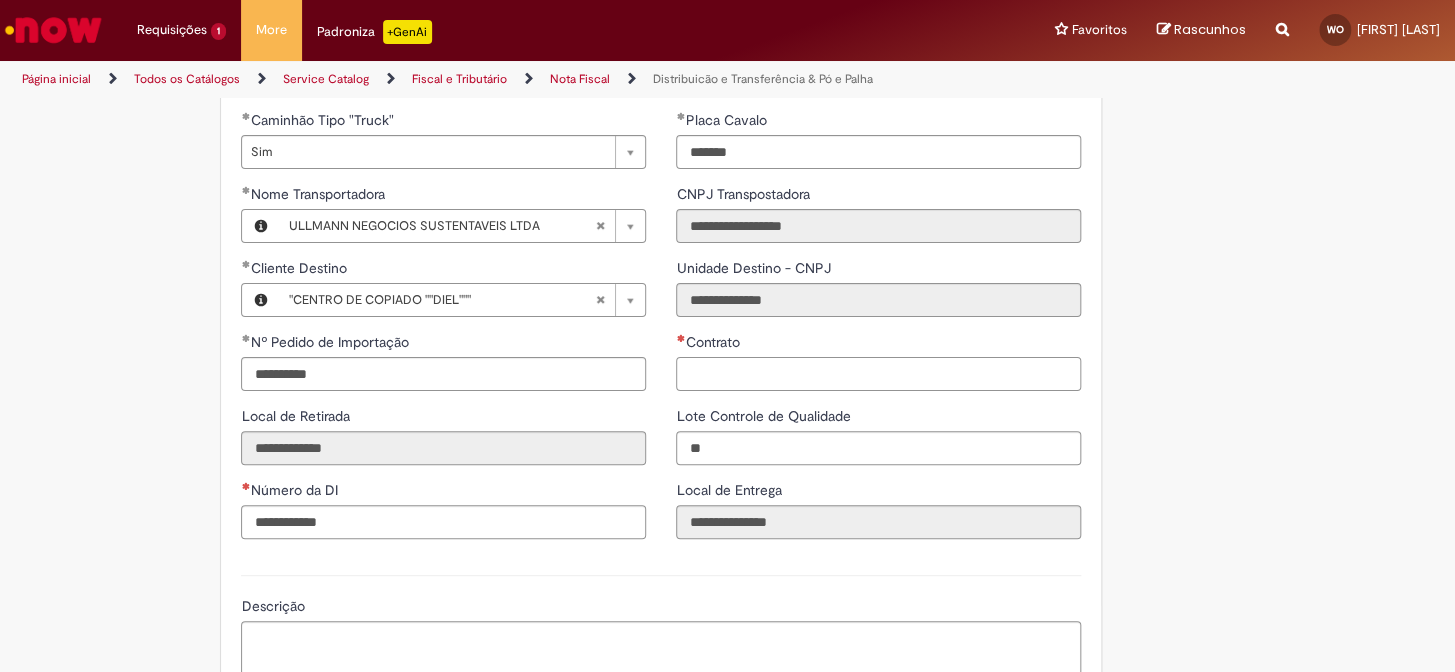 paste on "********" 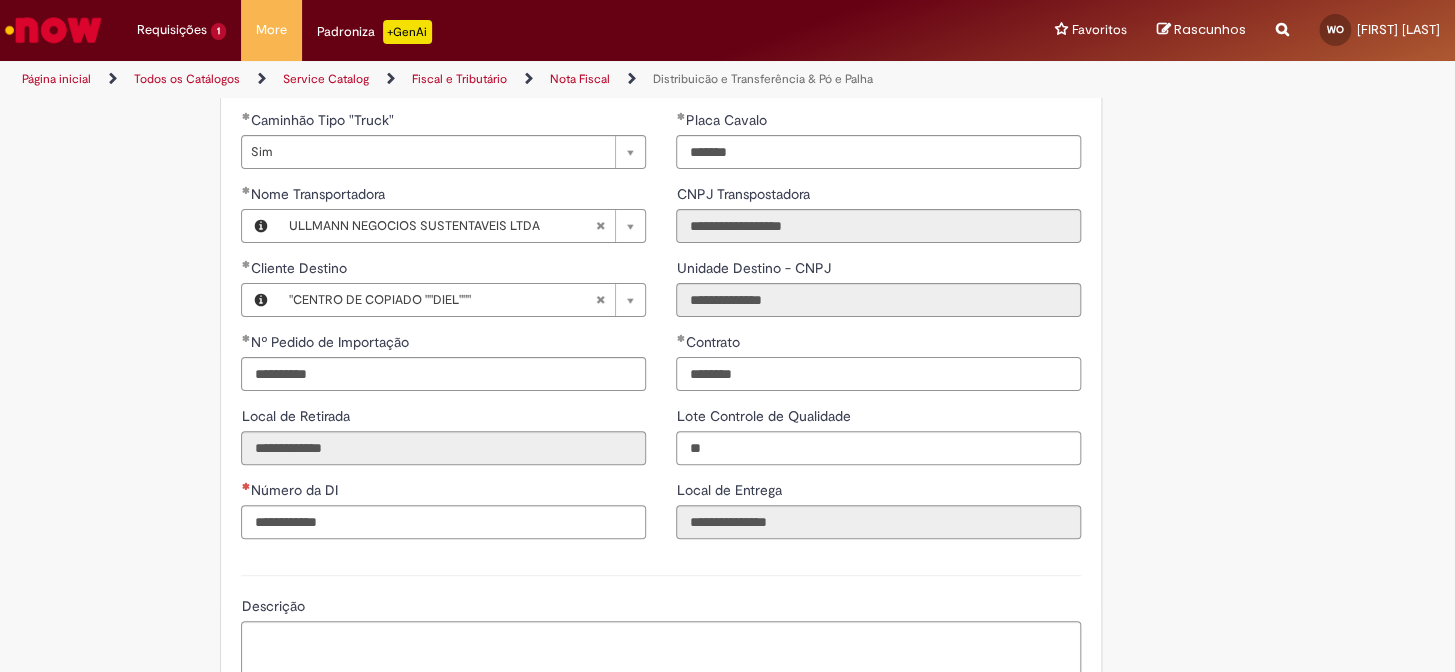 type on "********" 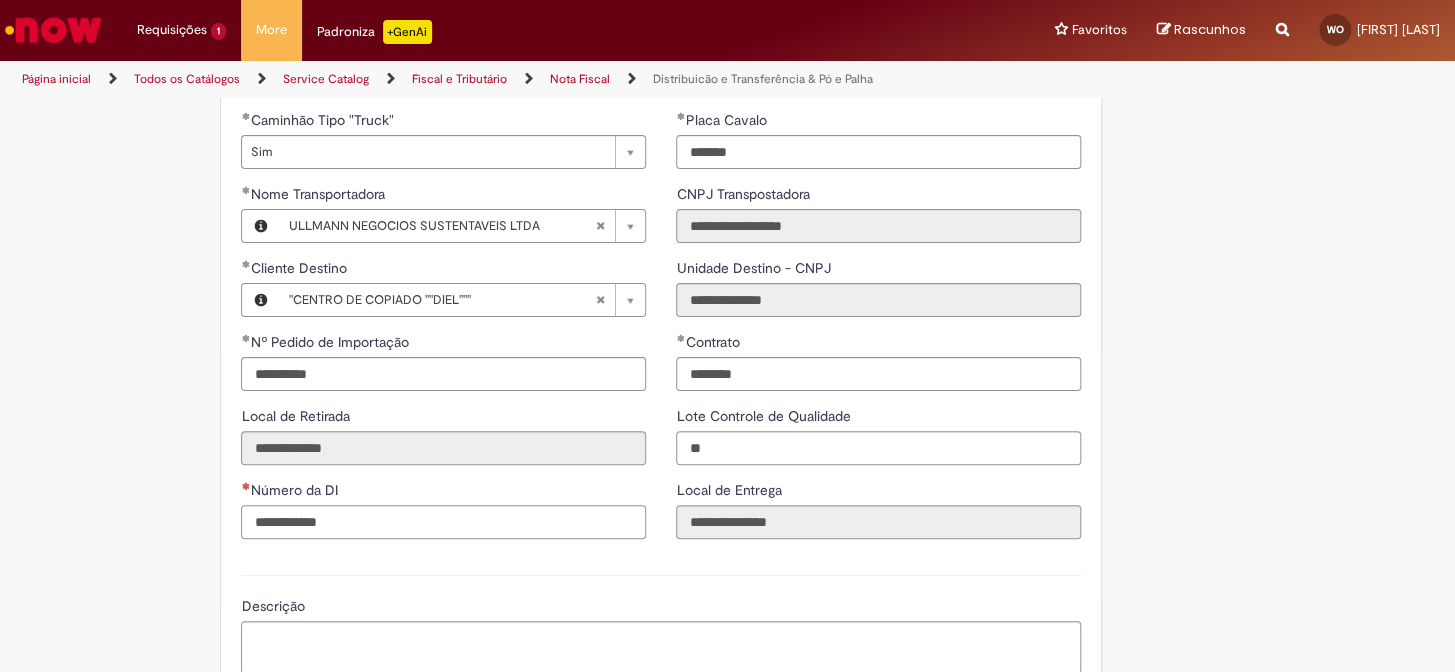 click on "Número da DI" at bounding box center (443, 522) 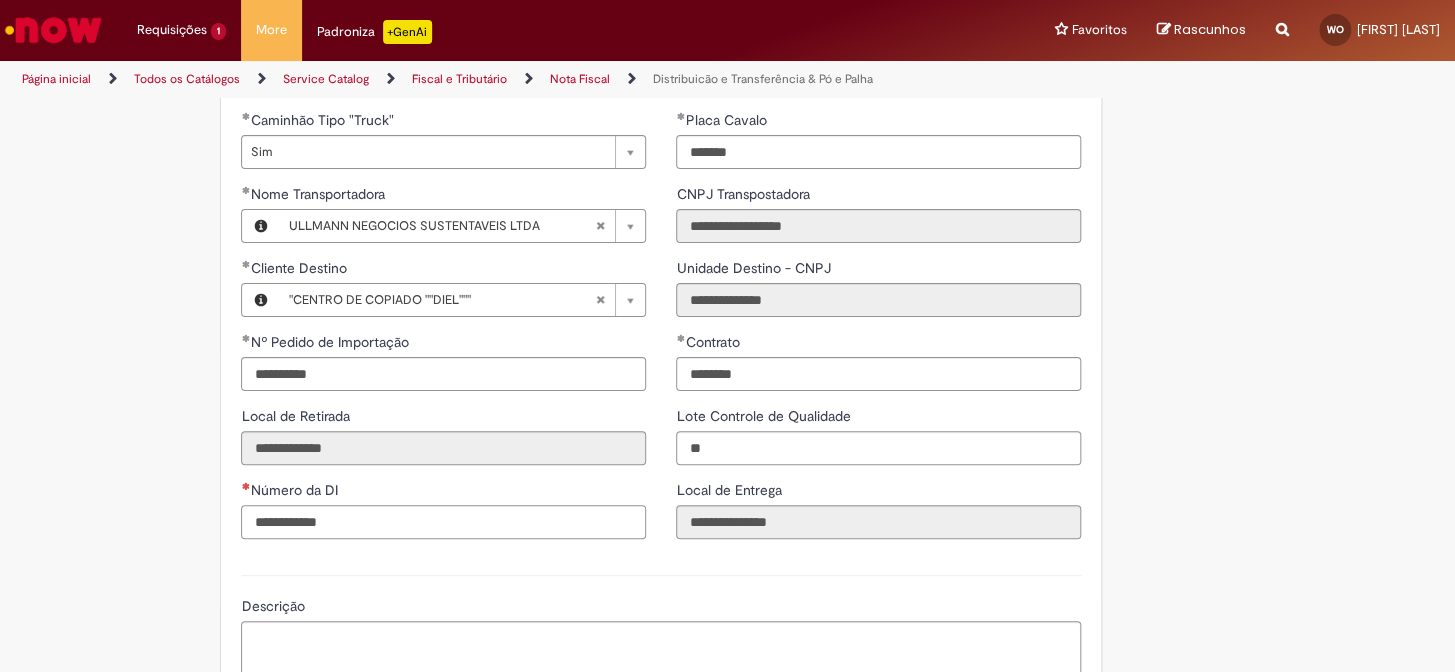 paste on "**********" 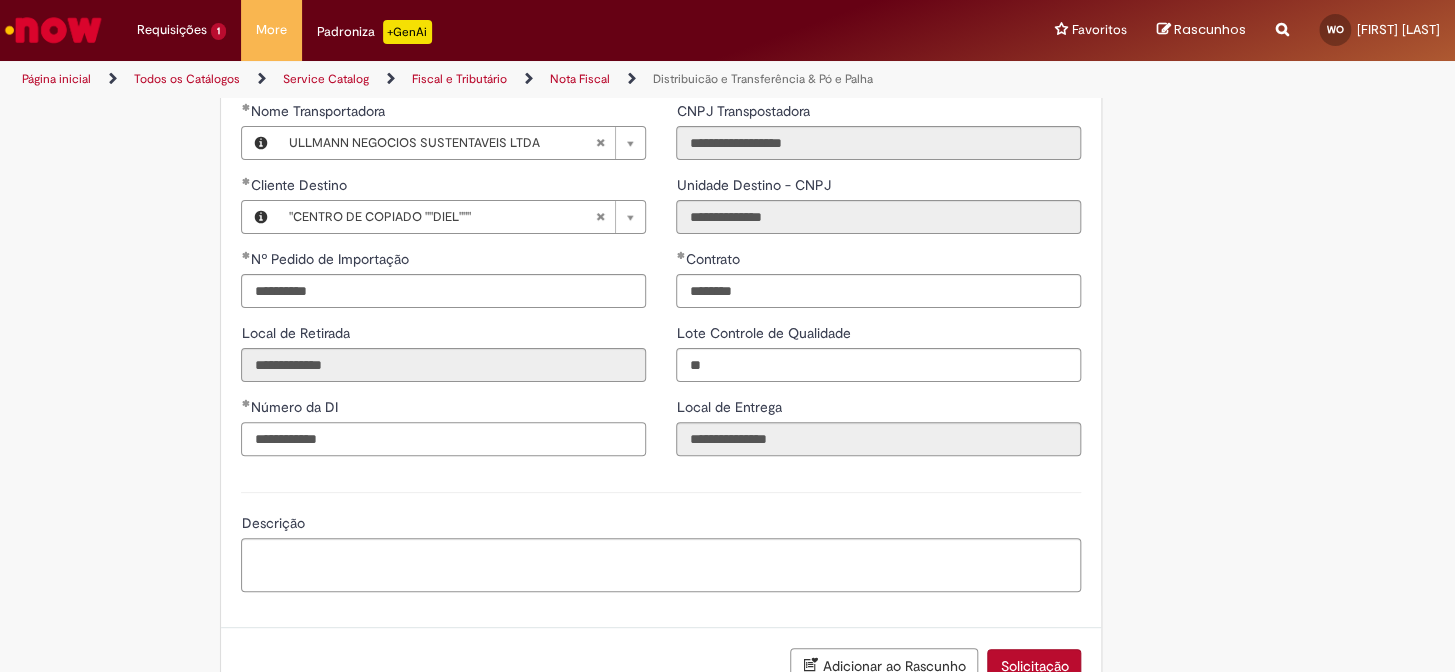 scroll, scrollTop: 2570, scrollLeft: 0, axis: vertical 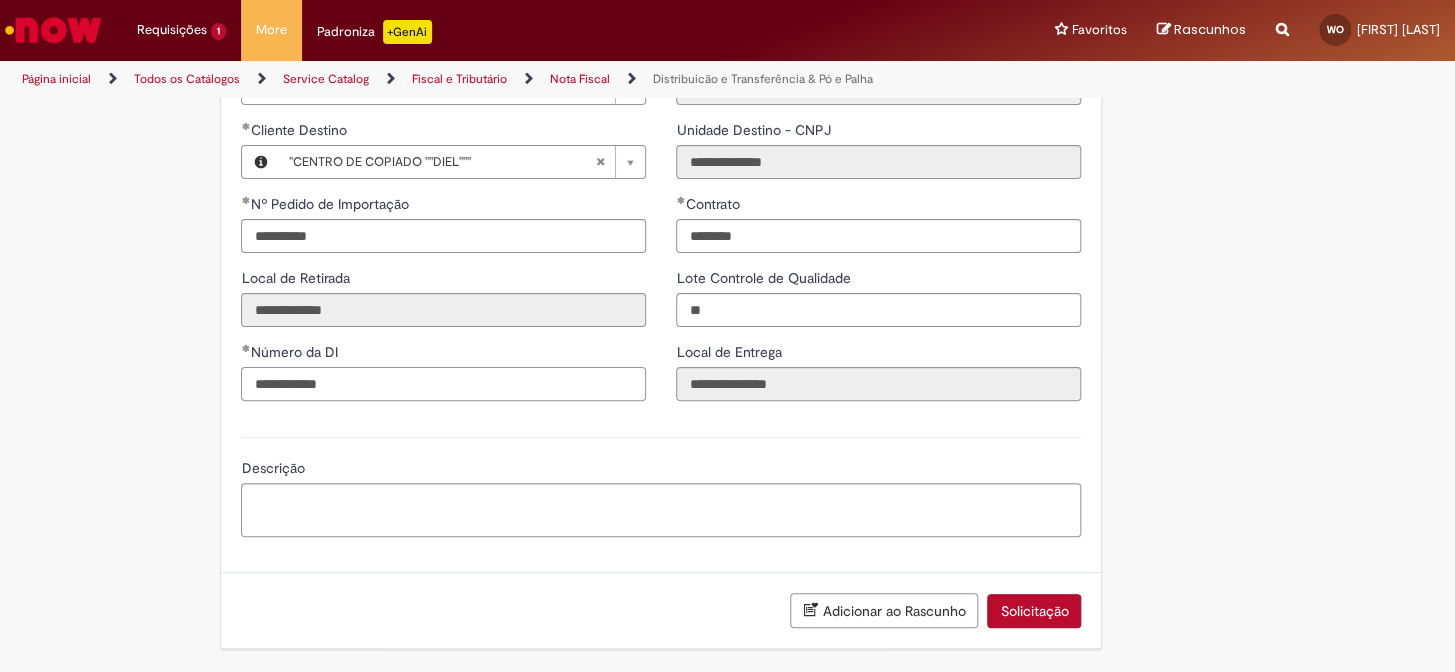 type on "**********" 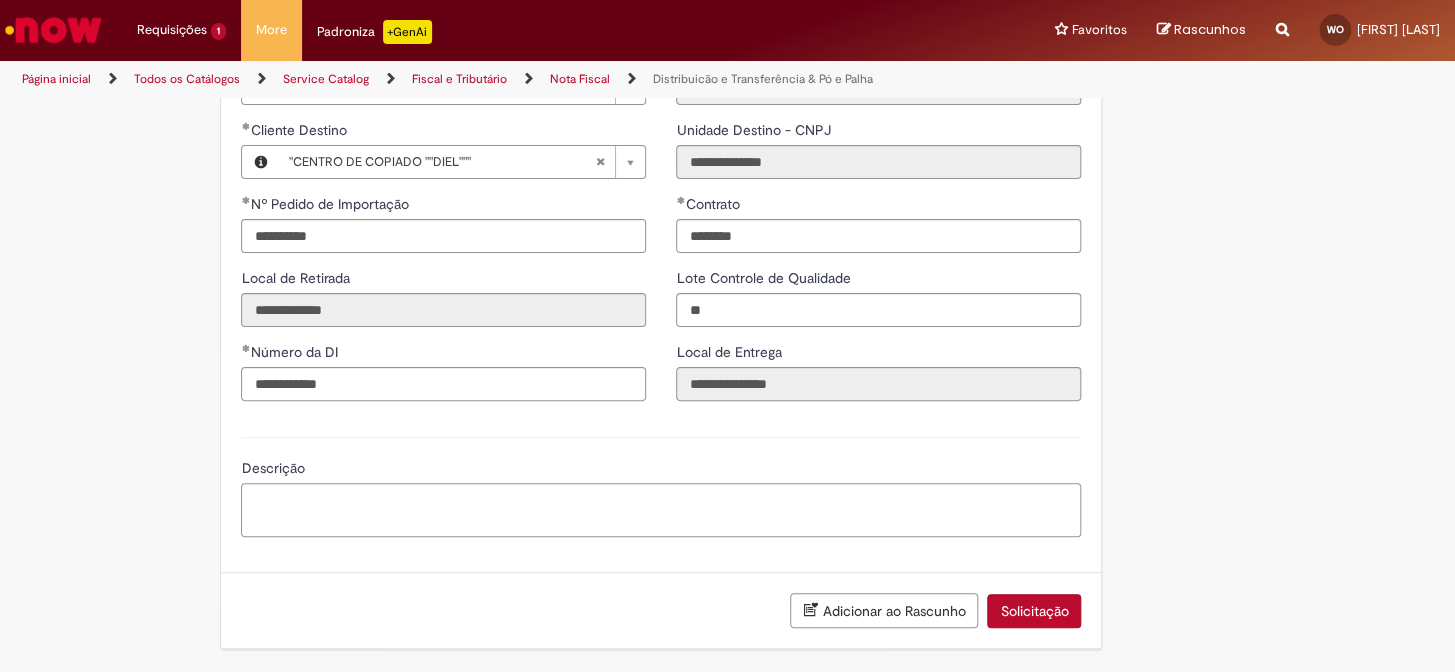 click on "Descrição" at bounding box center (661, 510) 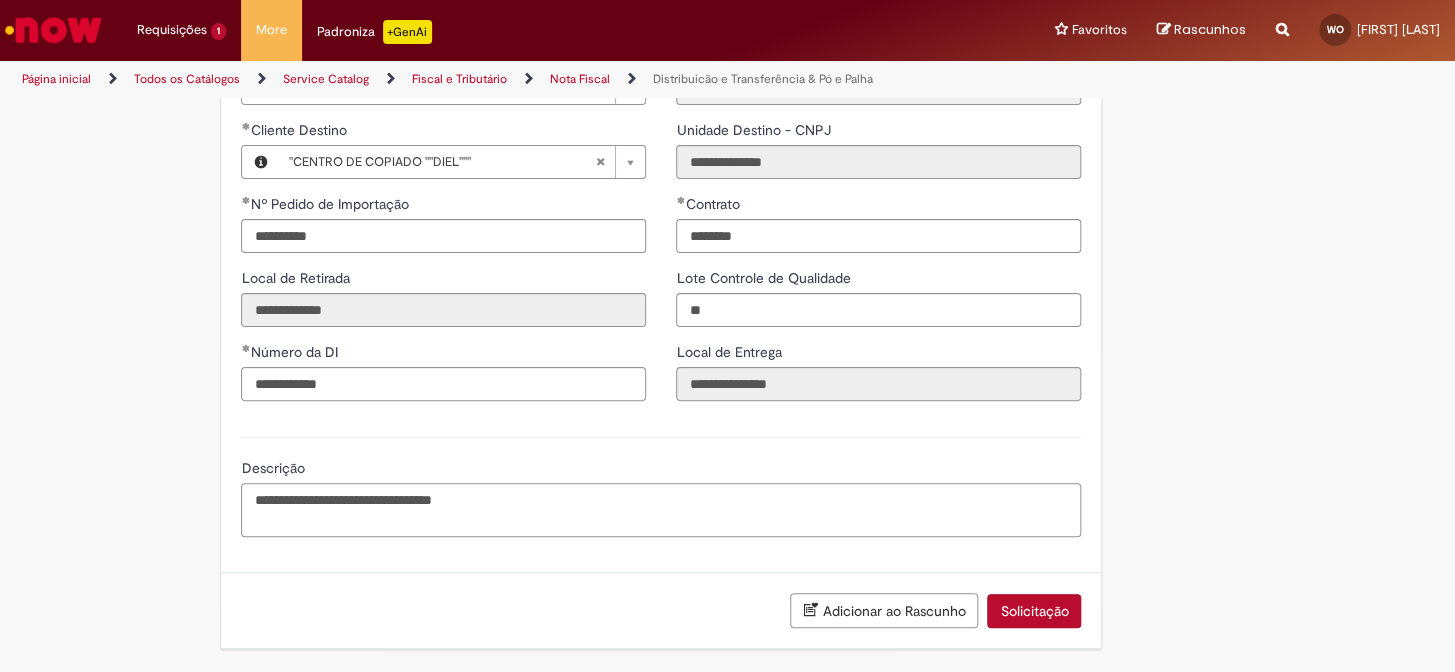 paste on "**********" 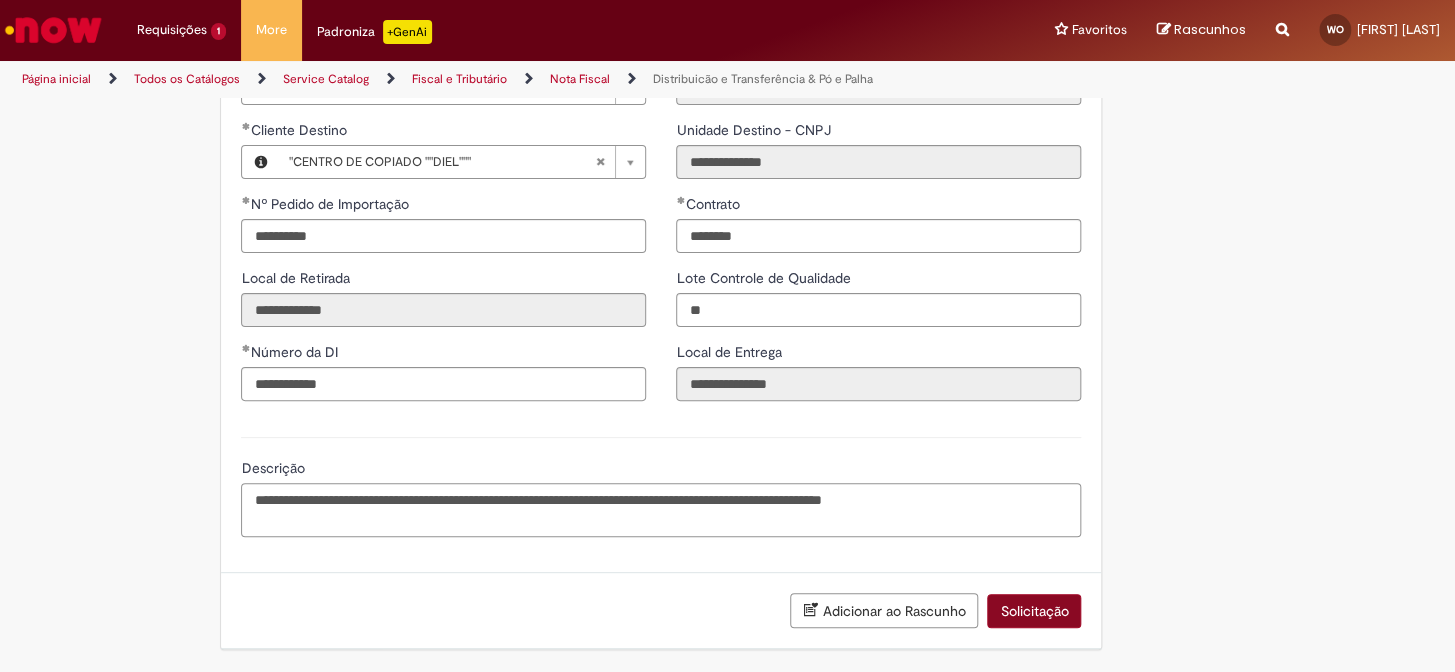 type on "**********" 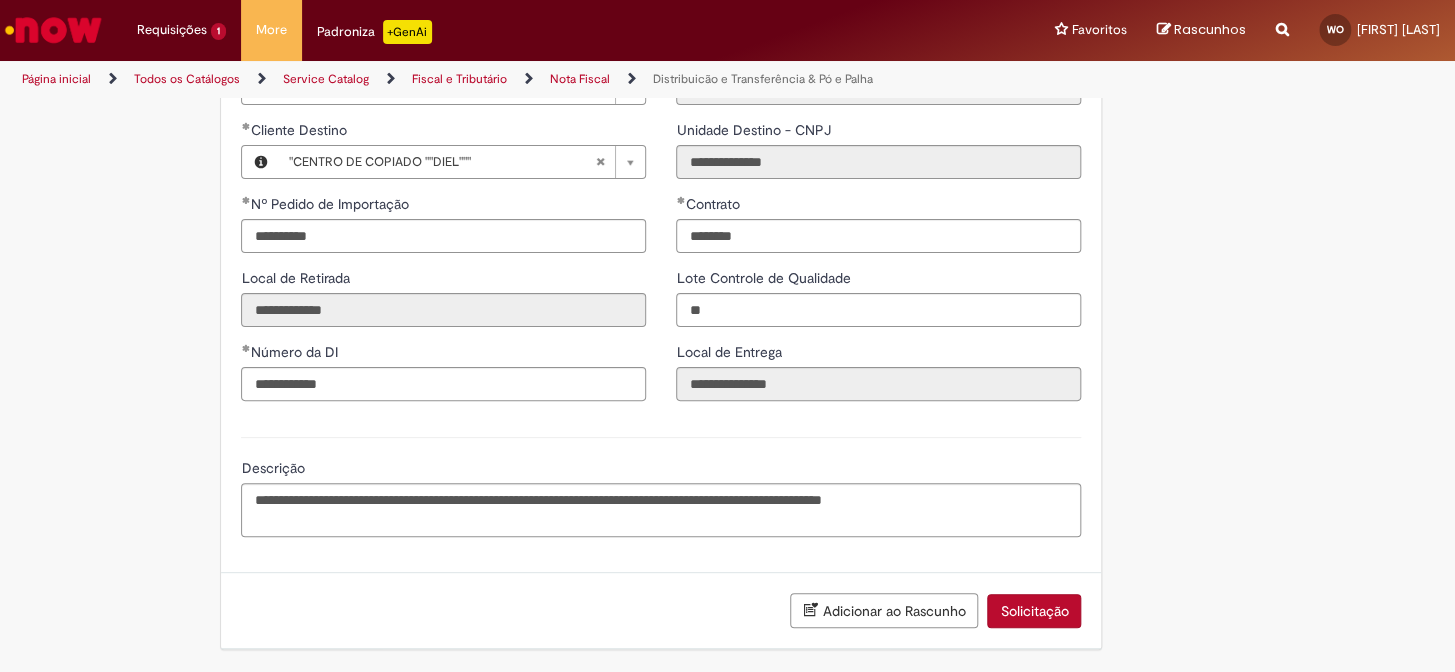 click on "Solicitação" at bounding box center [1034, 611] 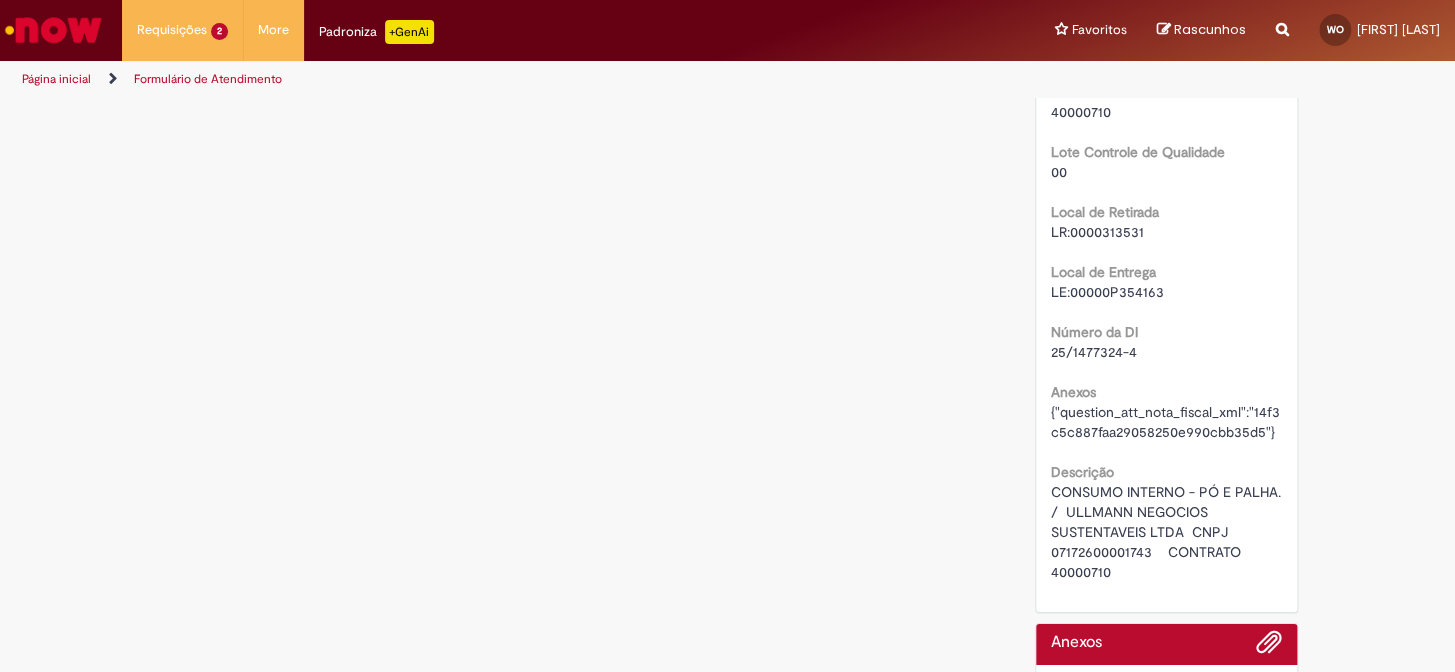 scroll, scrollTop: 0, scrollLeft: 0, axis: both 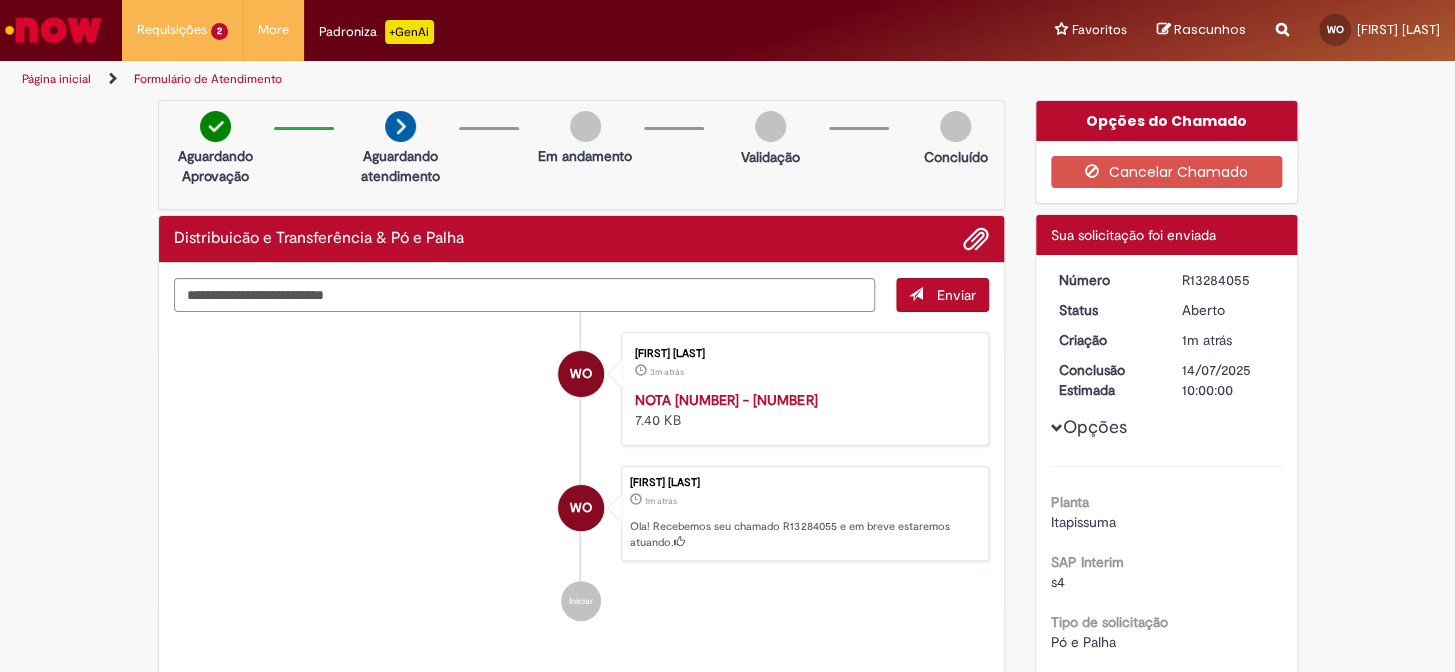 click at bounding box center (53, 30) 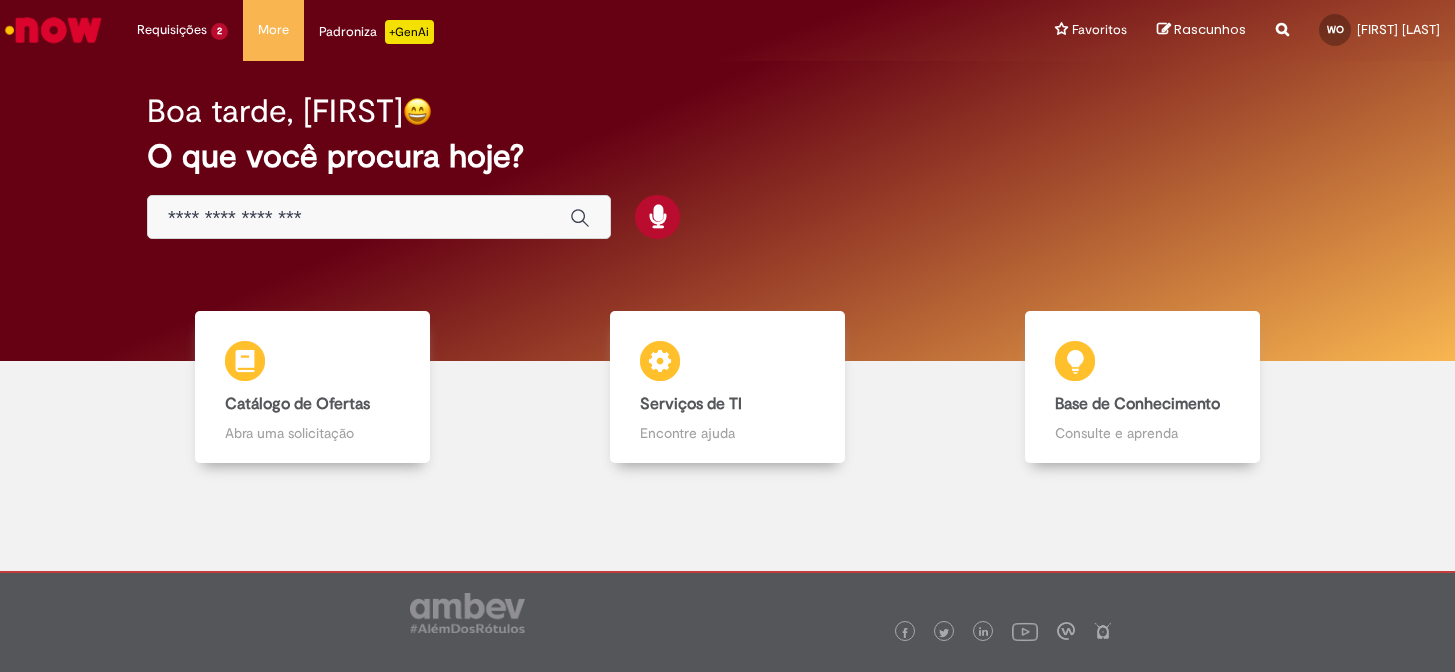 scroll, scrollTop: 0, scrollLeft: 0, axis: both 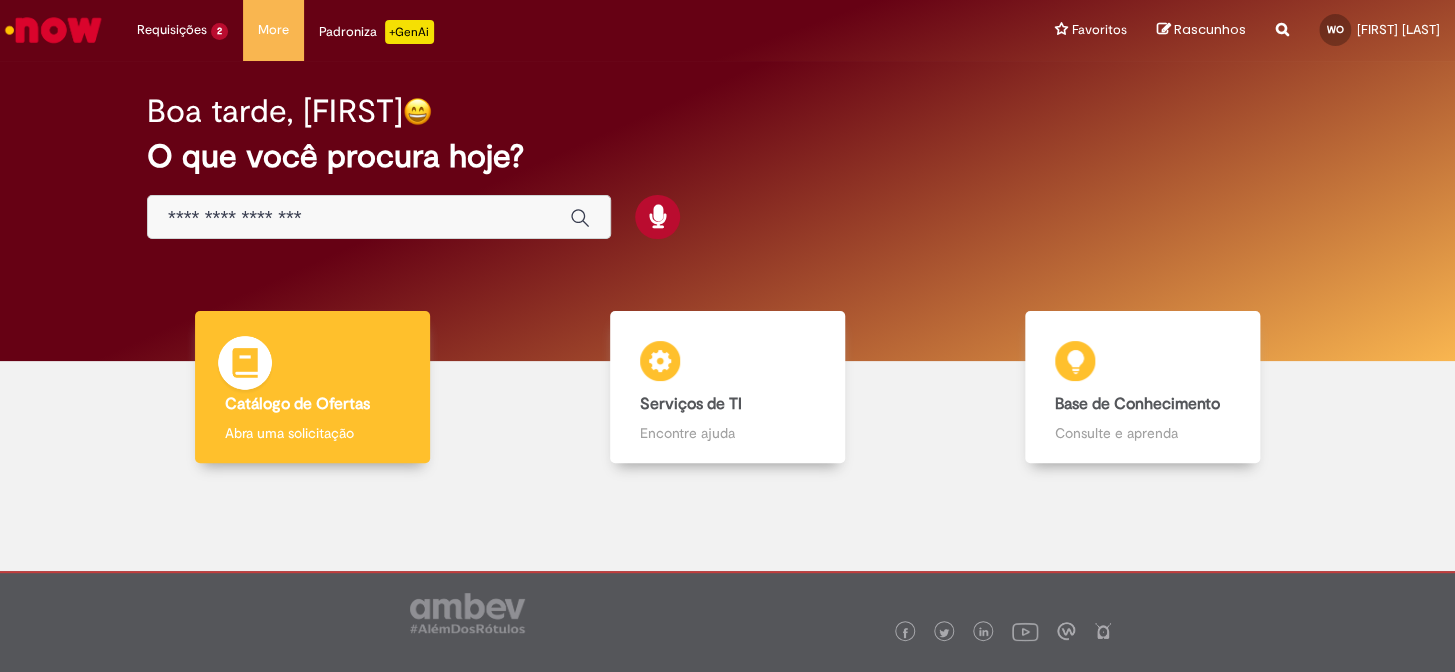 click on "Catálogo de Ofertas" at bounding box center (297, 404) 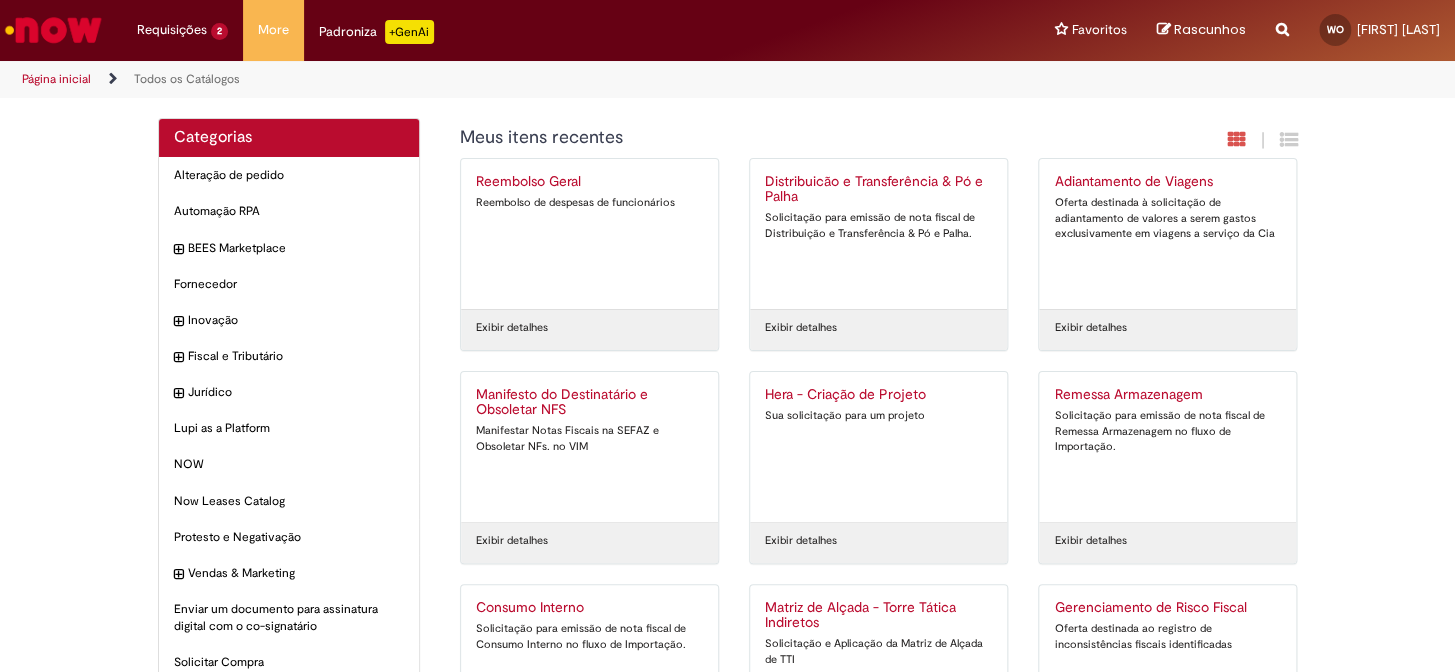 click on "Solicitação para emissão de nota fiscal de Distribuição e Transferência  & Pó e Palha." at bounding box center (878, 225) 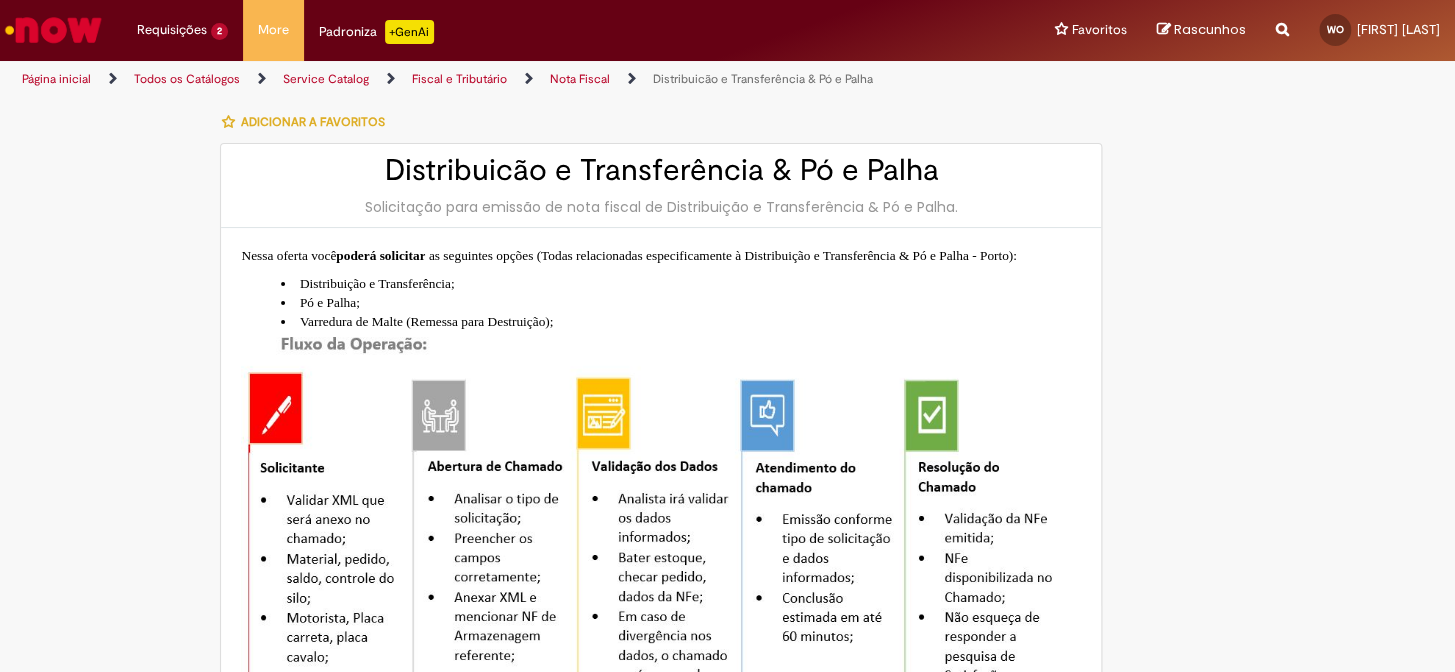 type on "**********" 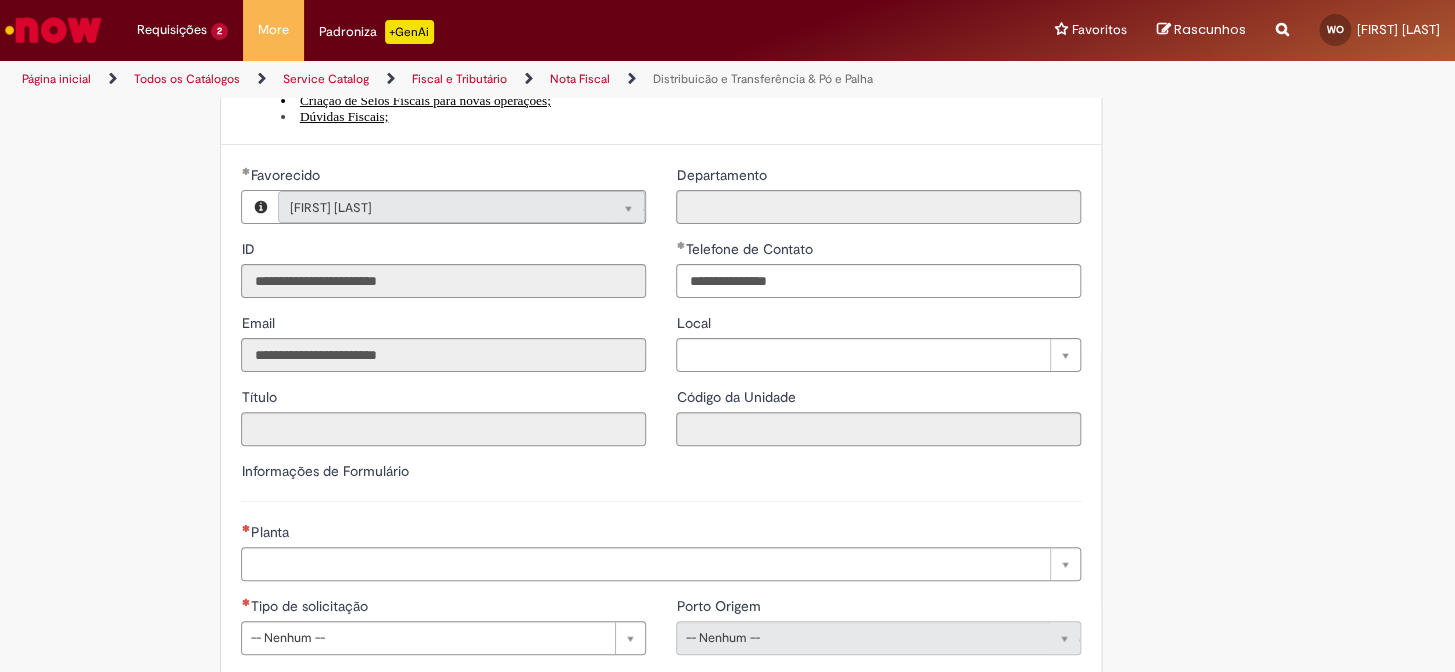 scroll, scrollTop: 1000, scrollLeft: 0, axis: vertical 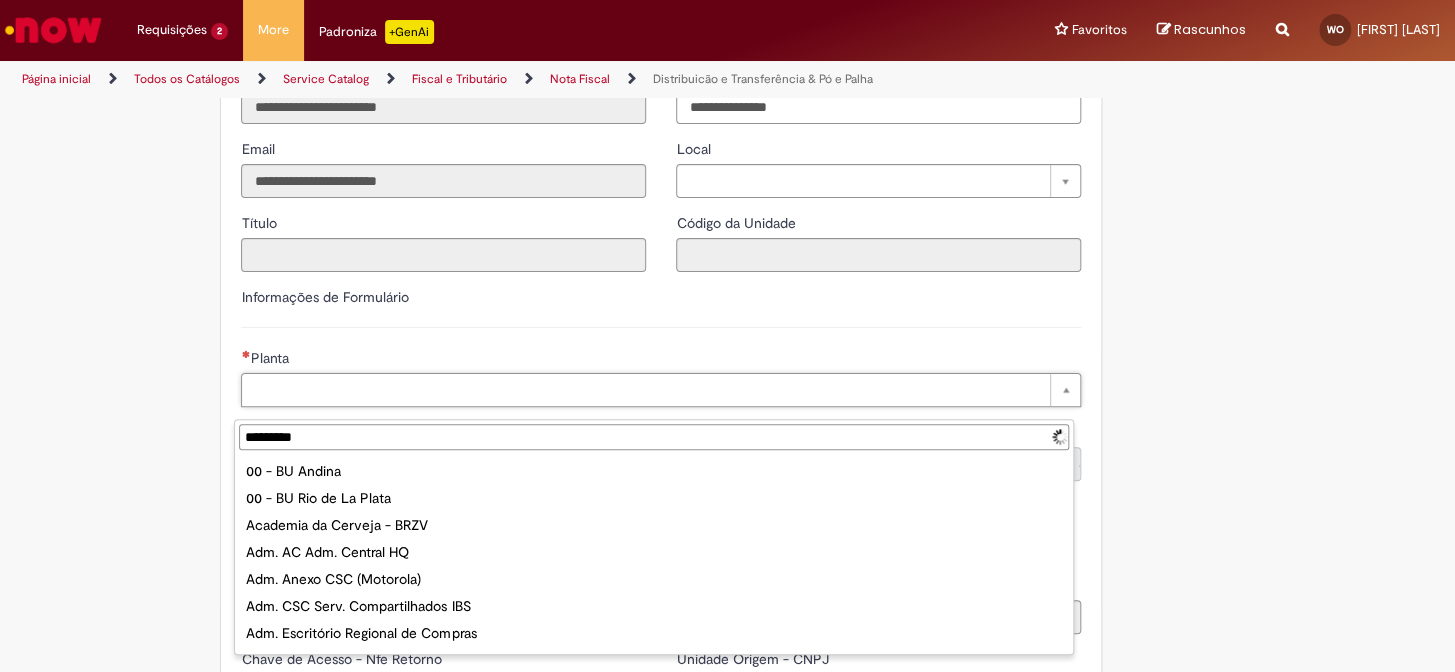 type on "**********" 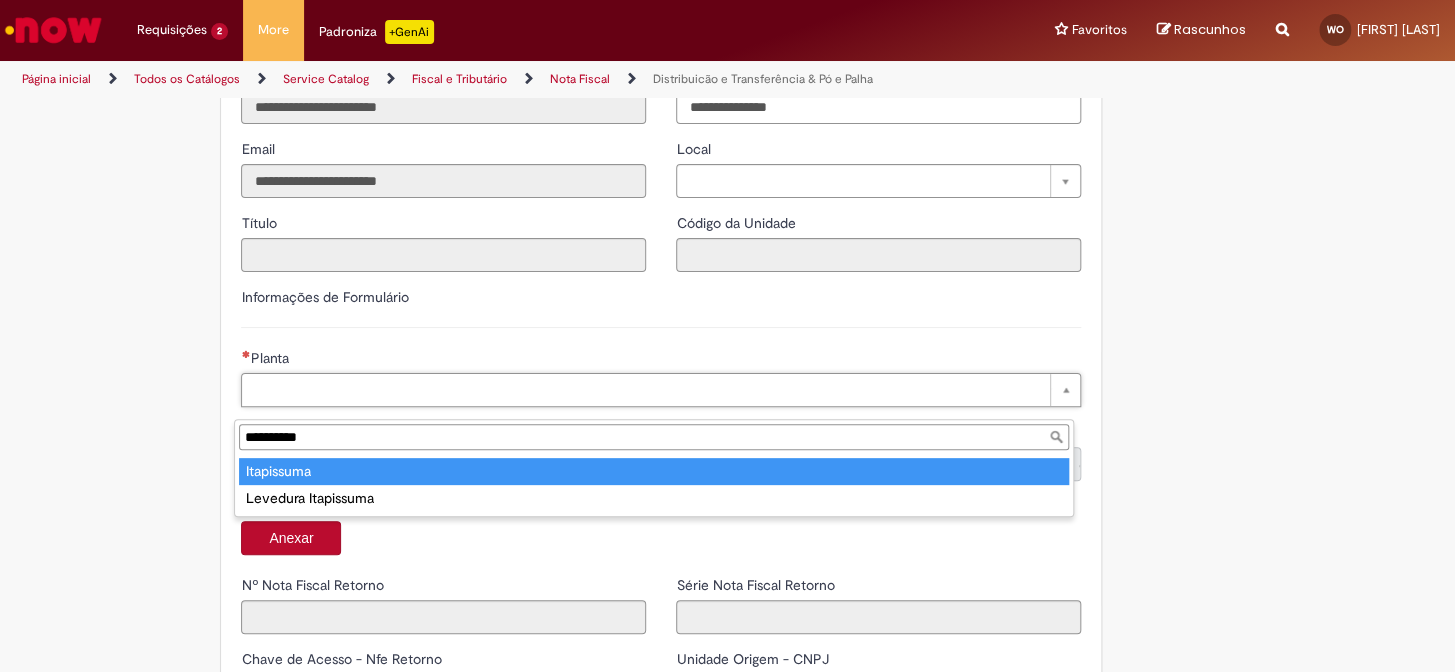 type on "**********" 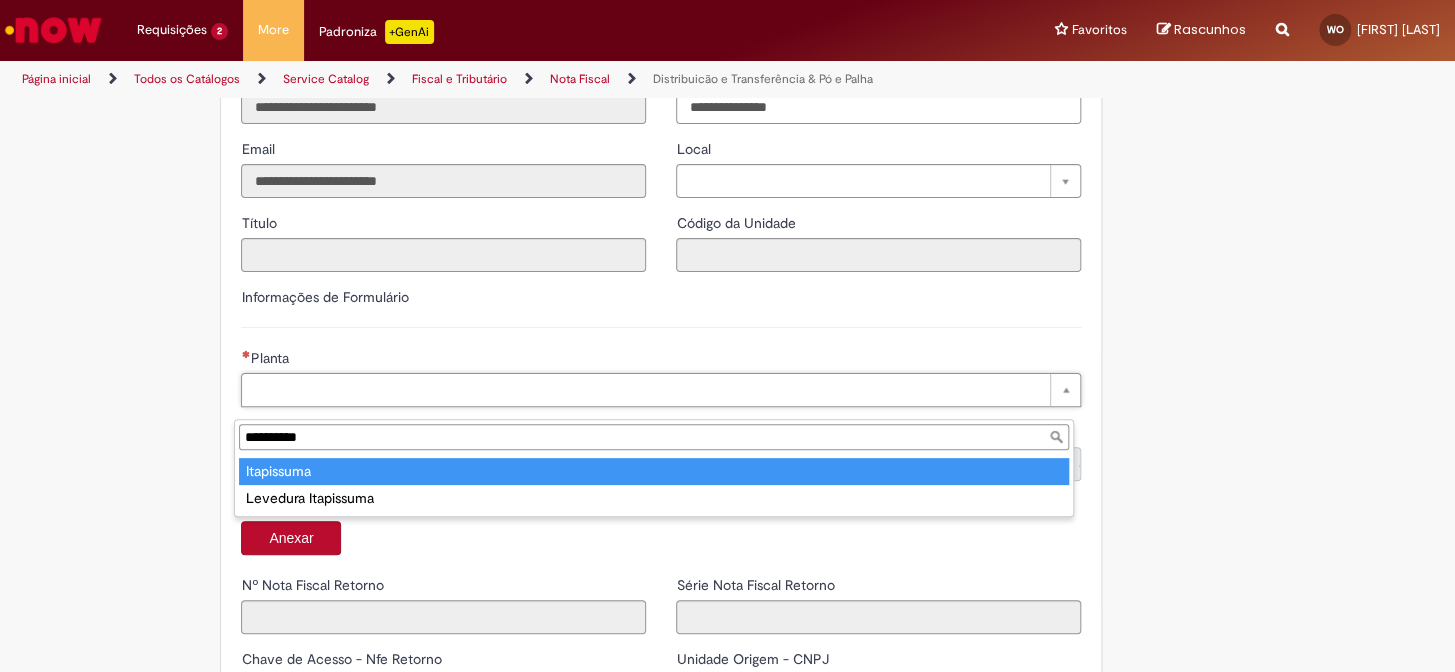 type on "**********" 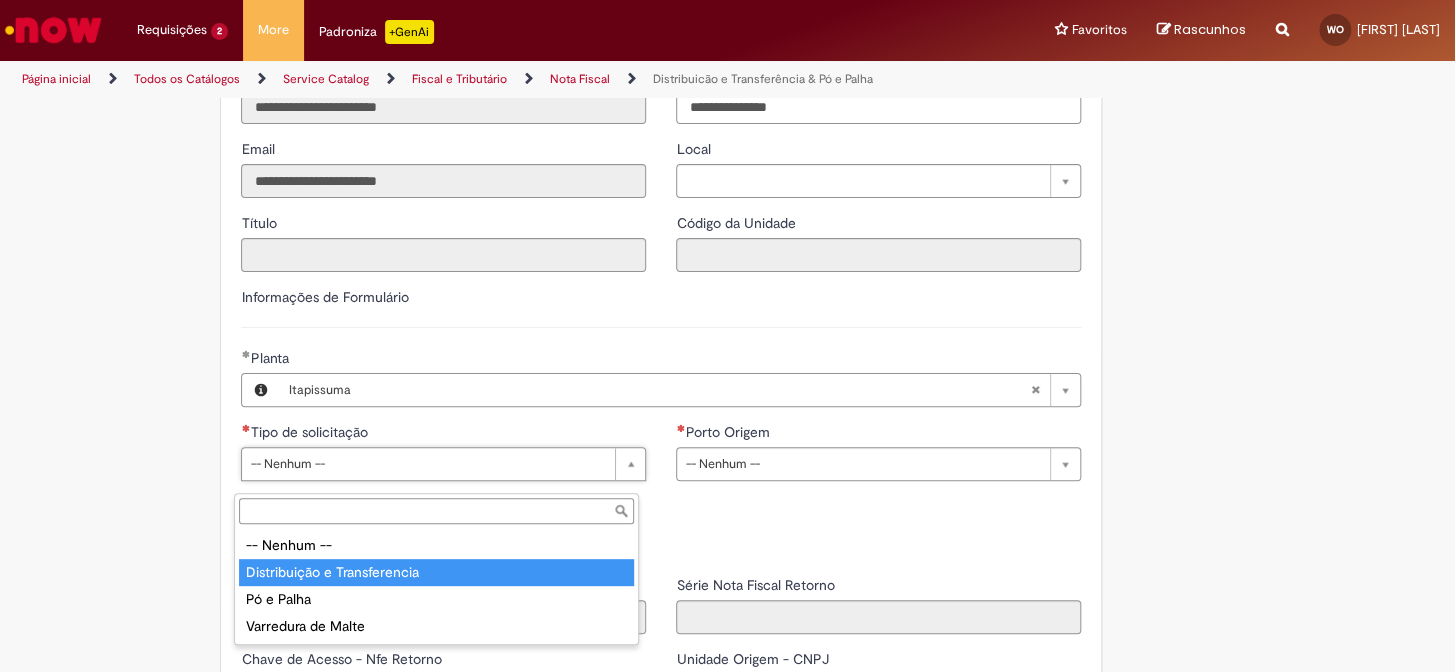type on "**********" 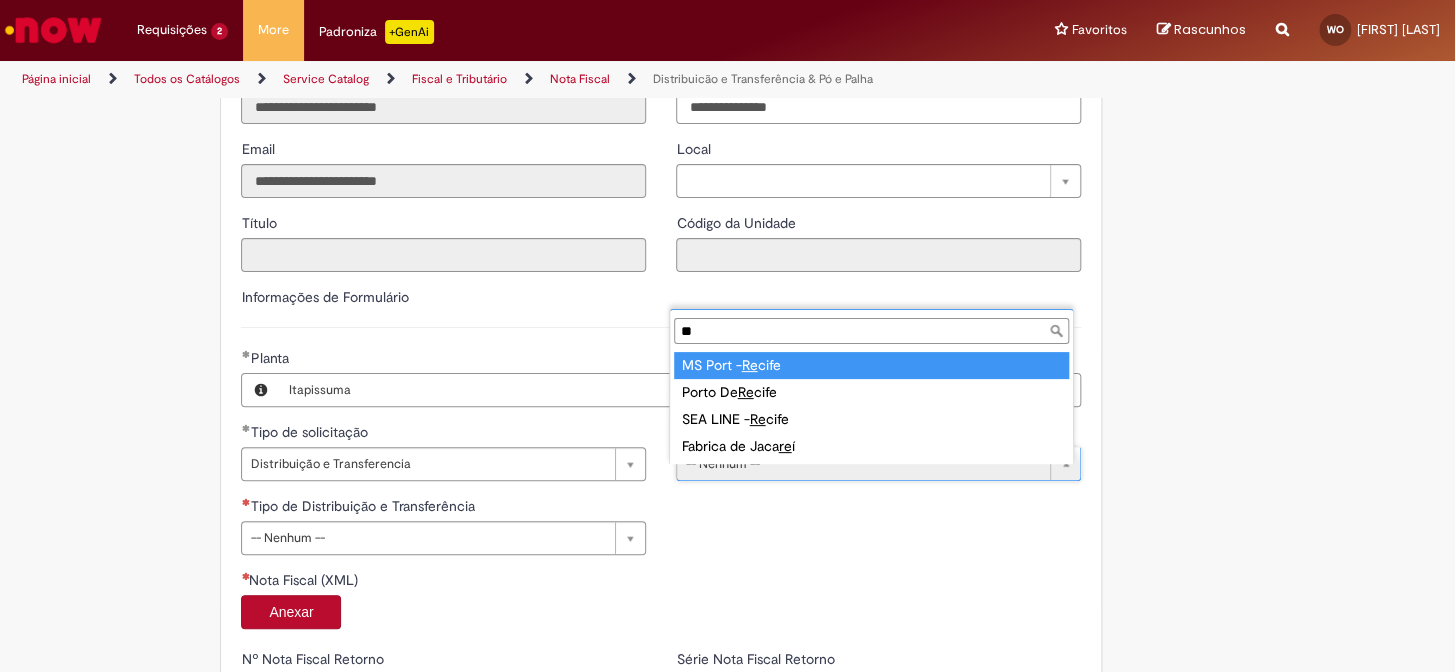type on "***" 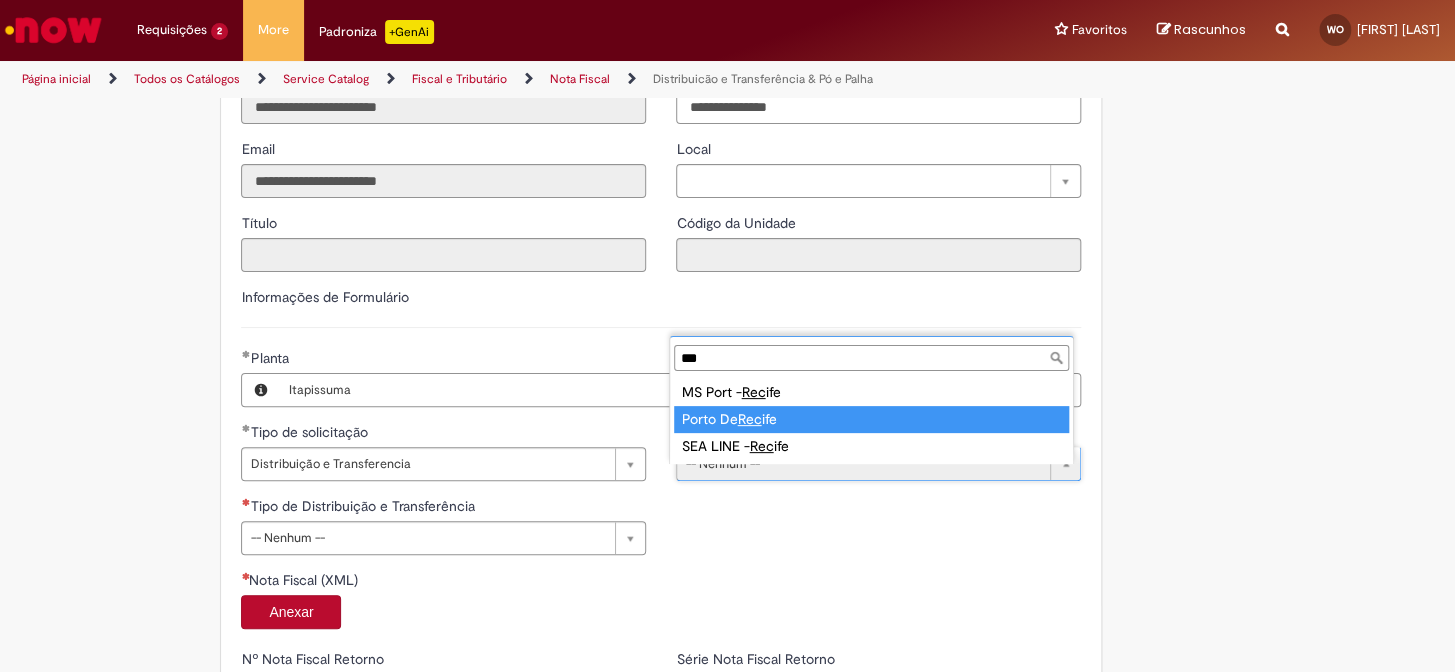type on "**********" 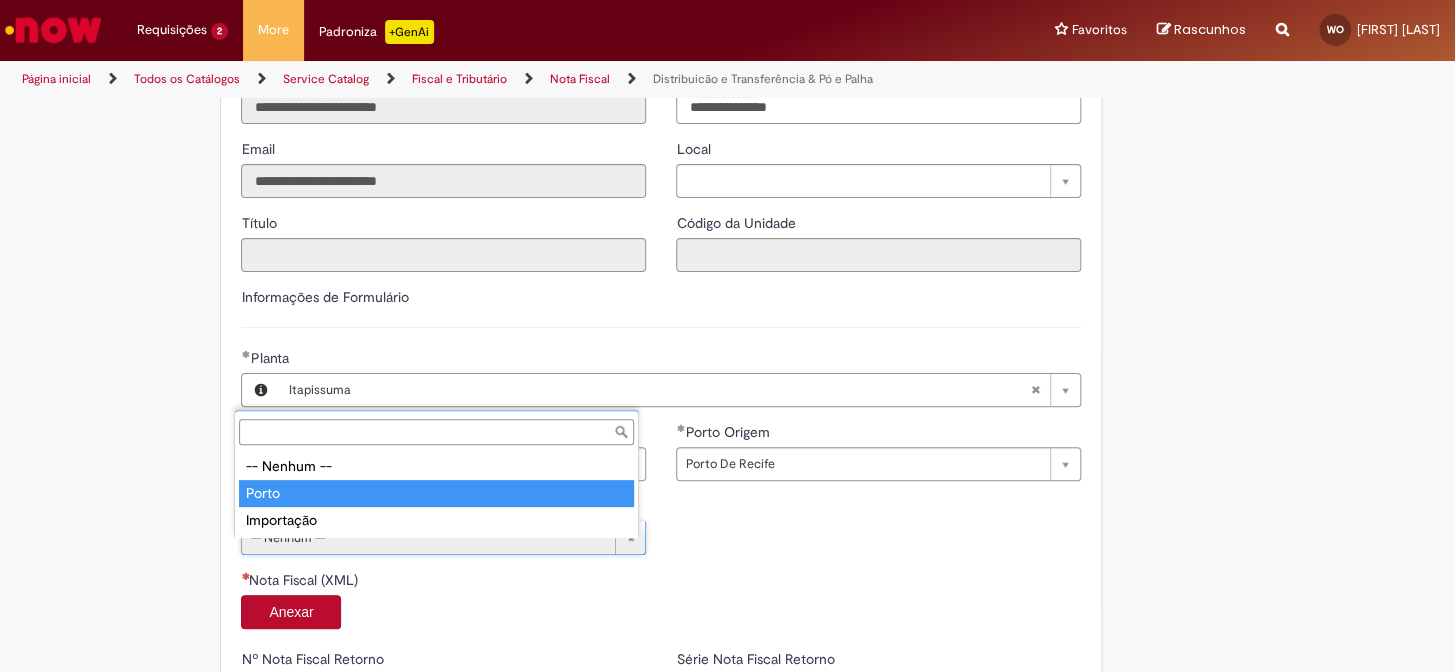 type on "*****" 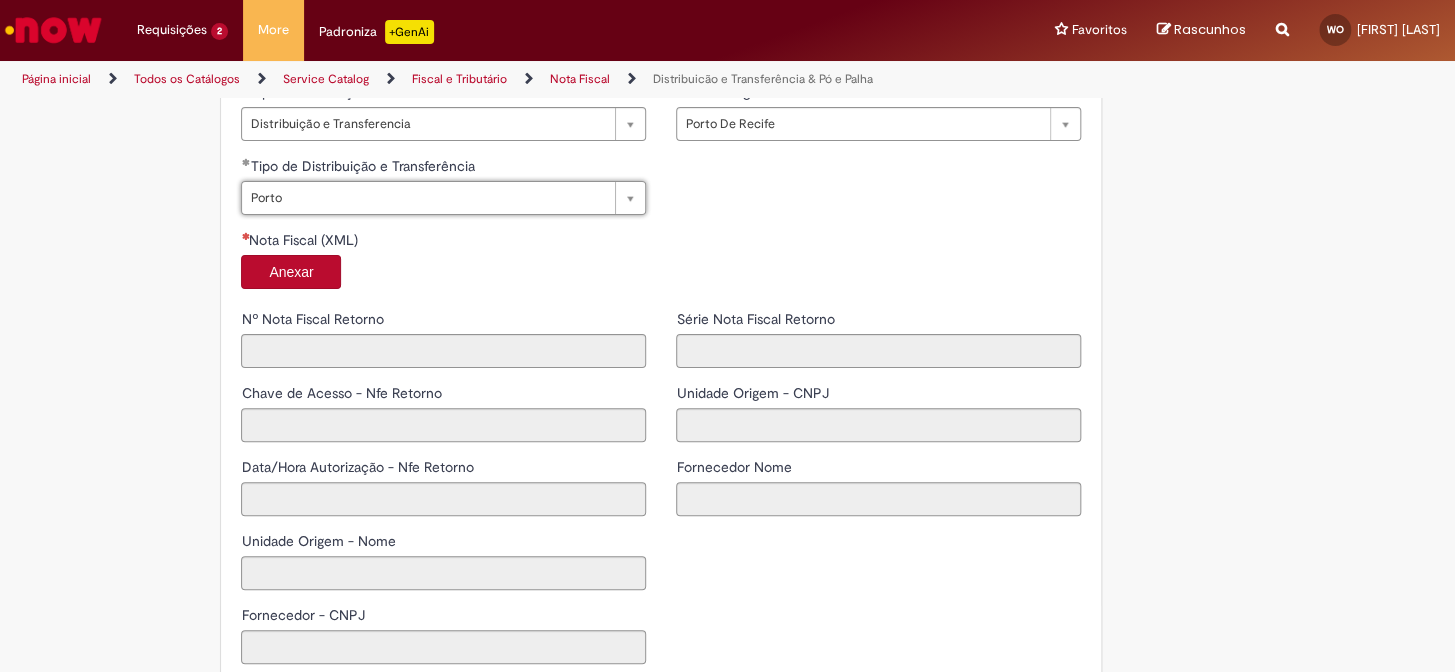 scroll, scrollTop: 1363, scrollLeft: 0, axis: vertical 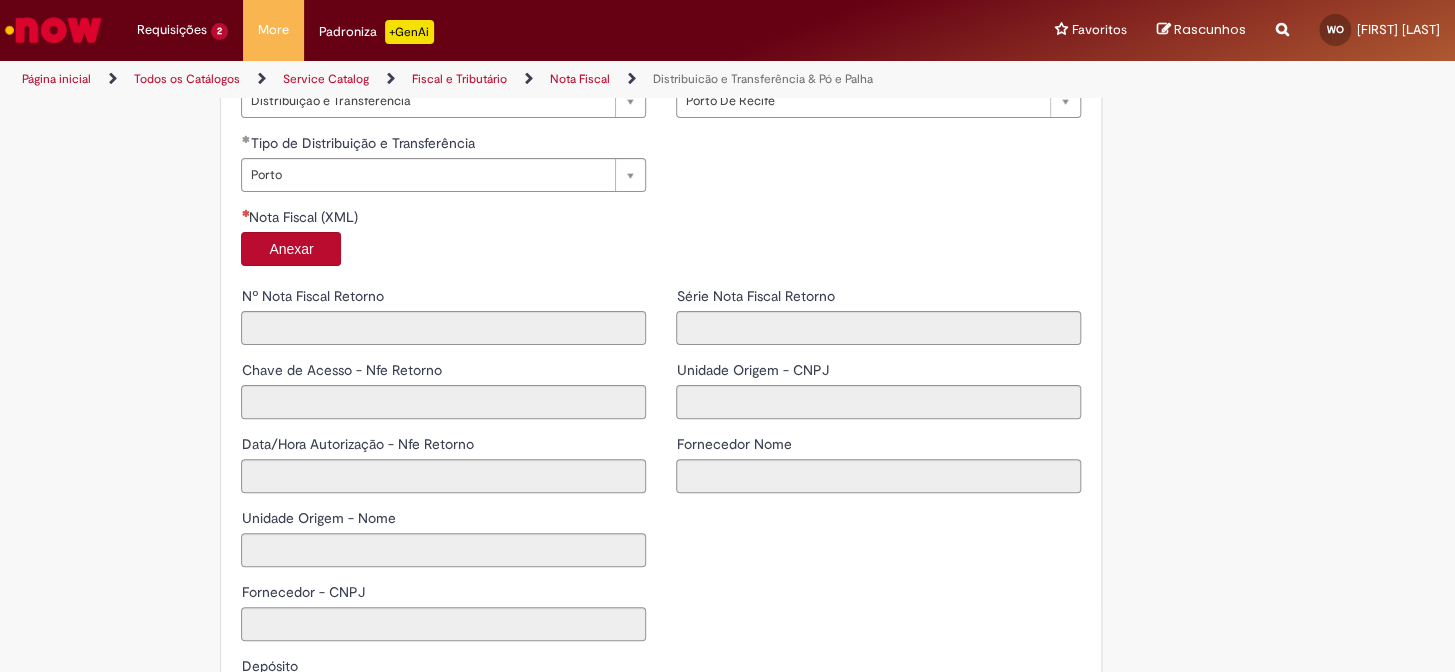 click on "Anexar" at bounding box center (291, 249) 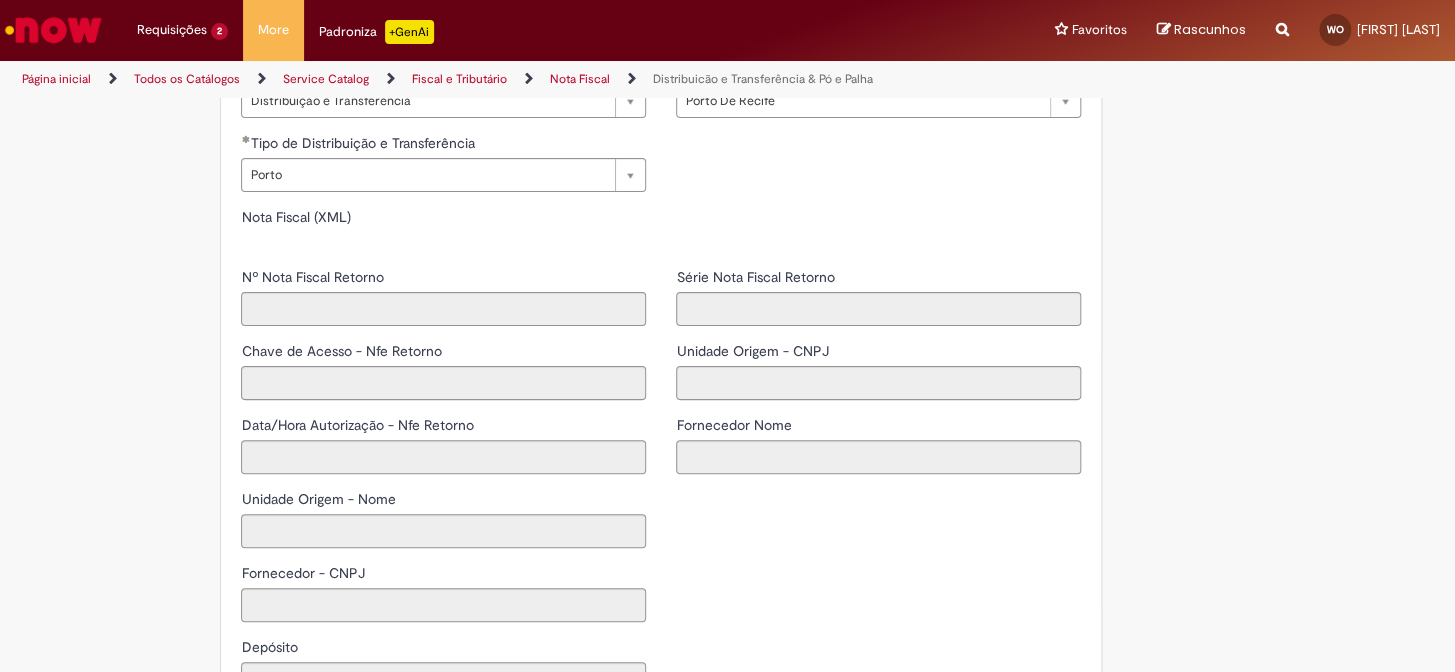 type on "*****" 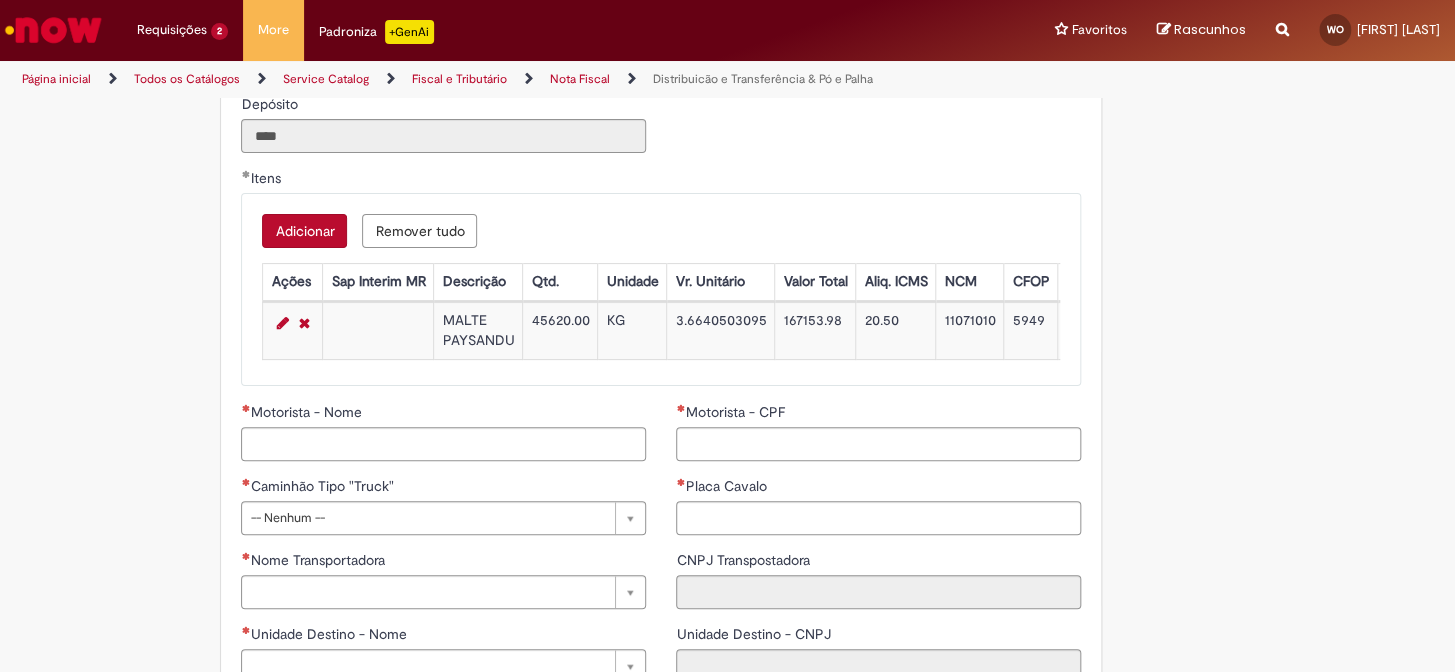 scroll, scrollTop: 2042, scrollLeft: 0, axis: vertical 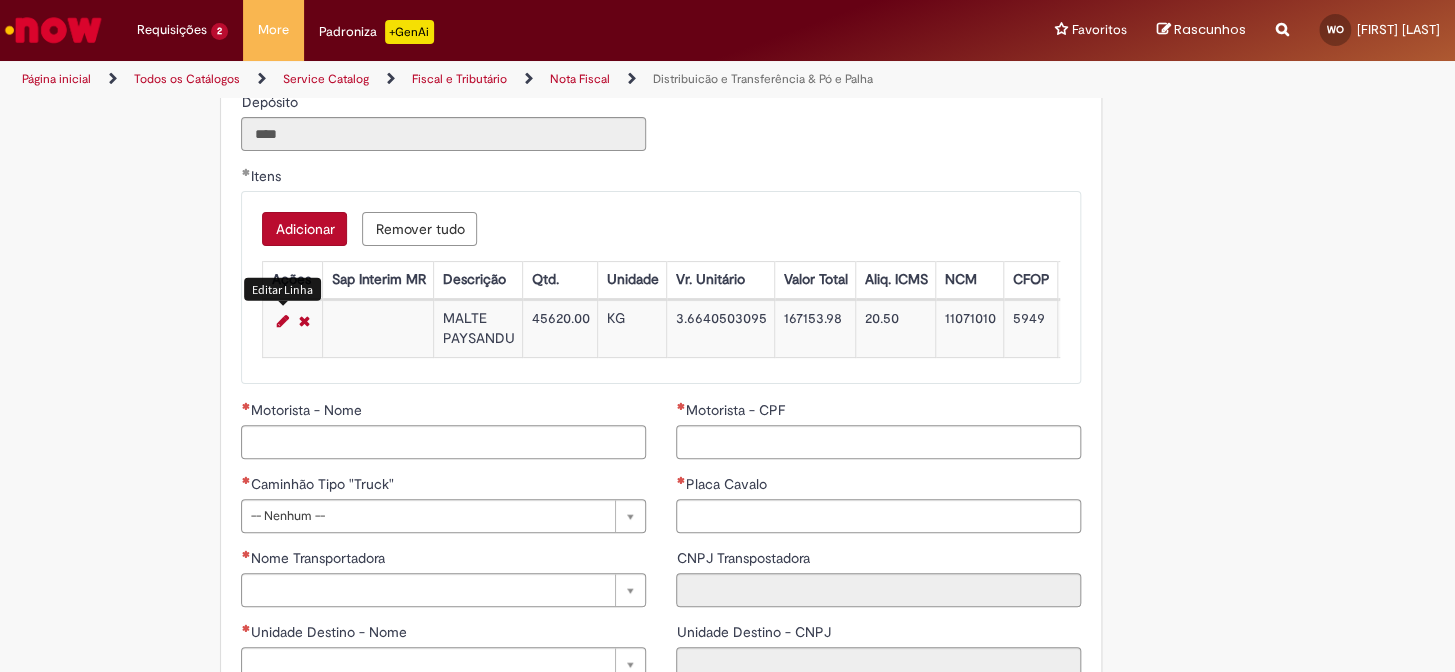 click at bounding box center (282, 321) 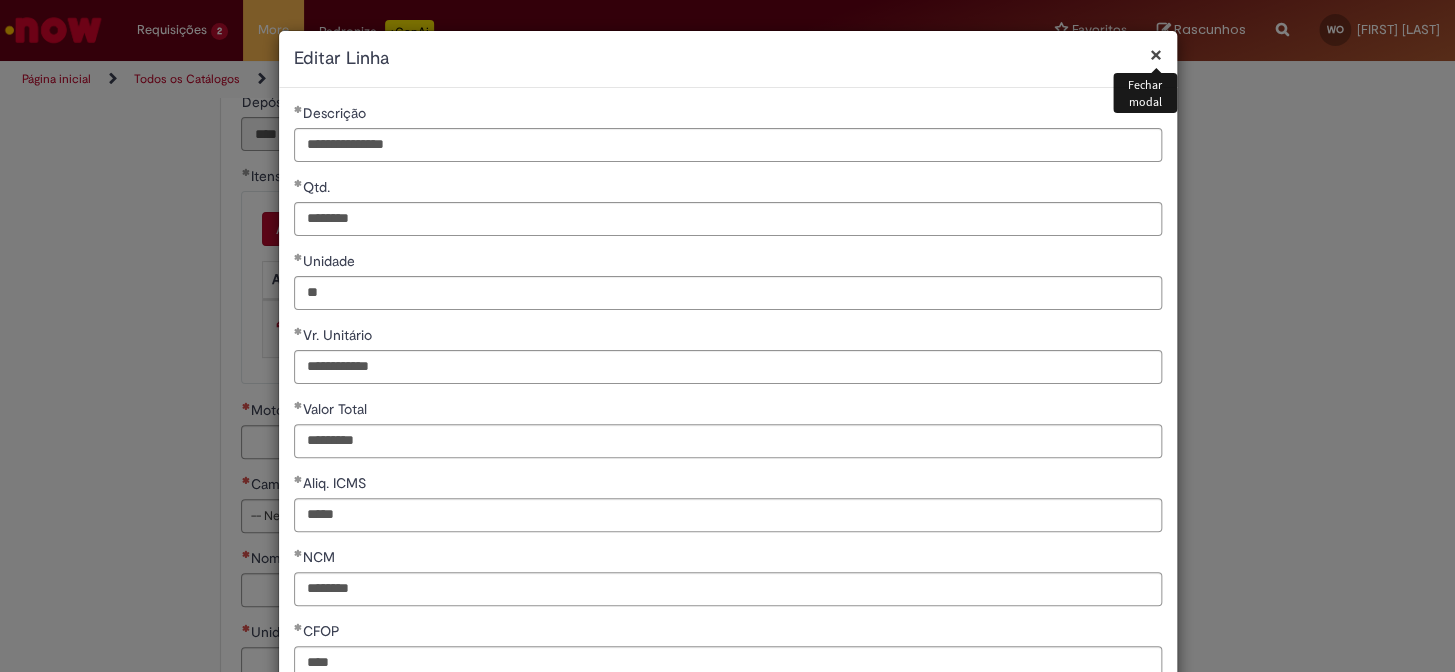 scroll, scrollTop: 454, scrollLeft: 0, axis: vertical 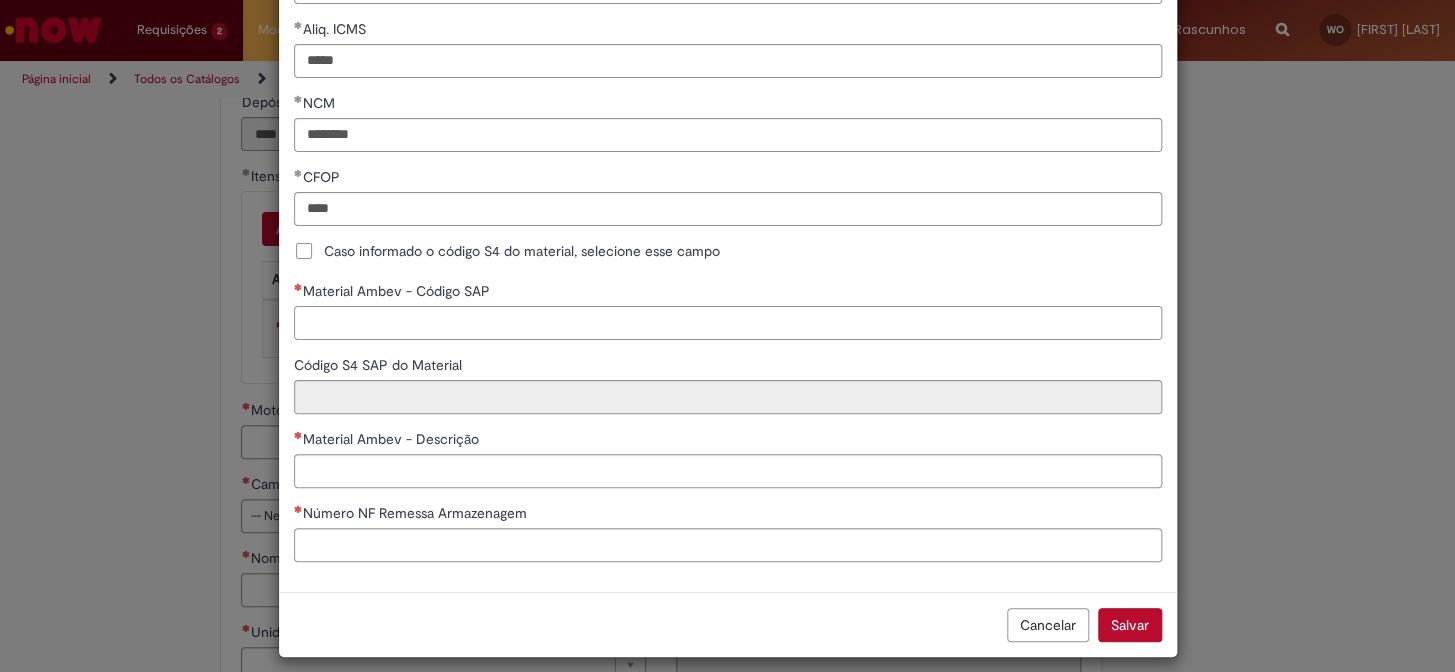 click on "Material Ambev - Código SAP" at bounding box center [728, 323] 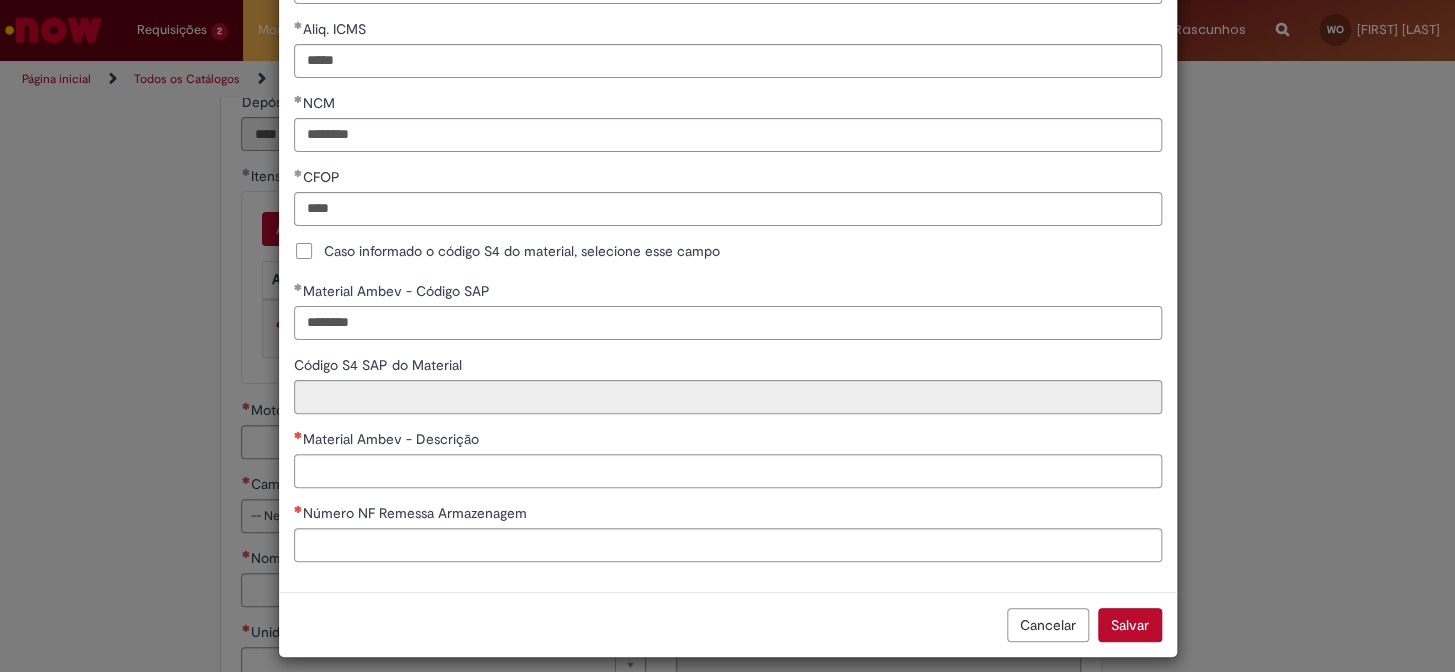 type on "********" 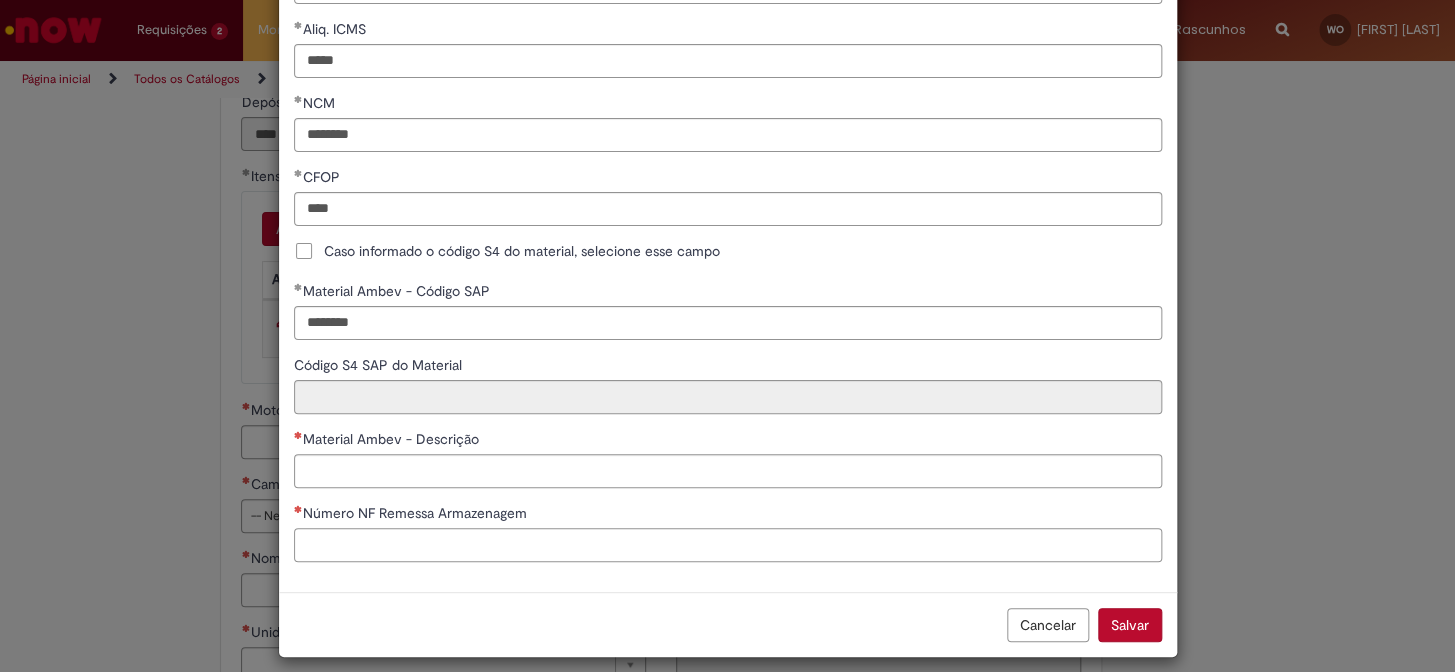 click on "Número NF Remessa Armazenagem" at bounding box center (728, 545) 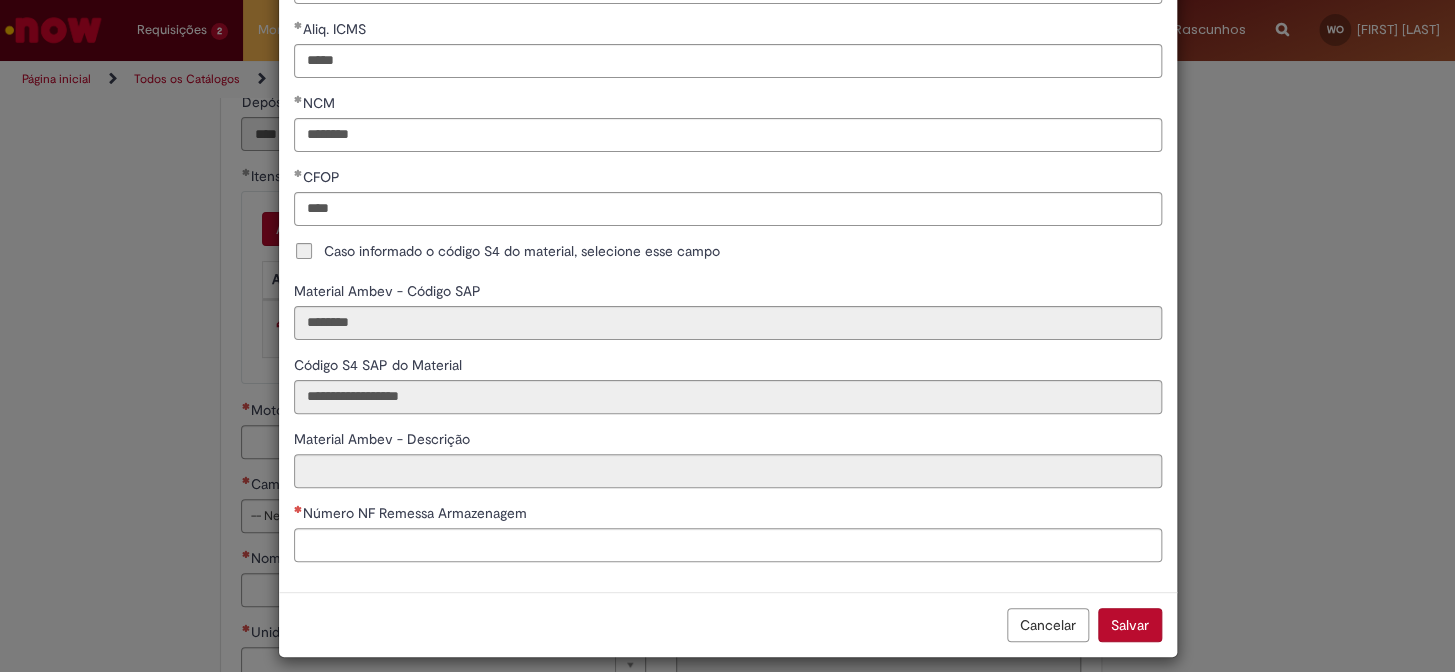 type on "**********" 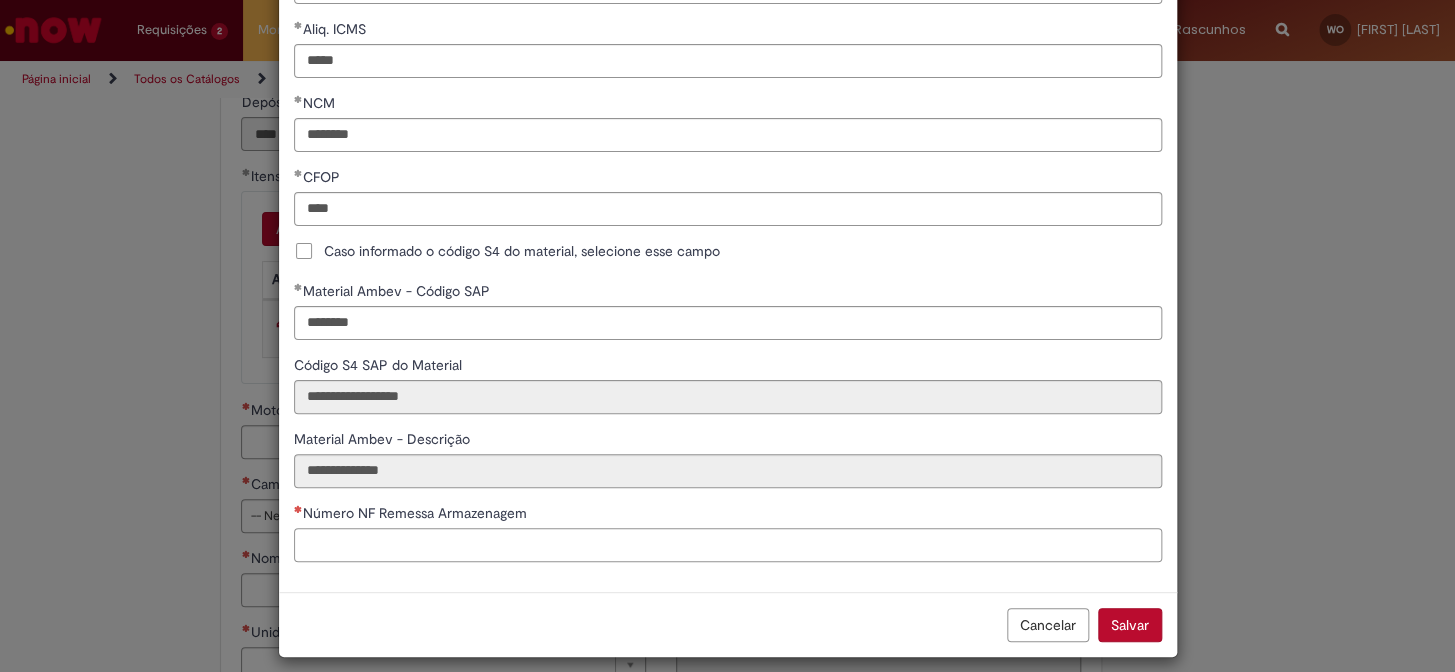 paste on "******" 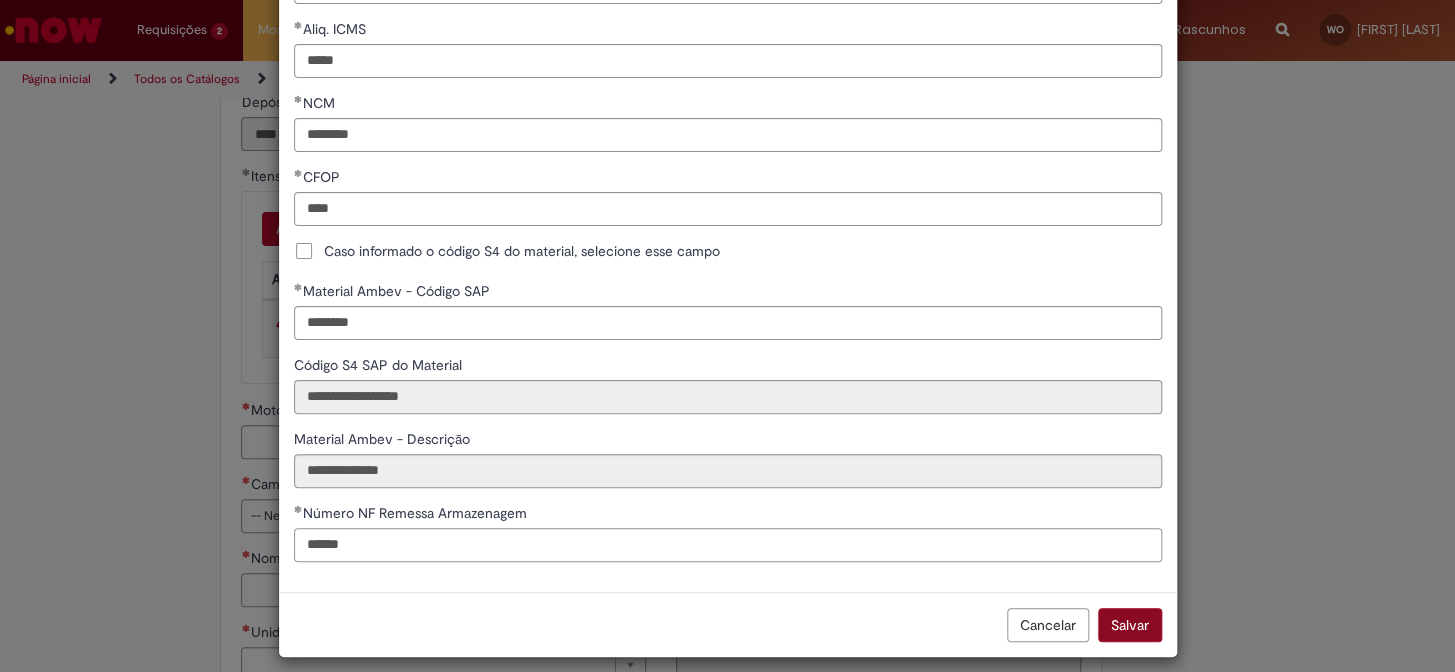 type on "******" 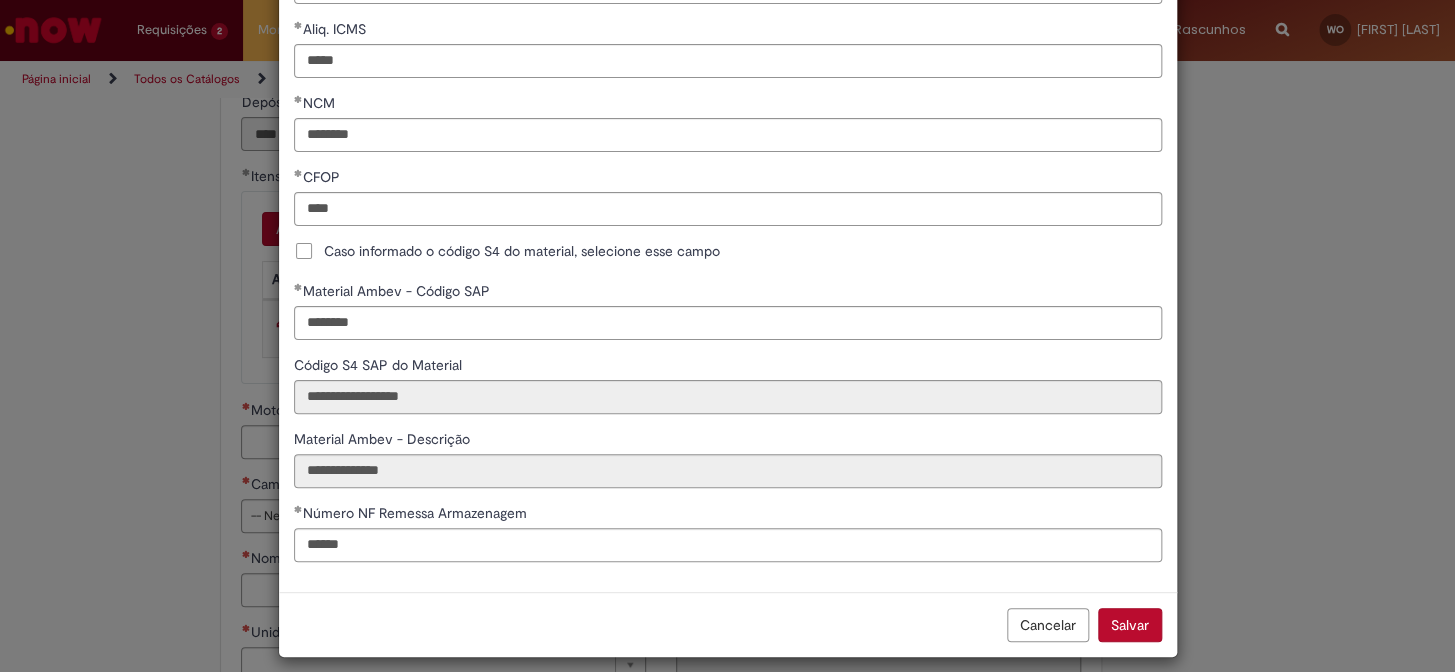 click on "Salvar" at bounding box center (1130, 625) 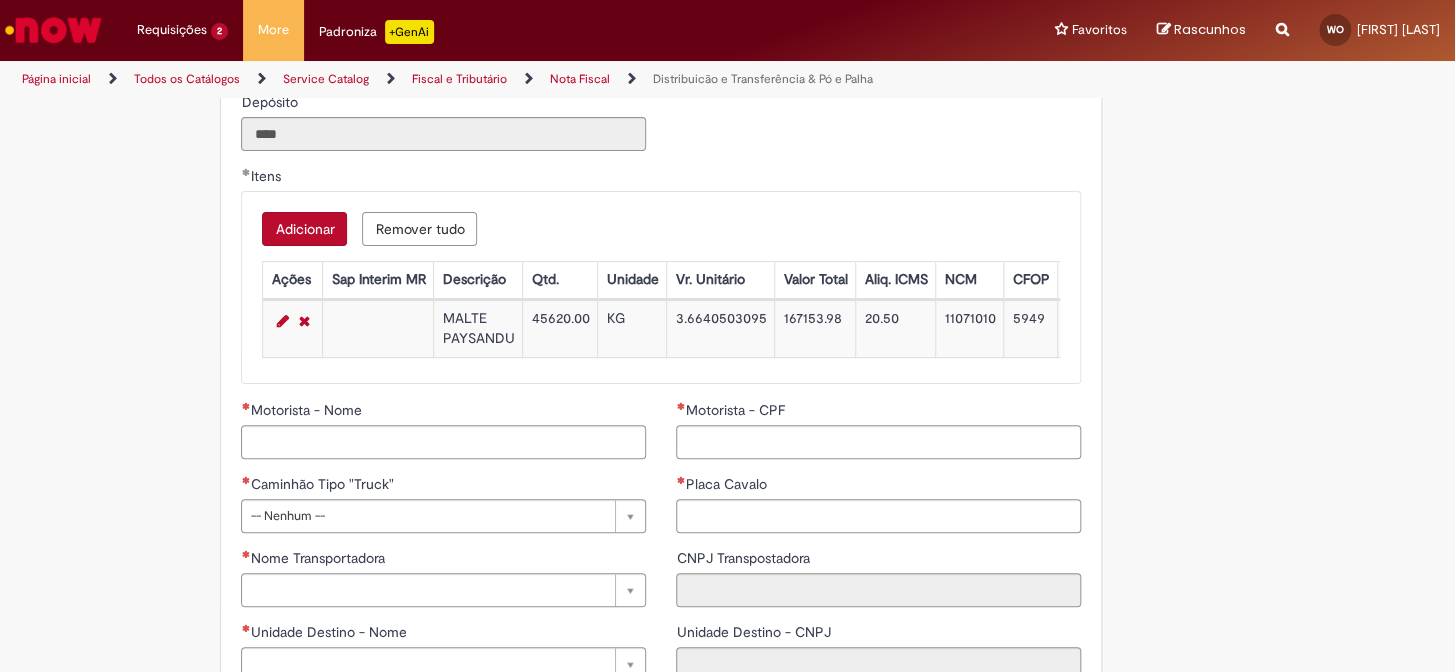scroll, scrollTop: 0, scrollLeft: 1373, axis: horizontal 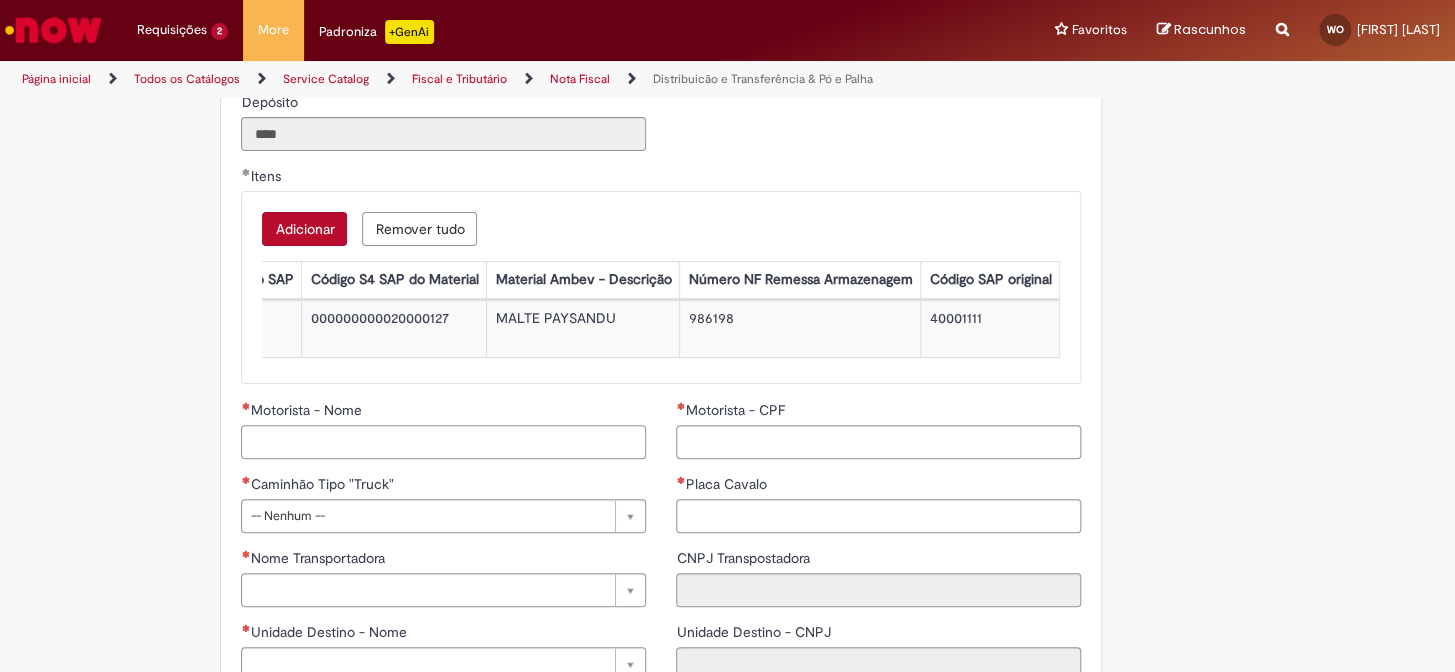 click on "Motorista - Nome" at bounding box center [443, 442] 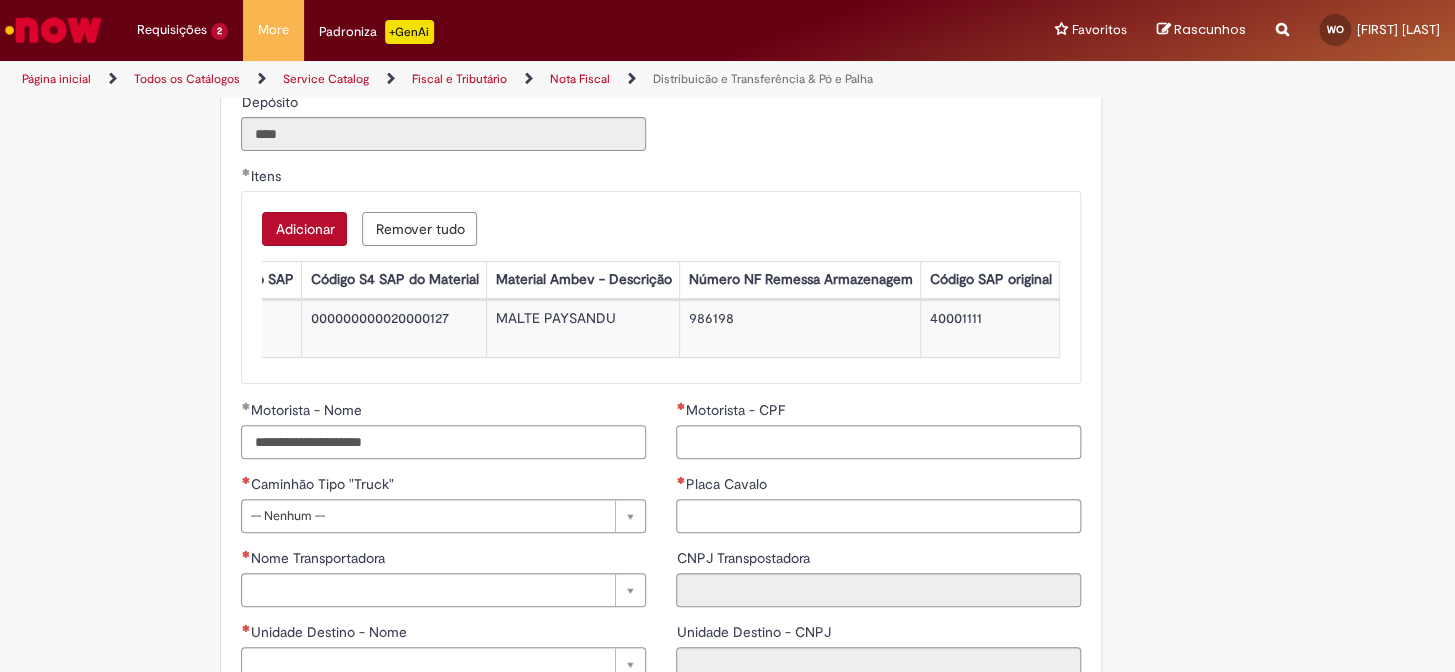 type on "**********" 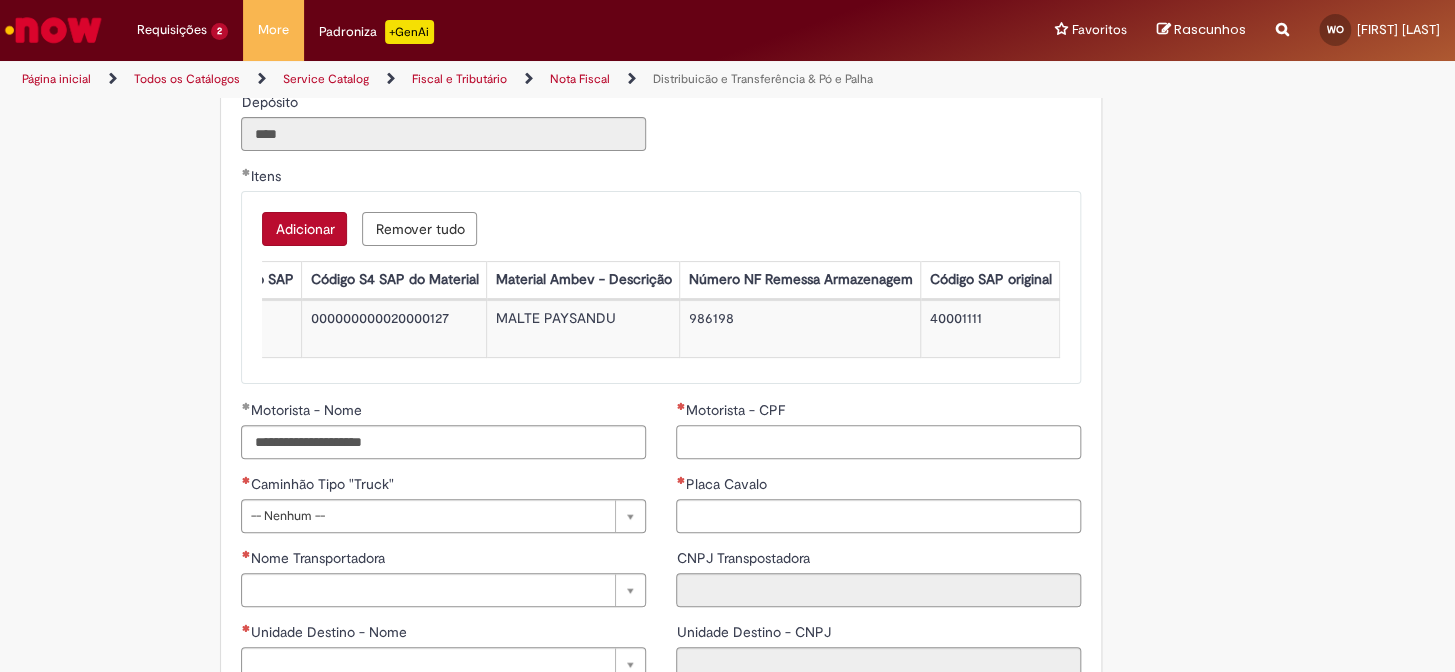 click on "Motorista - CPF" at bounding box center [878, 442] 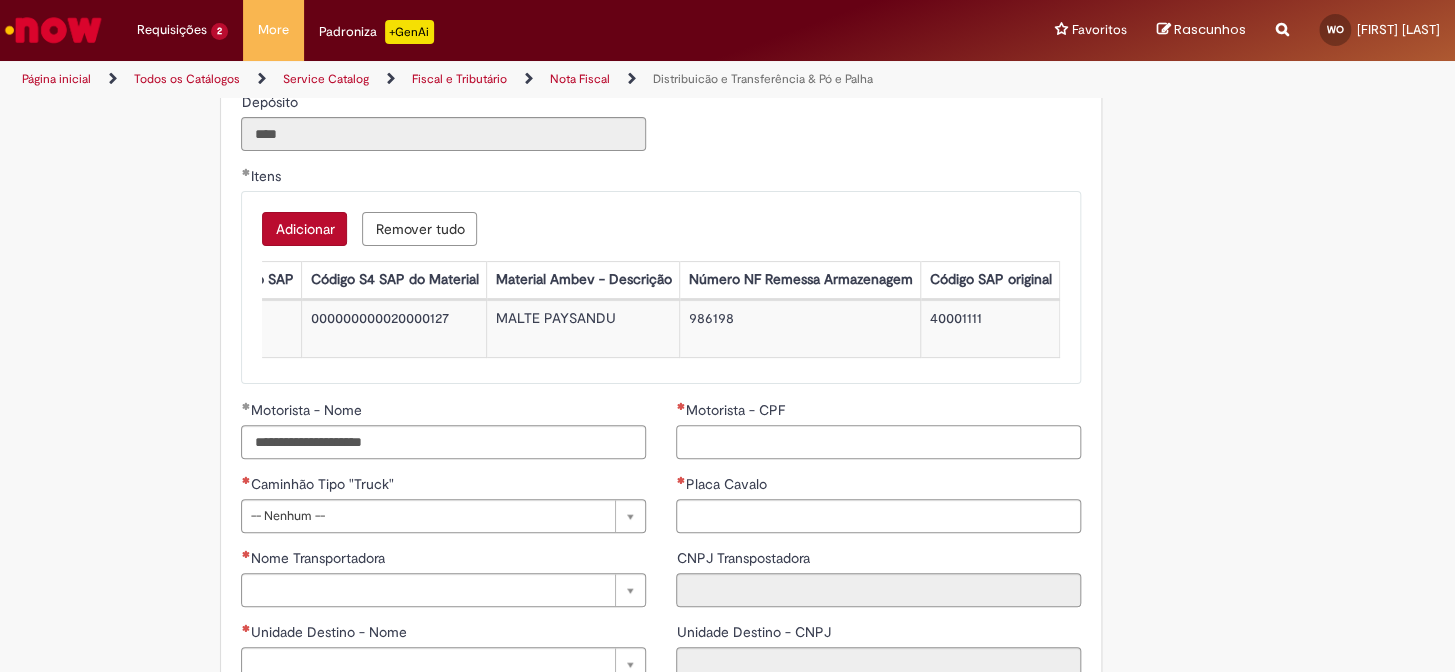 paste on "**********" 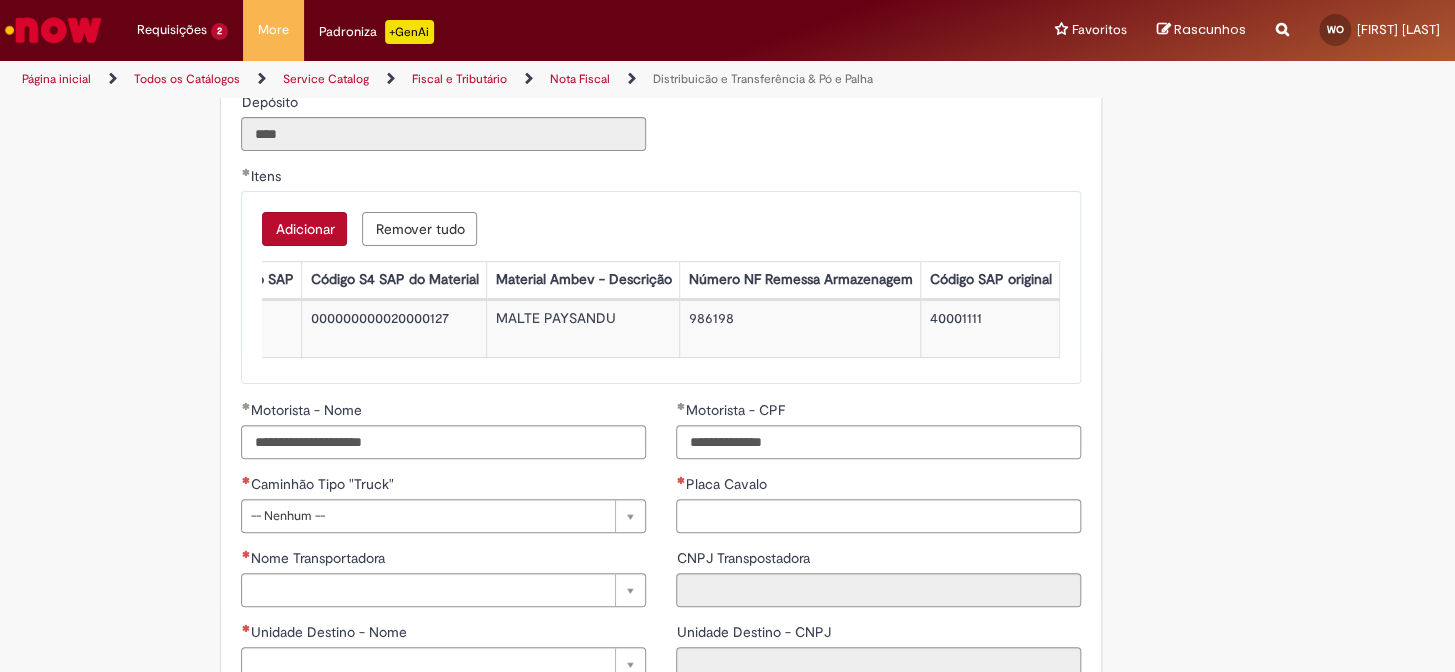 type on "**********" 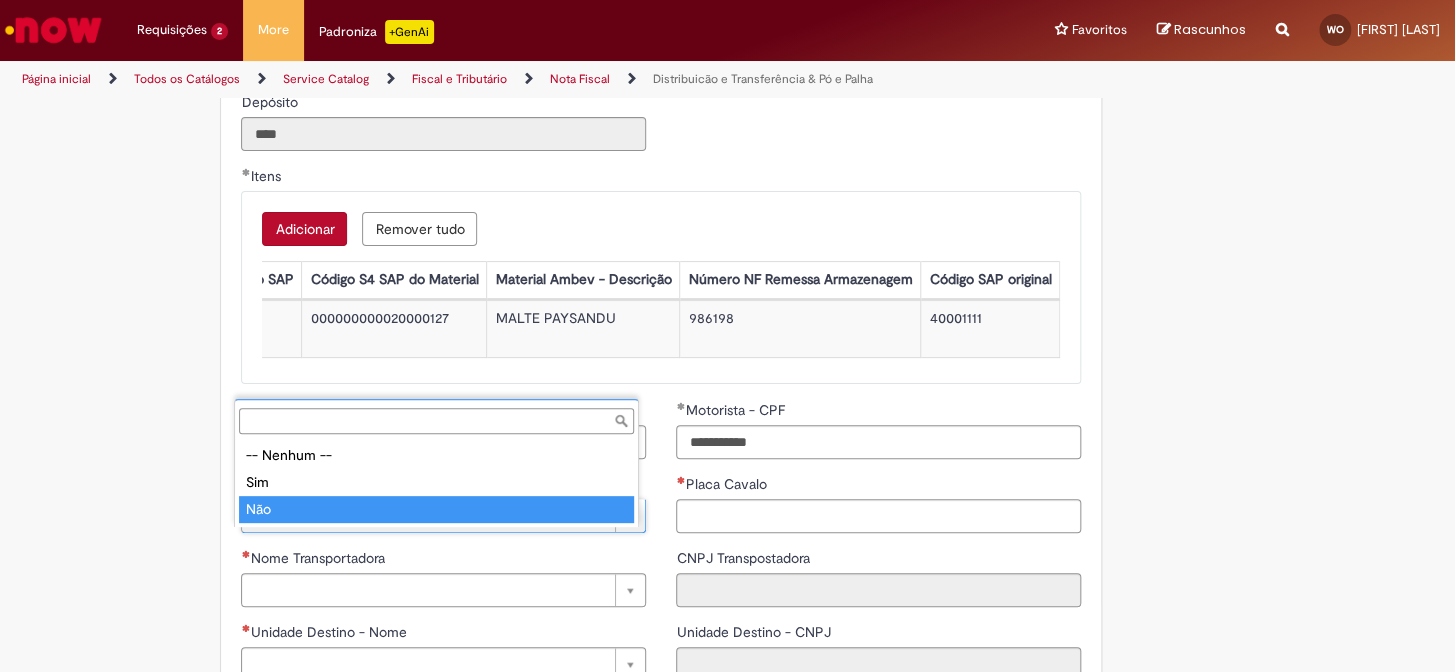 type on "***" 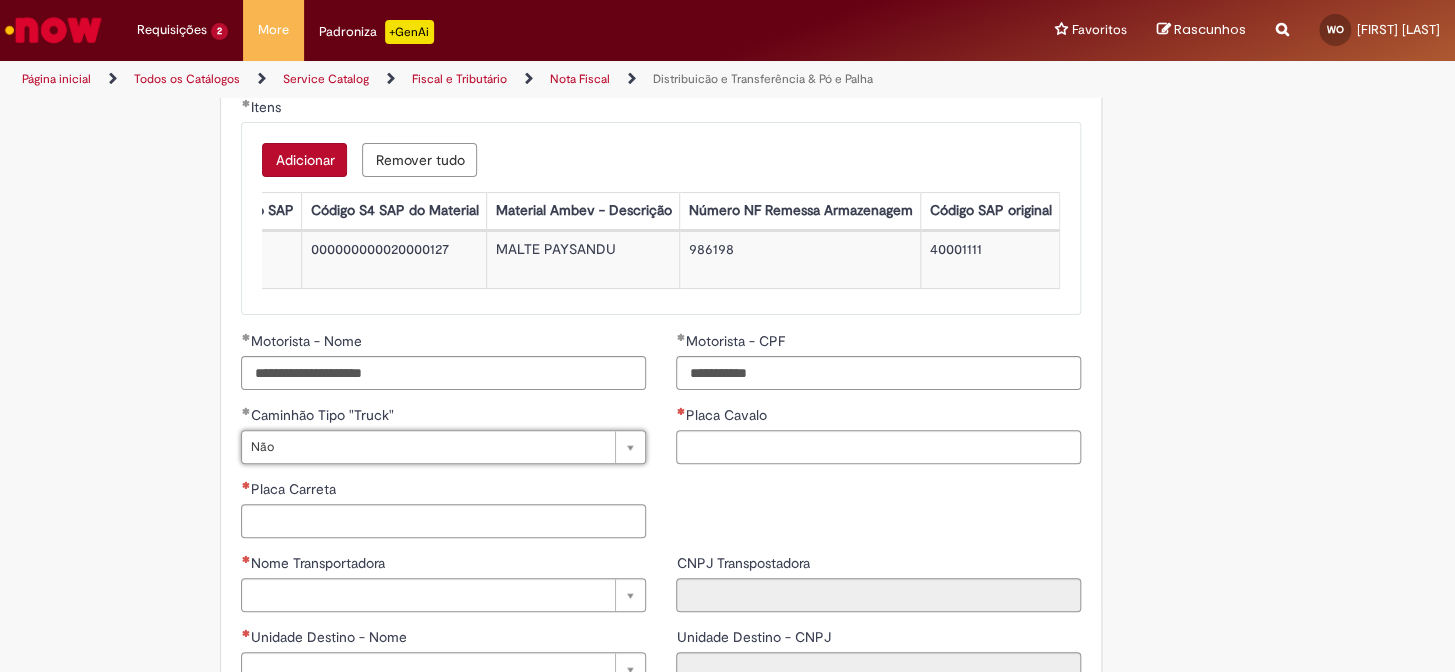 scroll, scrollTop: 2224, scrollLeft: 0, axis: vertical 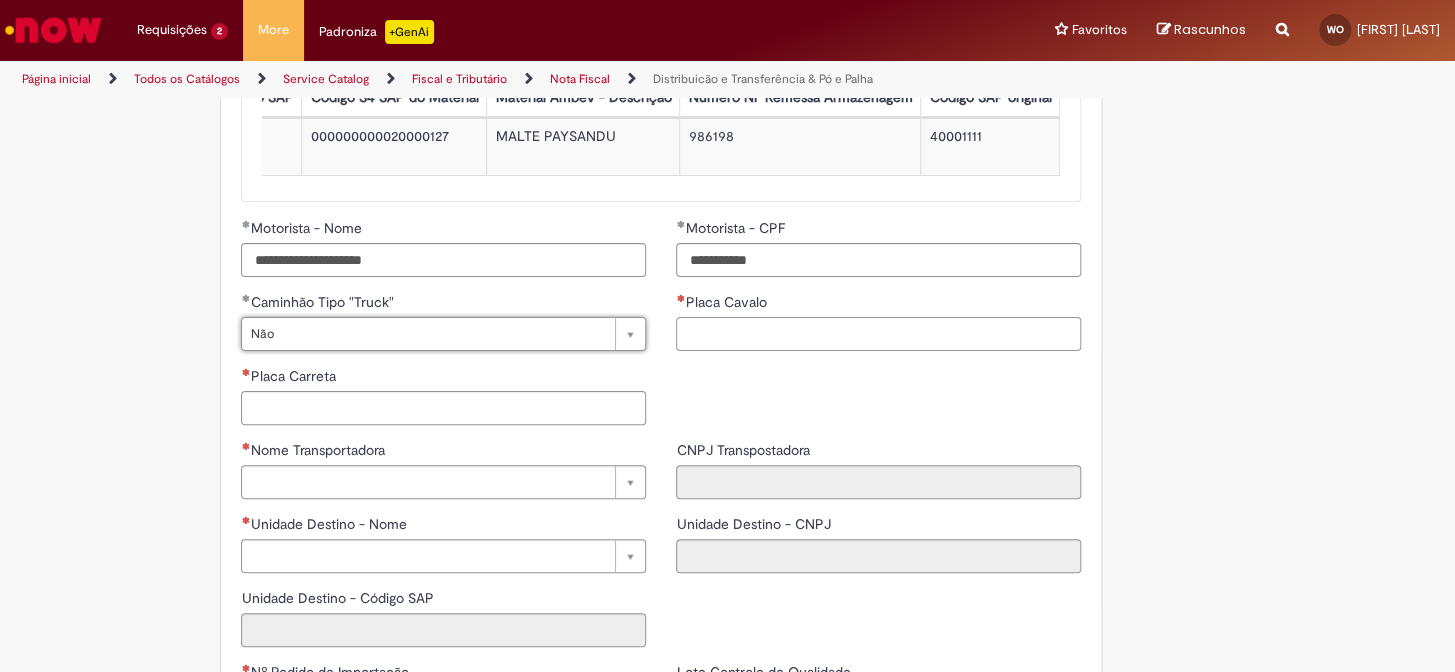 click on "Placa Cavalo" at bounding box center [878, 334] 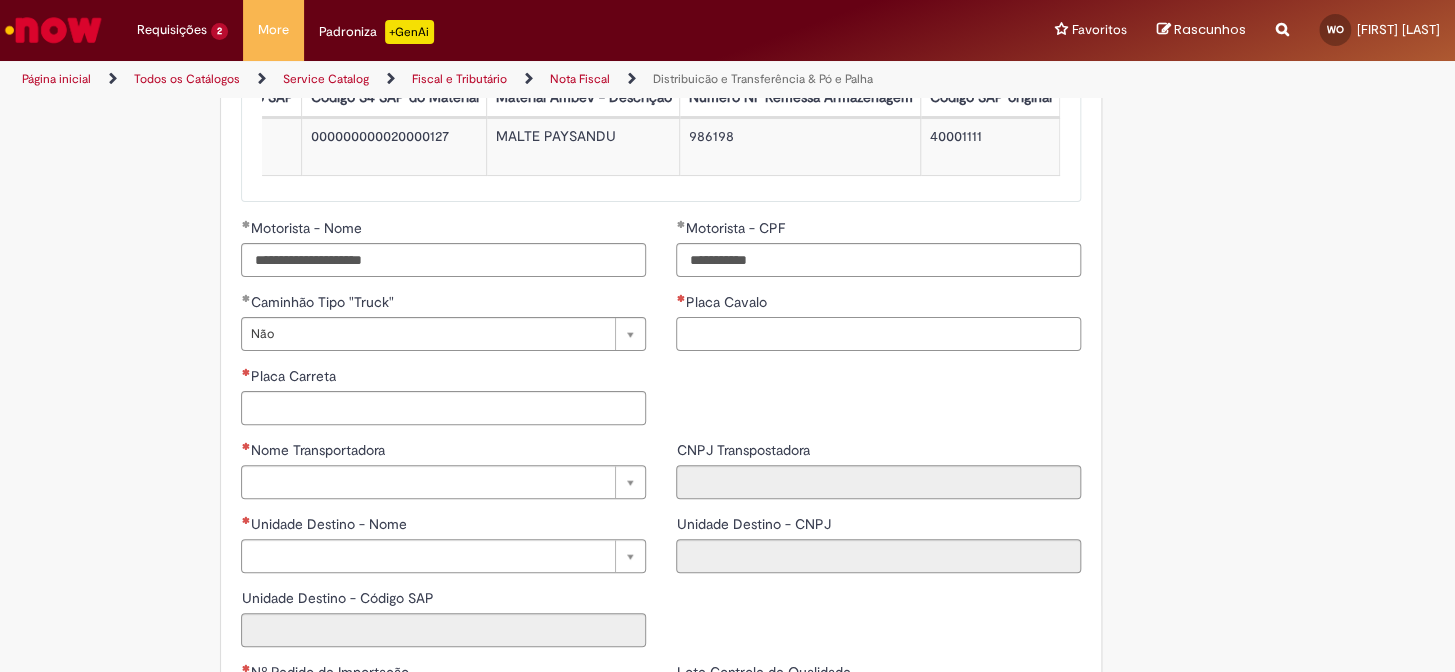 paste on "*******" 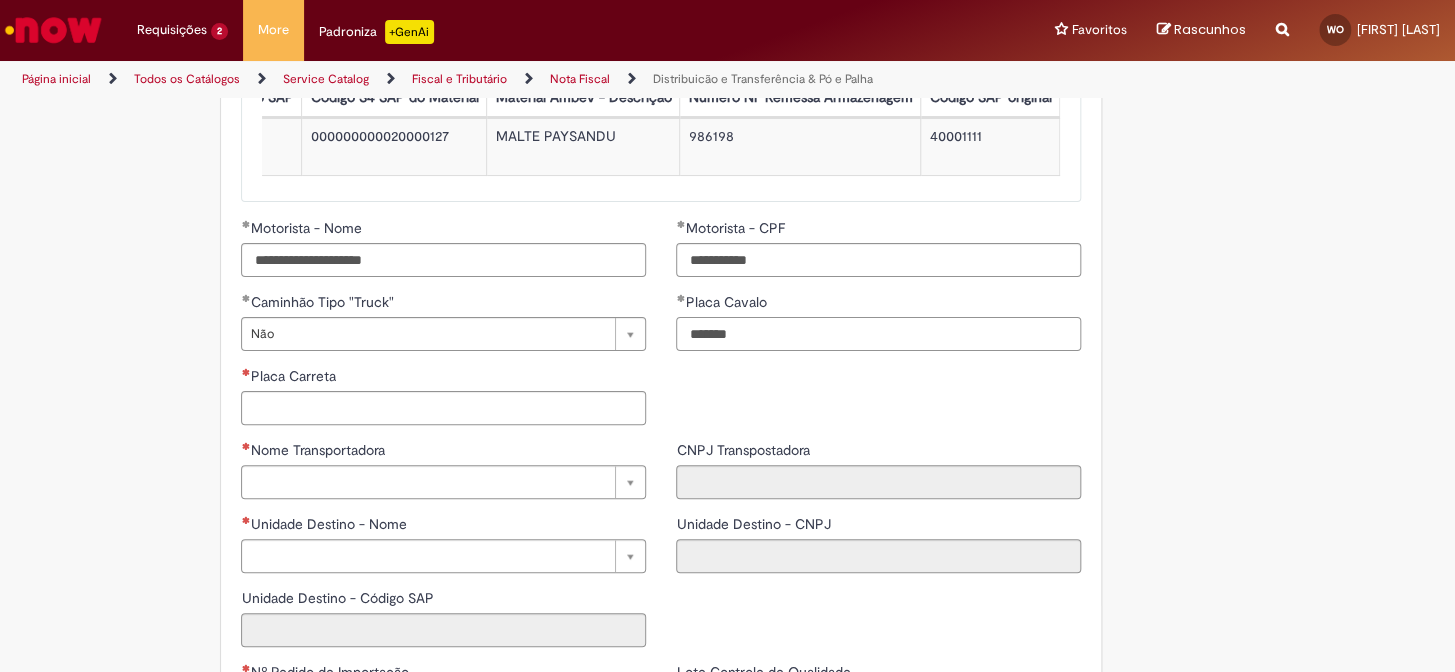 type on "*******" 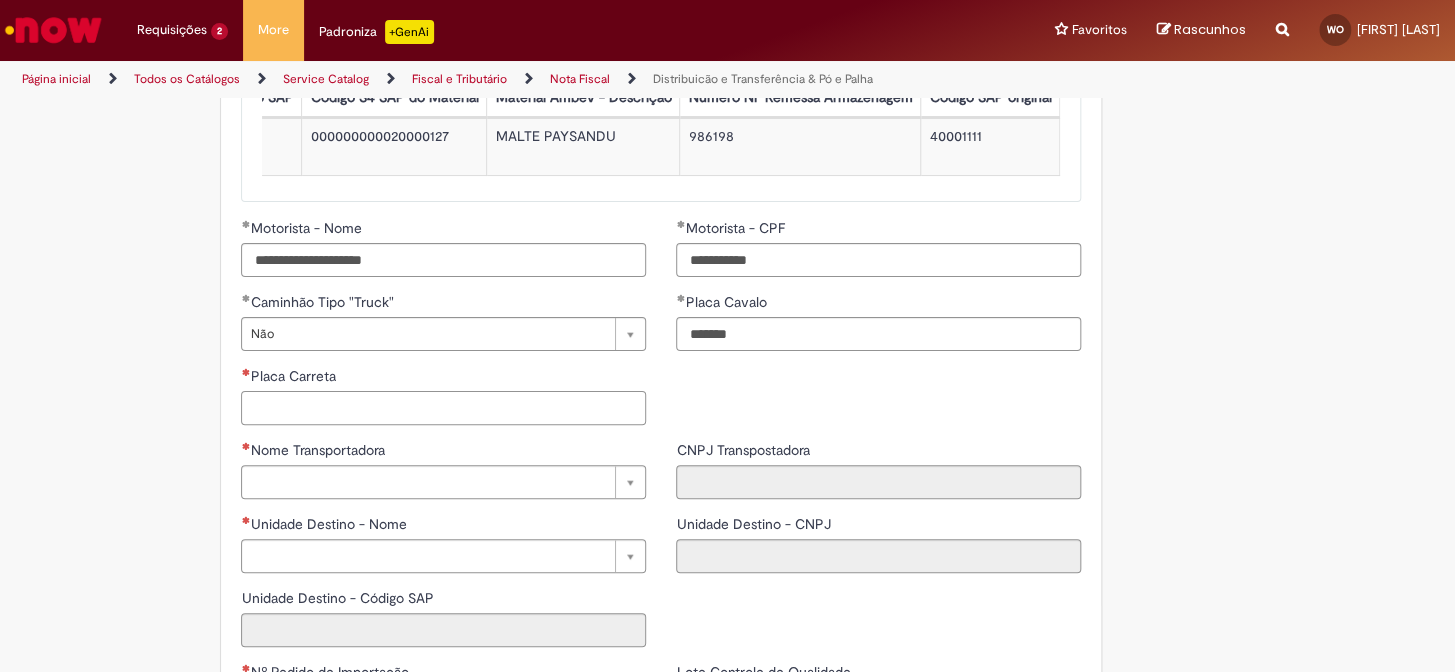 click on "Placa Carreta" at bounding box center [443, 408] 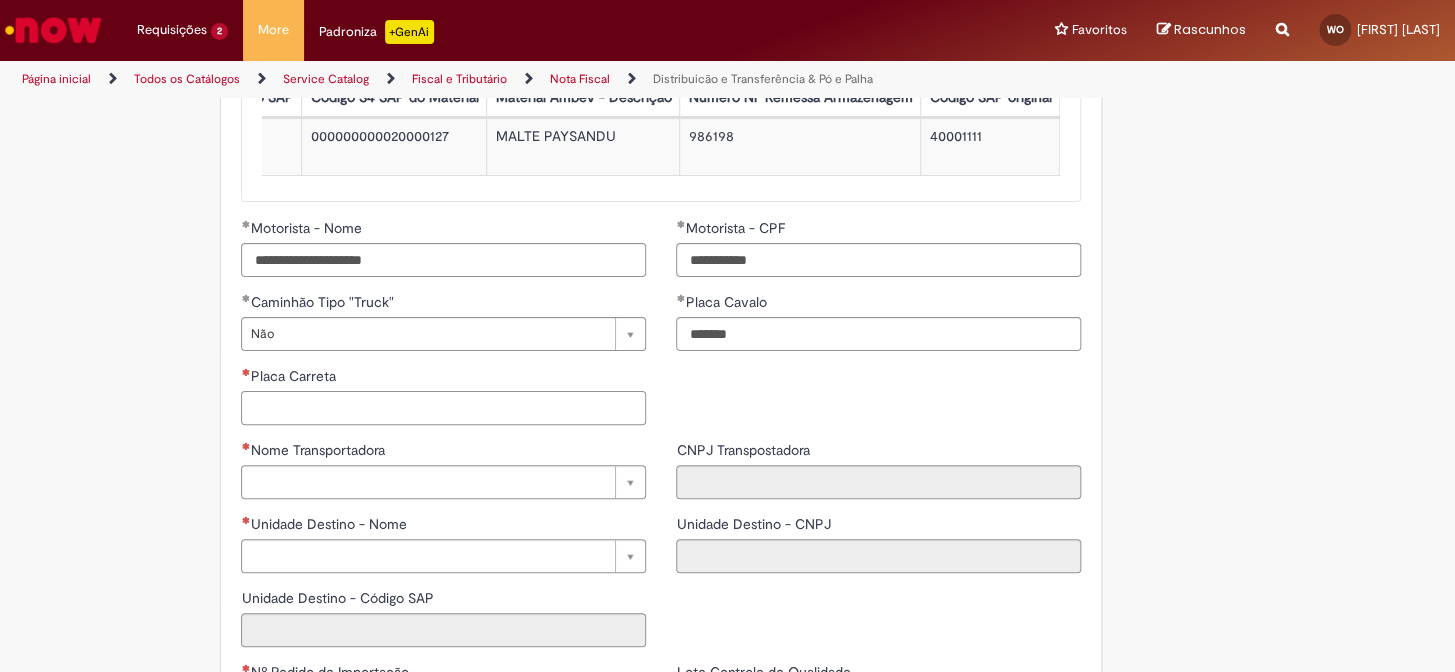 paste on "*******" 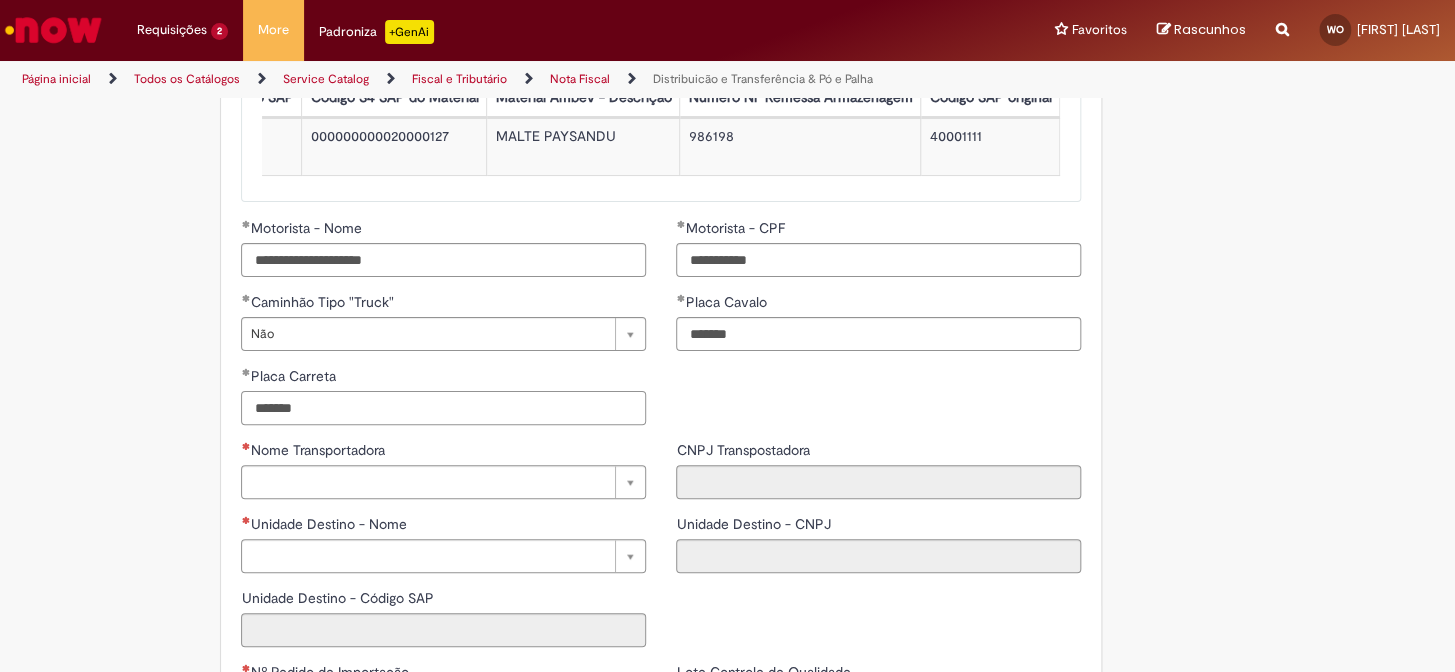 type on "*******" 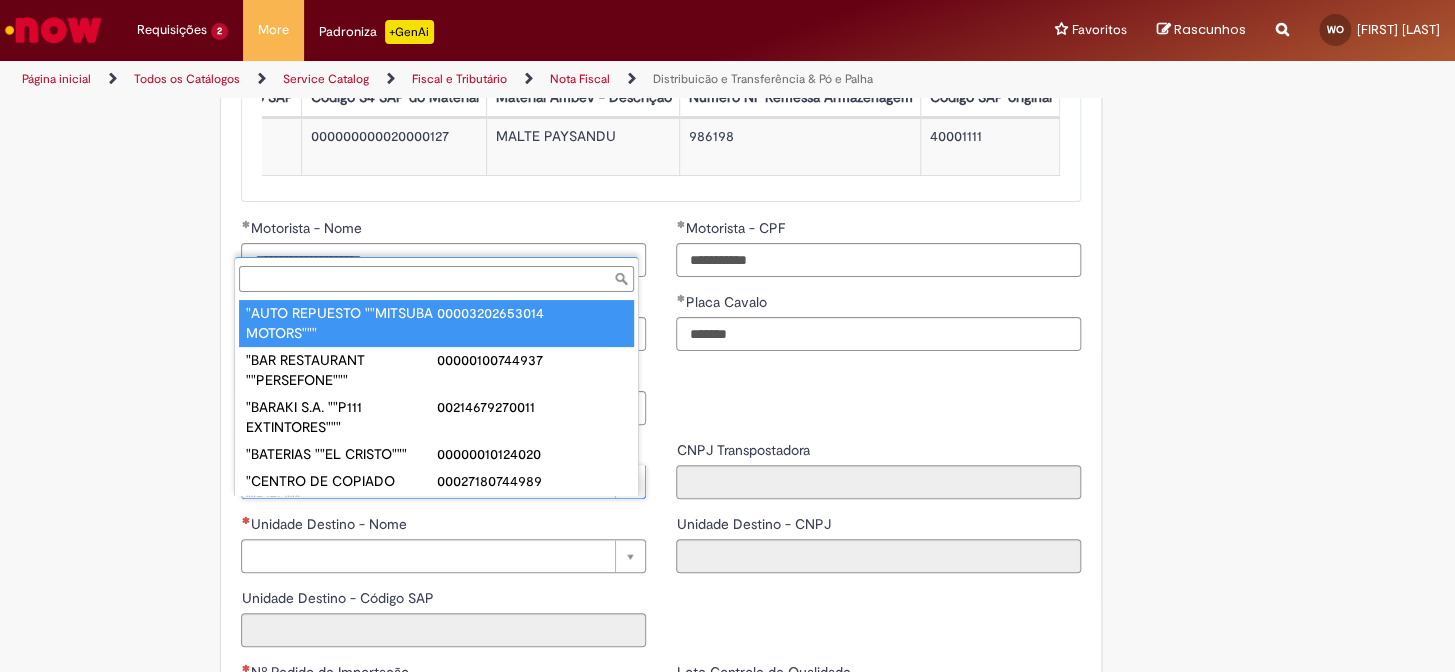 paste on "**********" 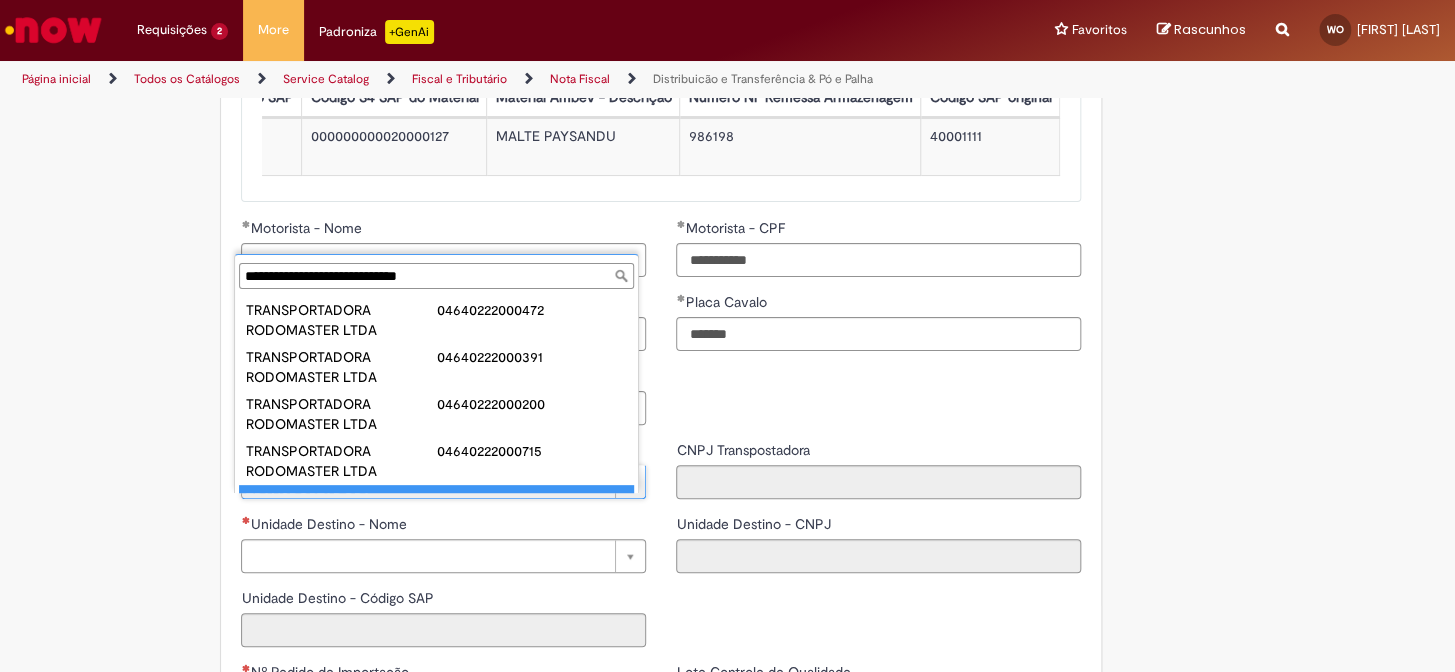scroll, scrollTop: 81, scrollLeft: 0, axis: vertical 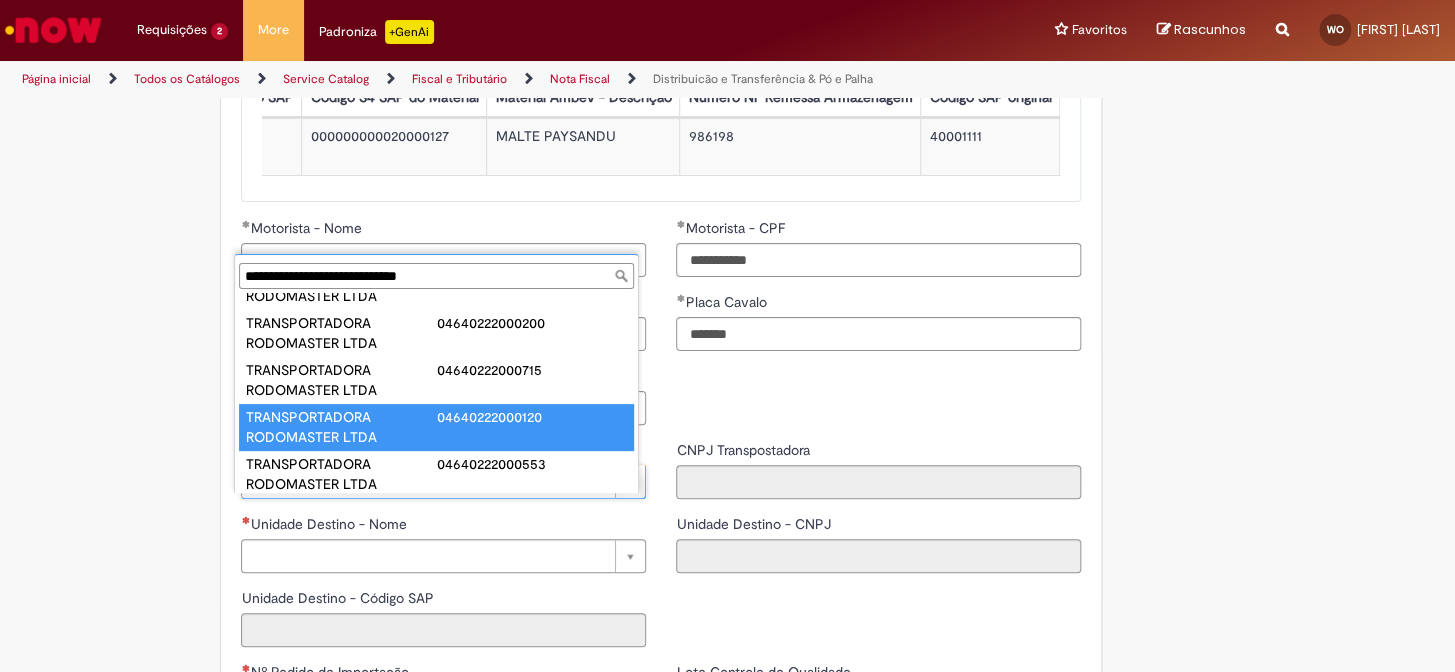 type on "**********" 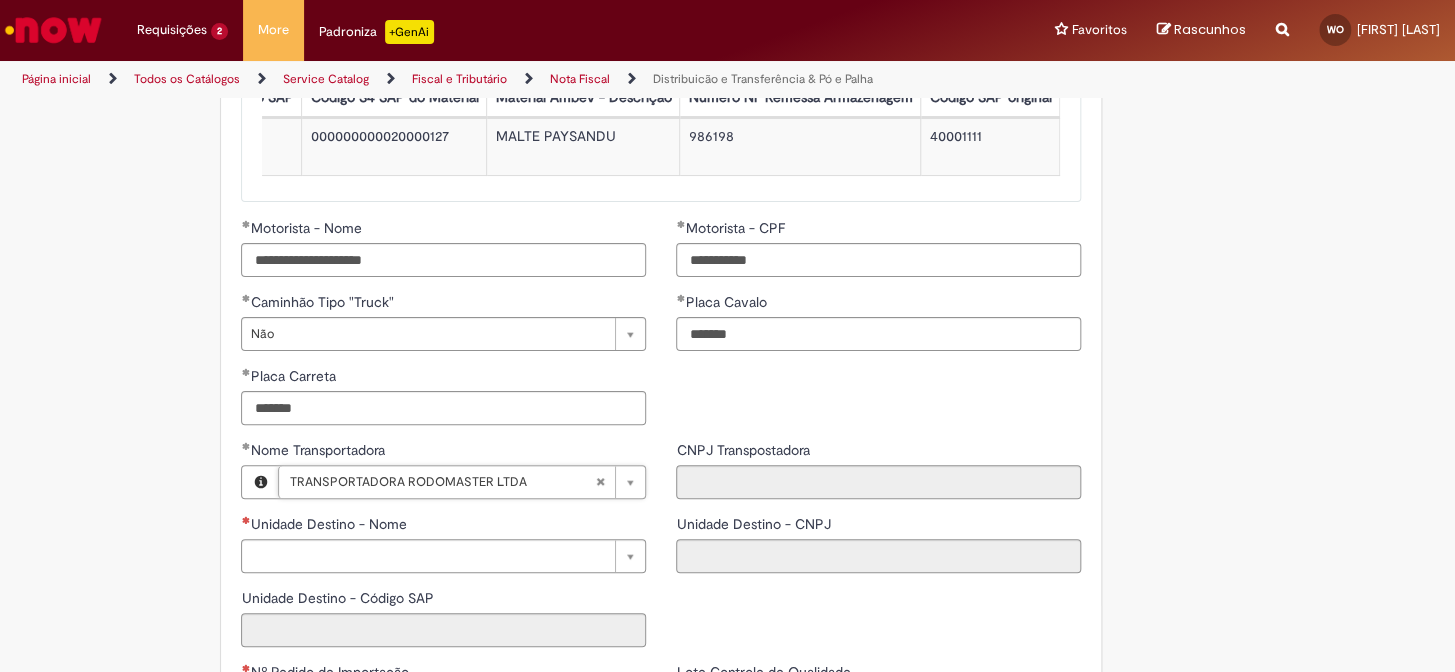 type on "**********" 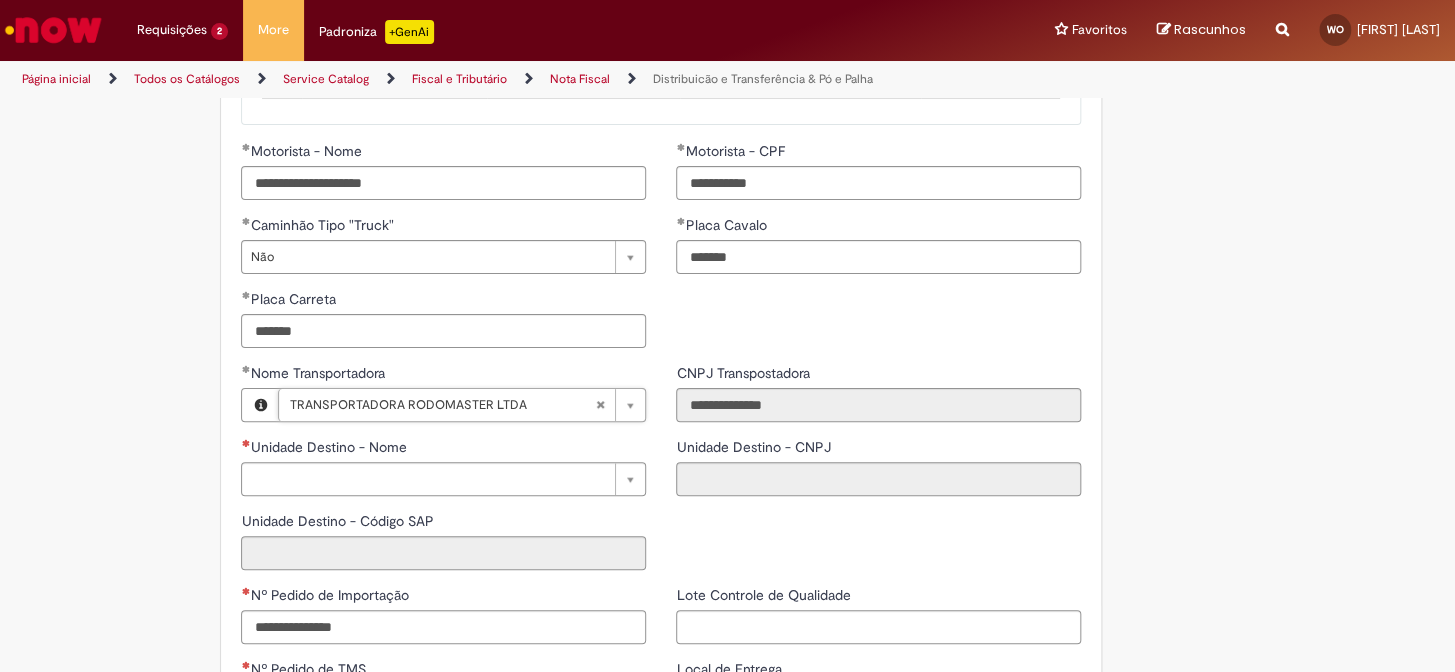 scroll, scrollTop: 2406, scrollLeft: 0, axis: vertical 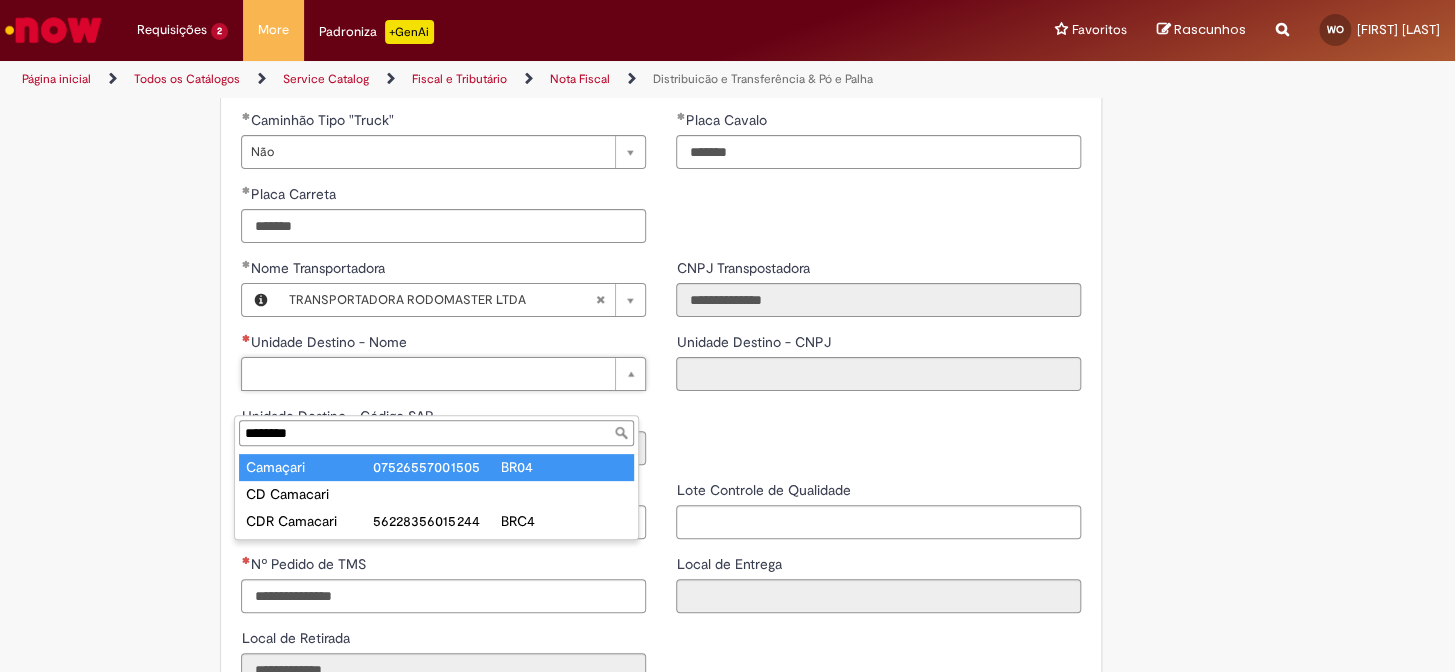type on "********" 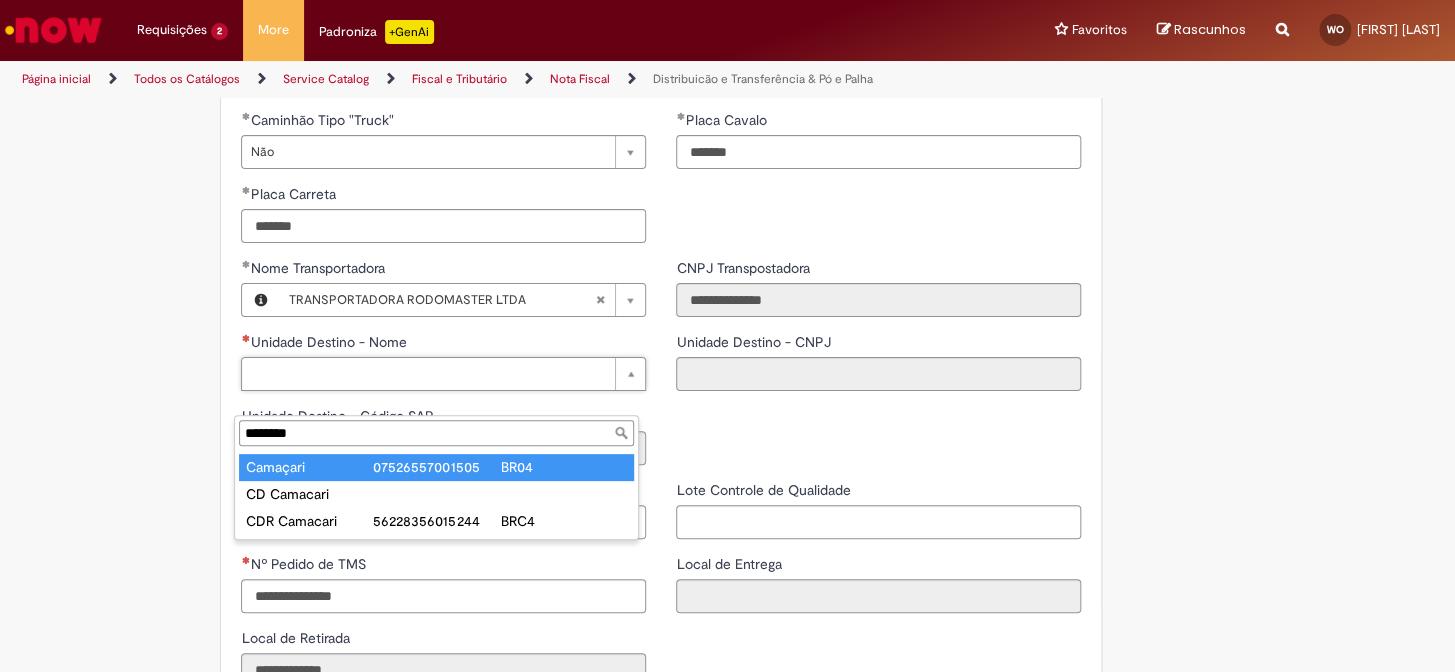 type on "********" 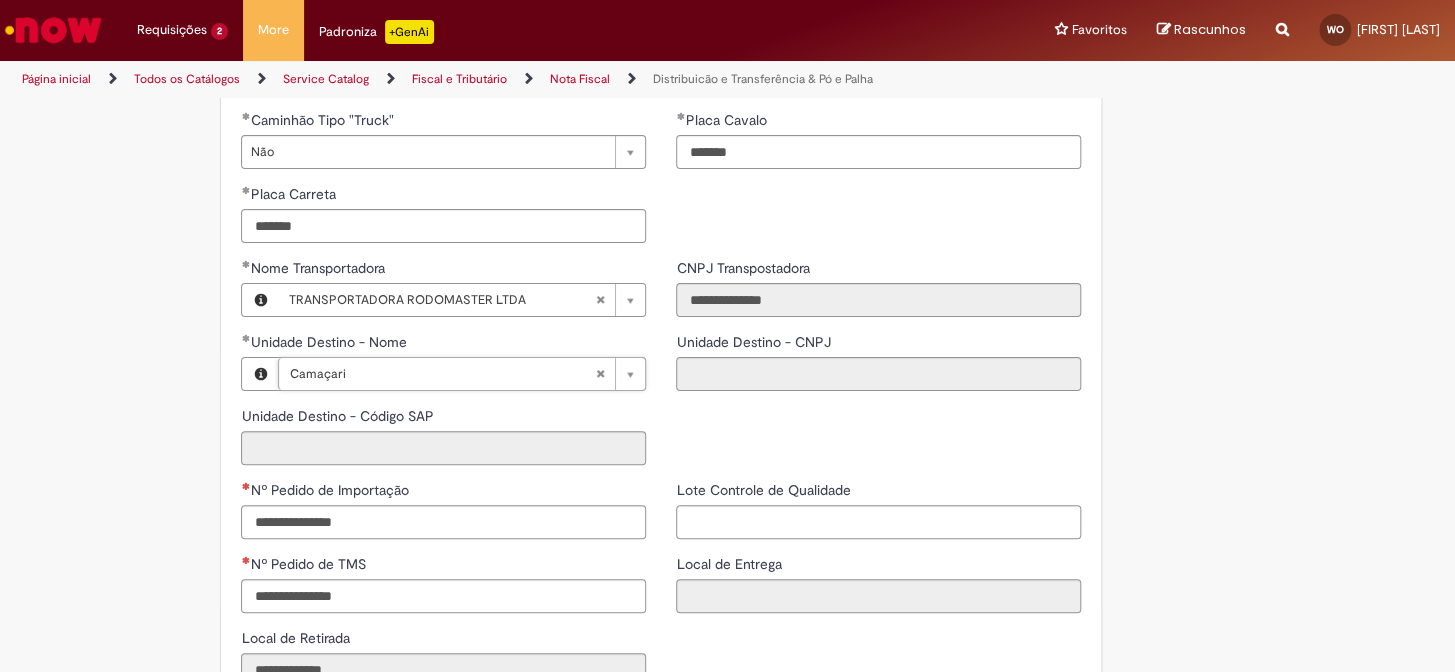 type on "**********" 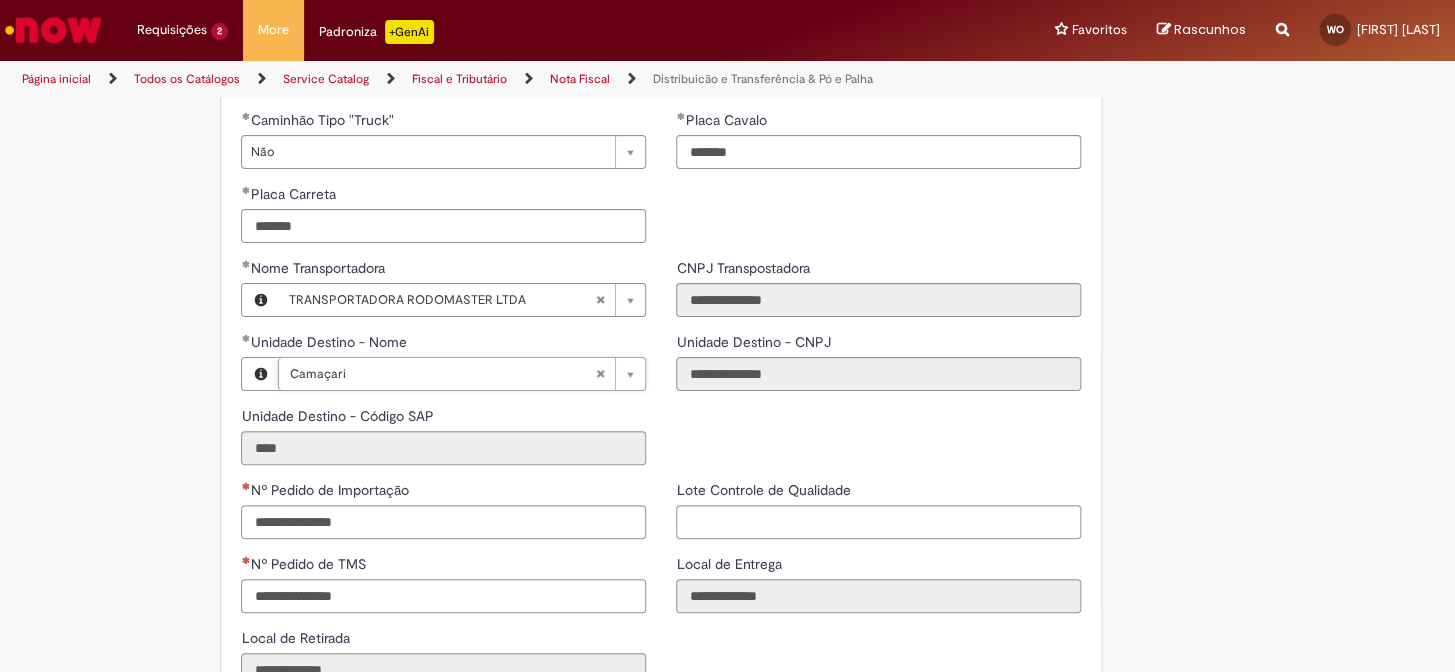 scroll, scrollTop: 2497, scrollLeft: 0, axis: vertical 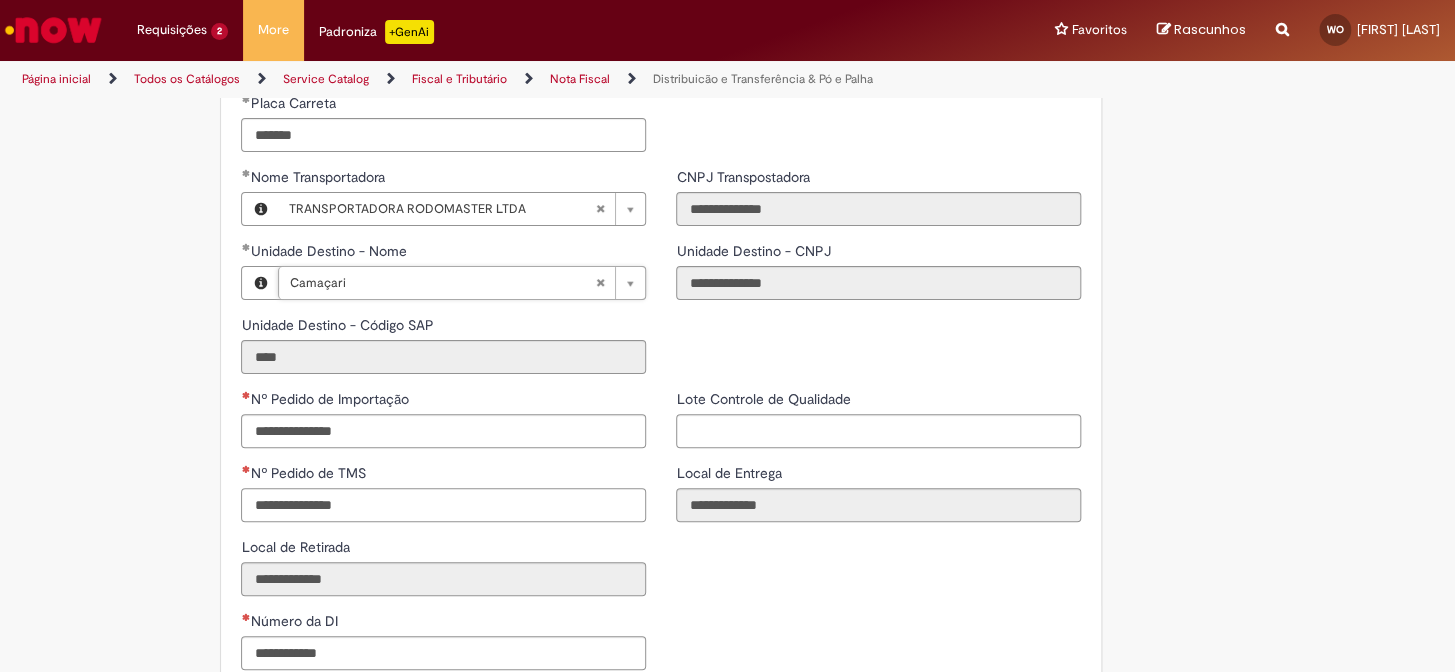 click on "Nº Pedido de TMS" at bounding box center (443, 505) 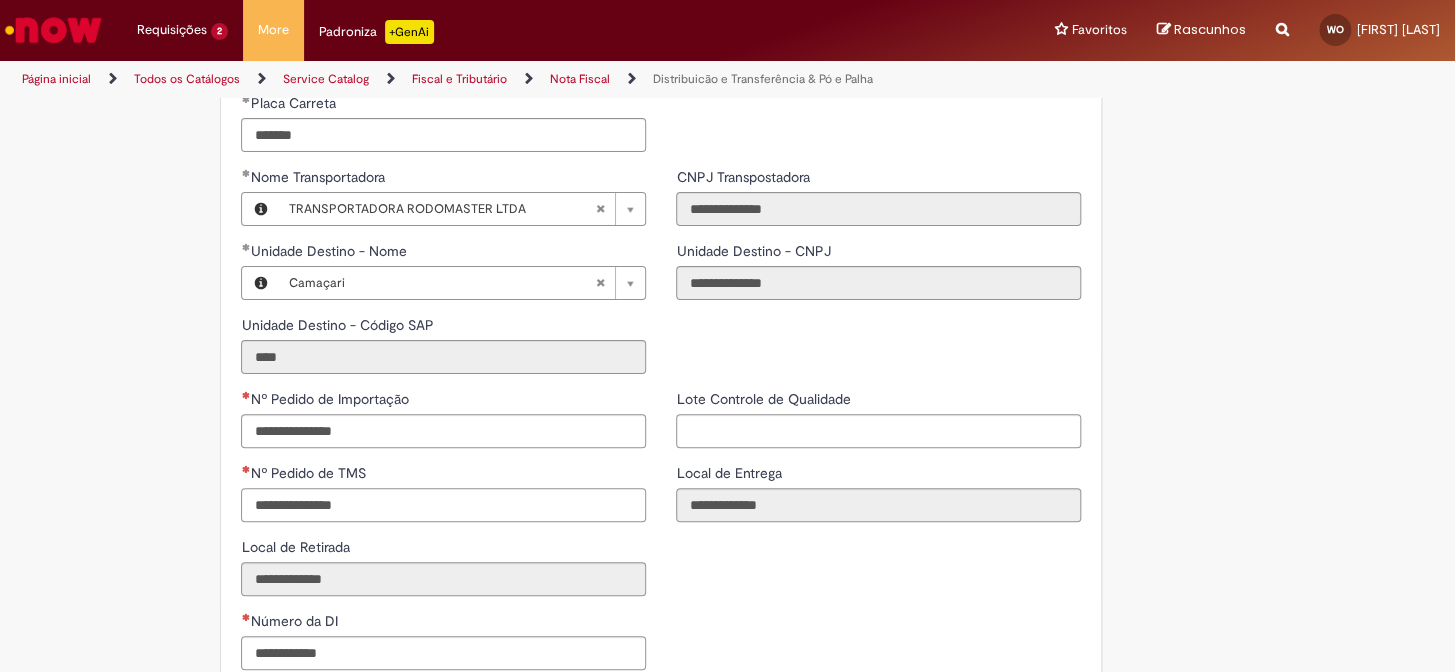 paste on "**********" 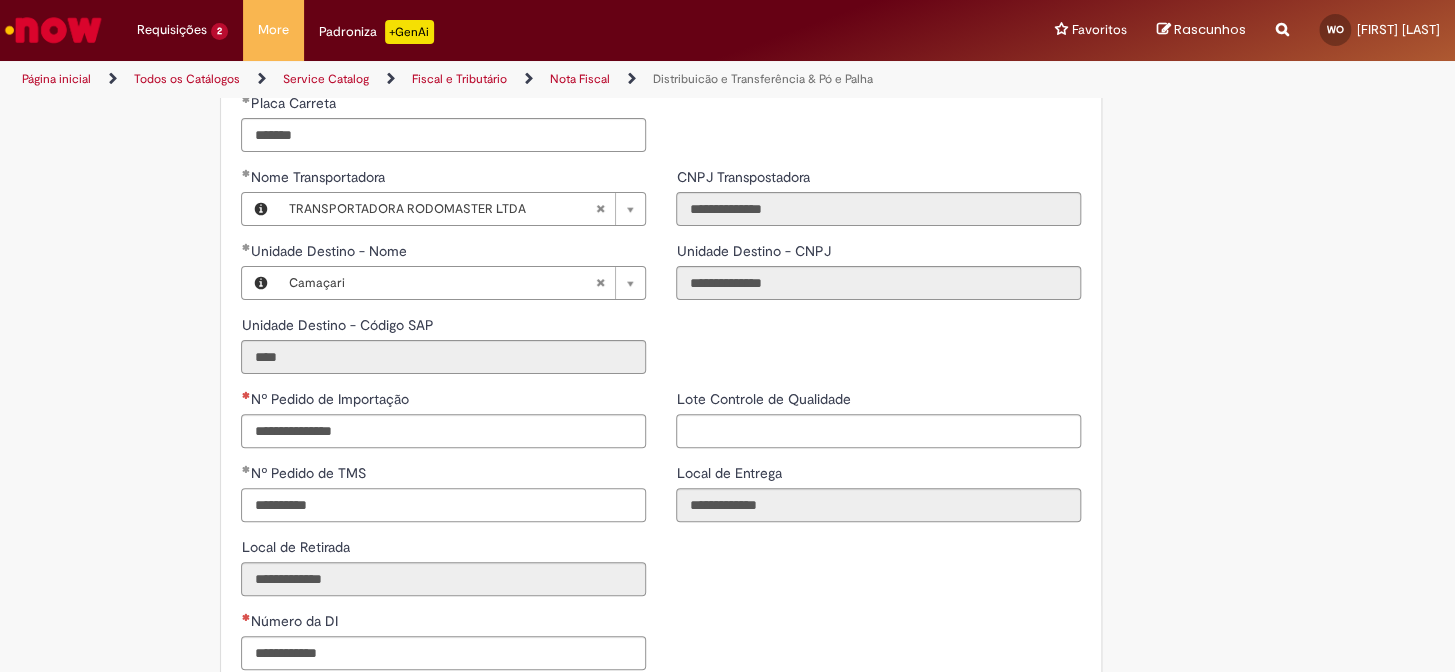 scroll, scrollTop: 2497, scrollLeft: 0, axis: vertical 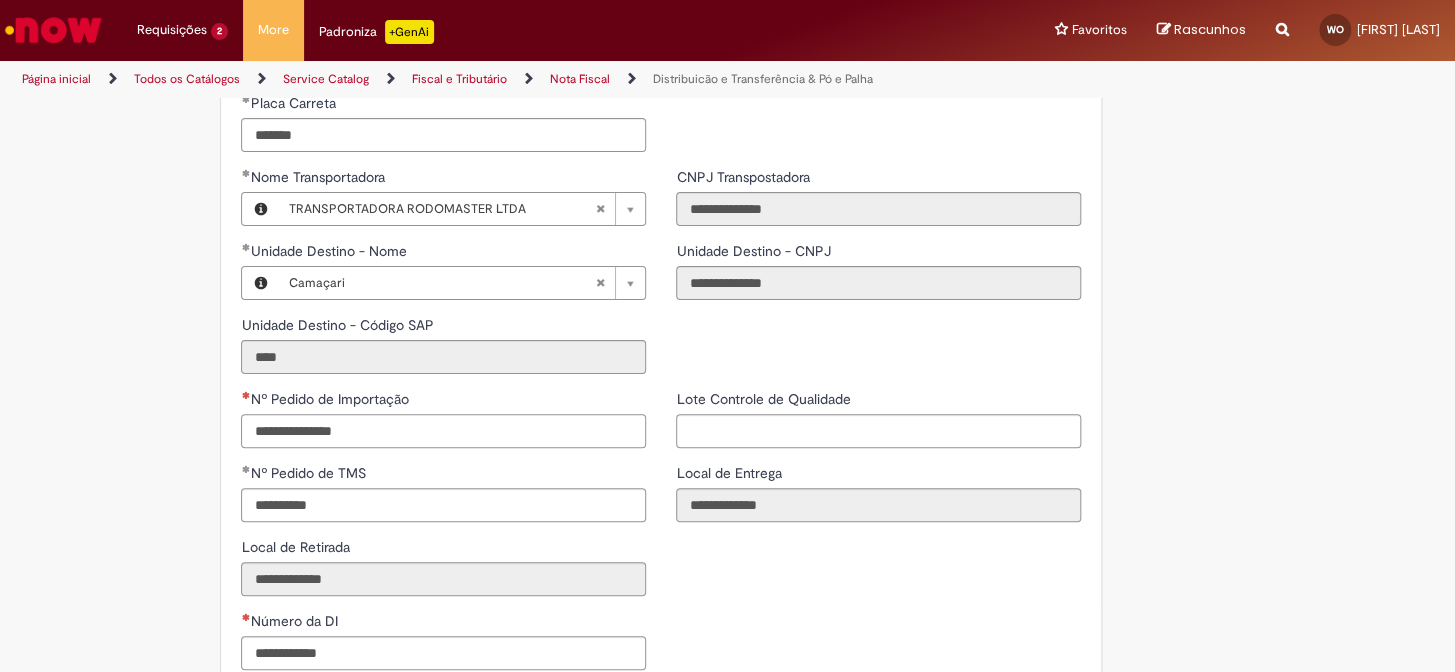click on "Nº Pedido de Importação" at bounding box center (443, 431) 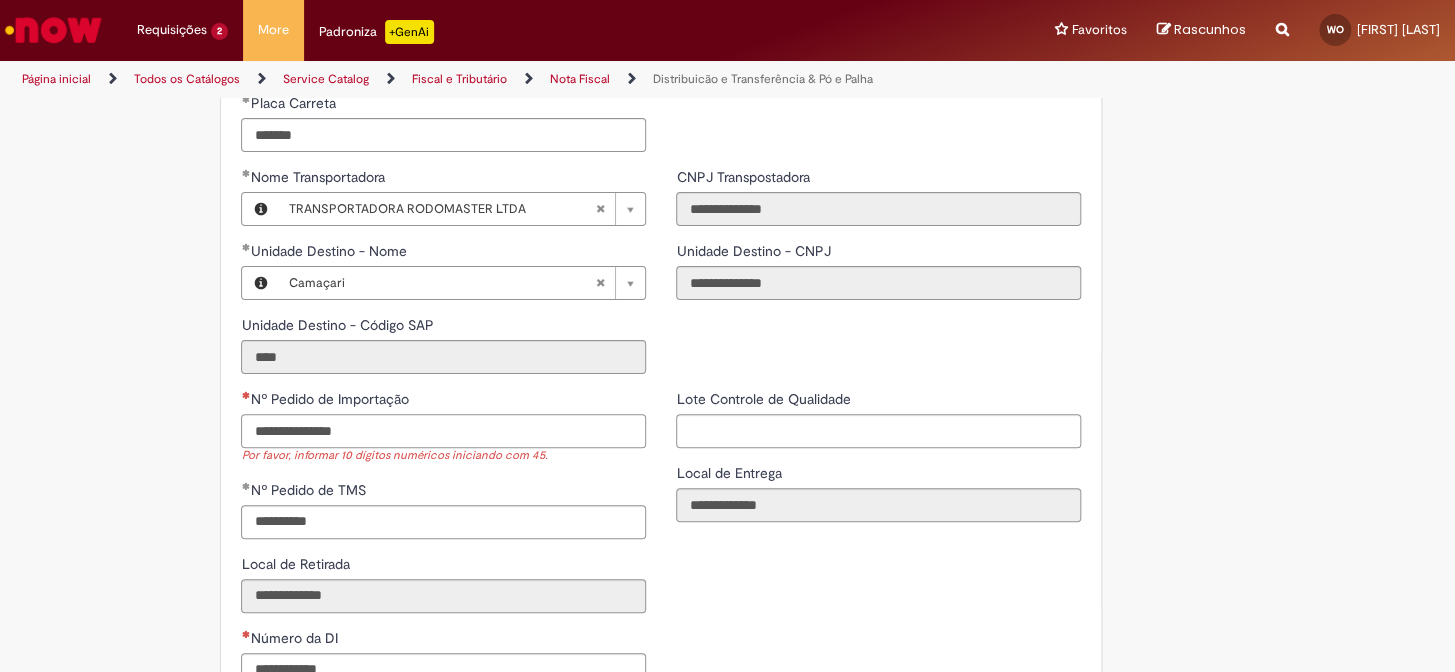 paste on "**********" 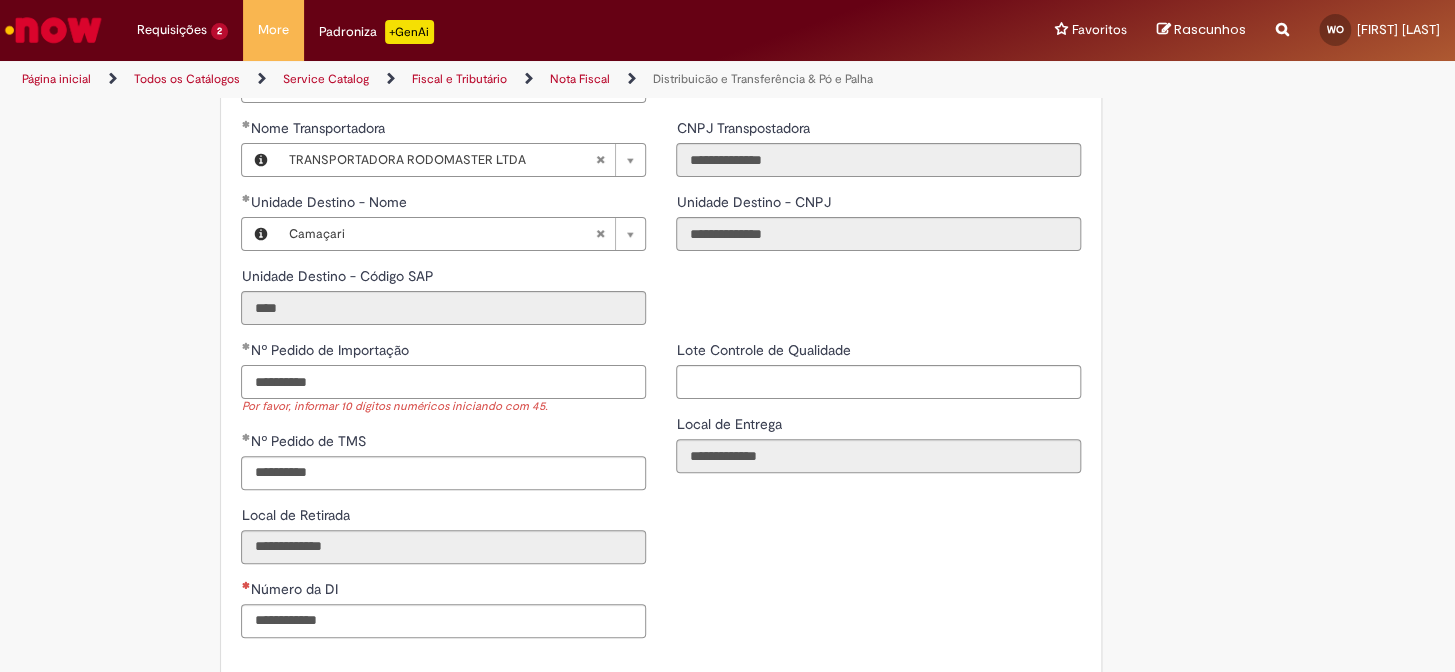 scroll, scrollTop: 2588, scrollLeft: 0, axis: vertical 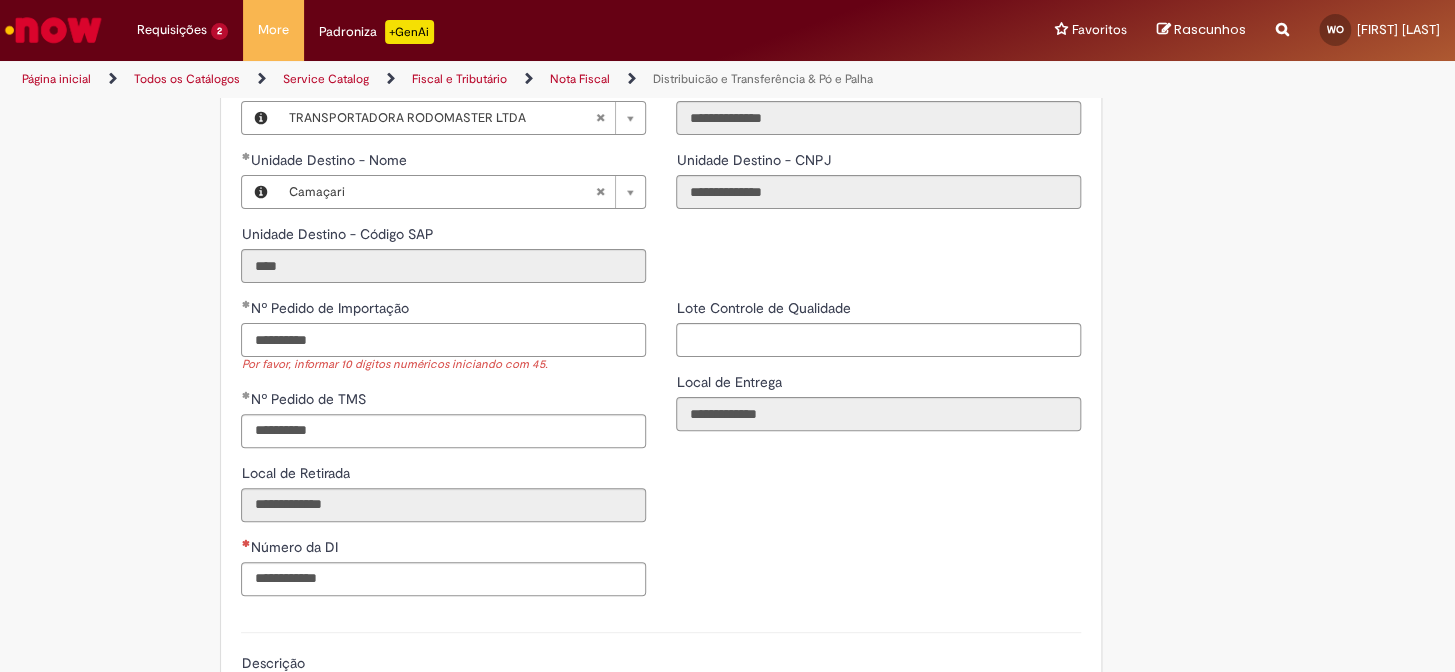 type on "**********" 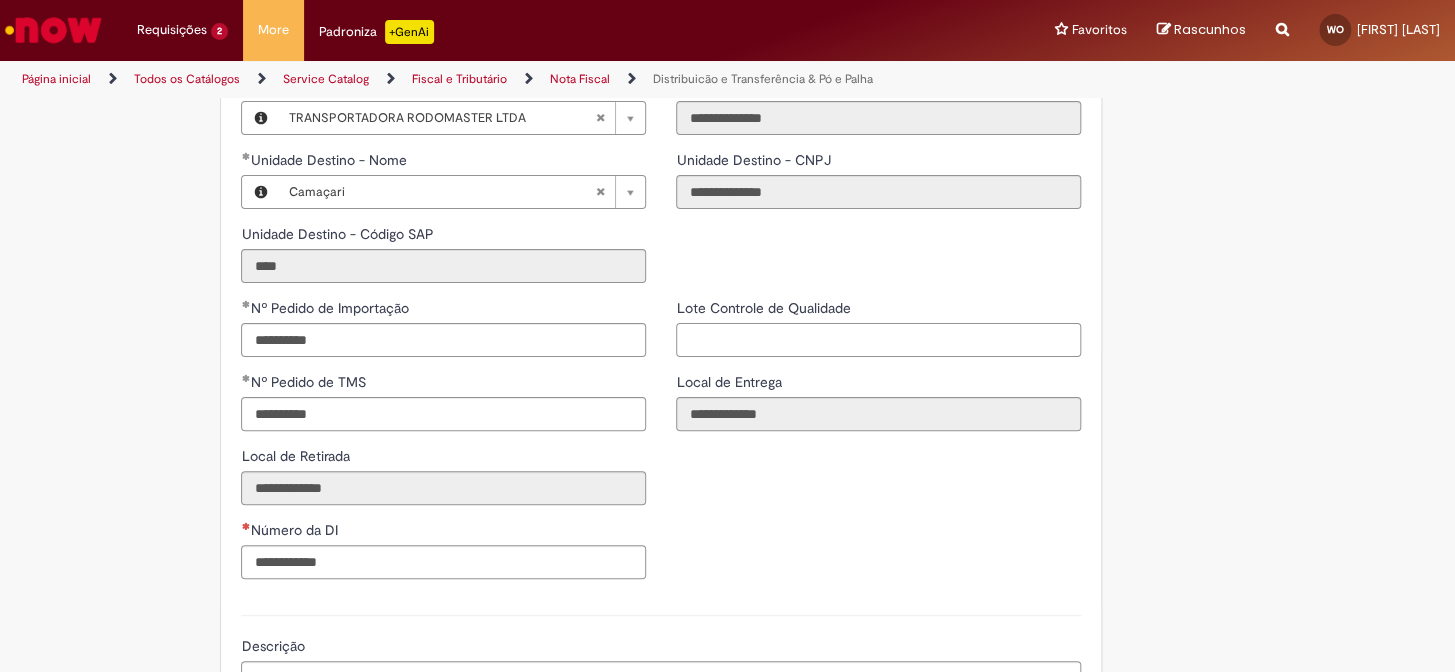click on "Lote Controle de Qualidade" at bounding box center [878, 340] 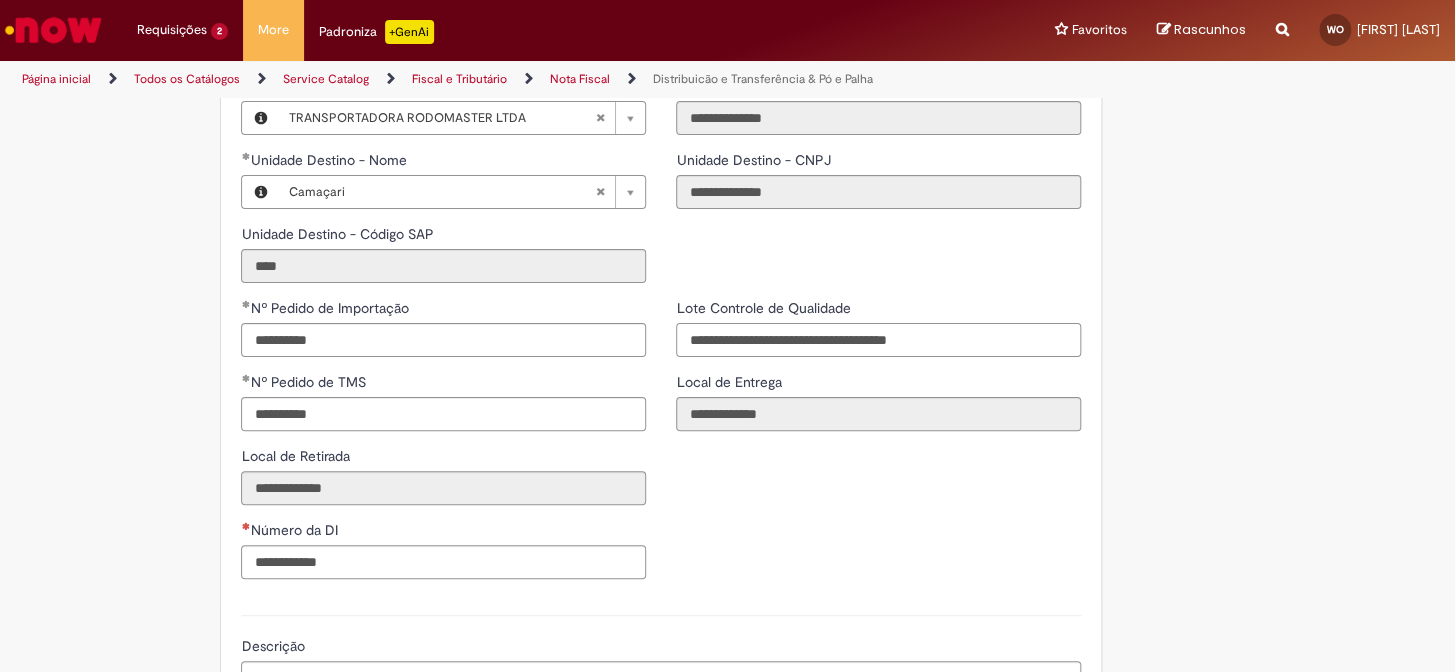 drag, startPoint x: 956, startPoint y: 370, endPoint x: 827, endPoint y: 377, distance: 129.18979 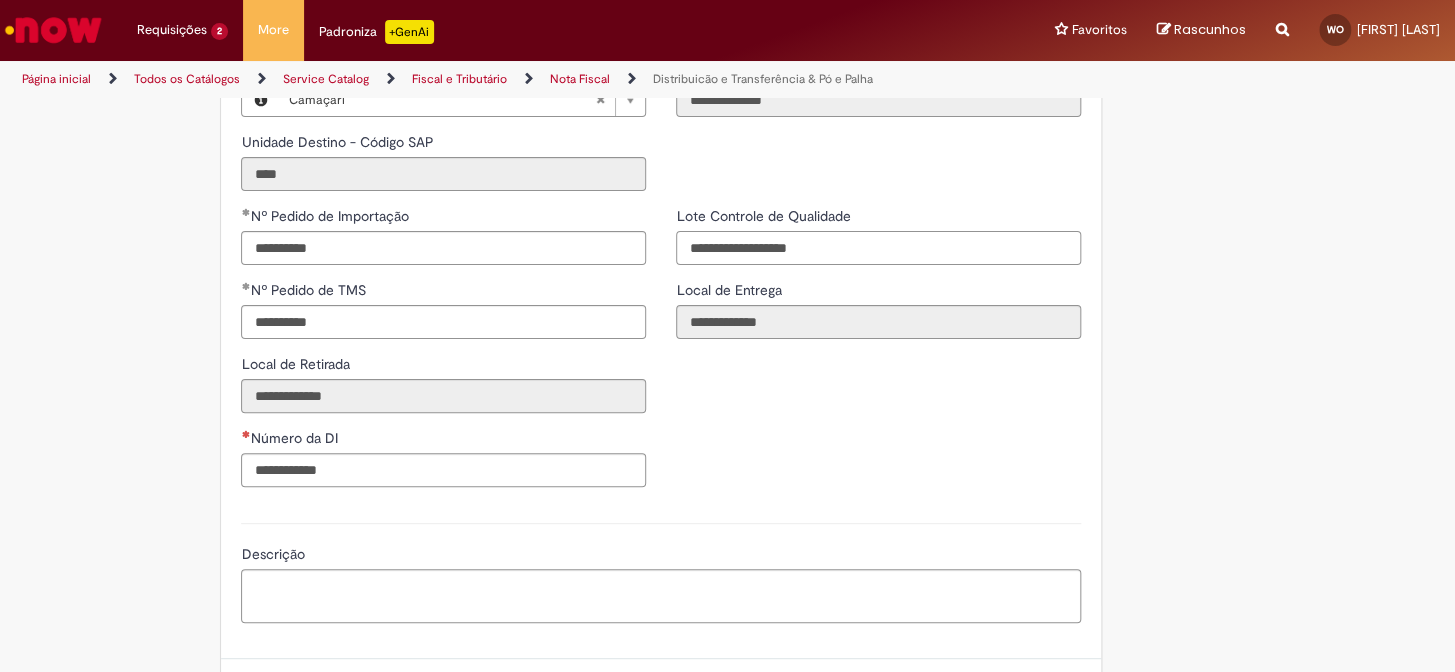 scroll, scrollTop: 2792, scrollLeft: 0, axis: vertical 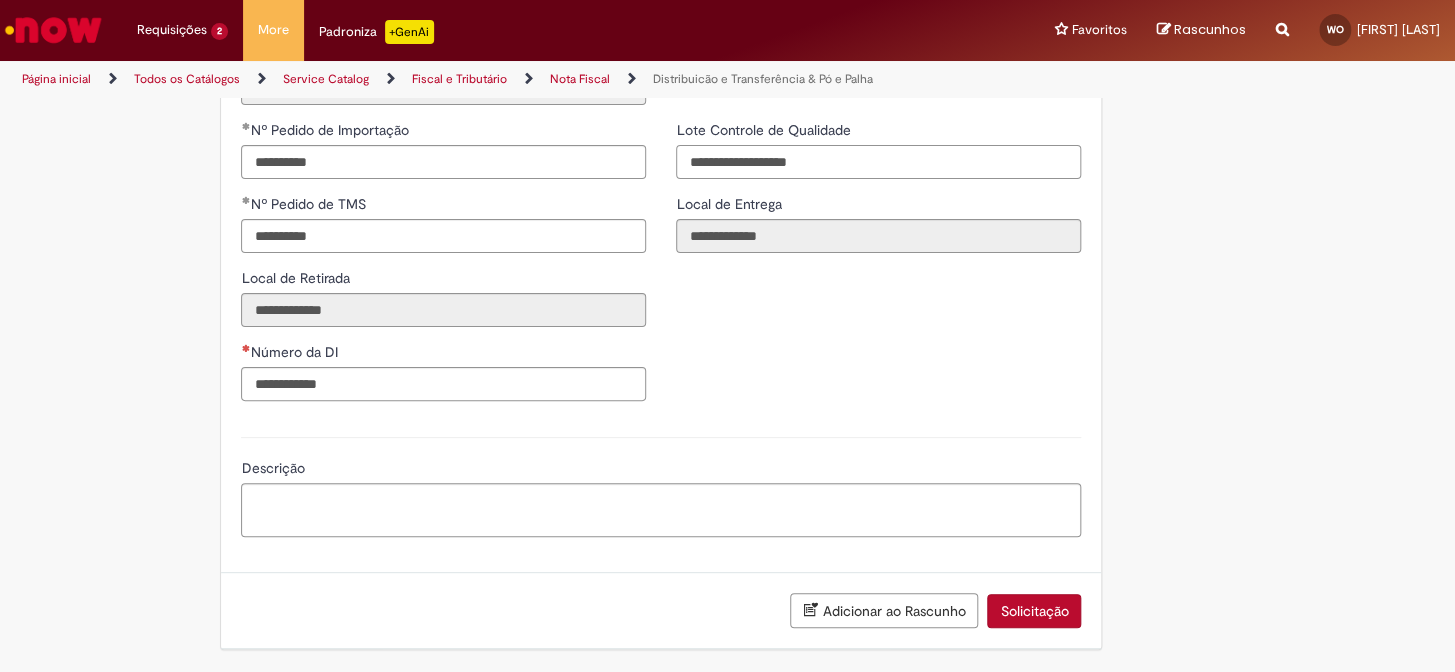 type on "**********" 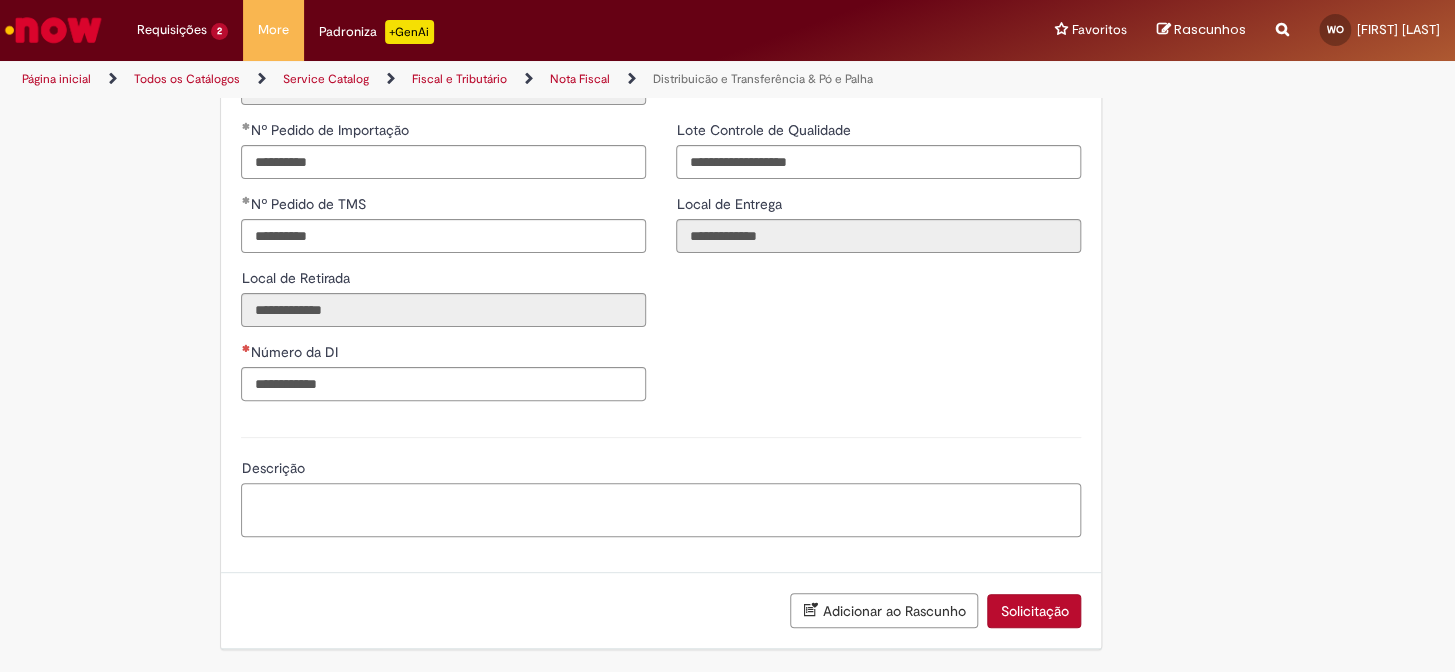 click on "Descrição" at bounding box center [661, 510] 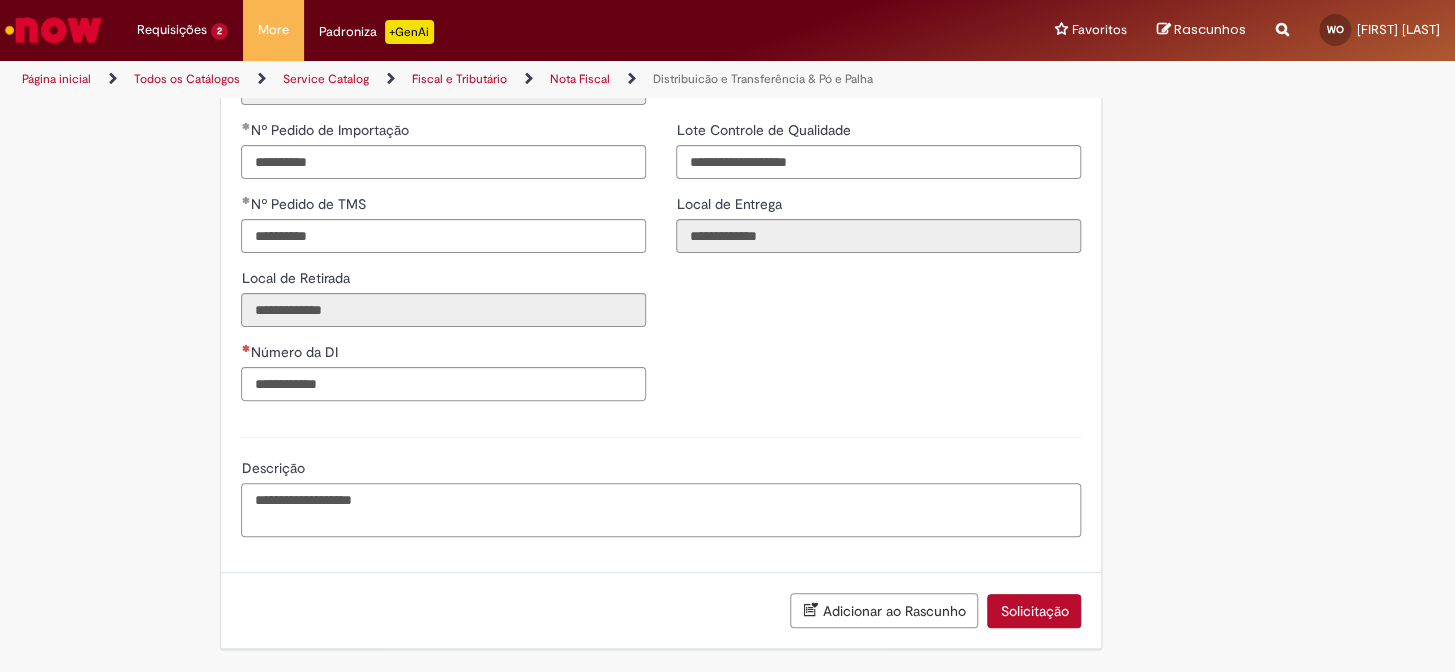 type on "**********" 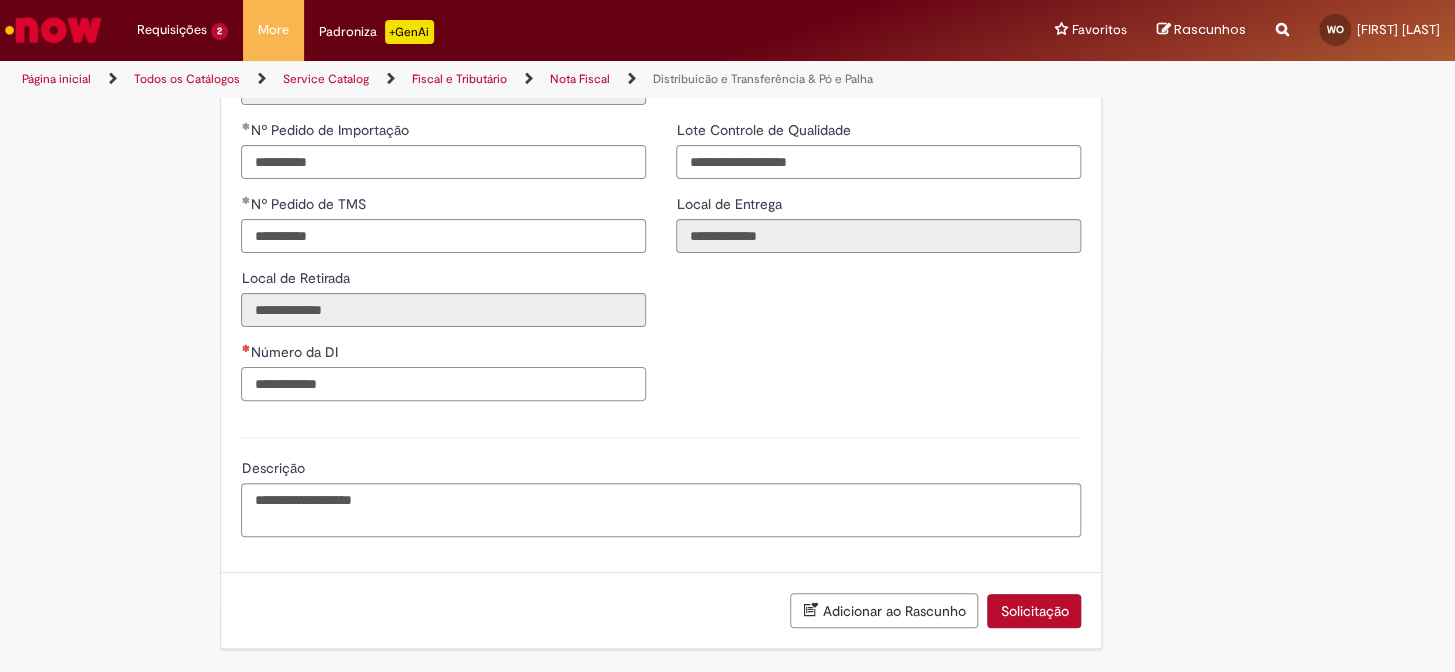 click on "Número da DI" at bounding box center [443, 384] 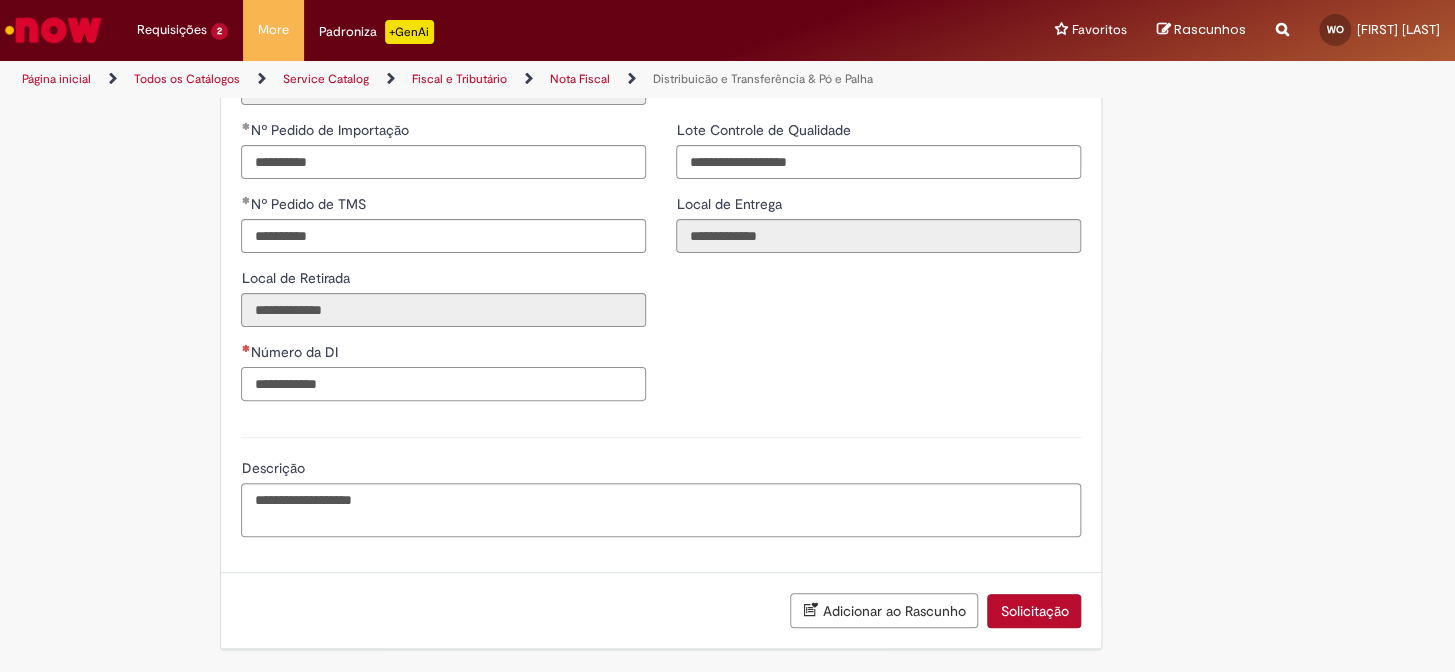 paste on "**********" 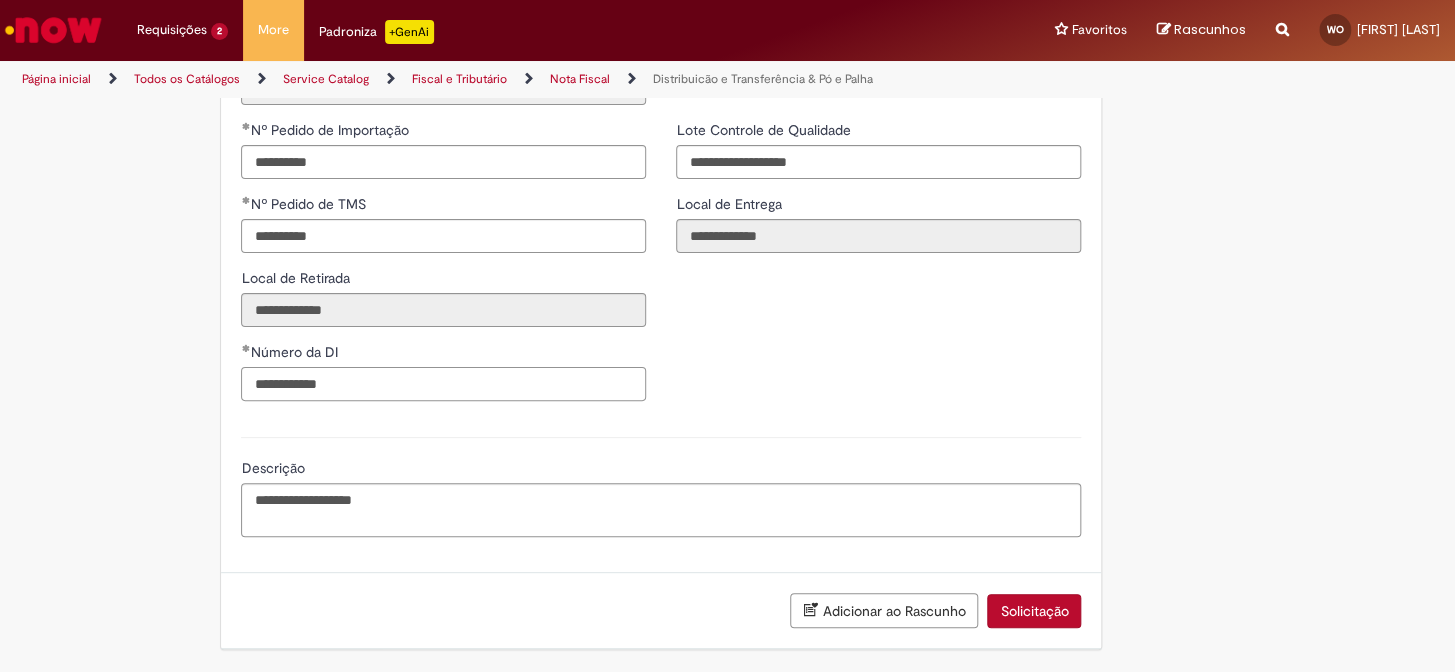 type on "**********" 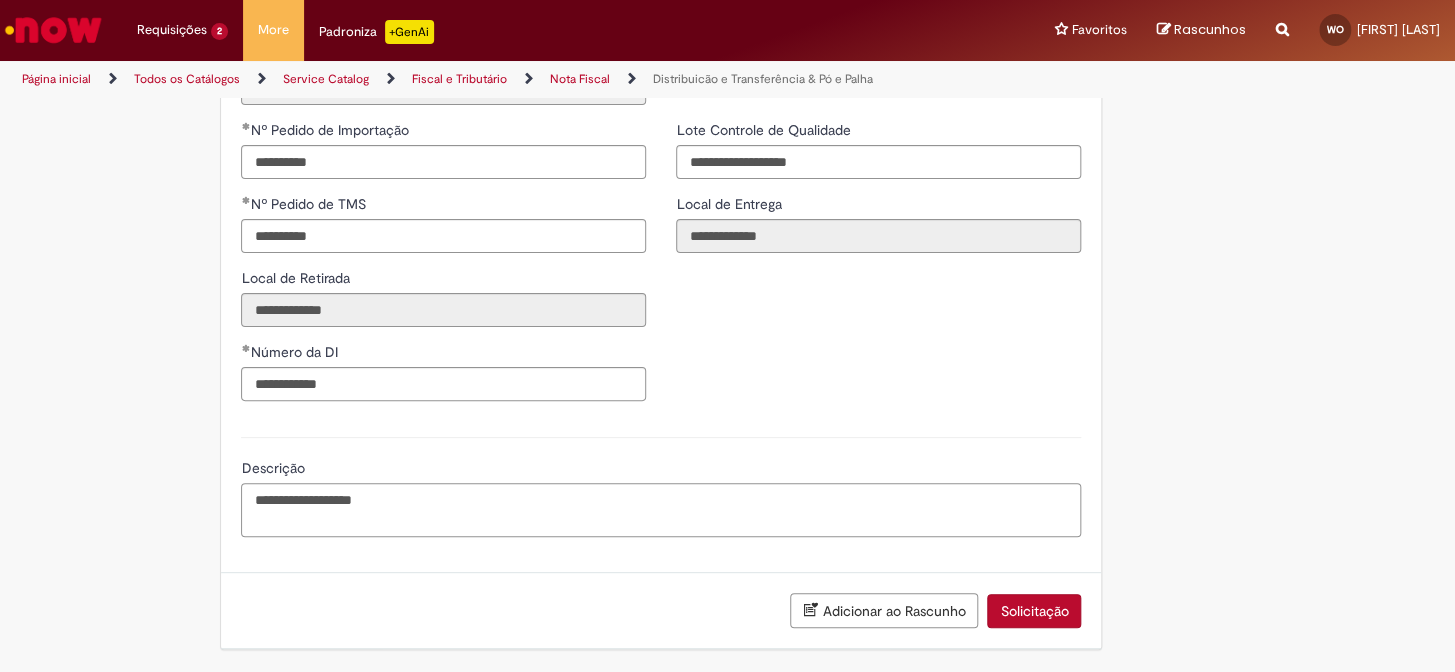 click on "**********" at bounding box center (661, 510) 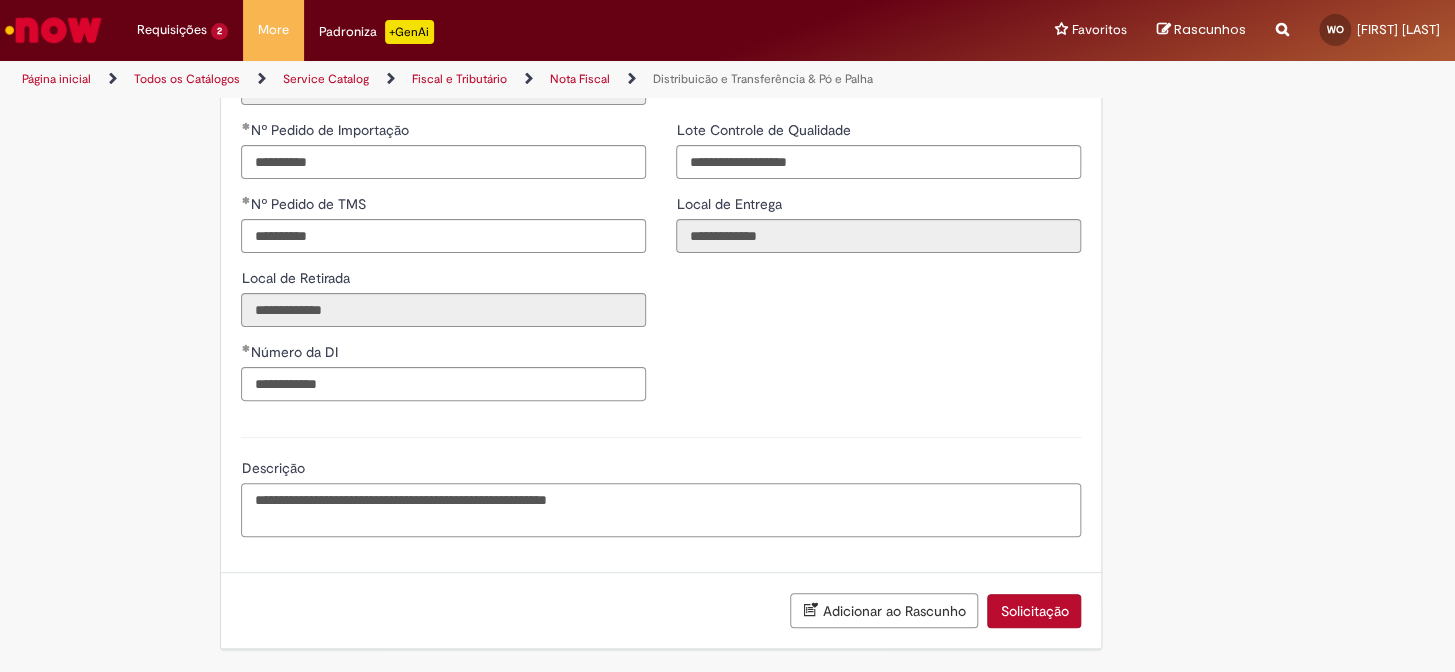 click on "**********" at bounding box center [661, 510] 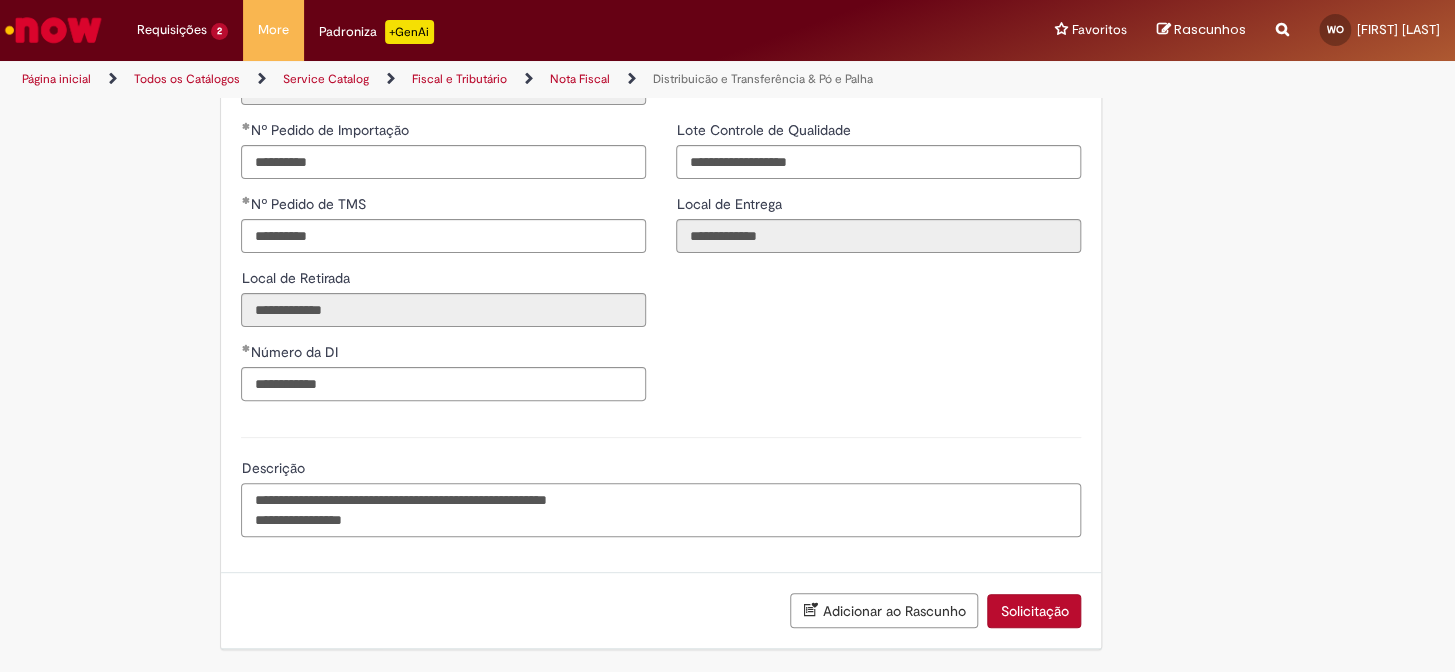 paste on "********" 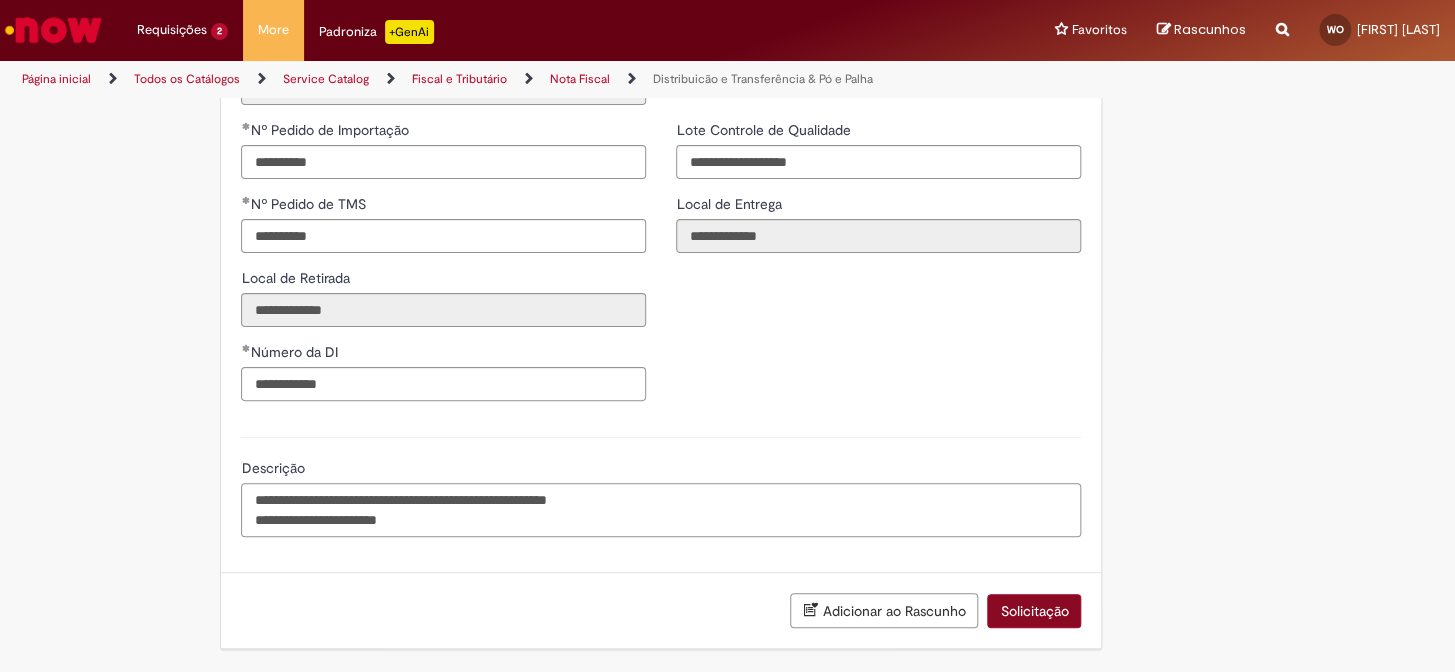 type on "**********" 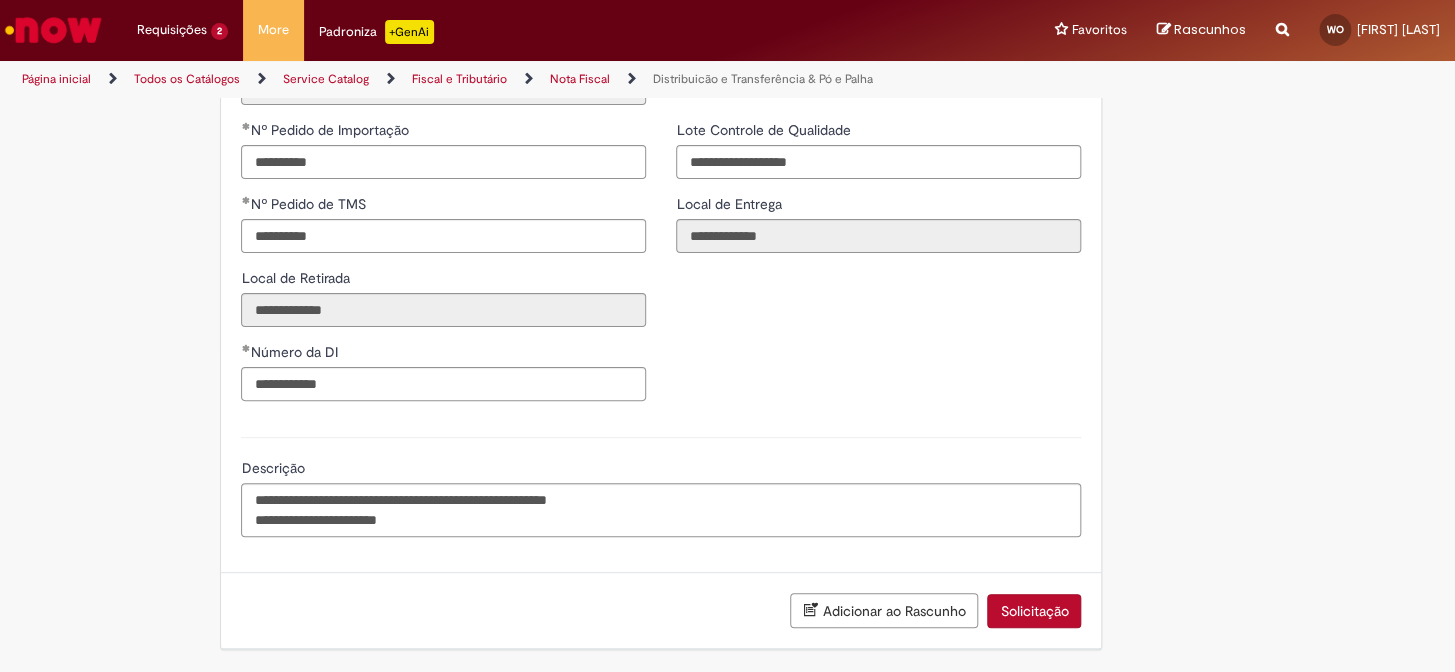 click on "Solicitação" at bounding box center [1034, 611] 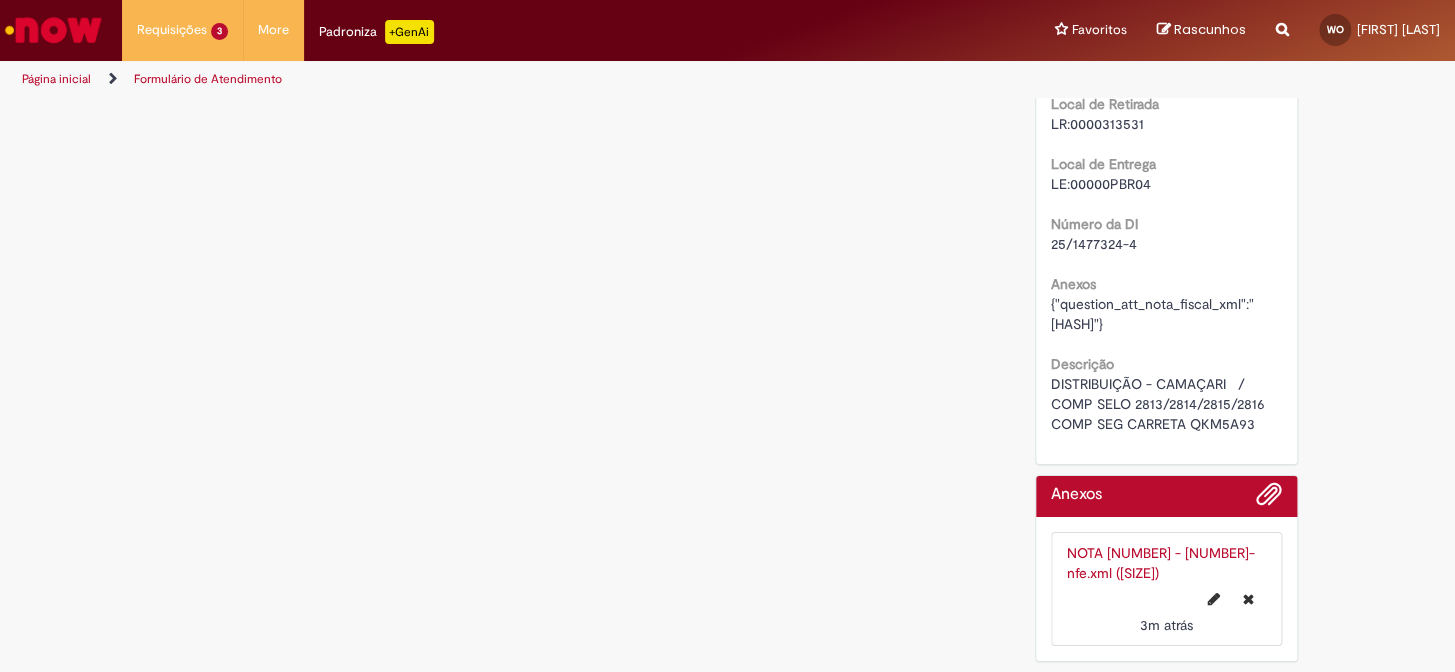scroll, scrollTop: 0, scrollLeft: 0, axis: both 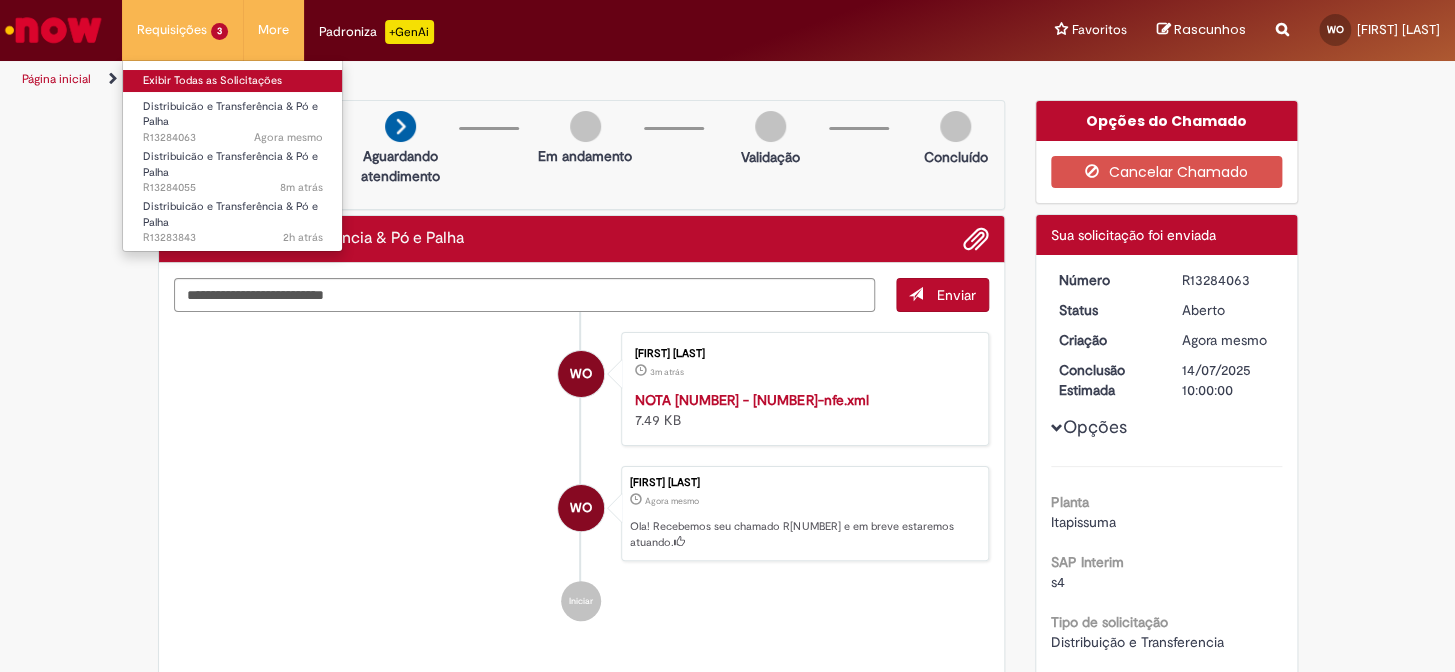 click on "Exibir Todas as Solicitações" at bounding box center (233, 81) 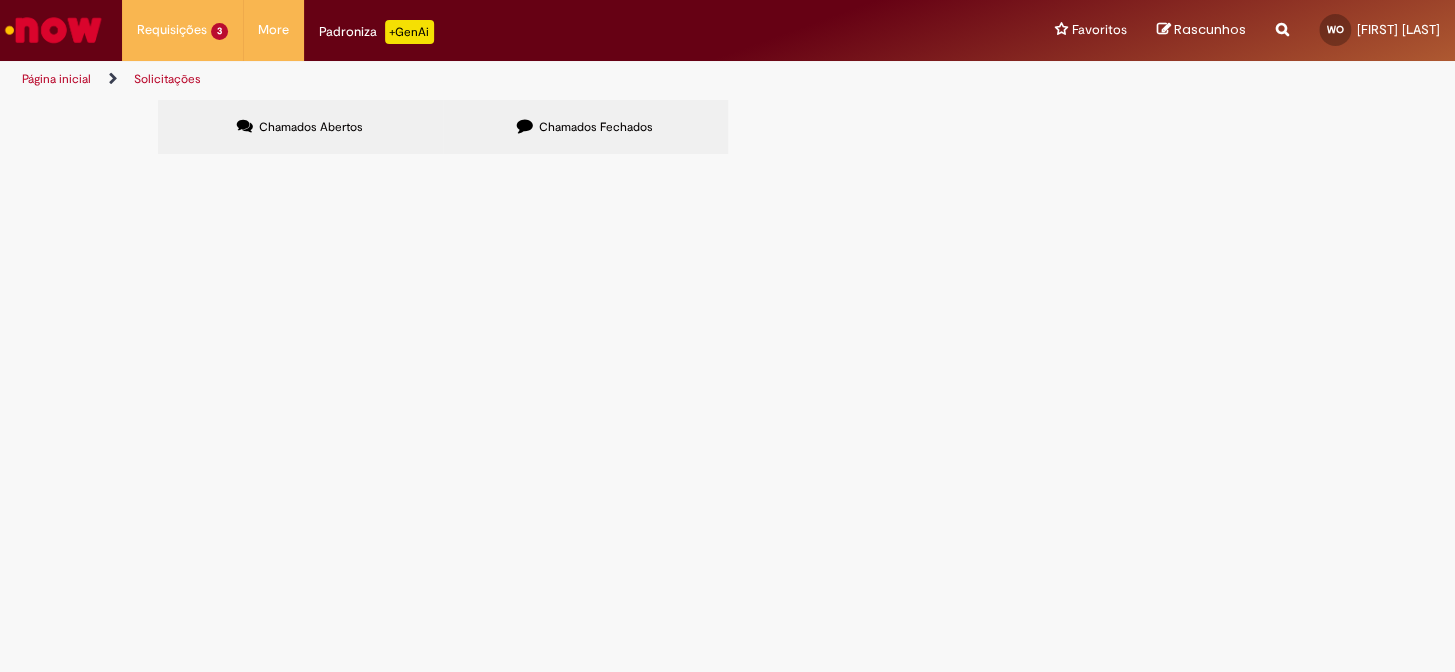 click on "R13283843" at bounding box center (0, 0) 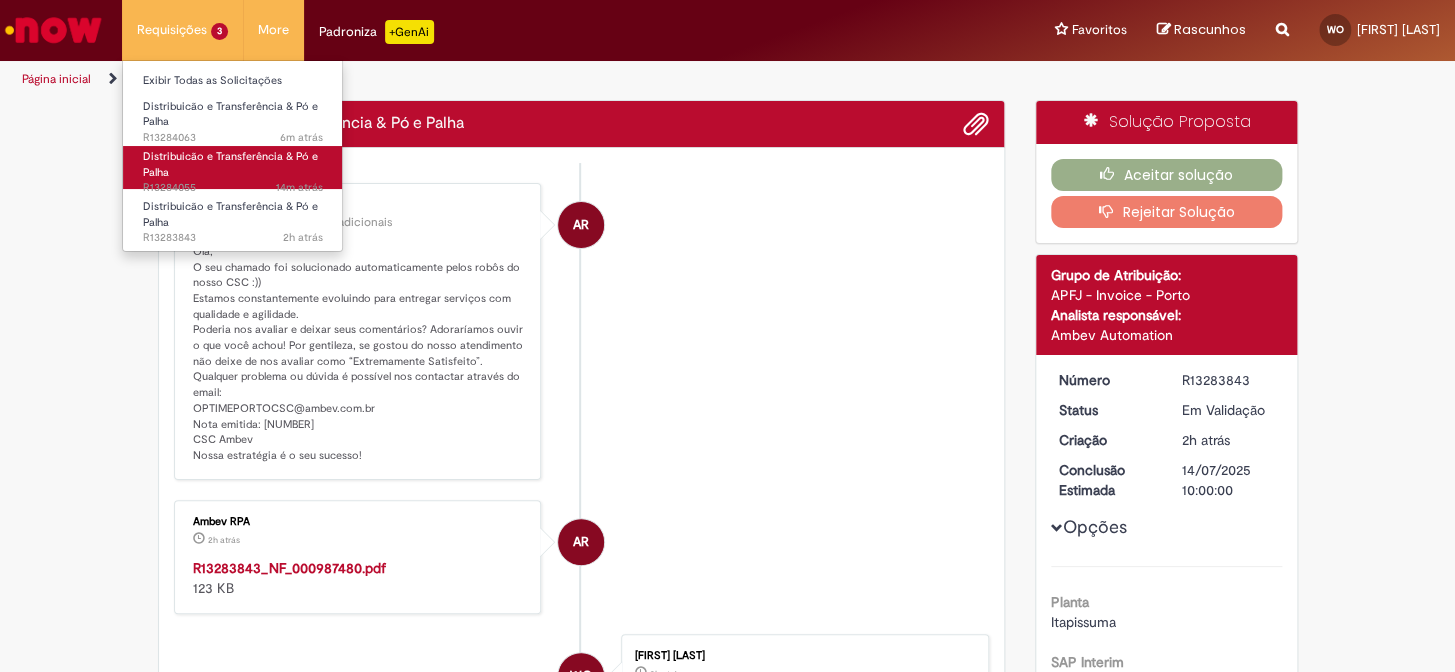 click on "Distribuicão e Transferência & Pó e Palha
14m atrás 14 minutos atrás  R13284055" at bounding box center [233, 167] 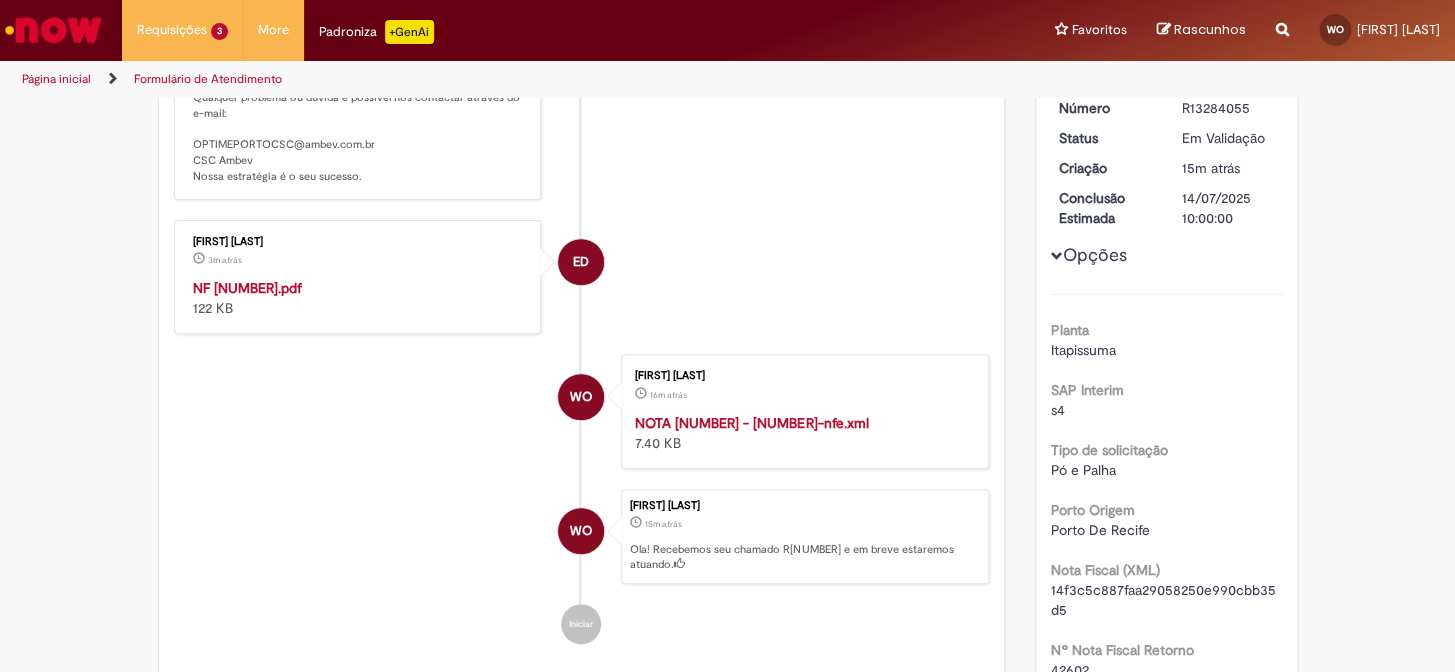 scroll, scrollTop: 387, scrollLeft: 0, axis: vertical 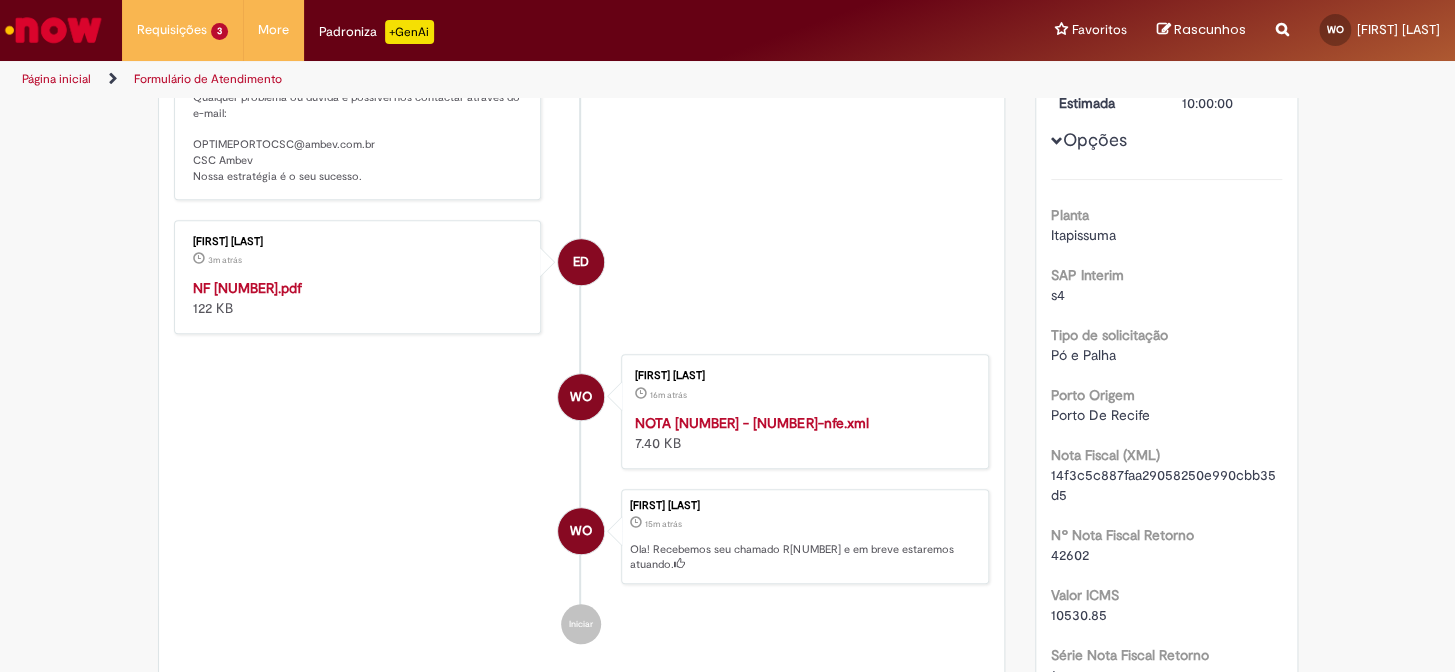 click on "NF 987537.pdf" at bounding box center [247, 288] 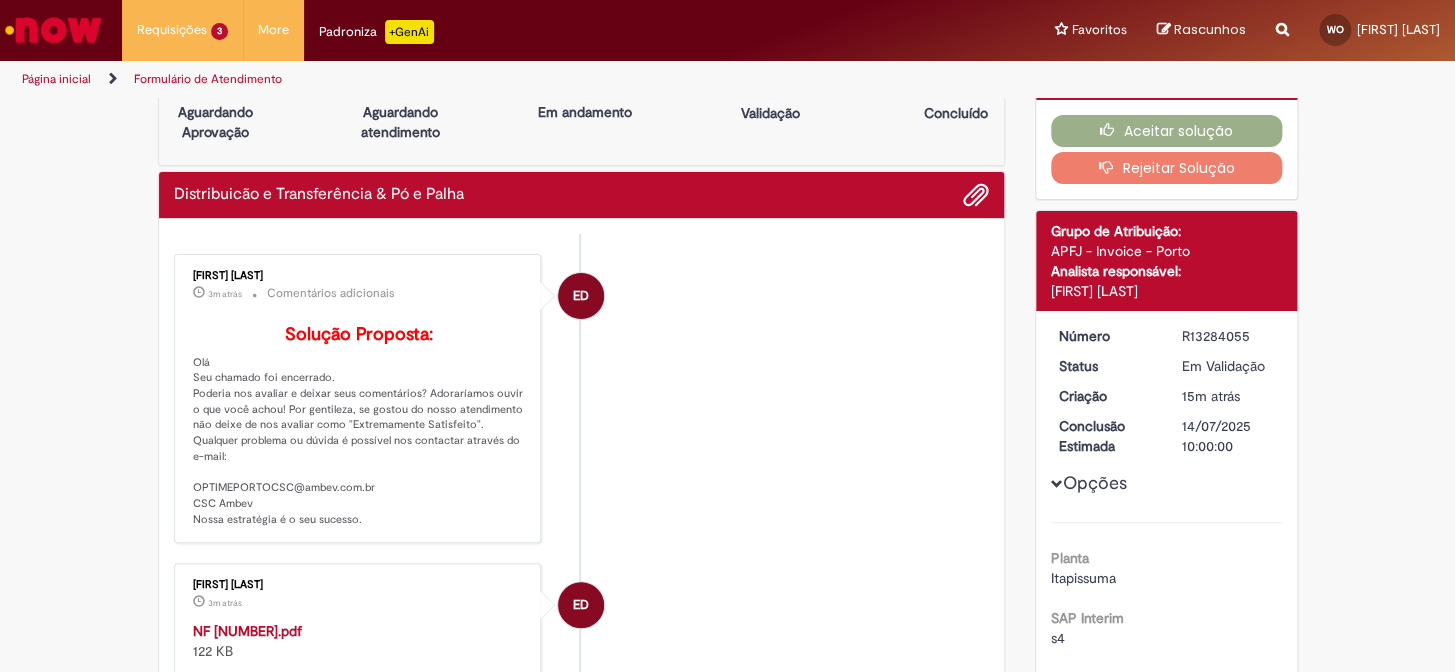 scroll, scrollTop: 0, scrollLeft: 0, axis: both 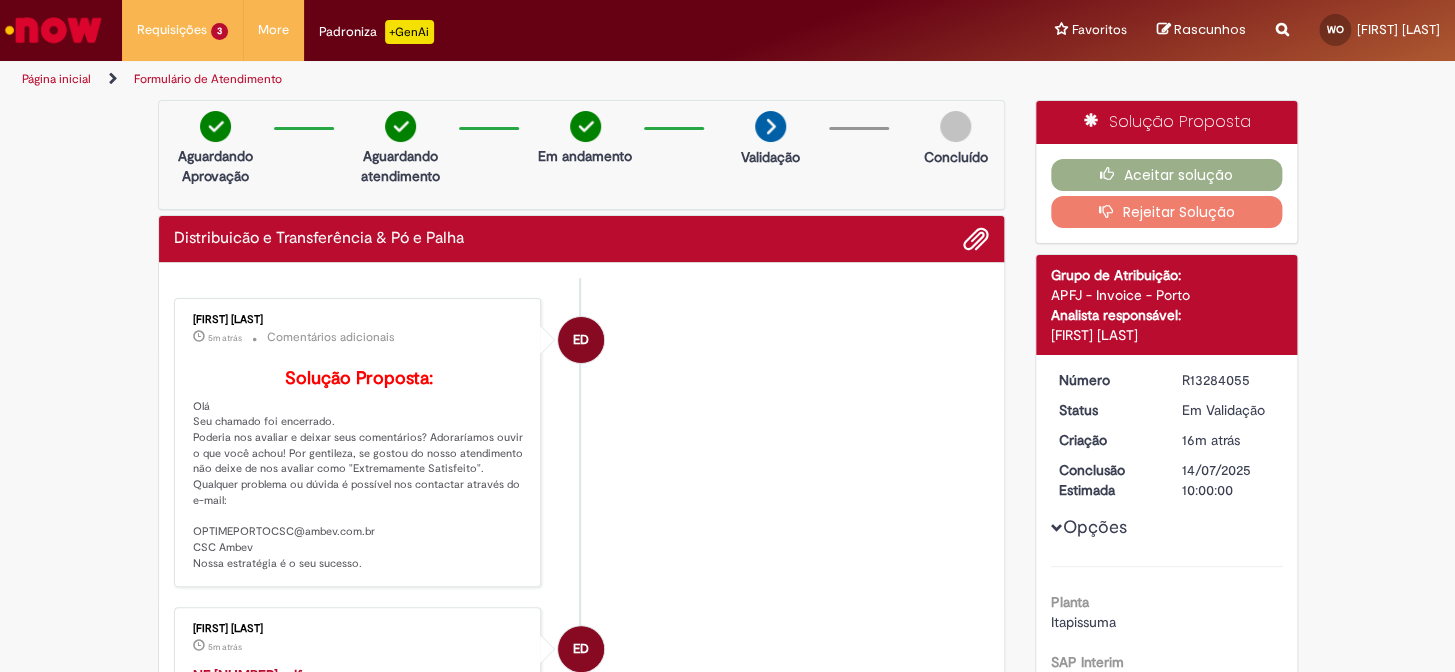 click on "R13284055" at bounding box center [1228, 380] 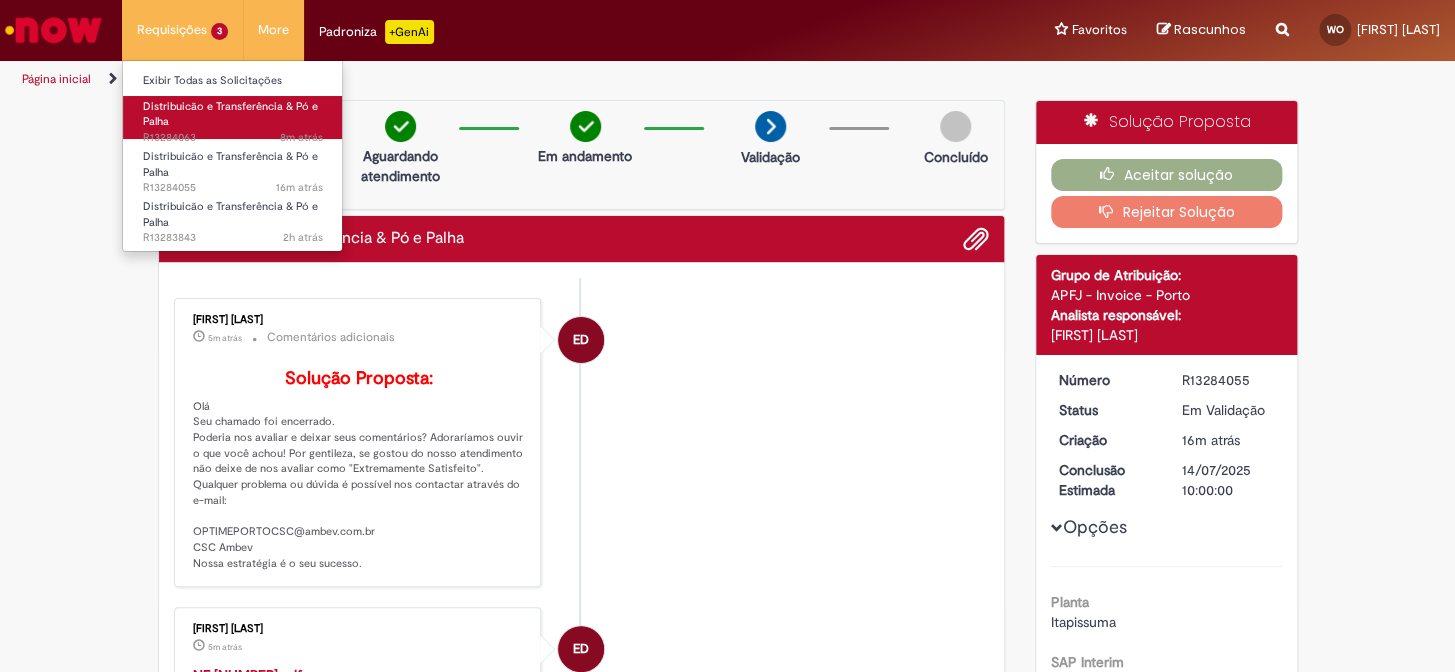 click on "Distribuicão e Transferência & Pó e Palha" at bounding box center (230, 114) 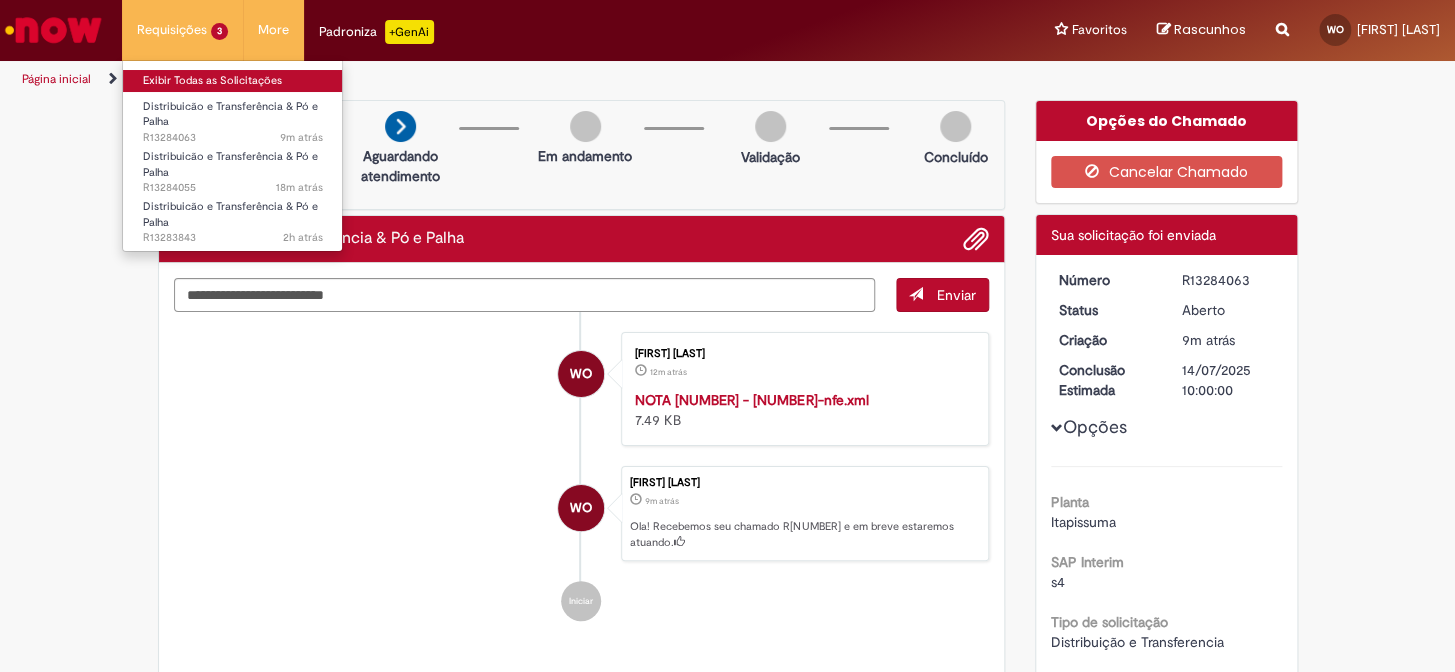 click on "Exibir Todas as Solicitações" at bounding box center (233, 81) 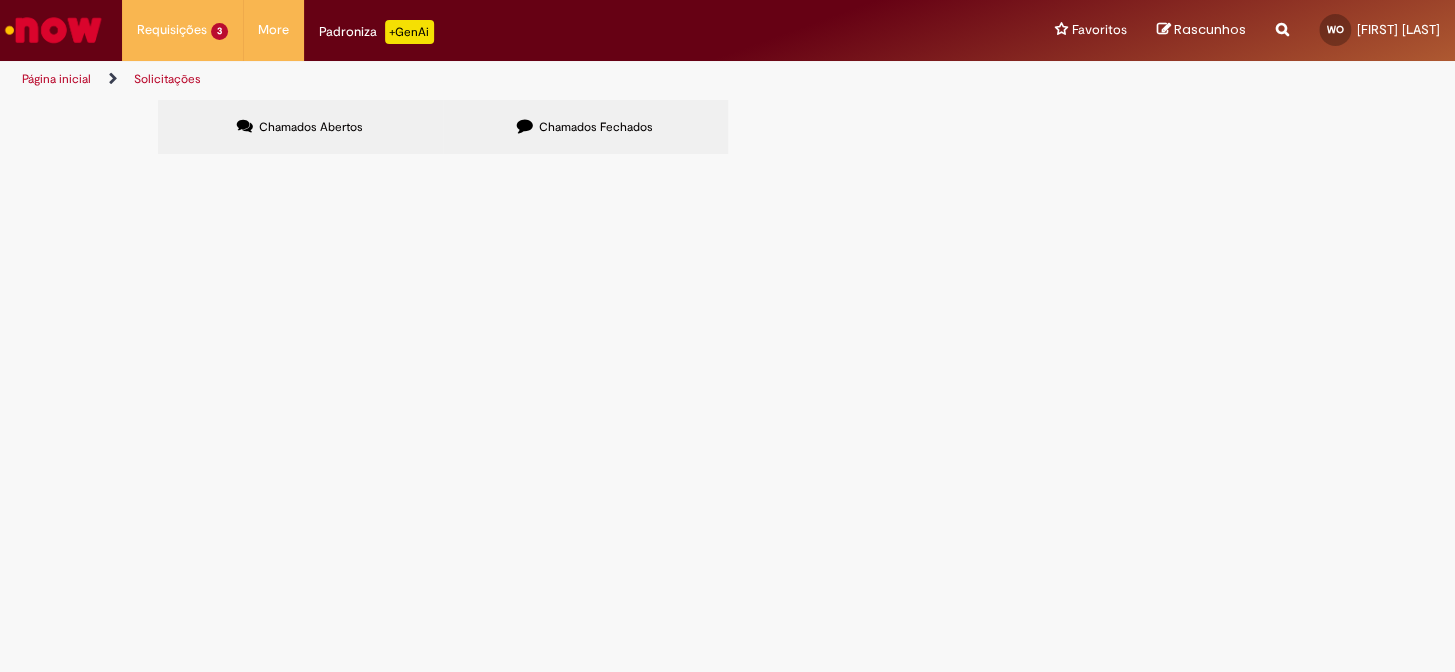 drag, startPoint x: 246, startPoint y: 339, endPoint x: 180, endPoint y: 341, distance: 66.0303 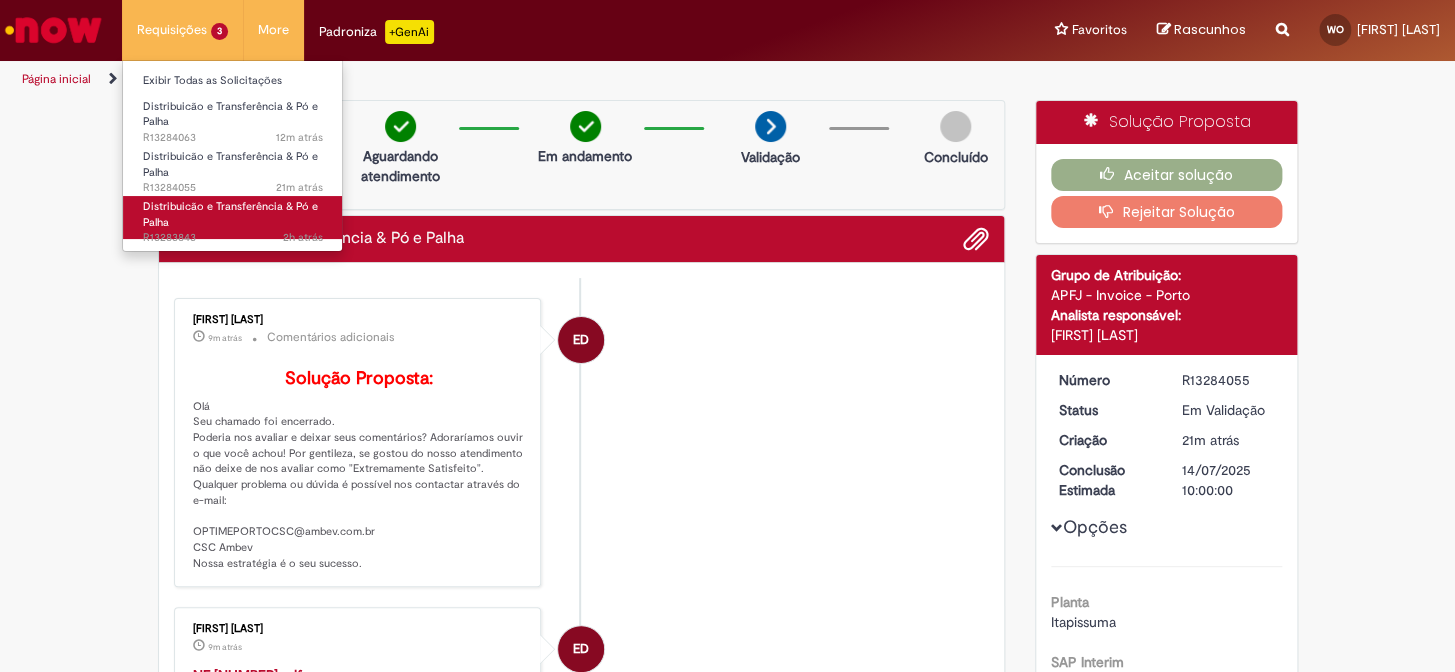 click on "Distribuicão e Transferência & Pó e Palha" at bounding box center (230, 214) 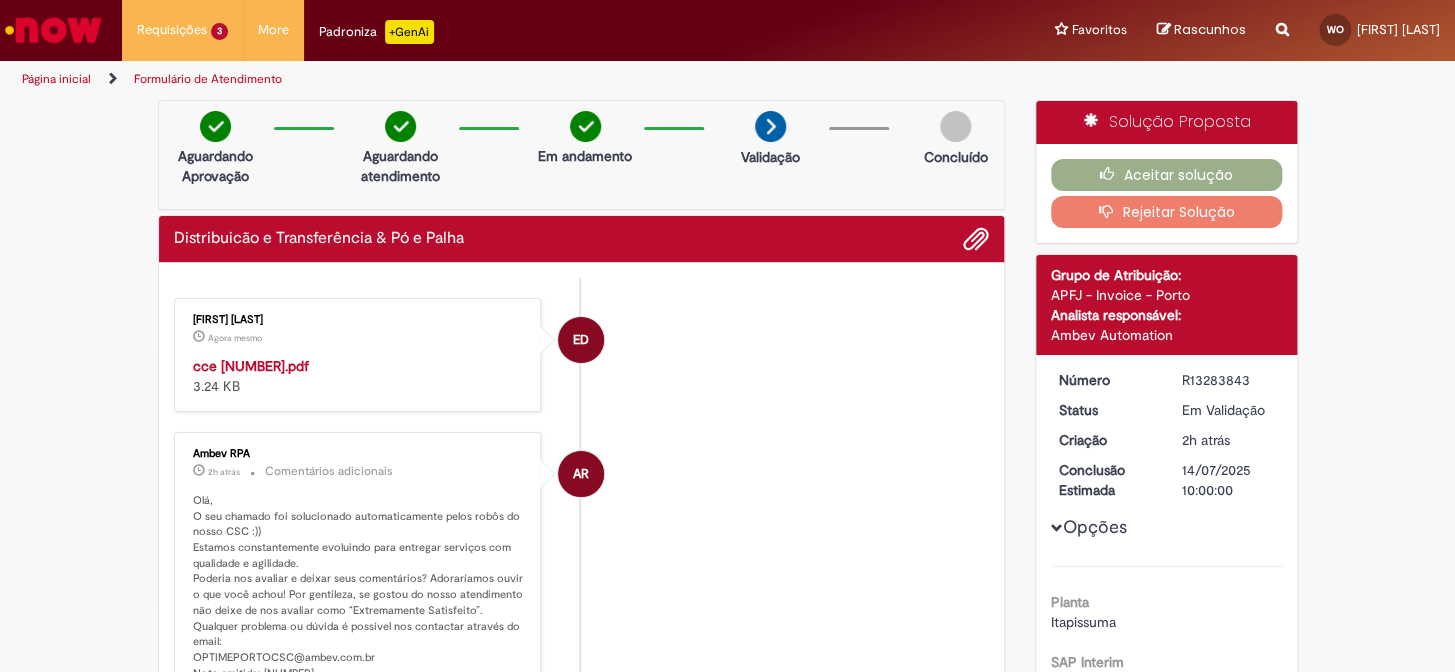 scroll, scrollTop: 181, scrollLeft: 0, axis: vertical 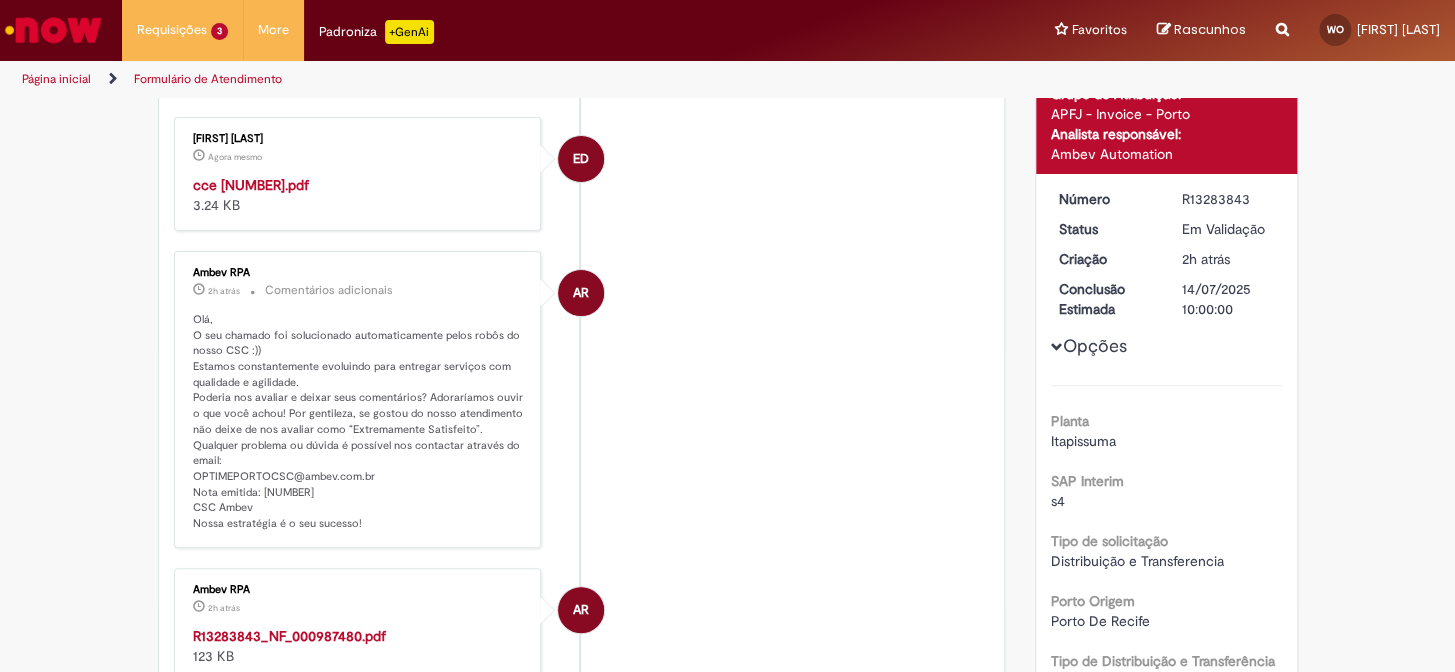 click on "cce 987480.pdf" at bounding box center [251, 185] 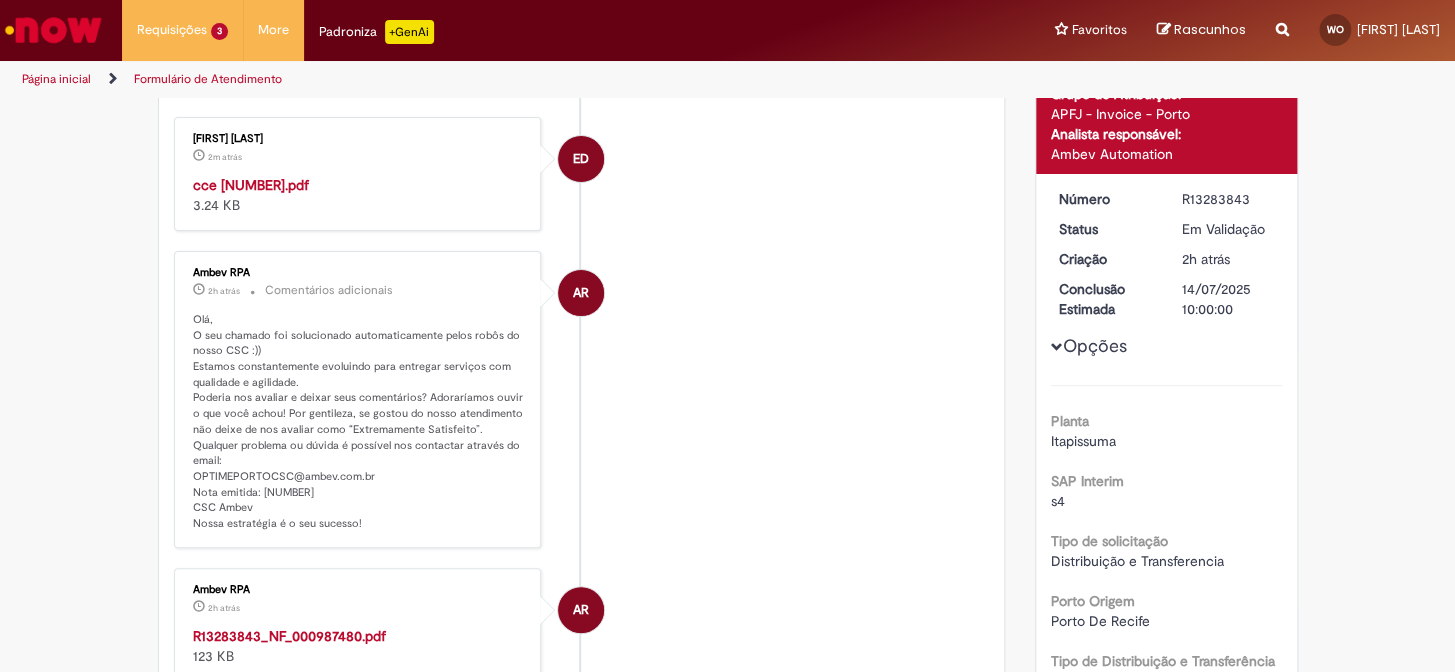 scroll, scrollTop: 0, scrollLeft: 0, axis: both 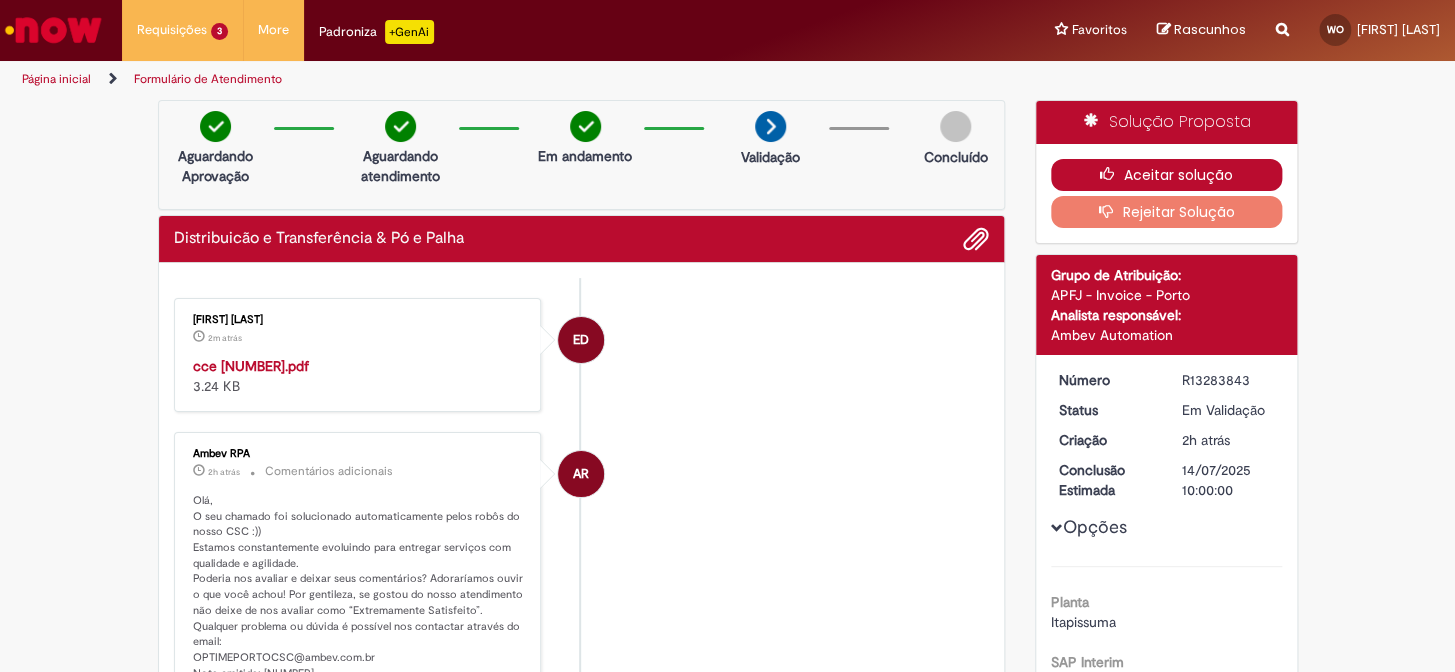 click on "Aceitar solução" at bounding box center (1166, 175) 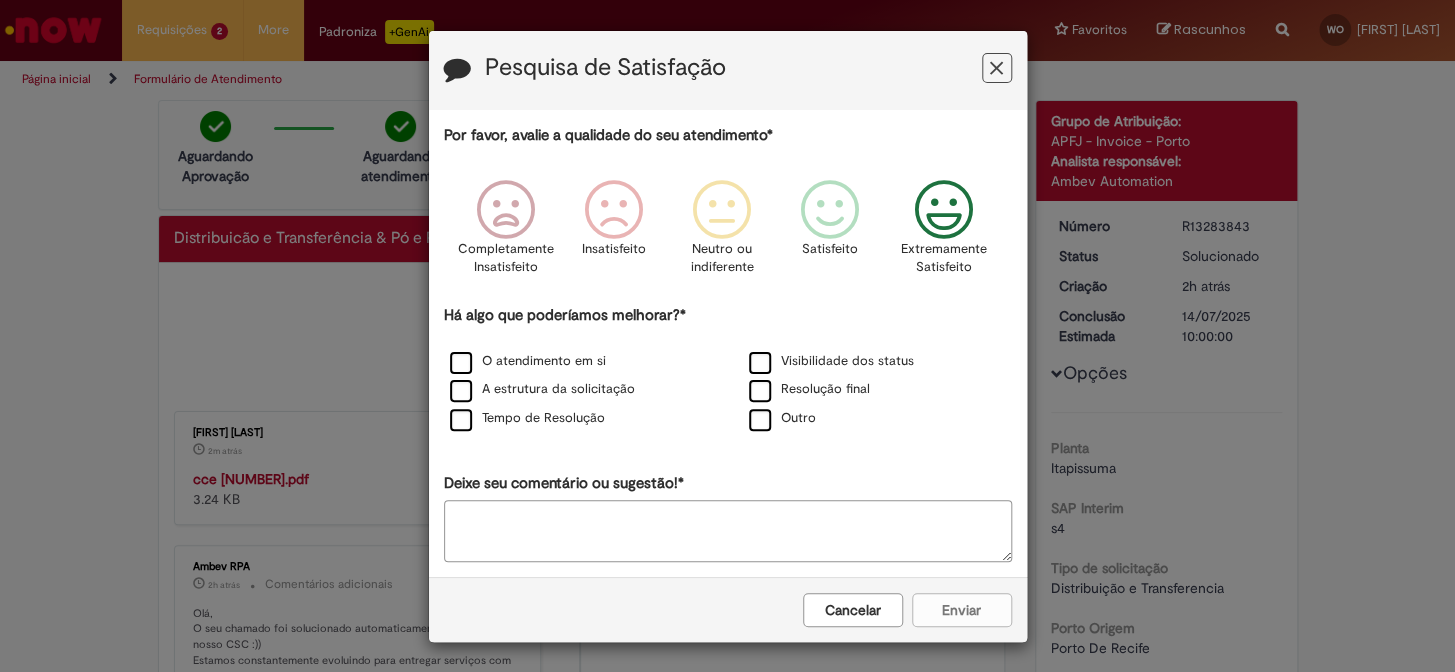 click at bounding box center (943, 210) 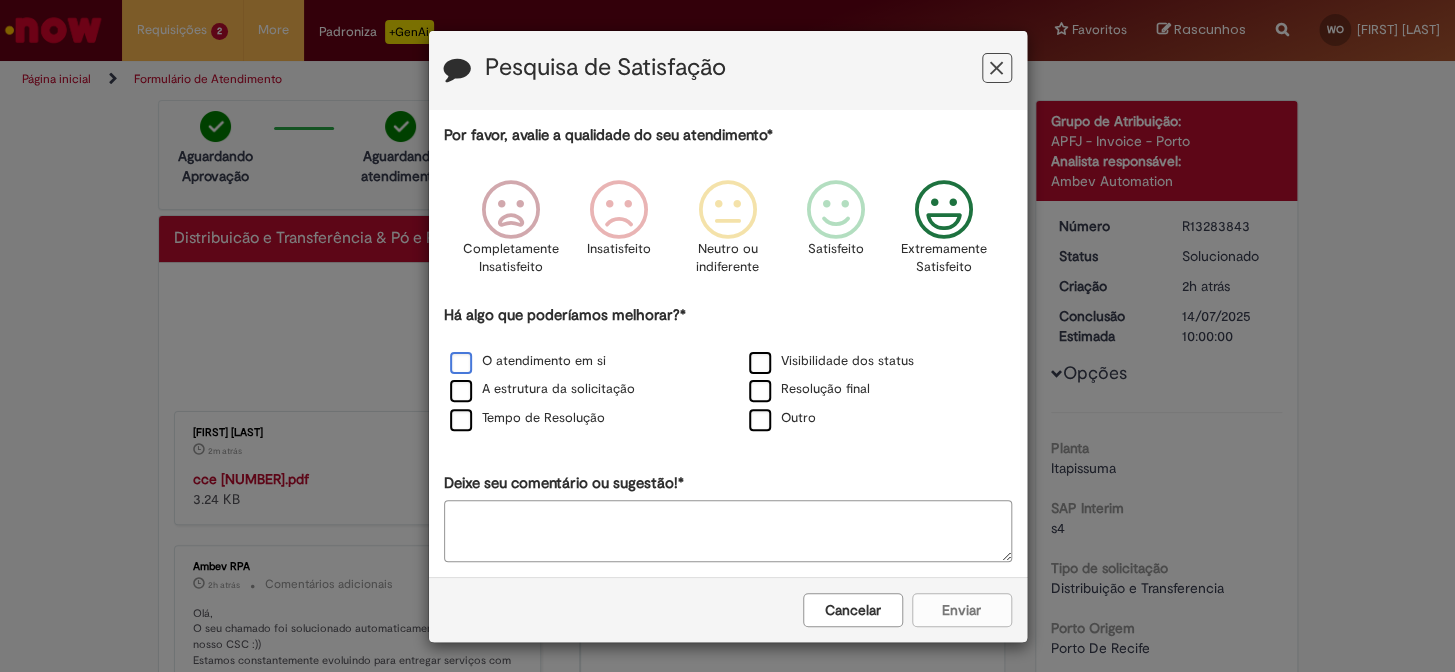 click on "O atendimento em si" at bounding box center [528, 361] 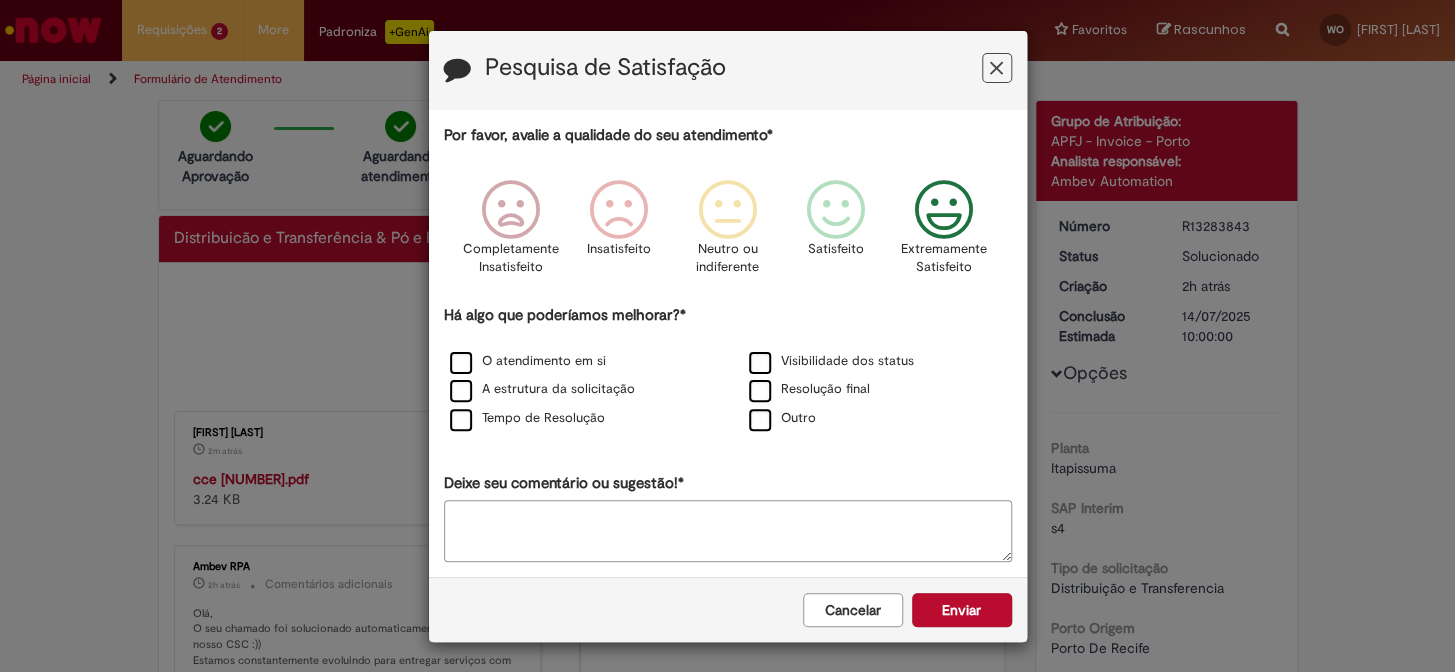 scroll, scrollTop: 2, scrollLeft: 0, axis: vertical 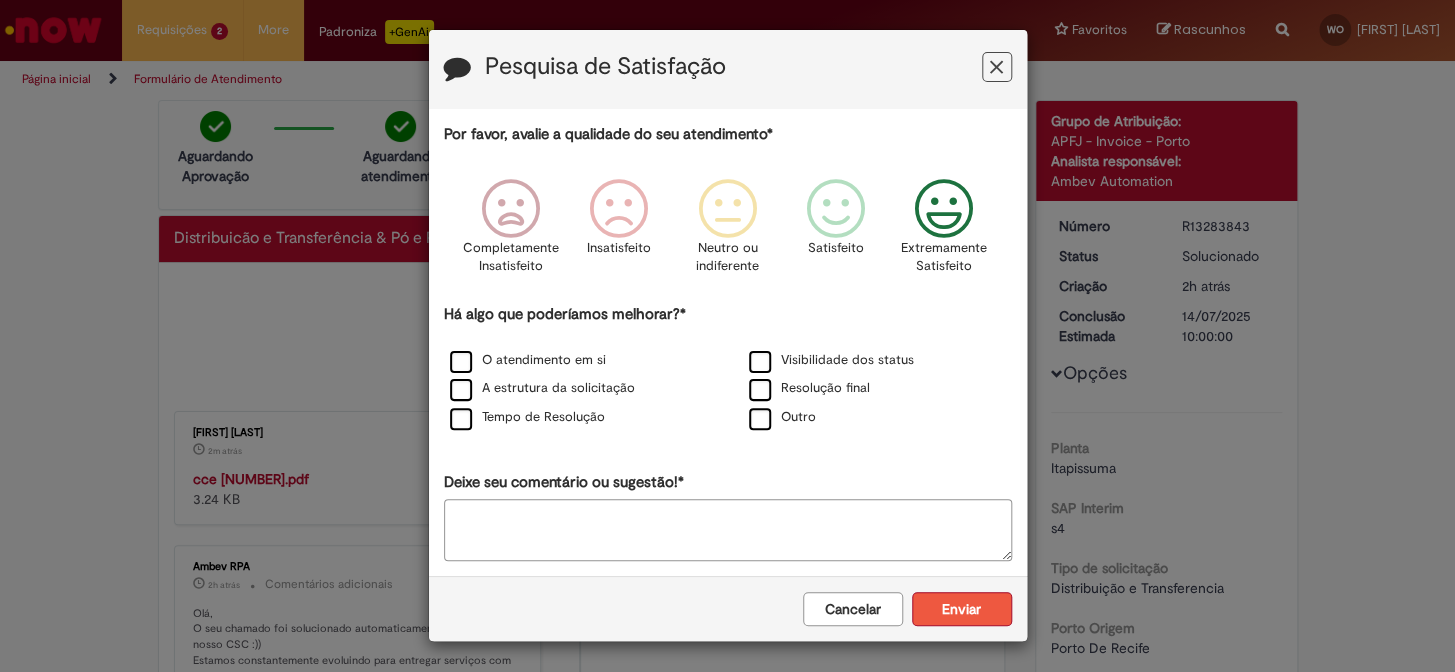 click on "Enviar" at bounding box center (962, 609) 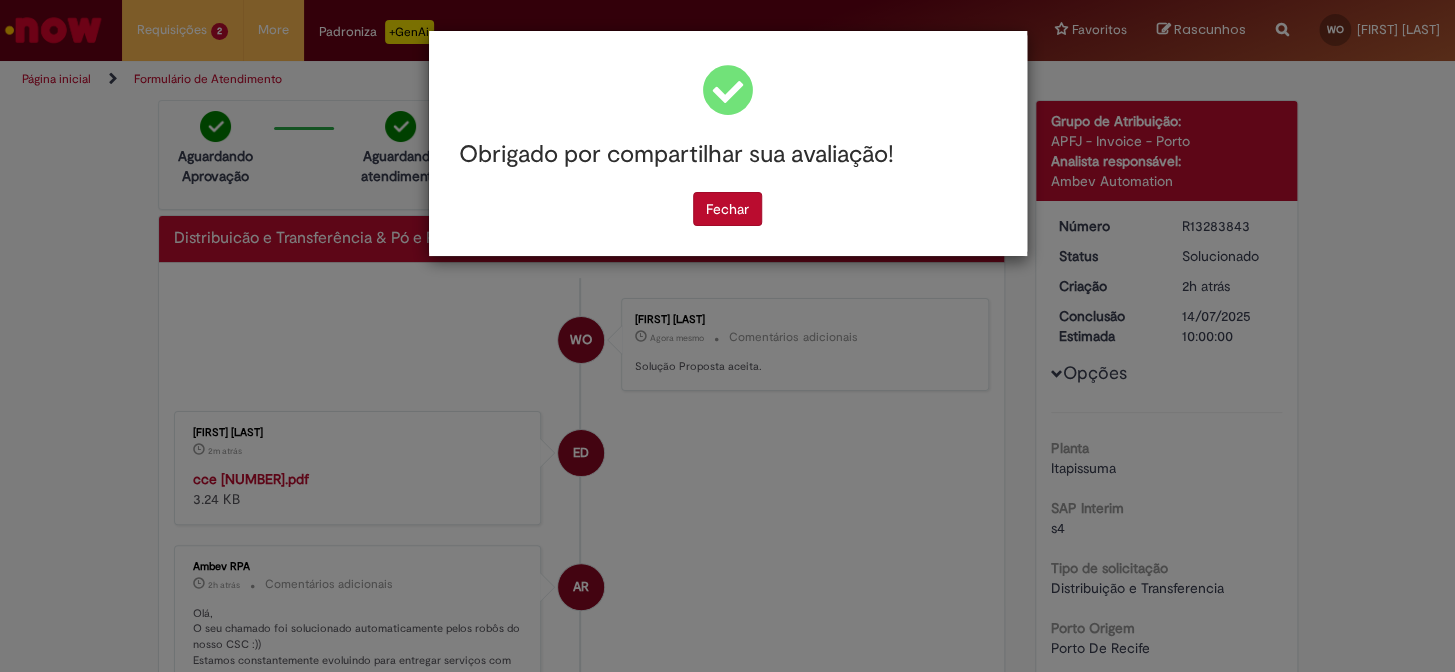 scroll, scrollTop: 0, scrollLeft: 0, axis: both 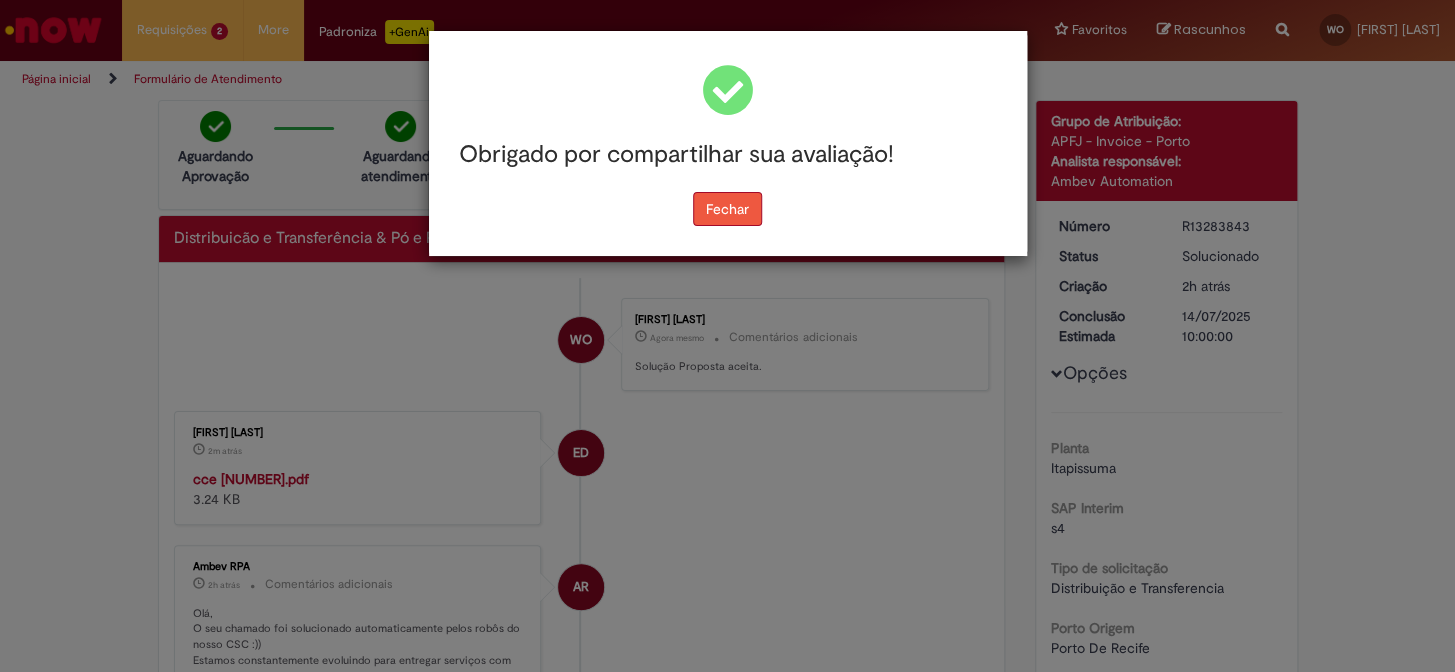 click on "Fechar" at bounding box center (727, 209) 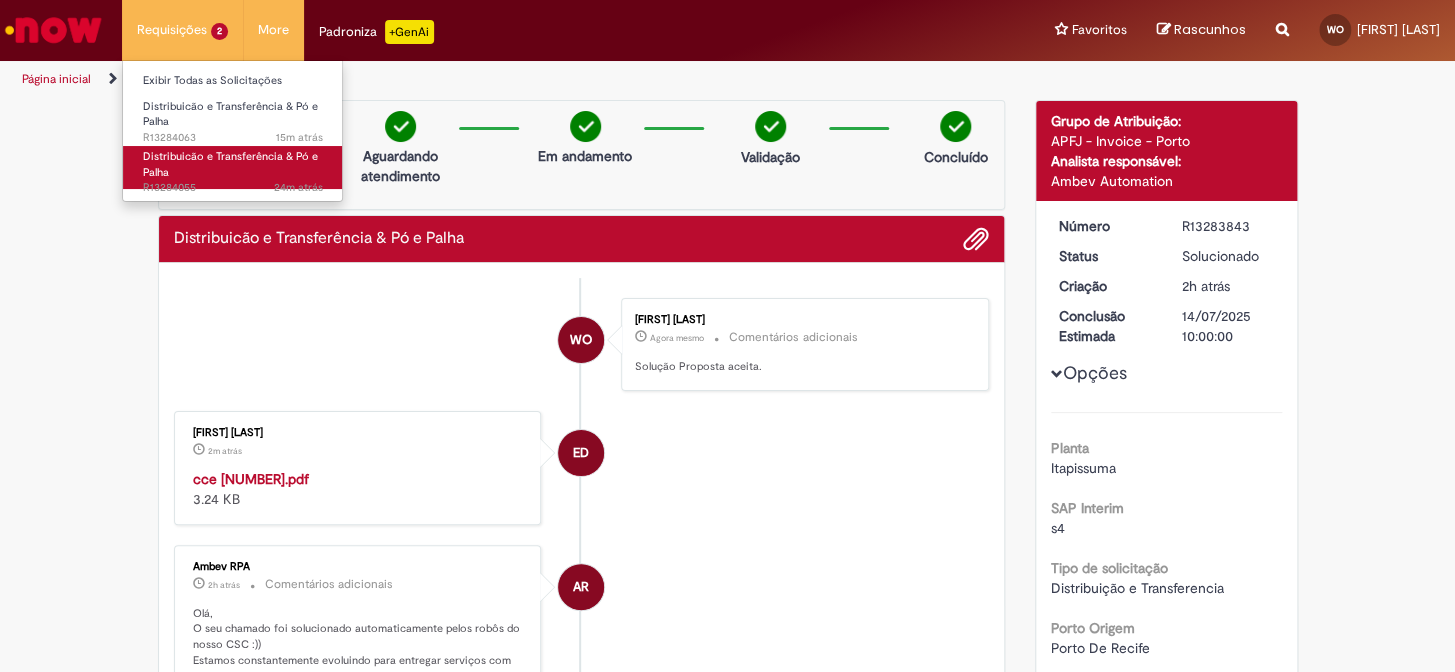 click on "Distribuicão e Transferência & Pó e Palha" at bounding box center (230, 164) 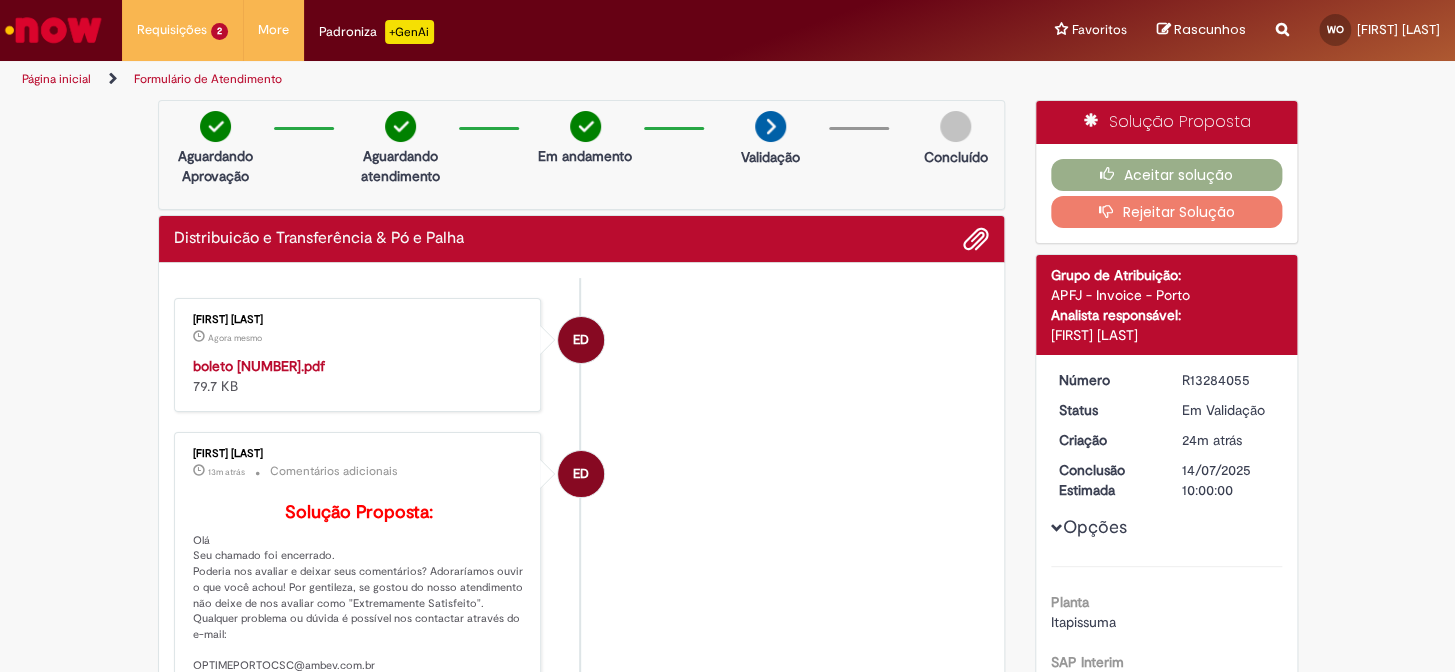 click on "boleto 987537.pdf" at bounding box center [259, 366] 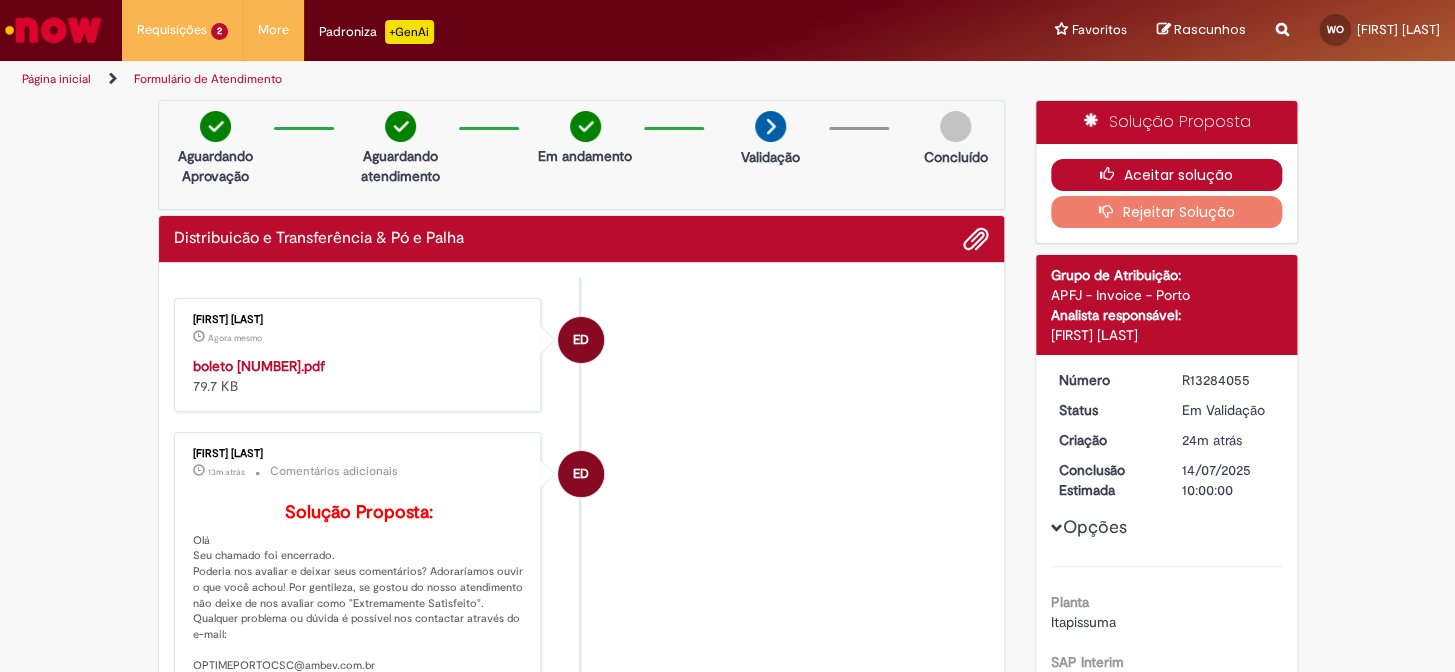 click on "Aceitar solução" at bounding box center (1166, 175) 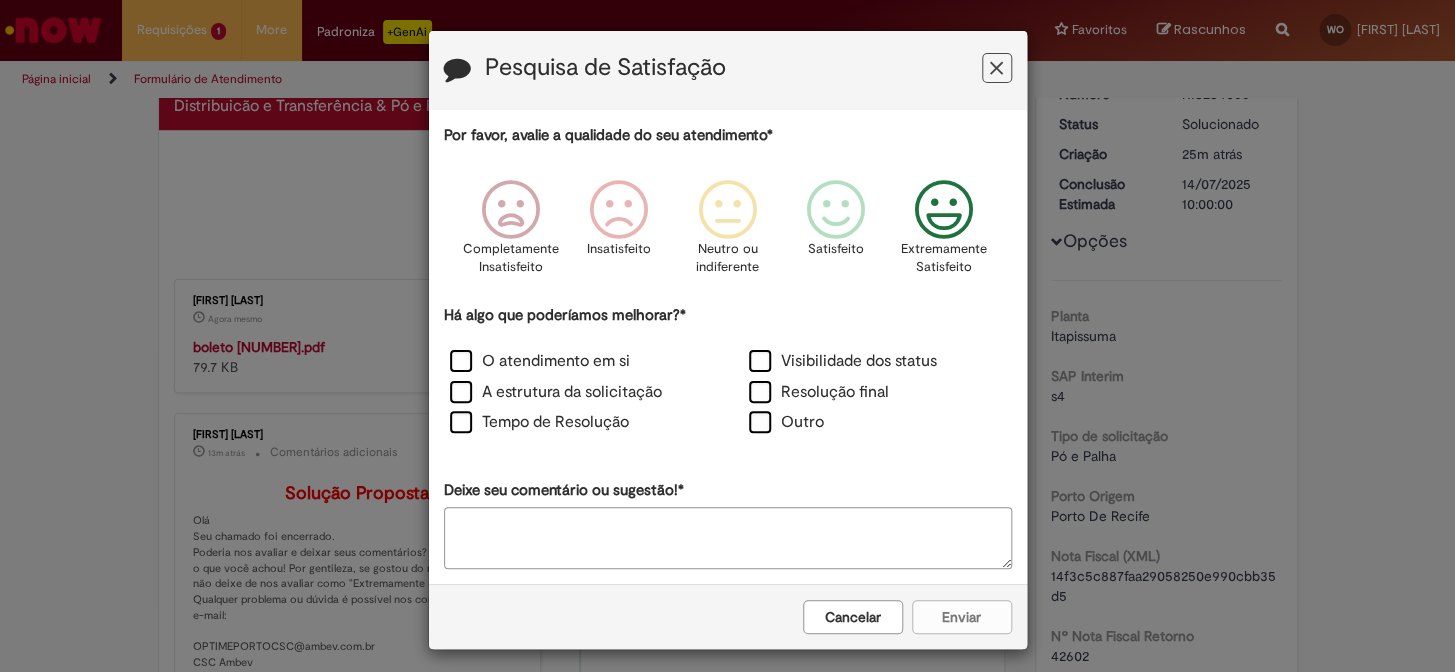 scroll, scrollTop: 0, scrollLeft: 0, axis: both 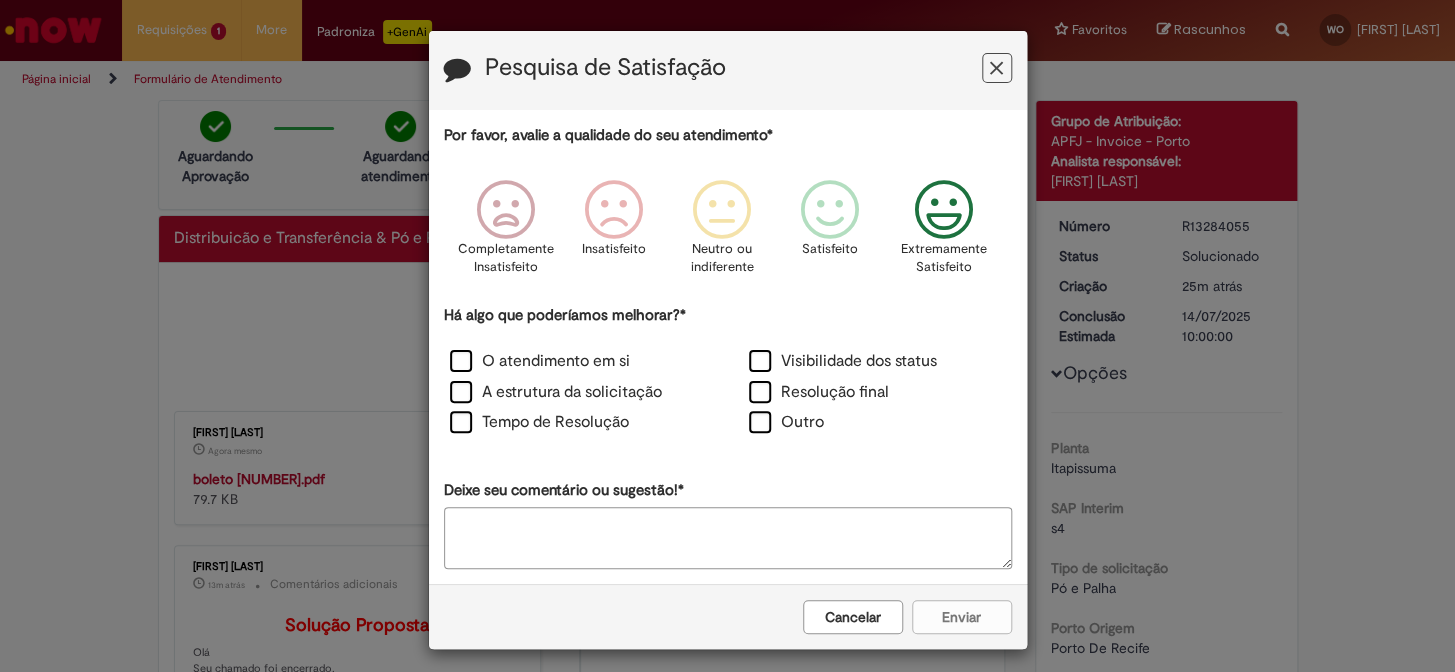 click at bounding box center [943, 210] 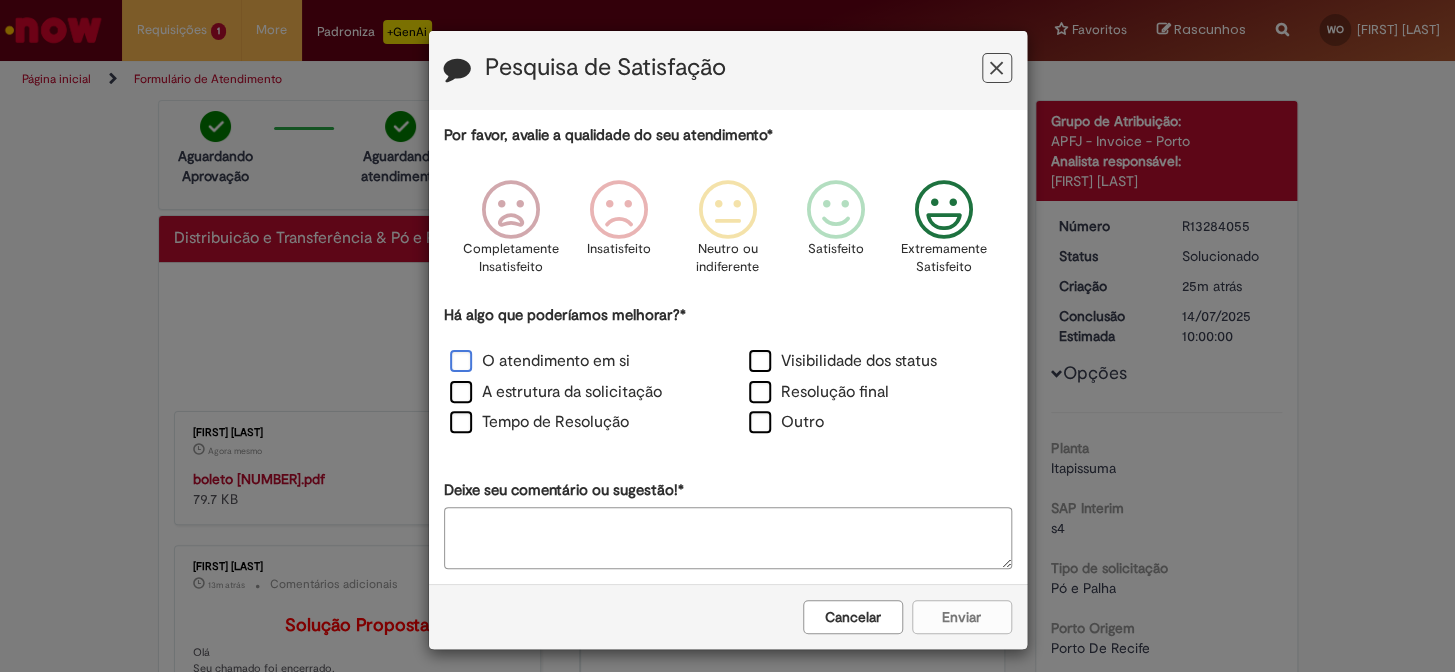 click on "O atendimento em si" at bounding box center (540, 361) 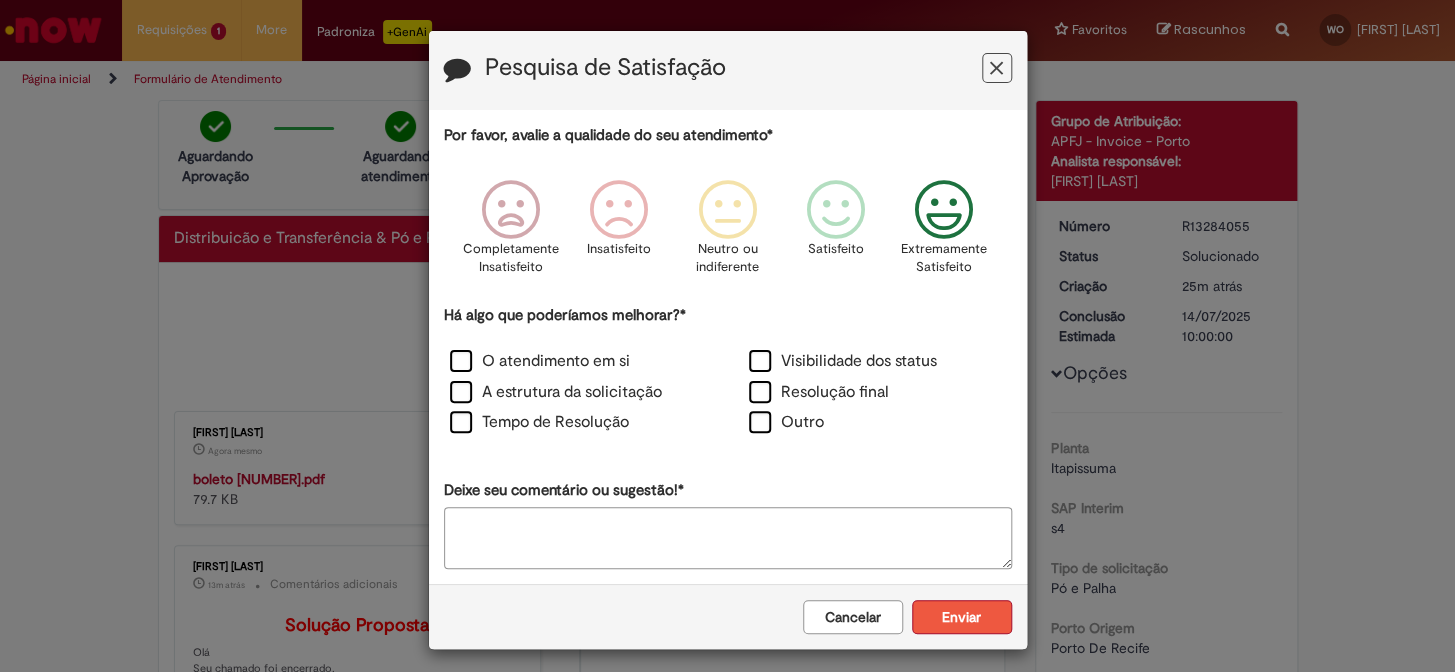 click on "Enviar" at bounding box center (962, 617) 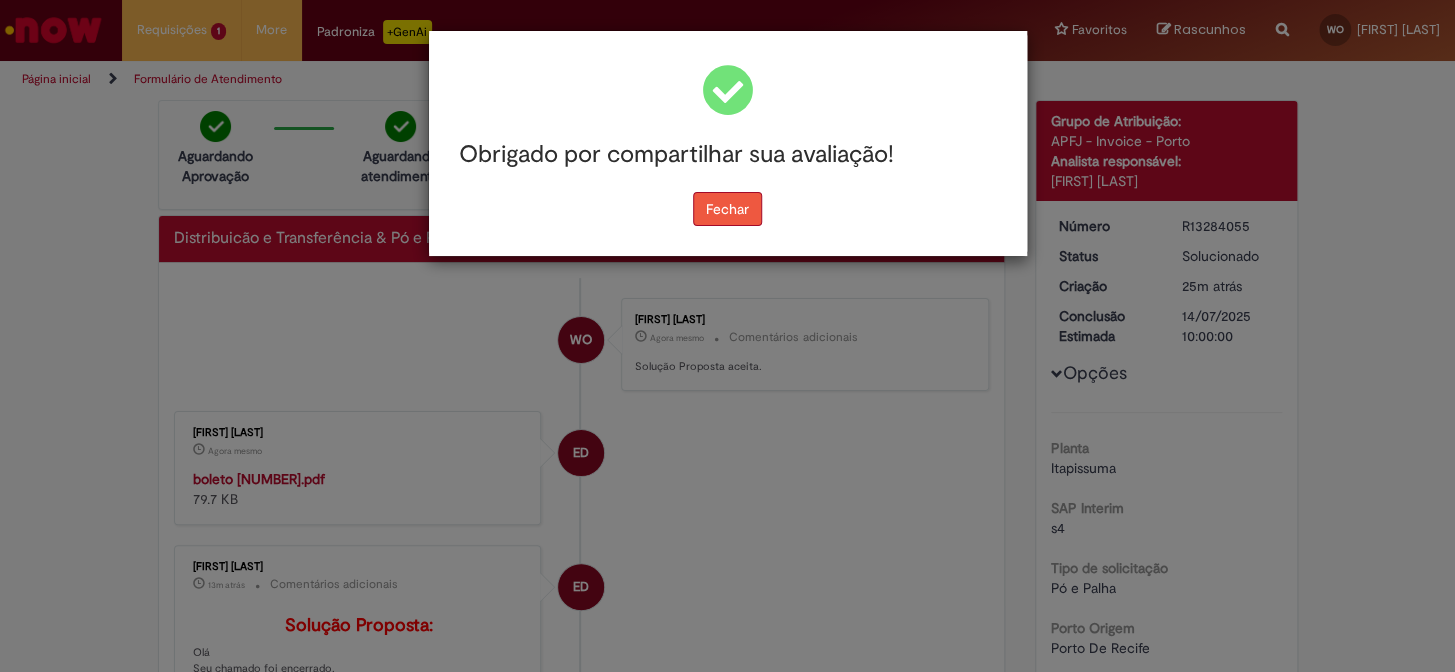 click on "Fechar" at bounding box center (727, 209) 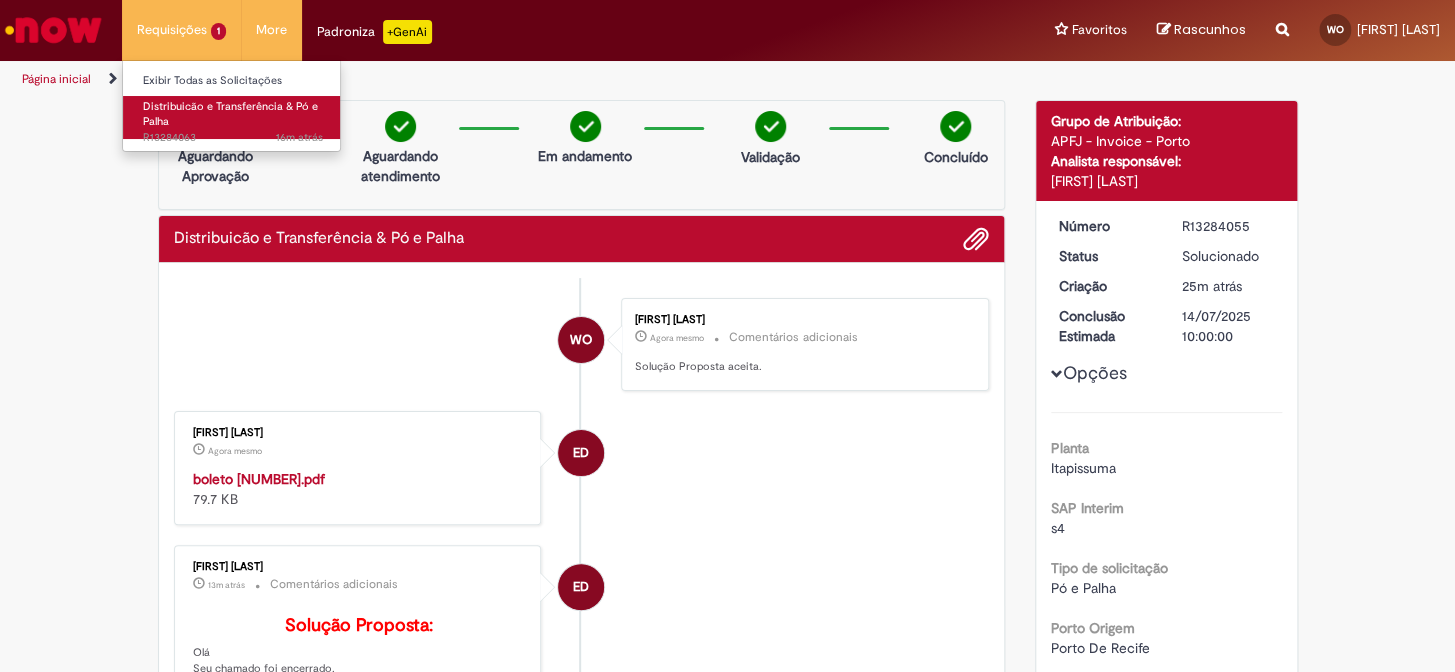 click on "Distribuicão e Transferência & Pó e Palha" at bounding box center (230, 114) 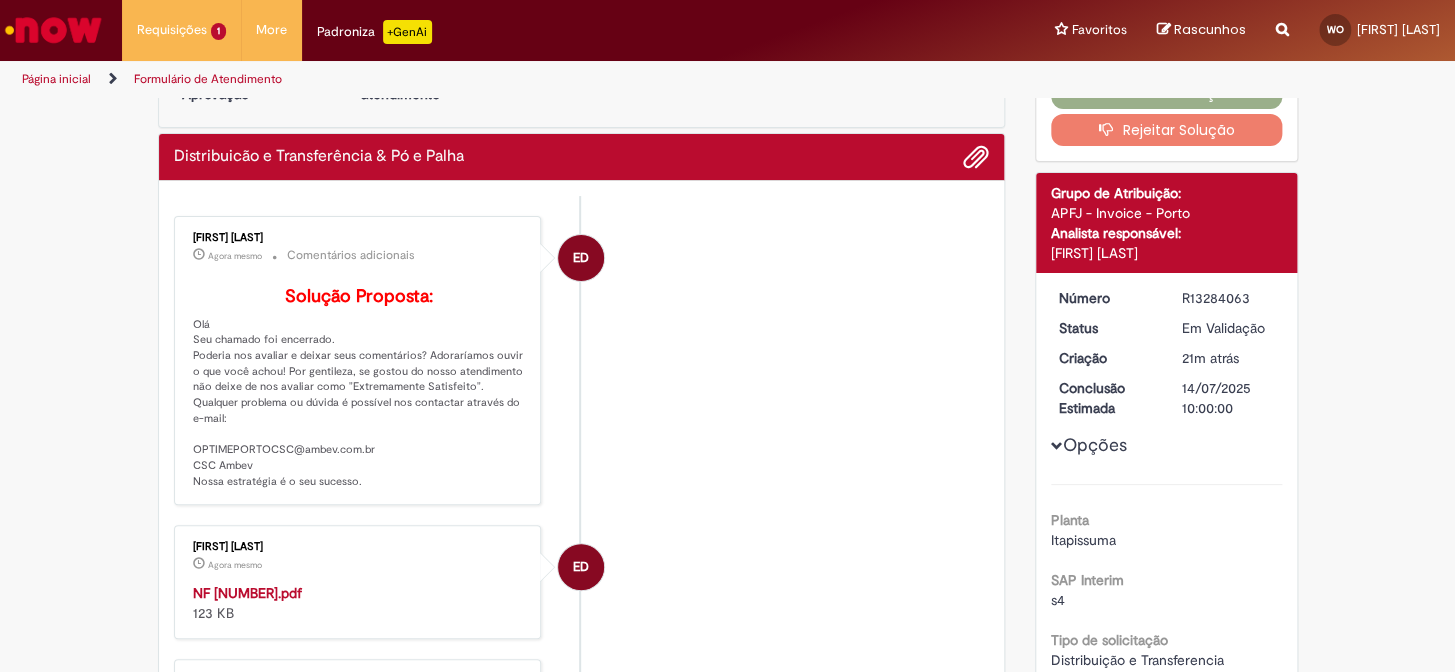 scroll, scrollTop: 272, scrollLeft: 0, axis: vertical 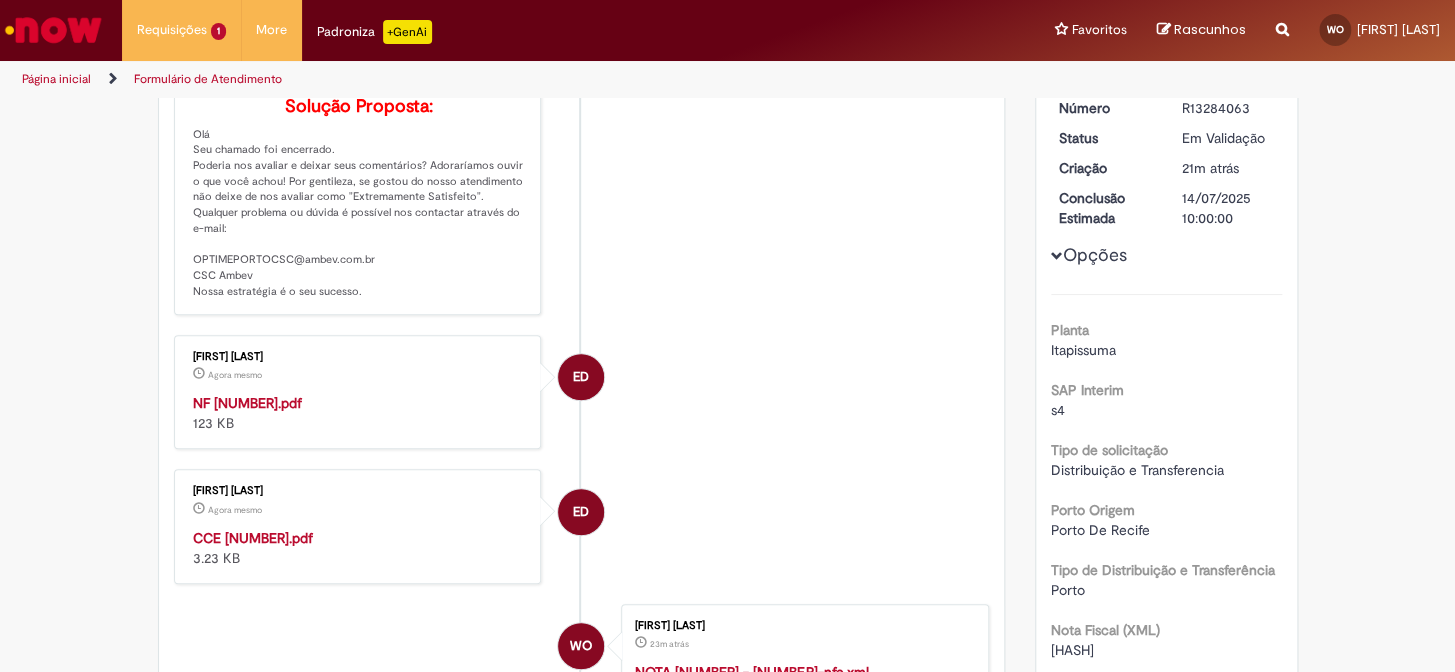 click on "NF 987550.pdf" at bounding box center [247, 403] 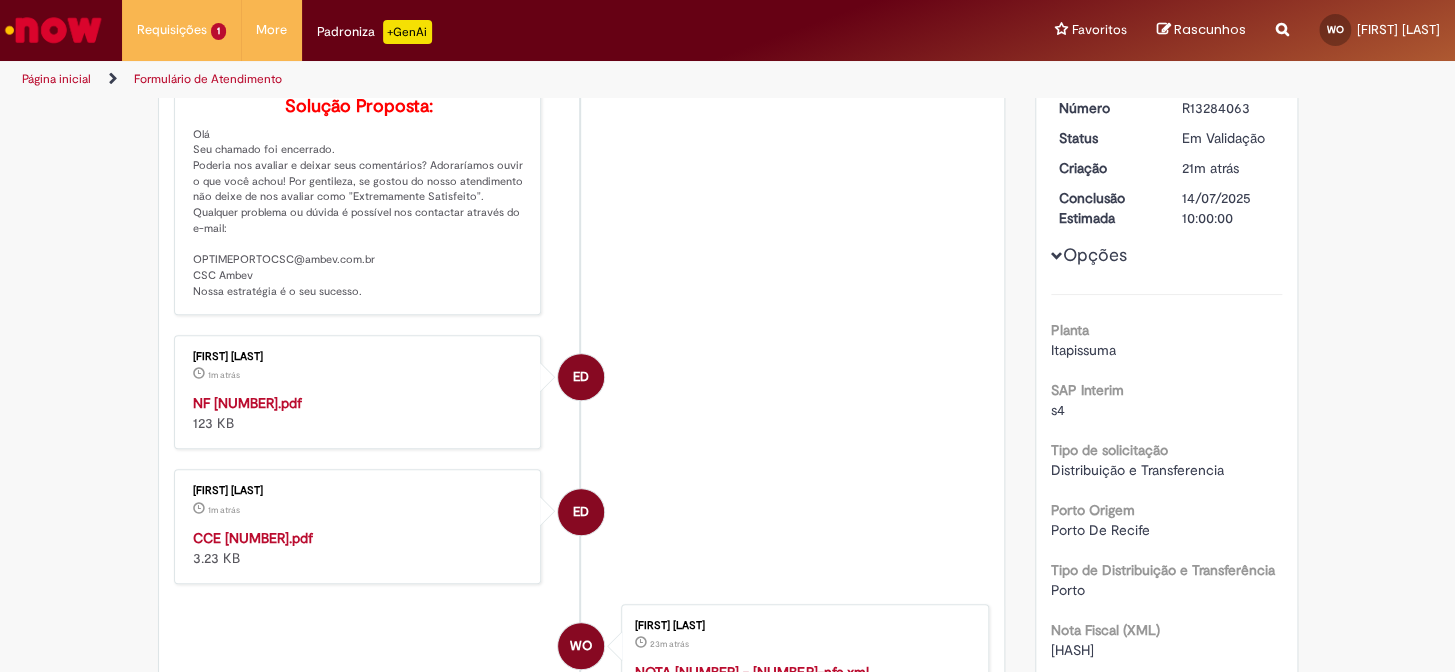 click on "CCE 987550.pdf" at bounding box center (253, 538) 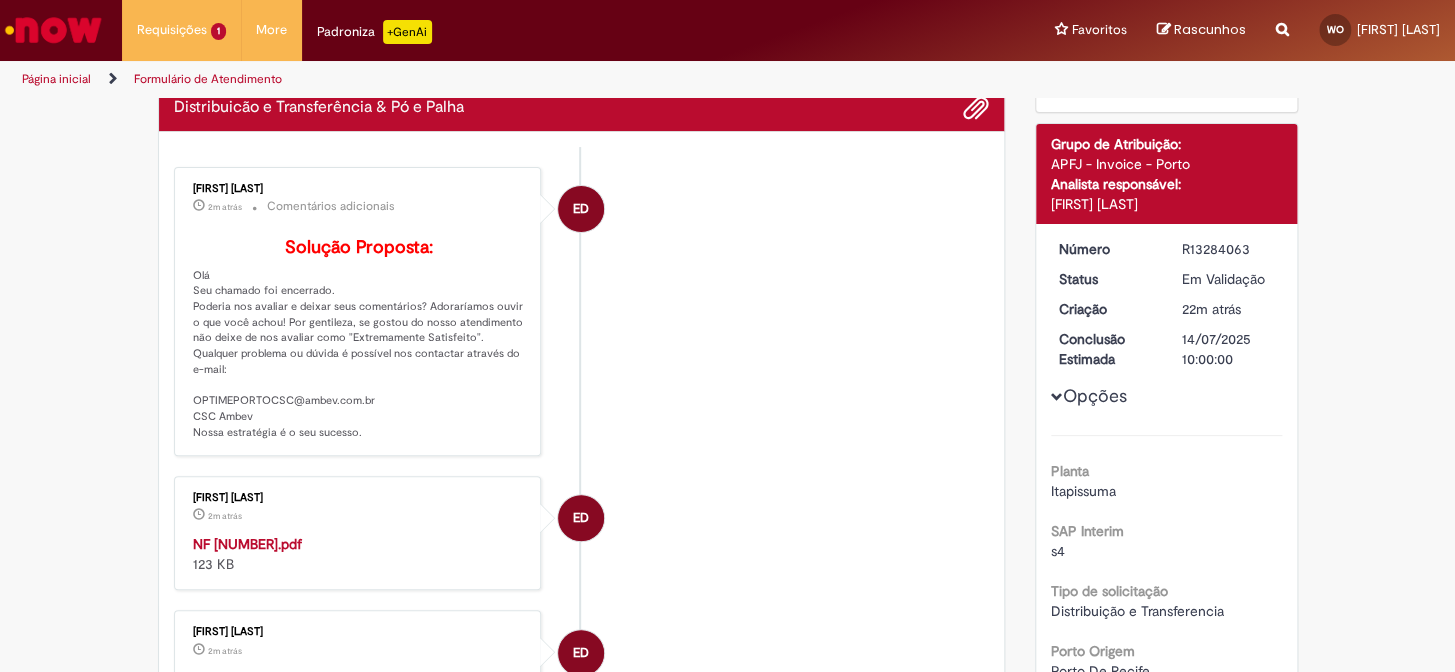 scroll, scrollTop: 0, scrollLeft: 0, axis: both 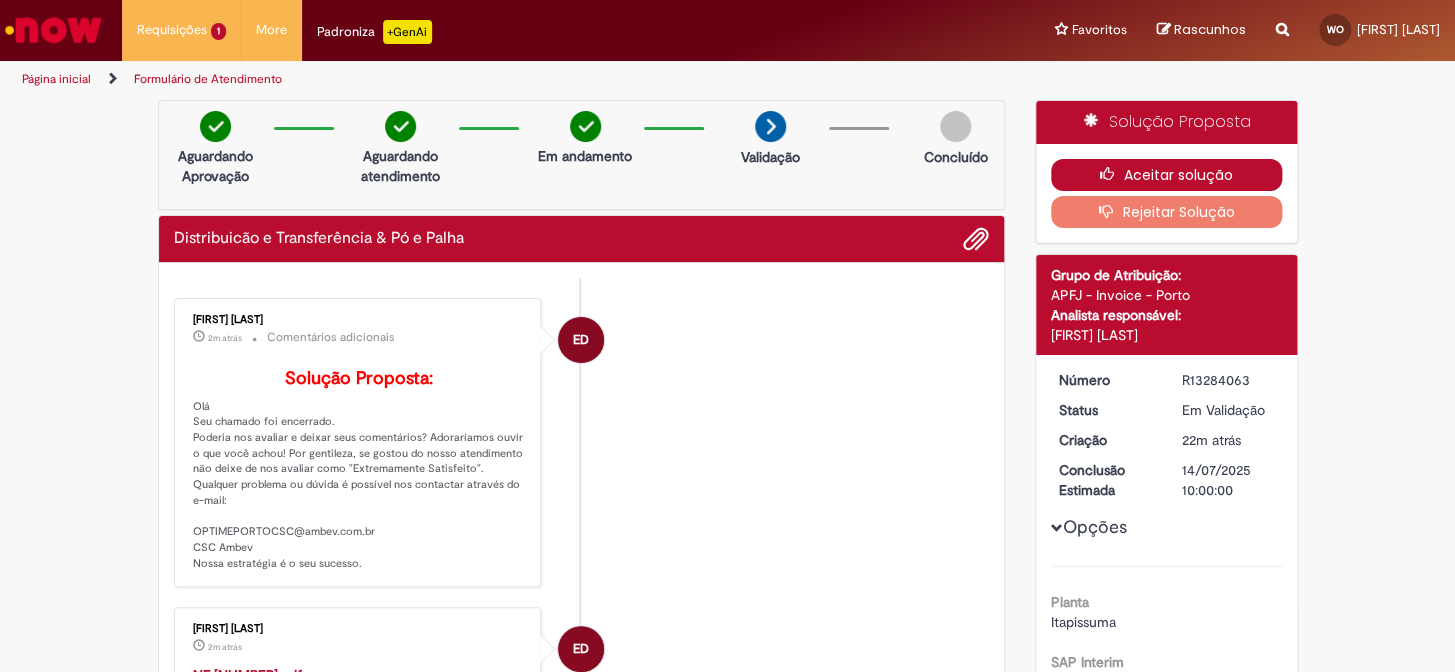 click on "Aceitar solução" at bounding box center [1166, 175] 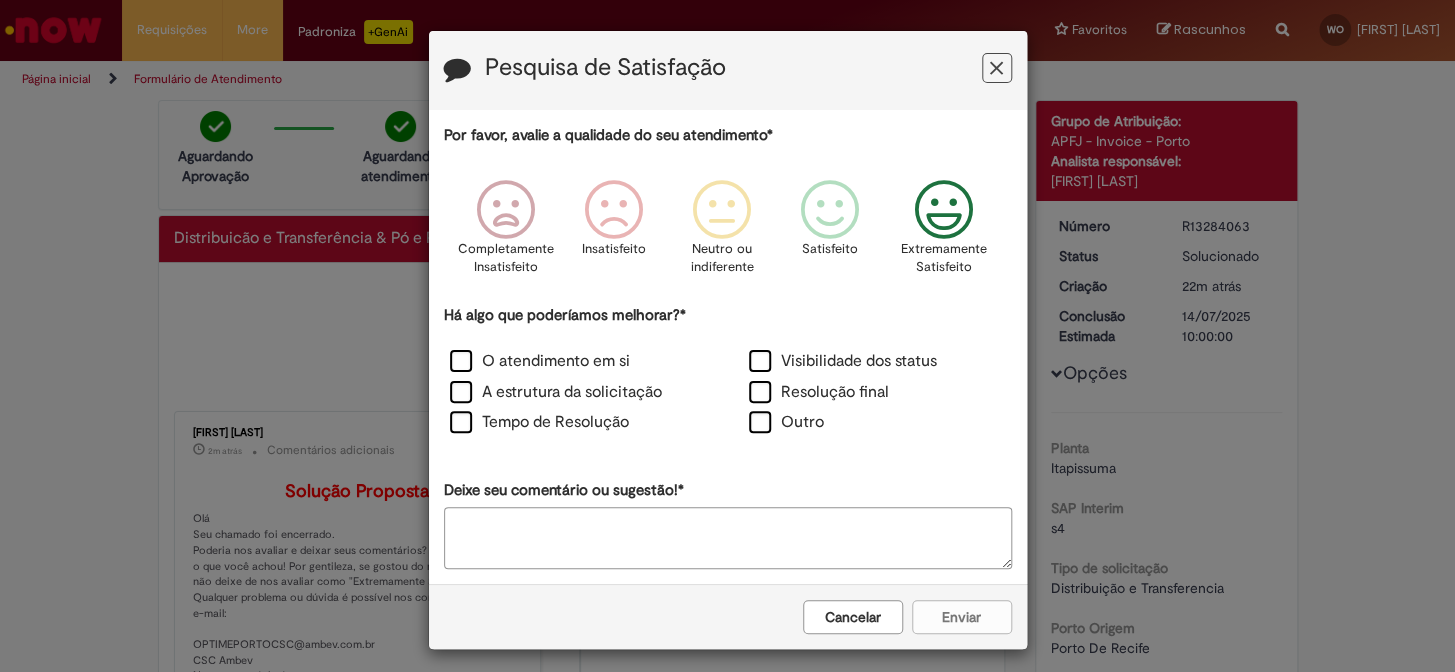 click at bounding box center [943, 210] 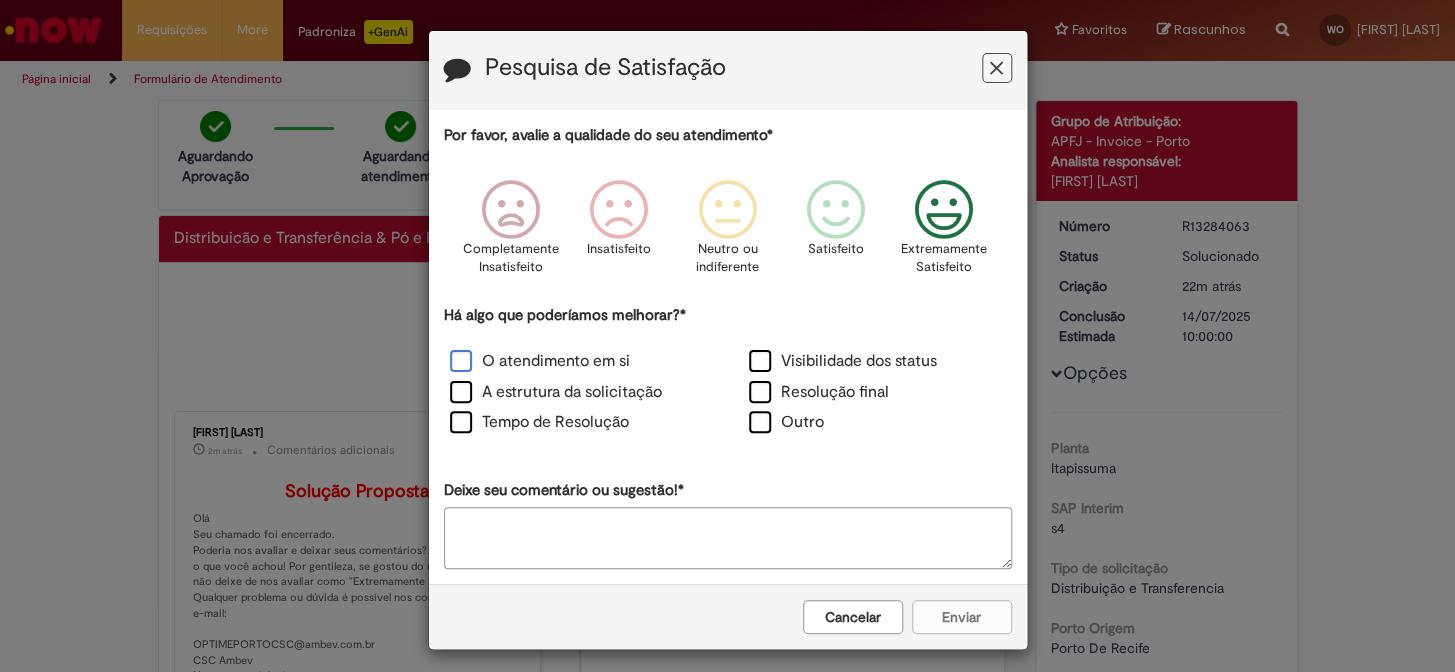 click on "O atendimento em si" at bounding box center [540, 361] 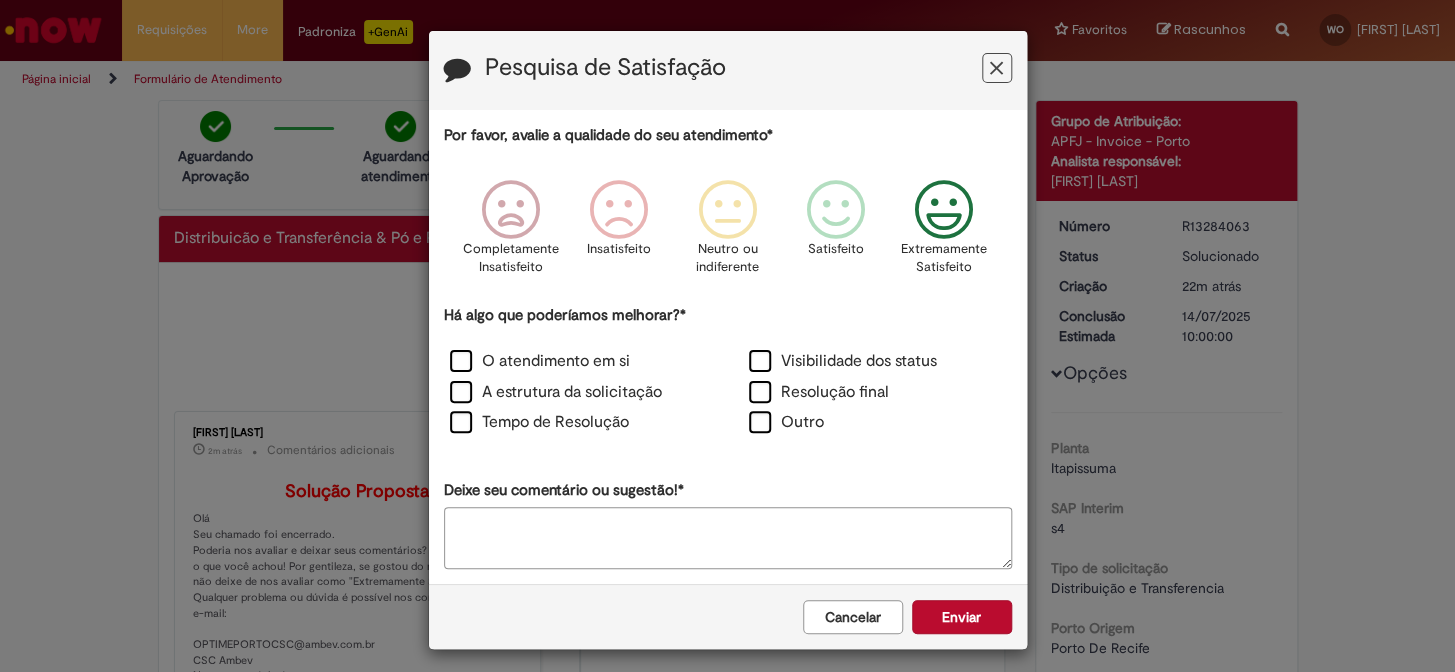 scroll, scrollTop: 7, scrollLeft: 0, axis: vertical 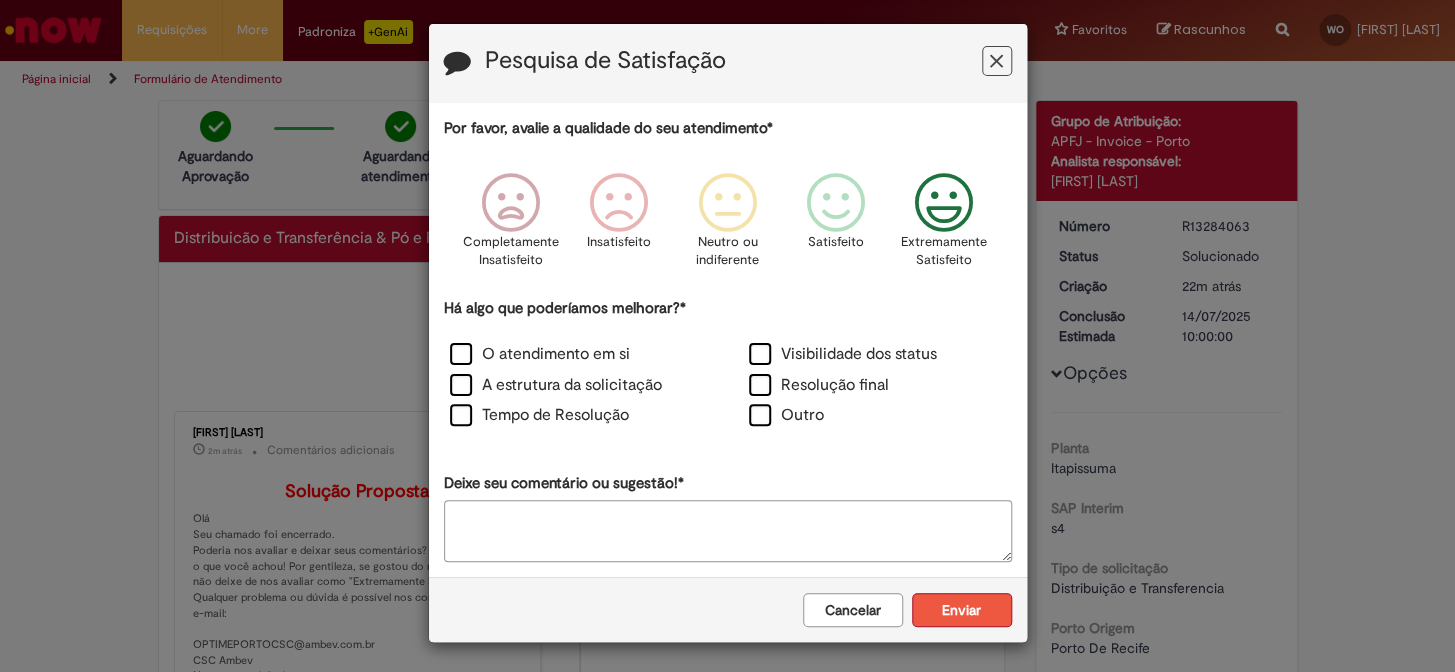 click on "Enviar" at bounding box center [962, 610] 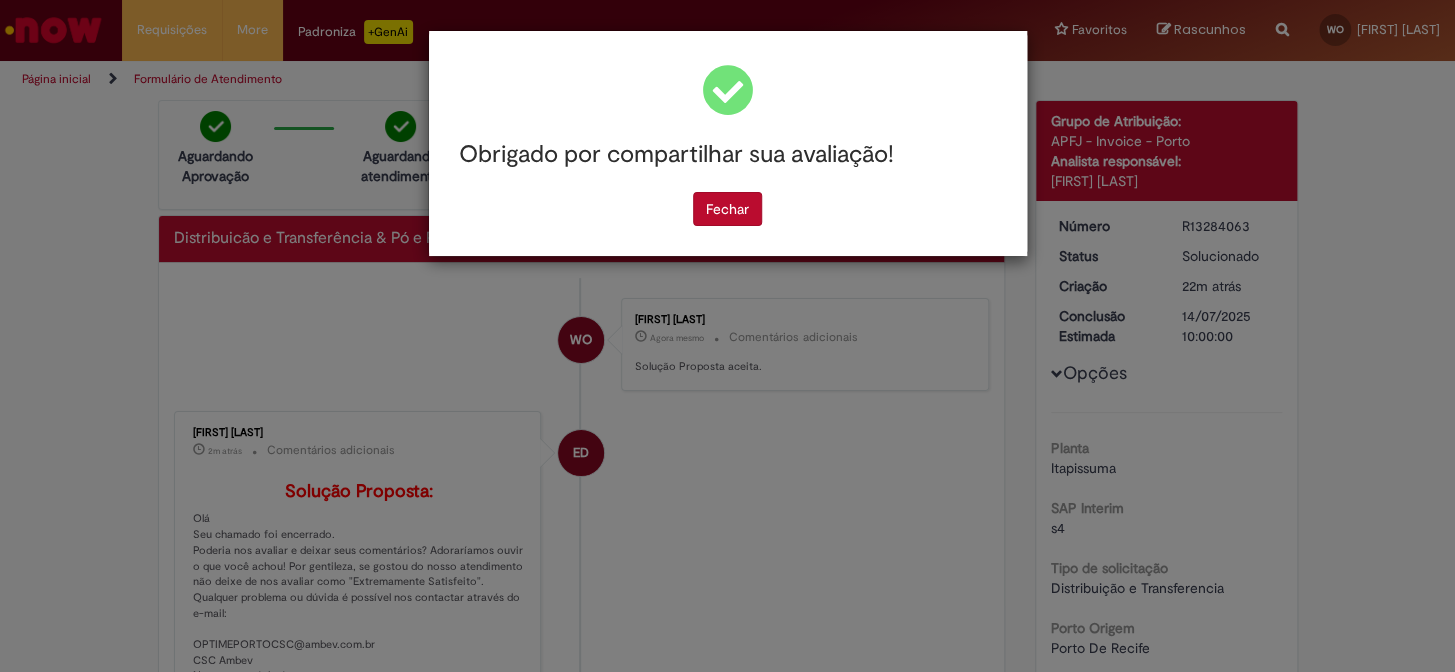 scroll, scrollTop: 0, scrollLeft: 0, axis: both 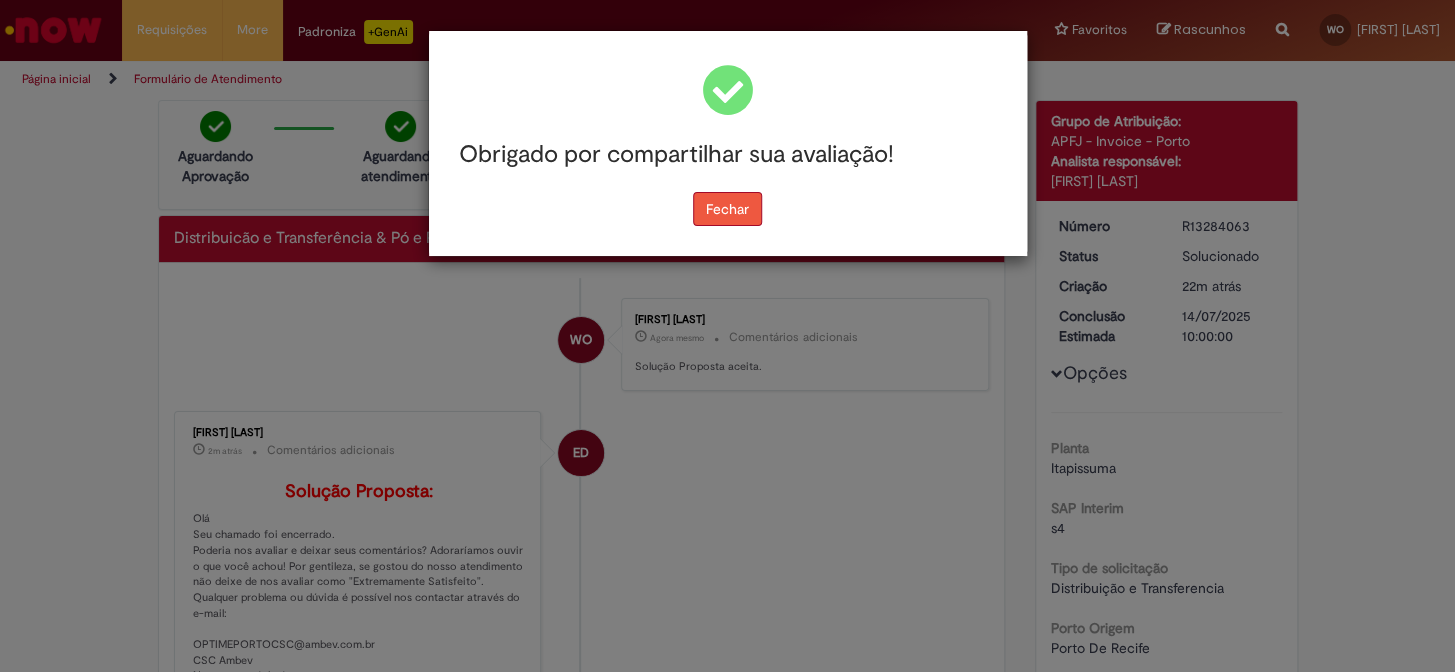 click on "Fechar" at bounding box center [727, 209] 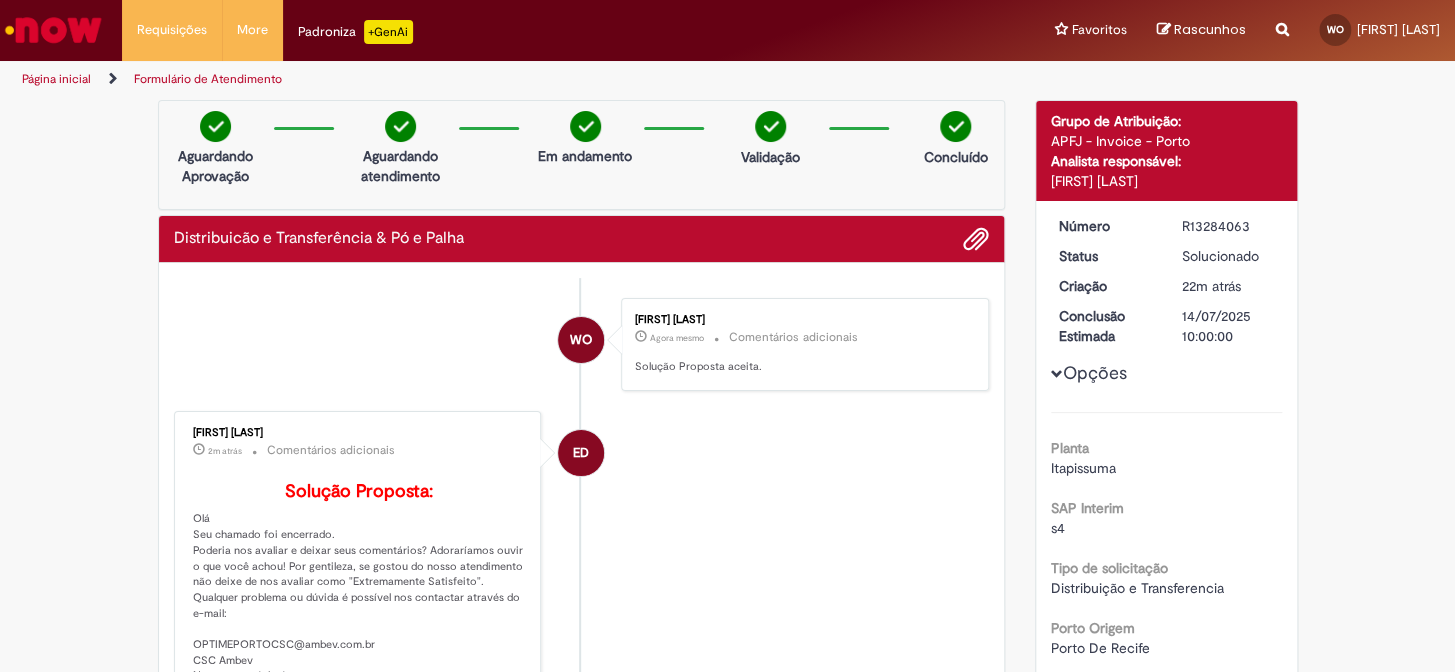 click at bounding box center [53, 30] 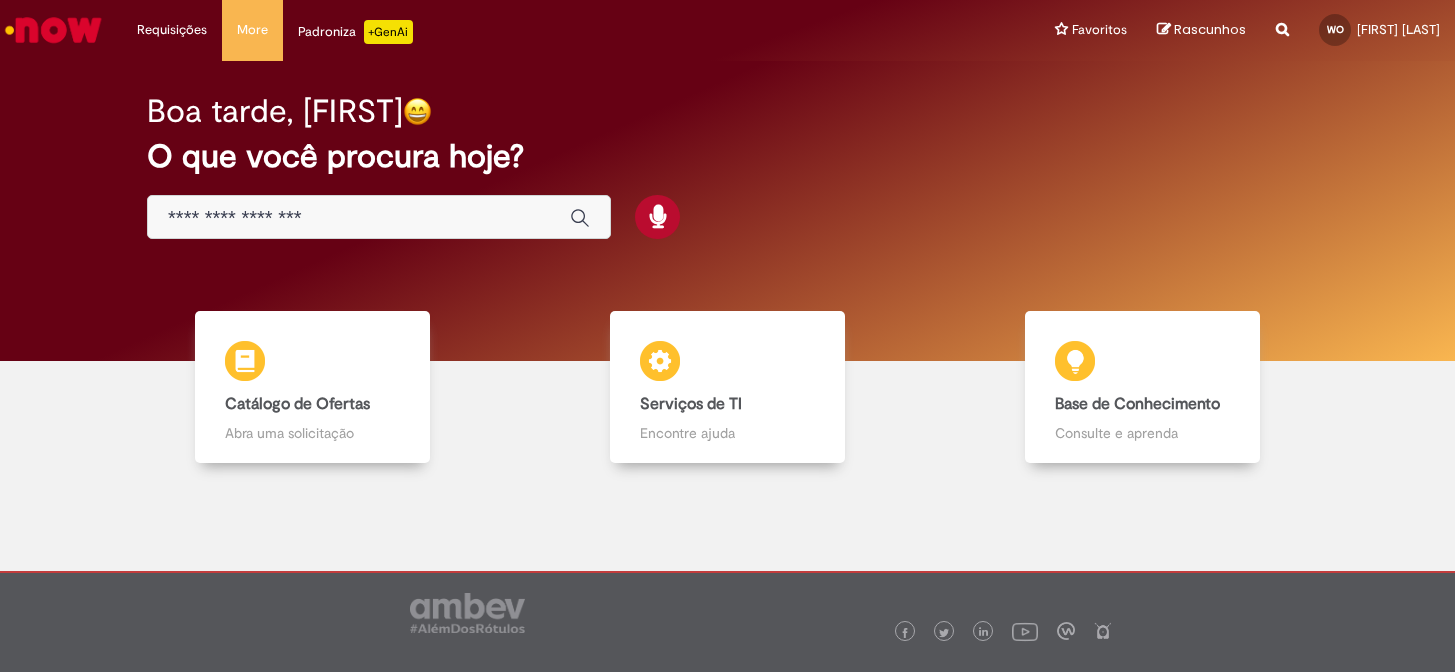 scroll, scrollTop: 0, scrollLeft: 0, axis: both 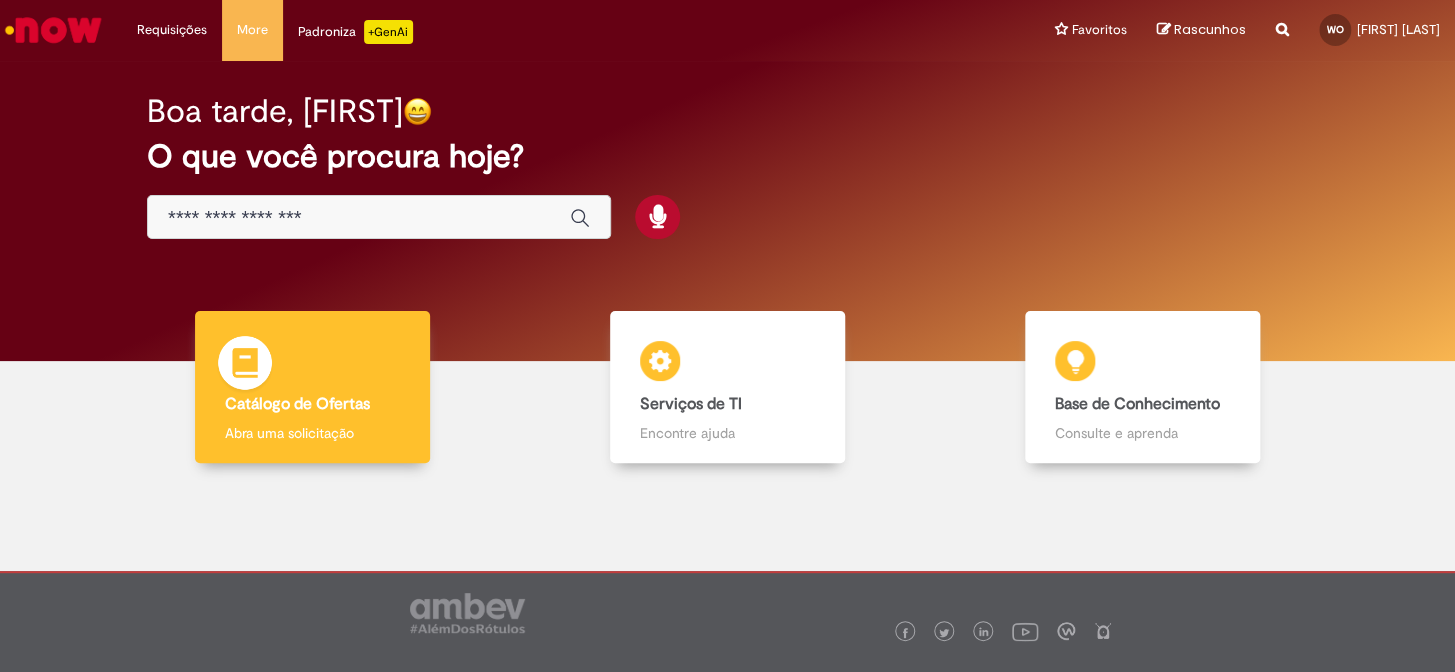 click on "Catálogo de Ofertas" at bounding box center [297, 404] 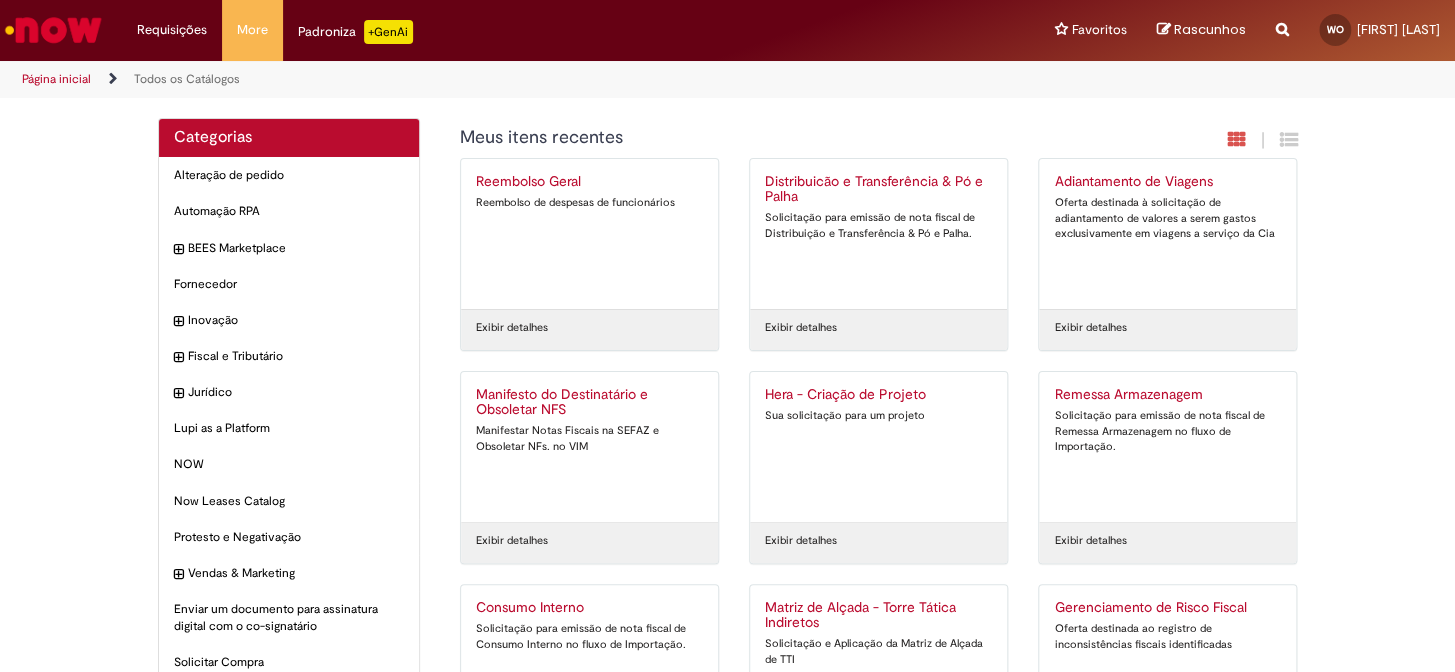 click on "Distribuicão e Transferência & Pó e Palha" at bounding box center [878, 190] 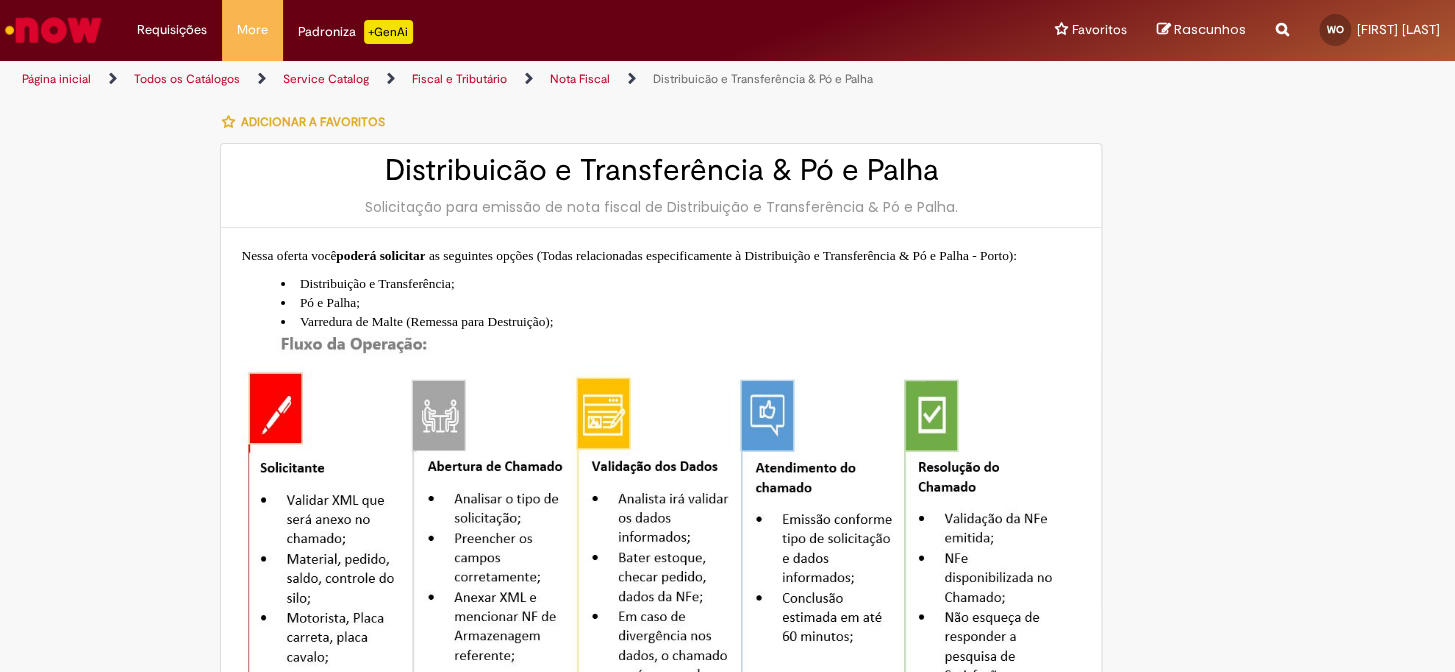 type on "**********" 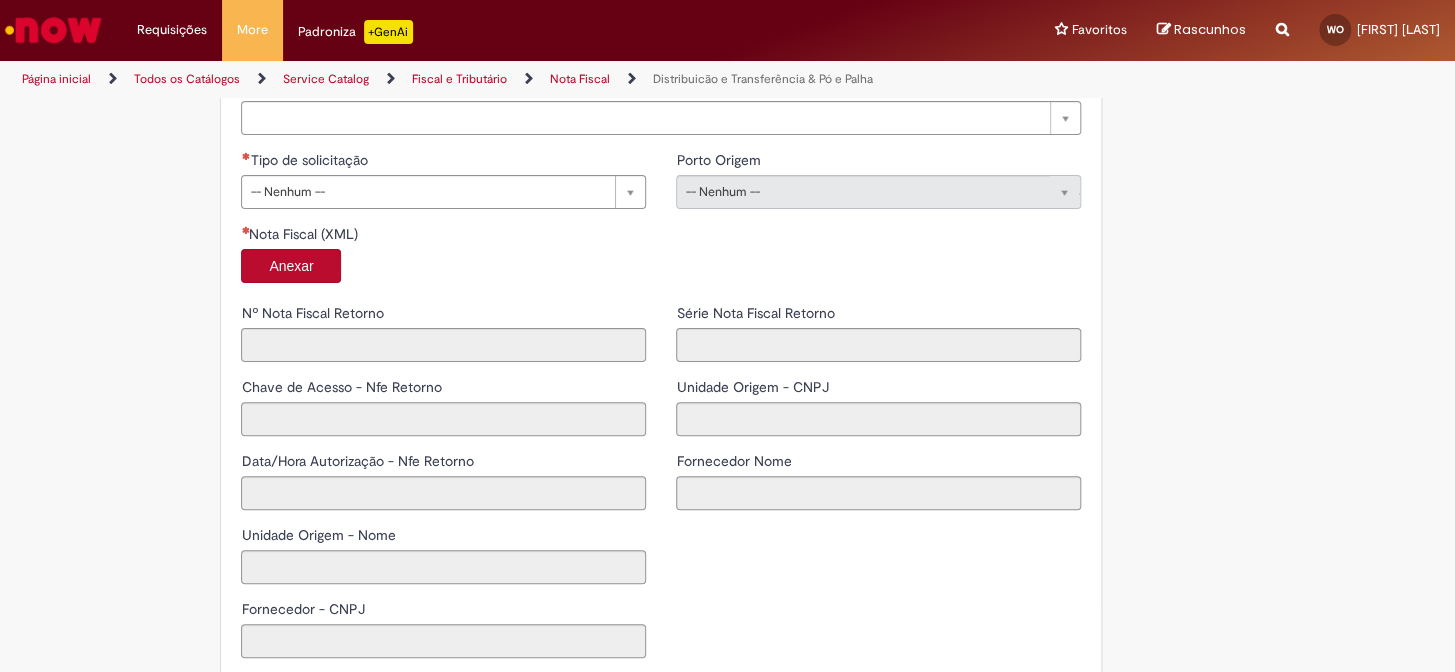 scroll, scrollTop: 1090, scrollLeft: 0, axis: vertical 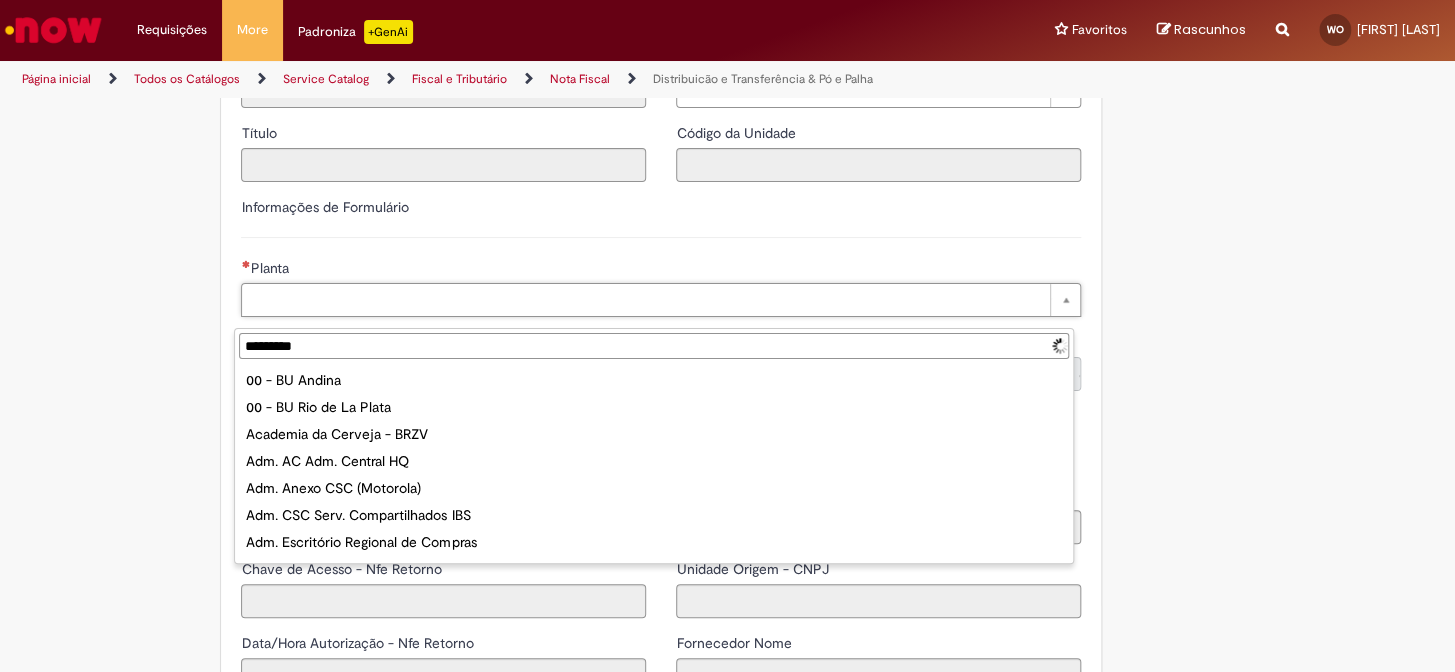 type on "**********" 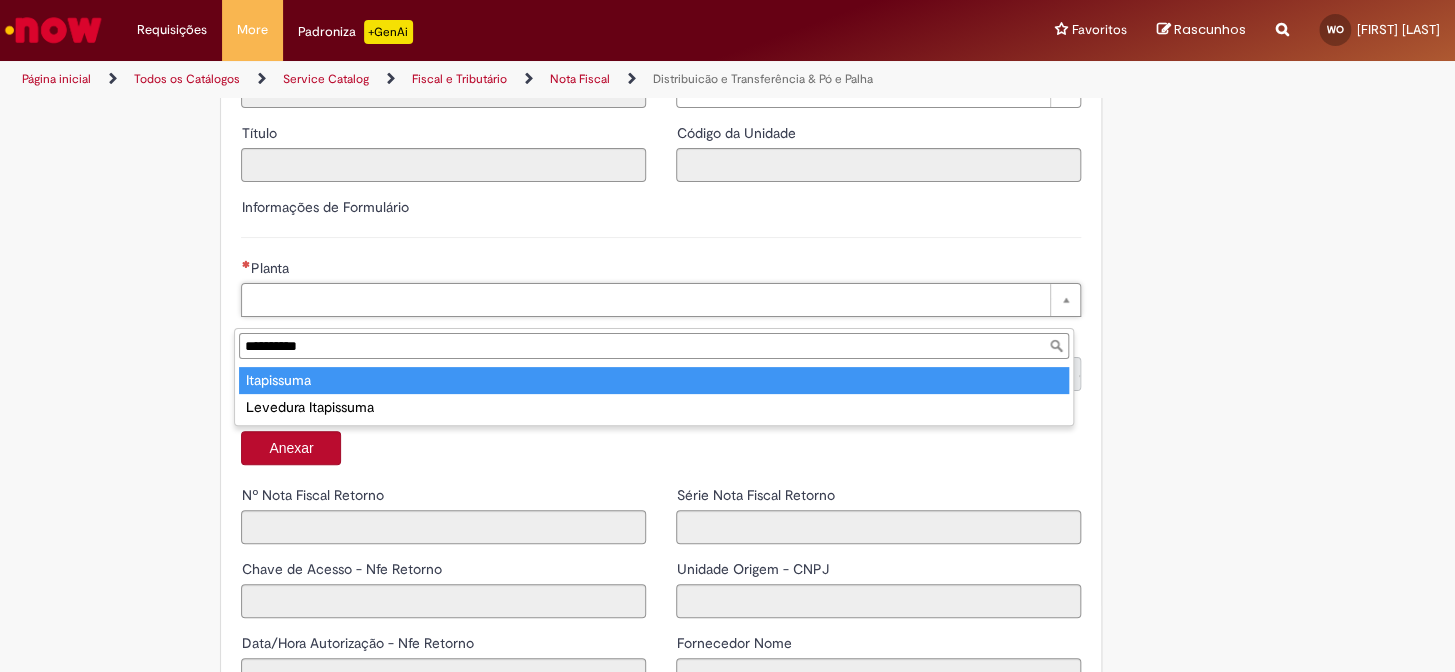 type on "**********" 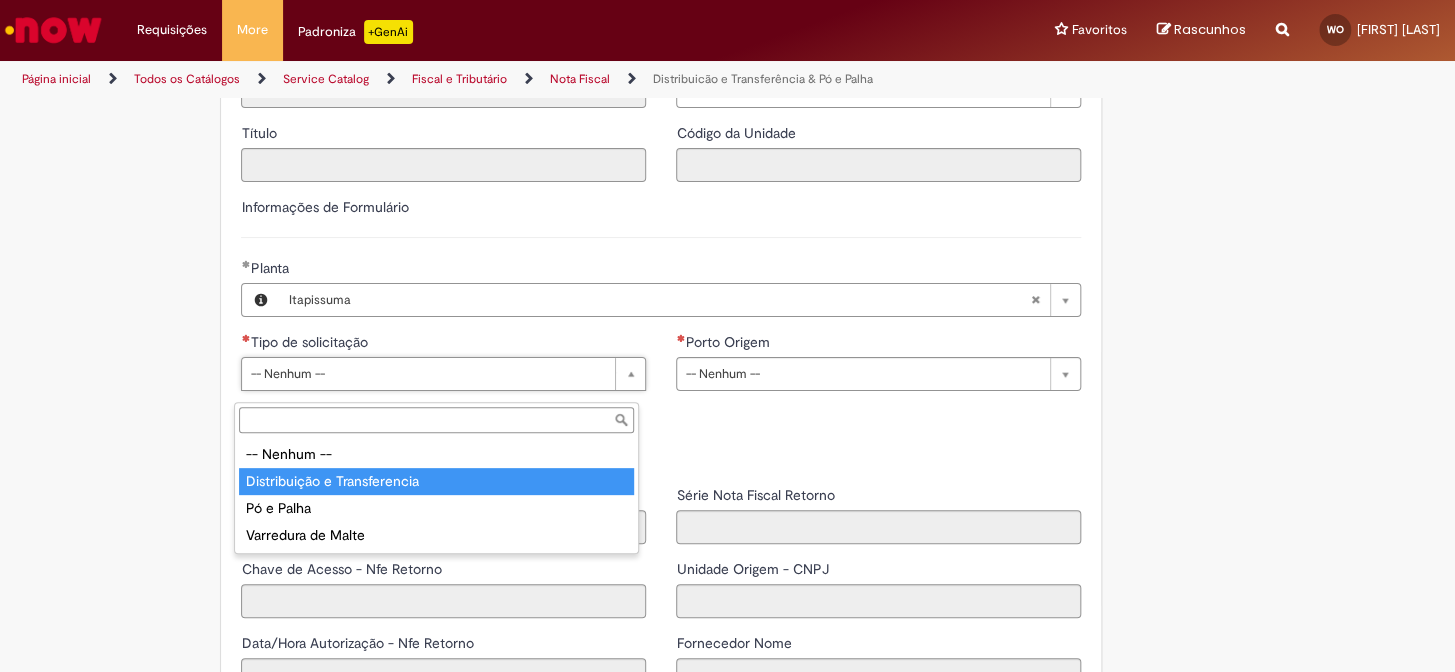 type on "**********" 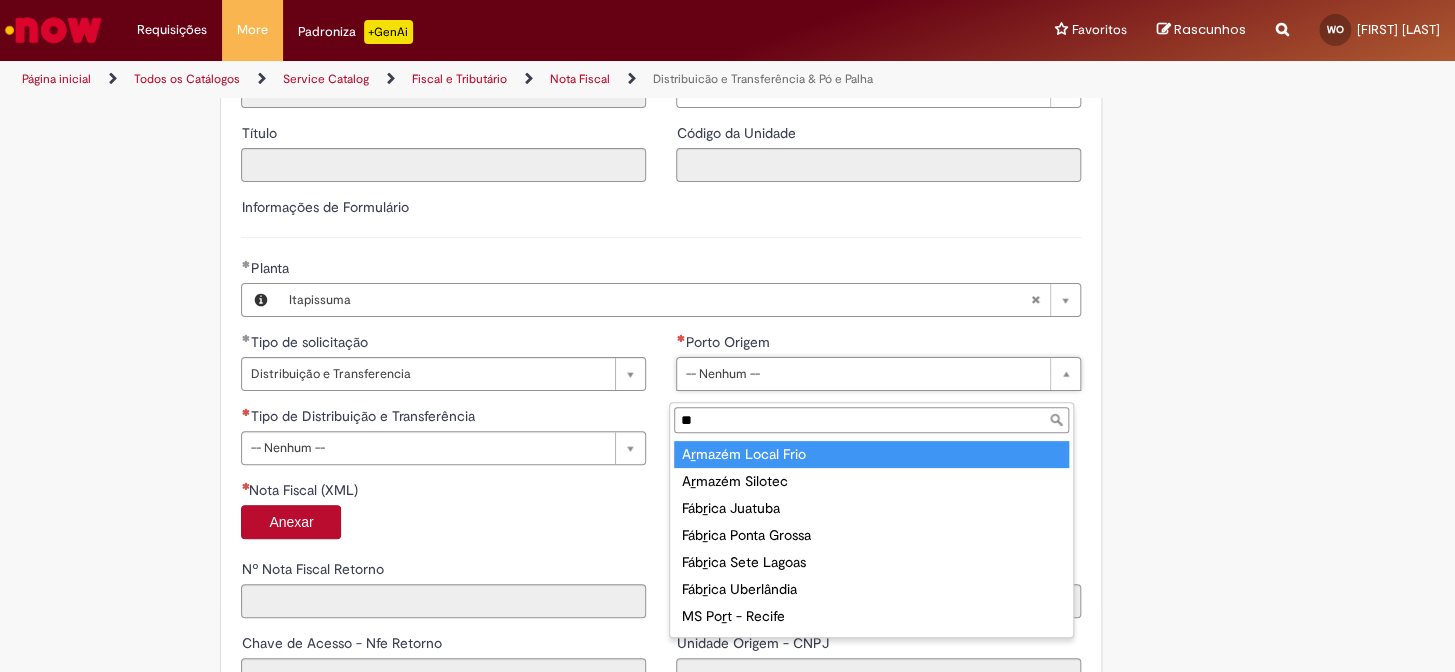 type on "***" 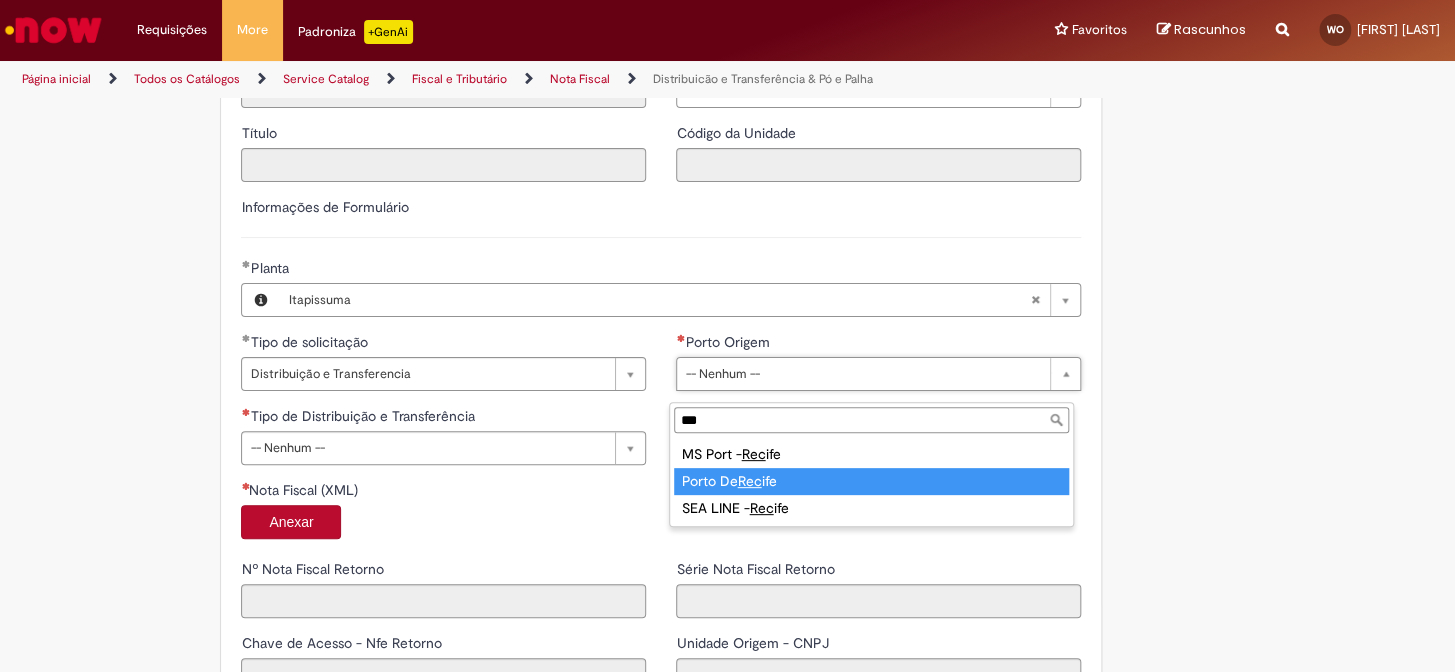 type on "**********" 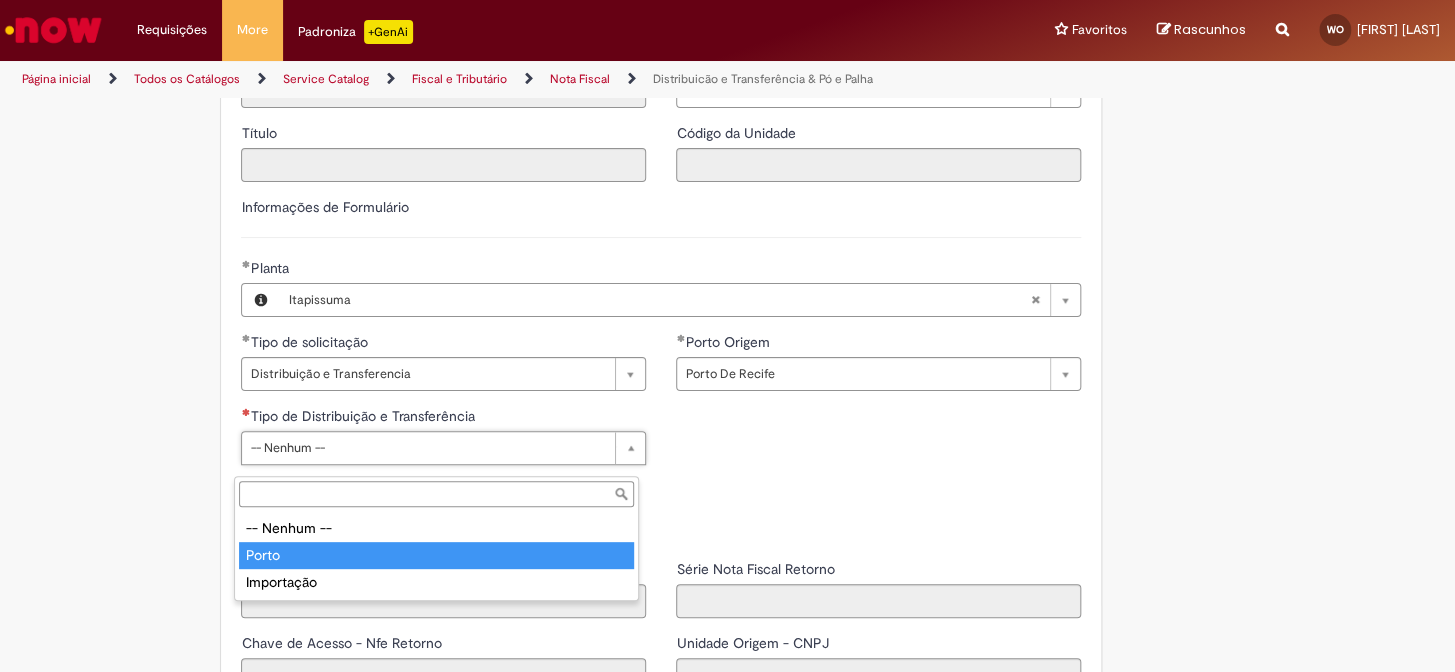 type on "*****" 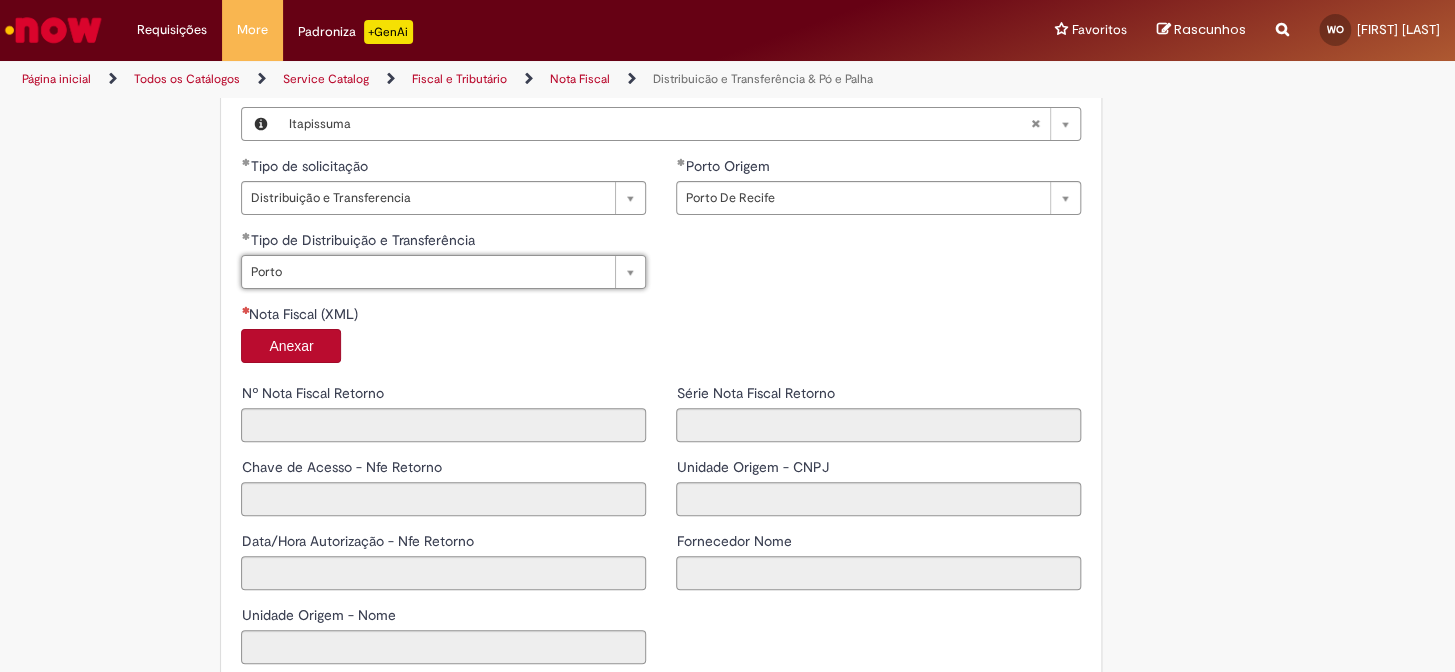 scroll, scrollTop: 1272, scrollLeft: 0, axis: vertical 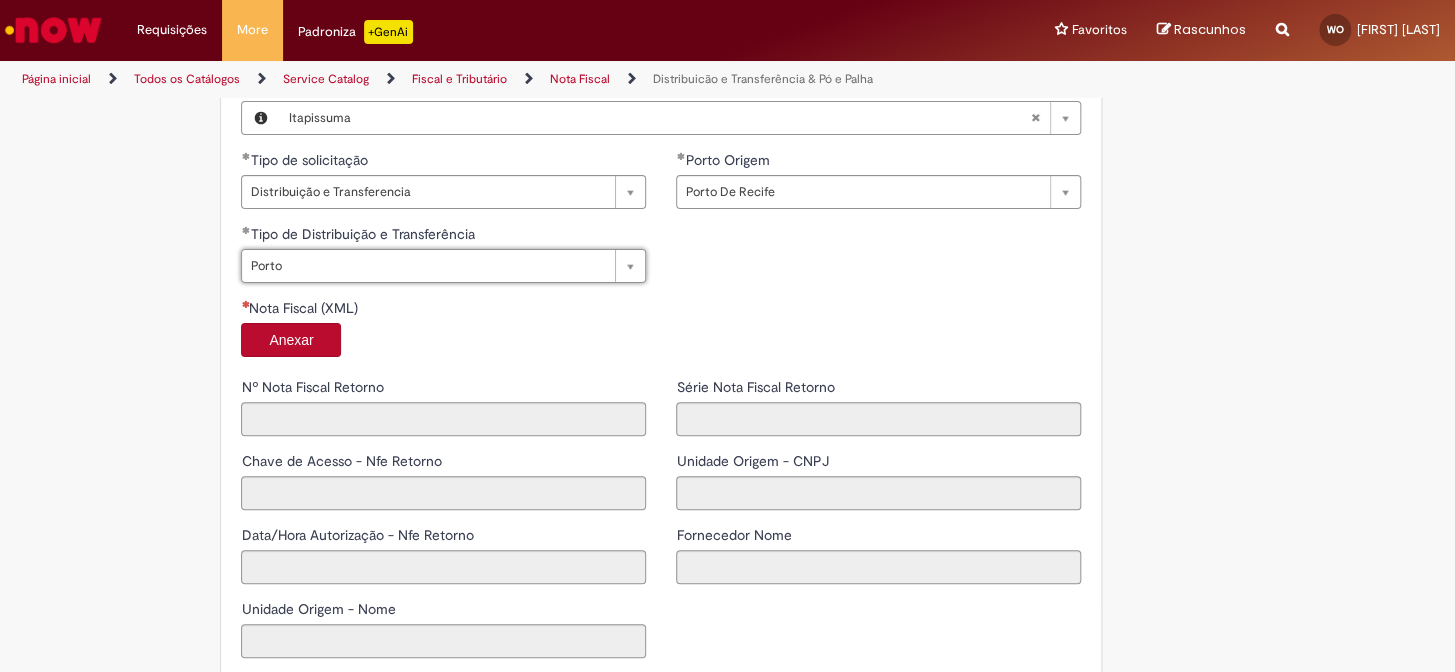 click on "Anexar" at bounding box center (291, 340) 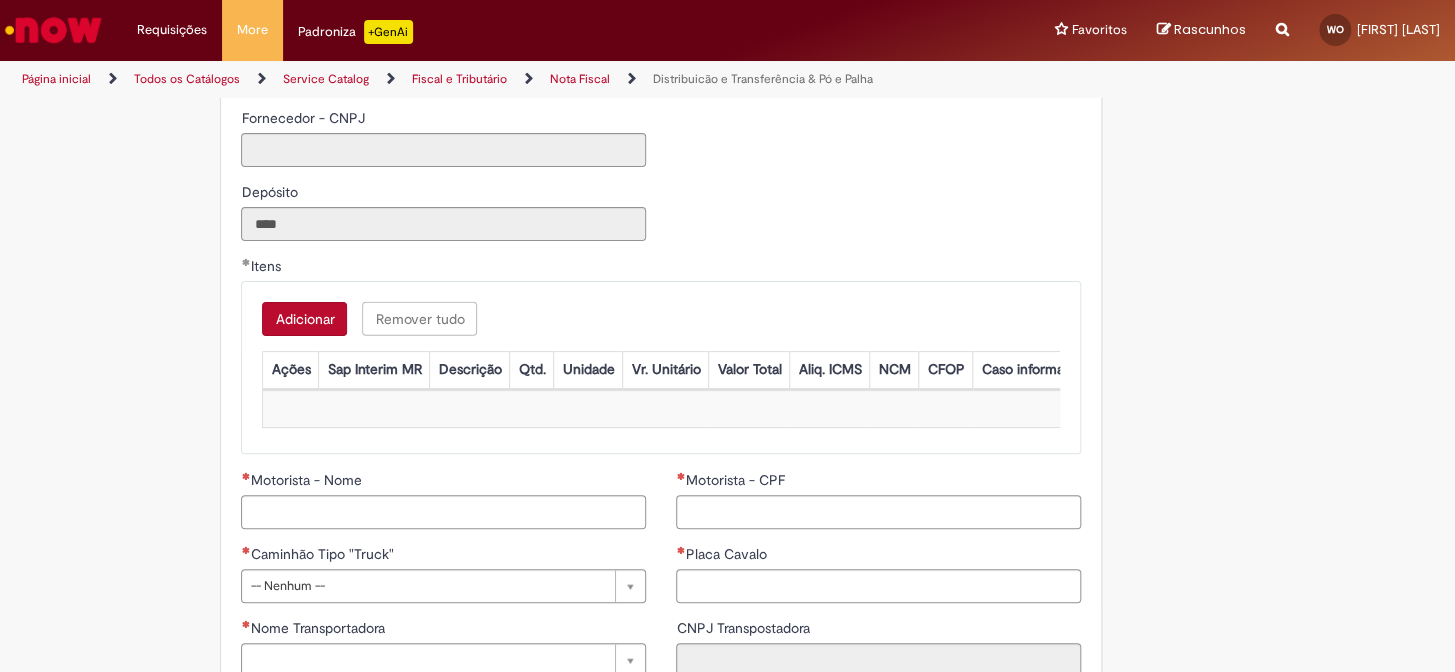 type on "*****" 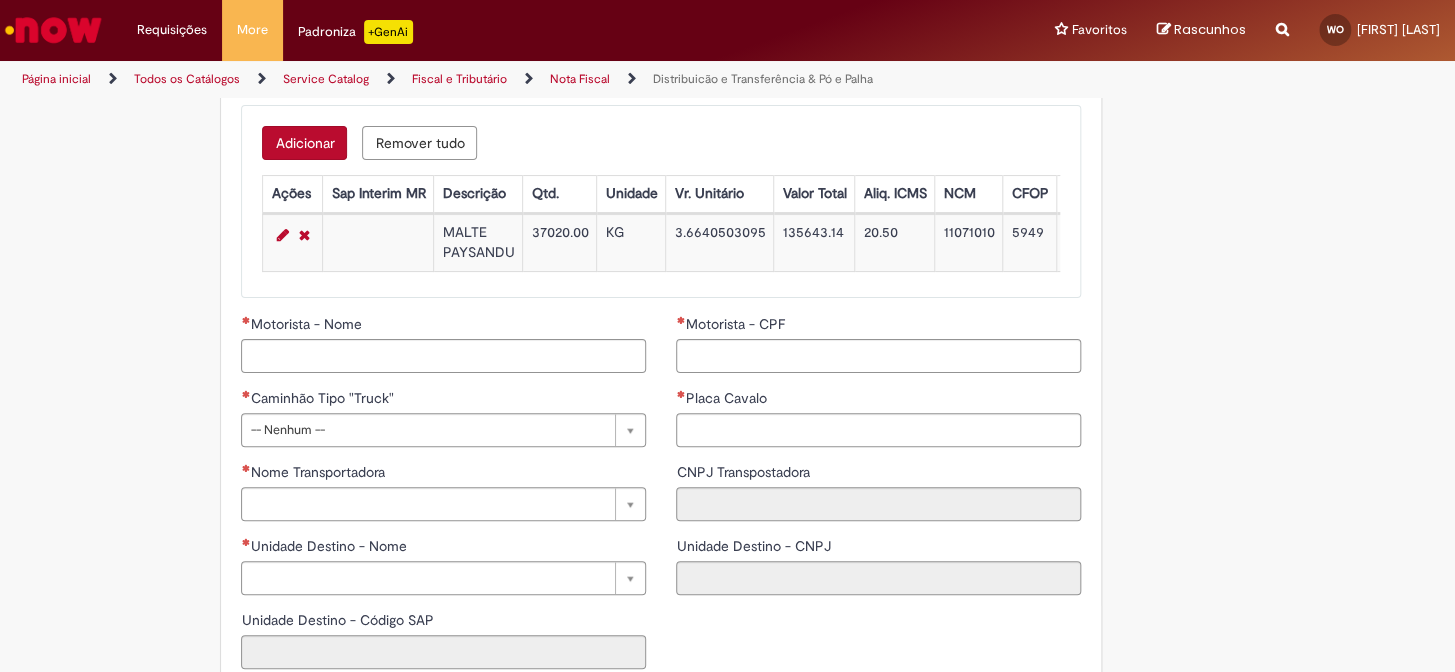 scroll, scrollTop: 2133, scrollLeft: 0, axis: vertical 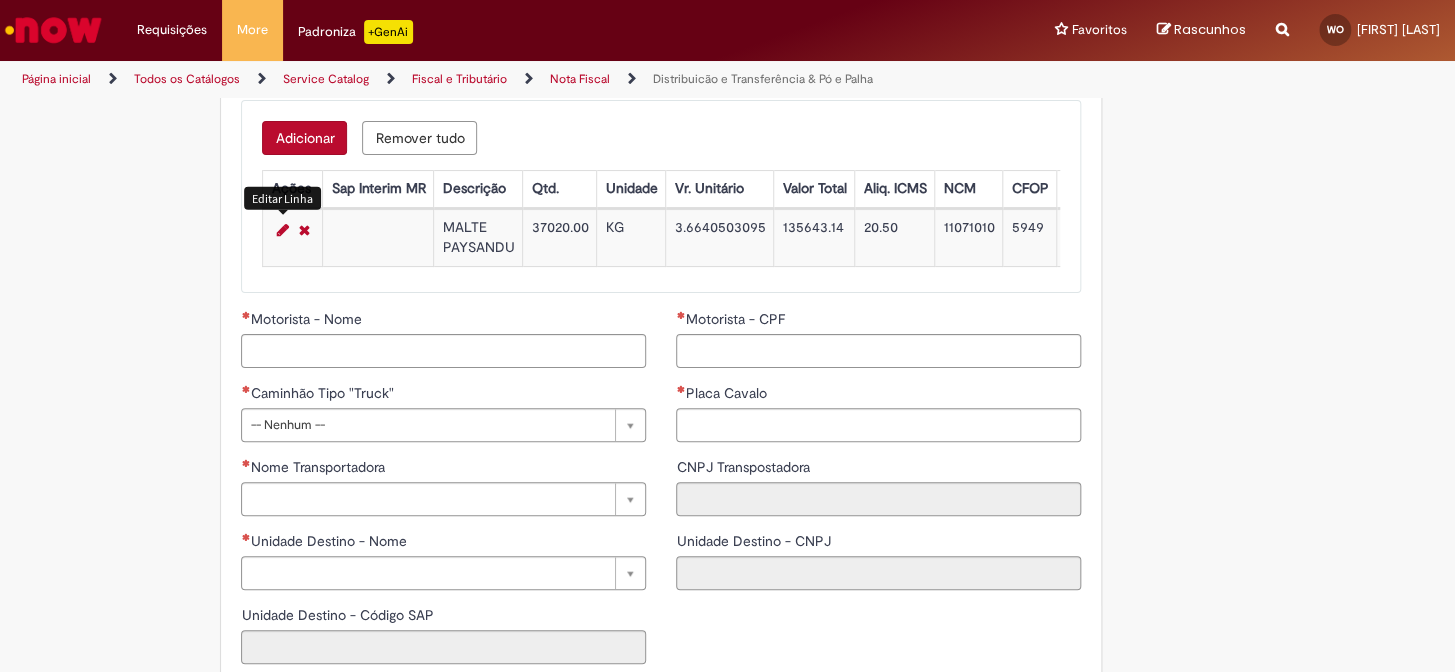 click at bounding box center (282, 230) 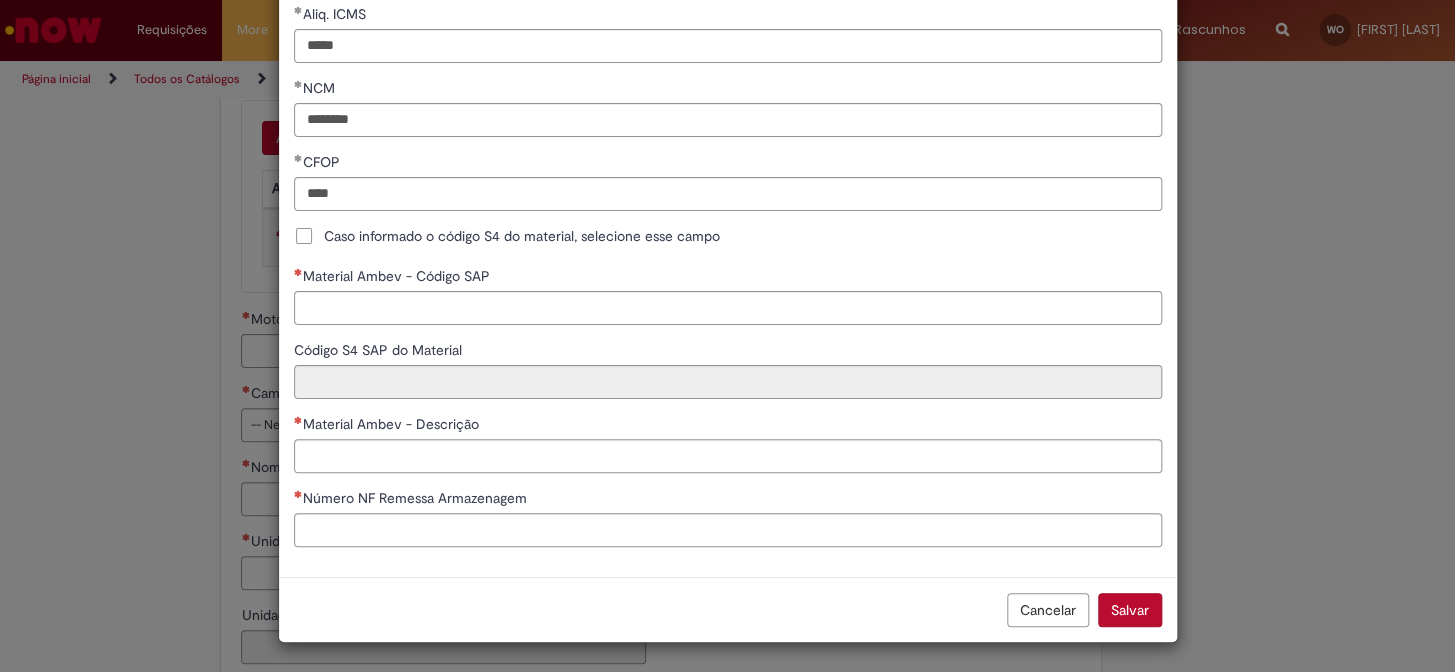 scroll, scrollTop: 469, scrollLeft: 0, axis: vertical 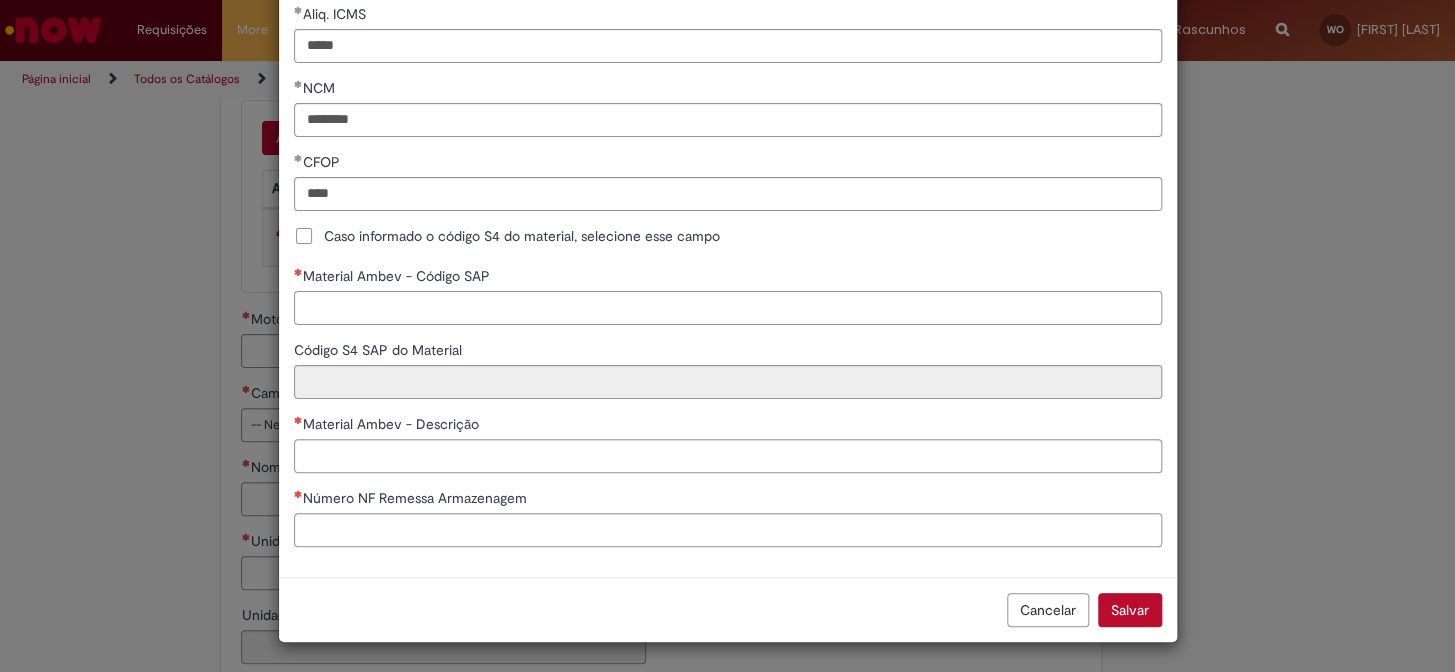 click on "Material Ambev - Código SAP" at bounding box center (728, 308) 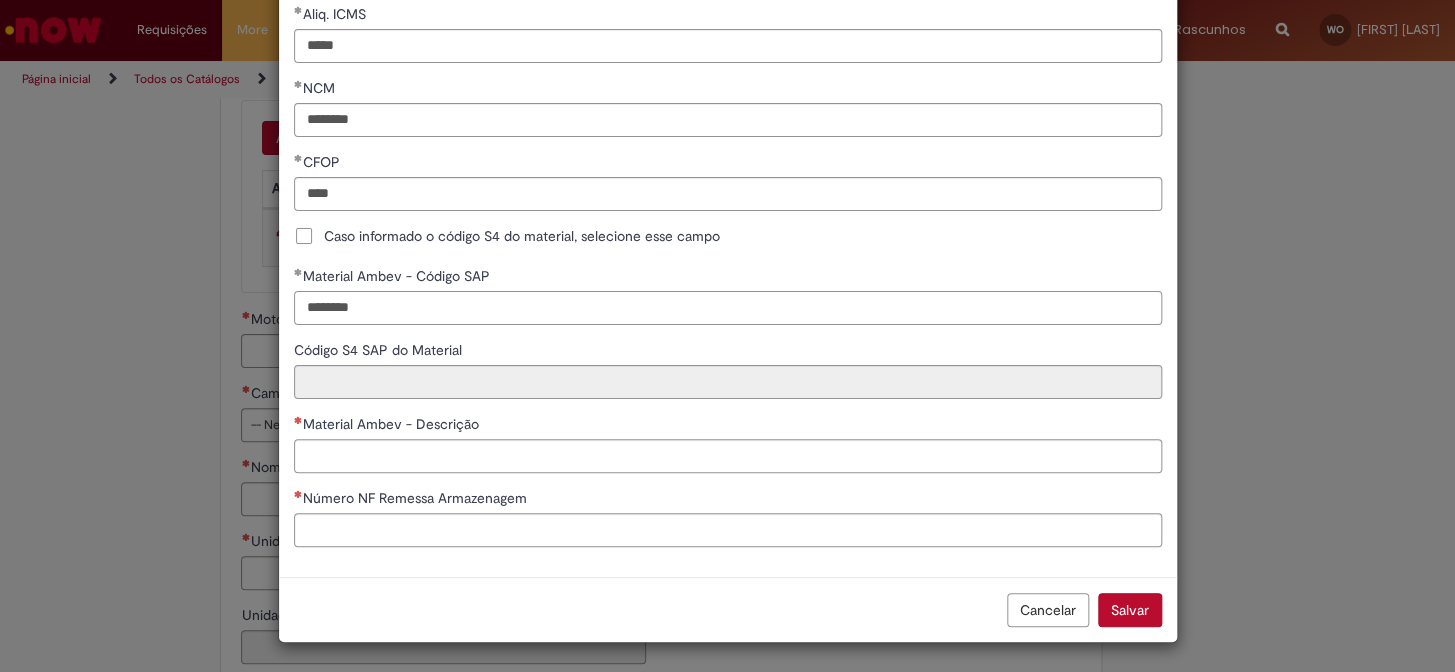 type on "********" 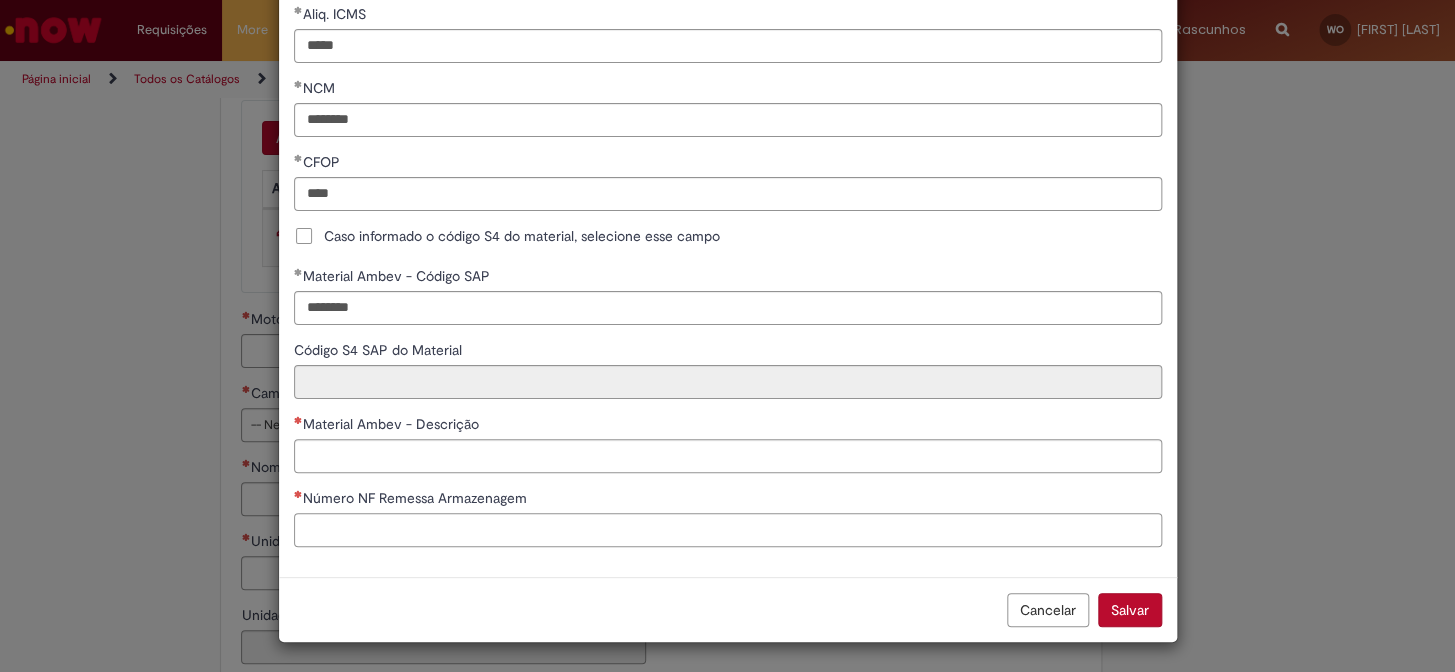 click on "Número NF Remessa Armazenagem" at bounding box center [728, 530] 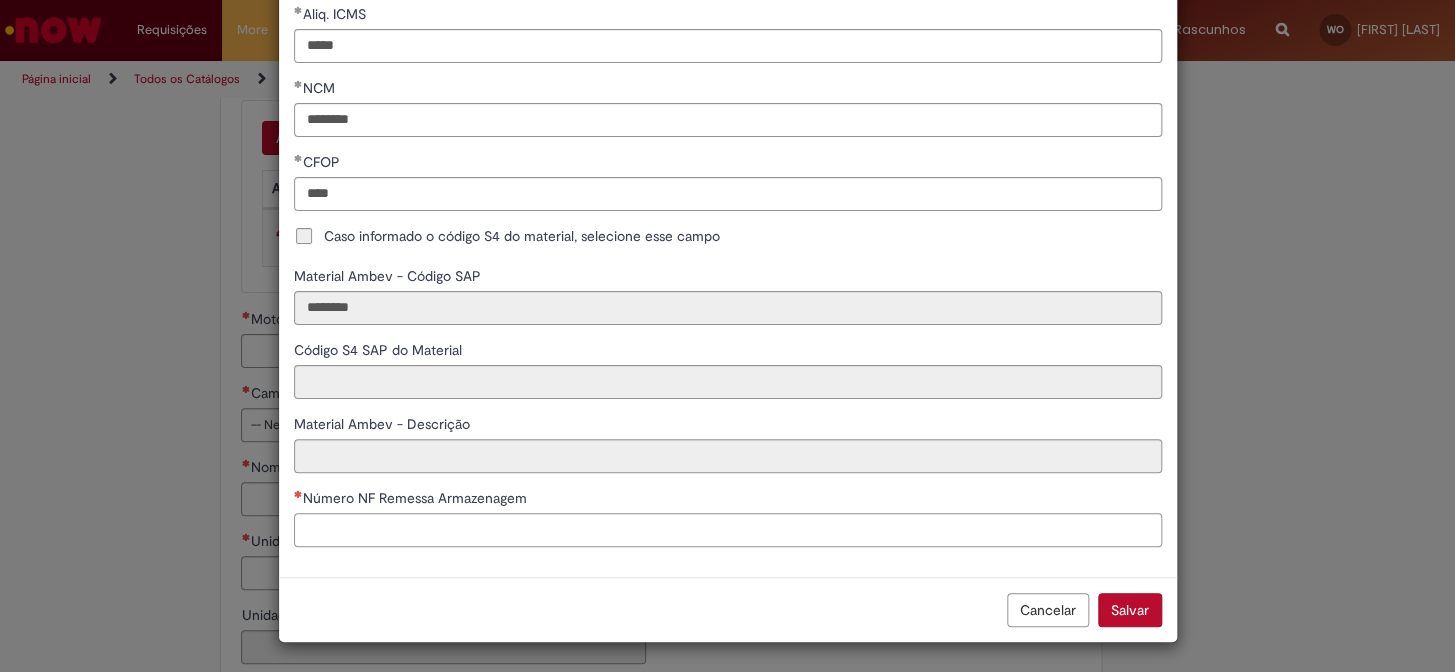 type on "**********" 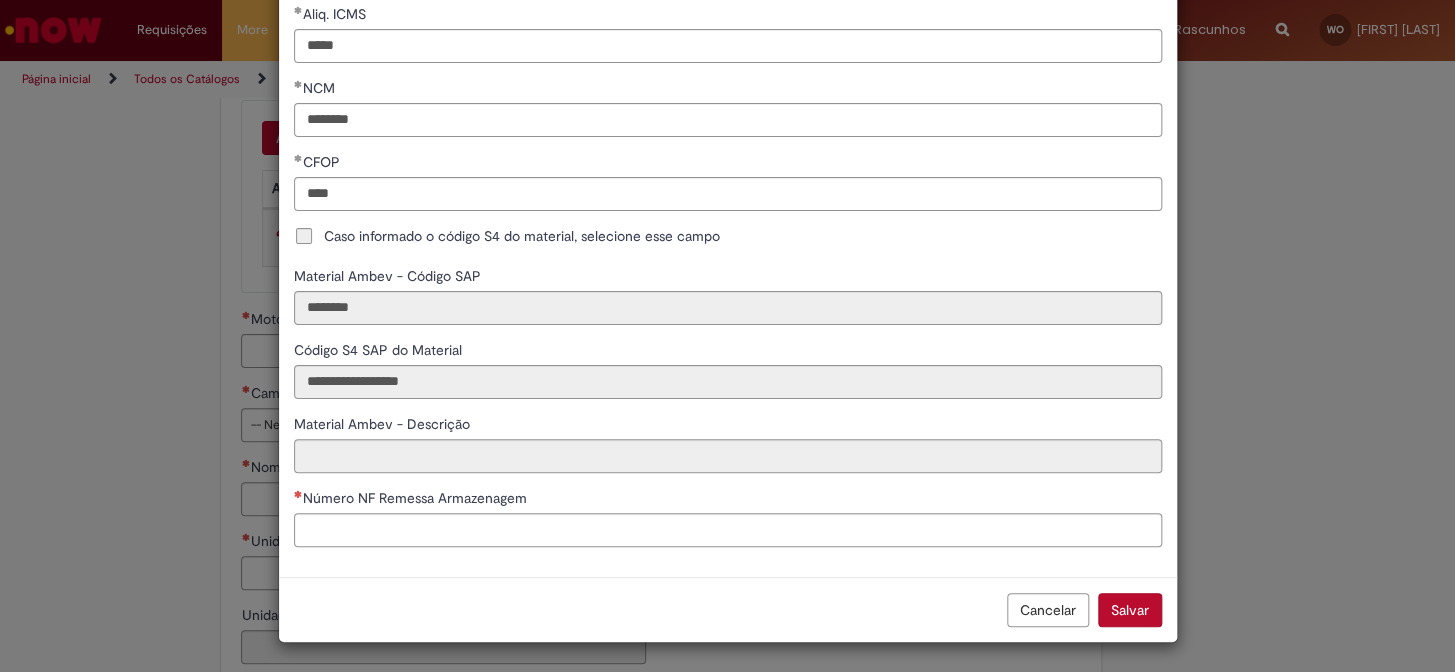 type on "**********" 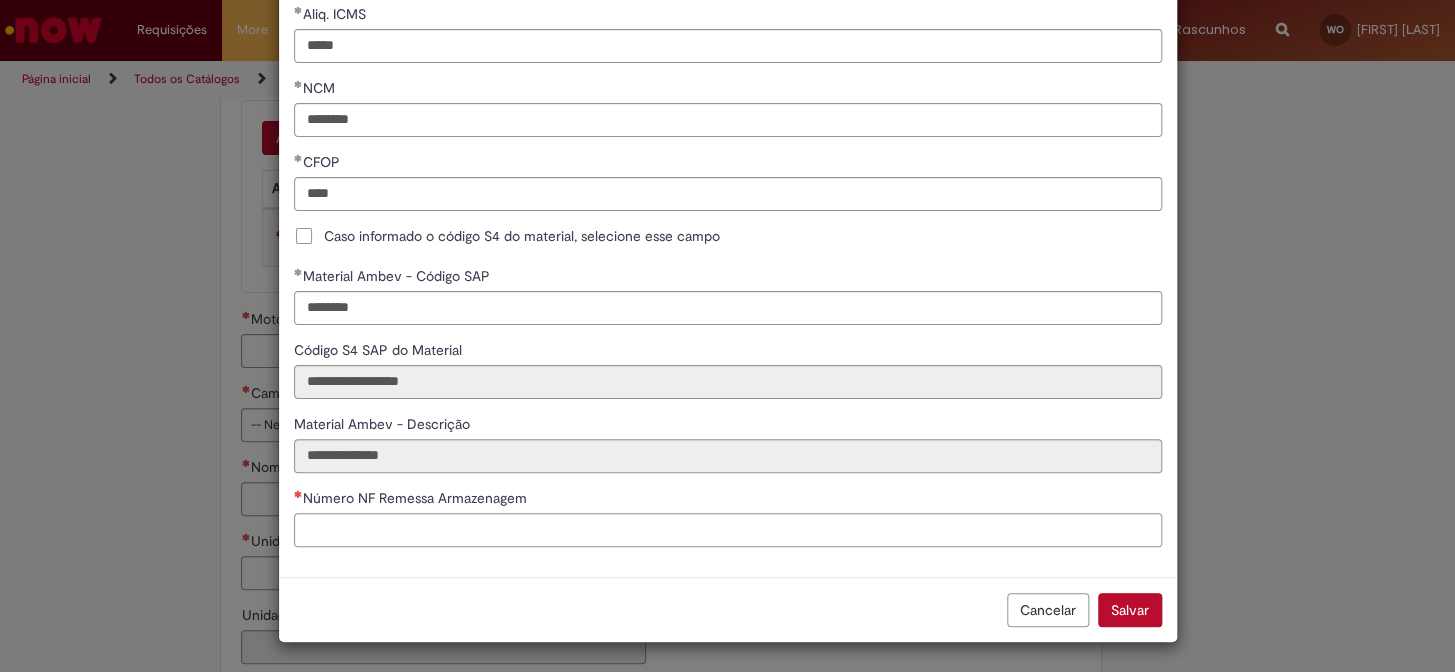 paste on "******" 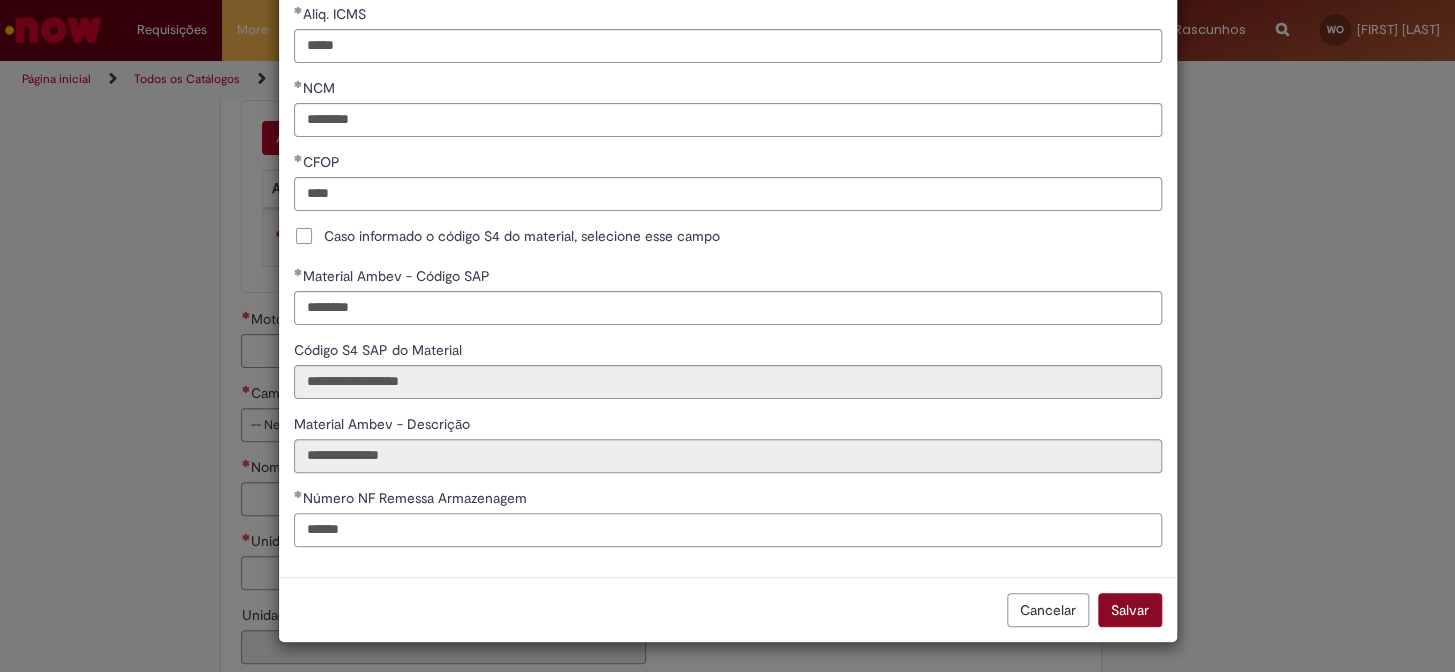 type on "******" 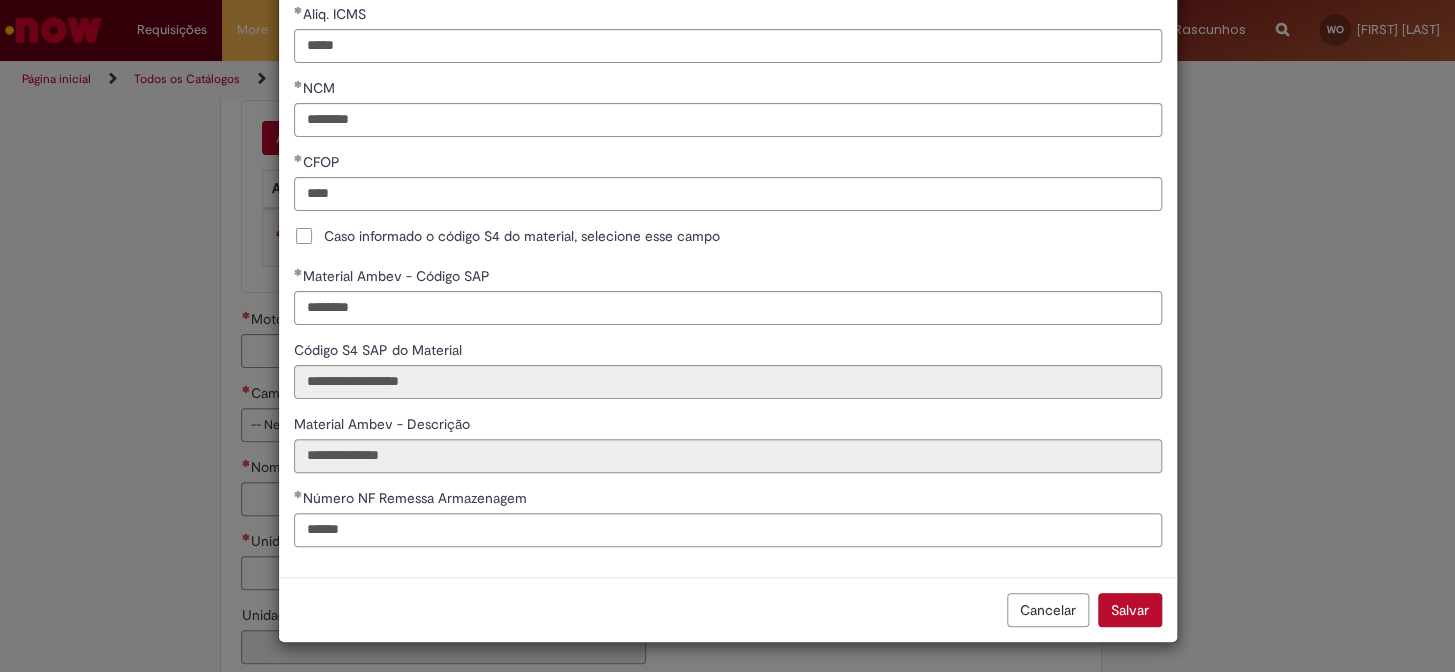 click on "Salvar" at bounding box center [1130, 610] 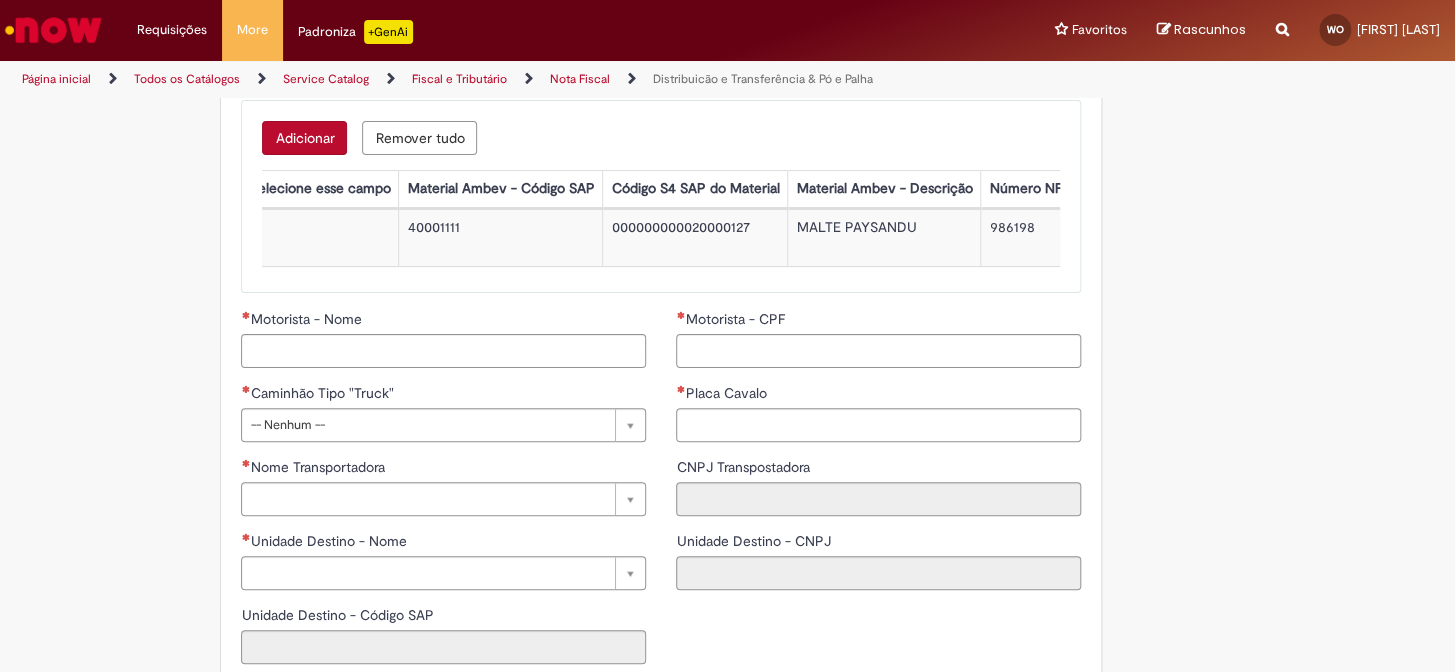 scroll, scrollTop: 0, scrollLeft: 1372, axis: horizontal 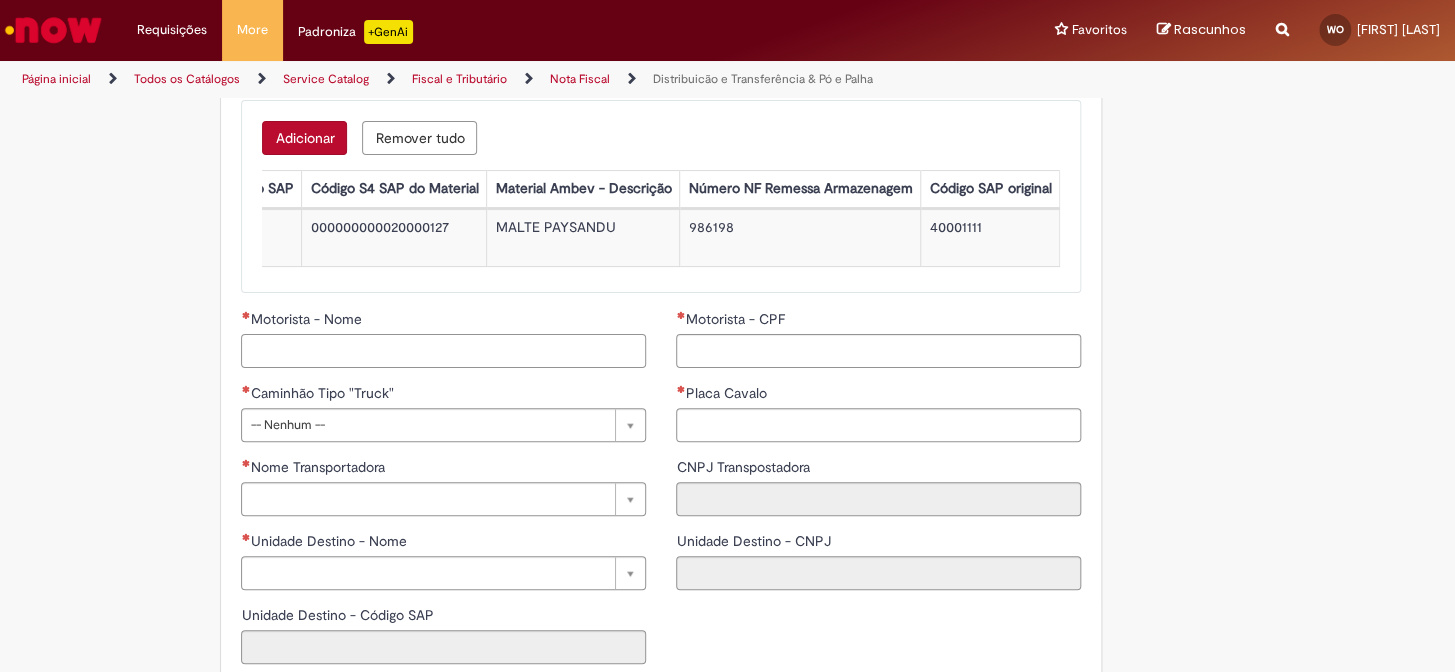 click on "Motorista - Nome" at bounding box center [443, 351] 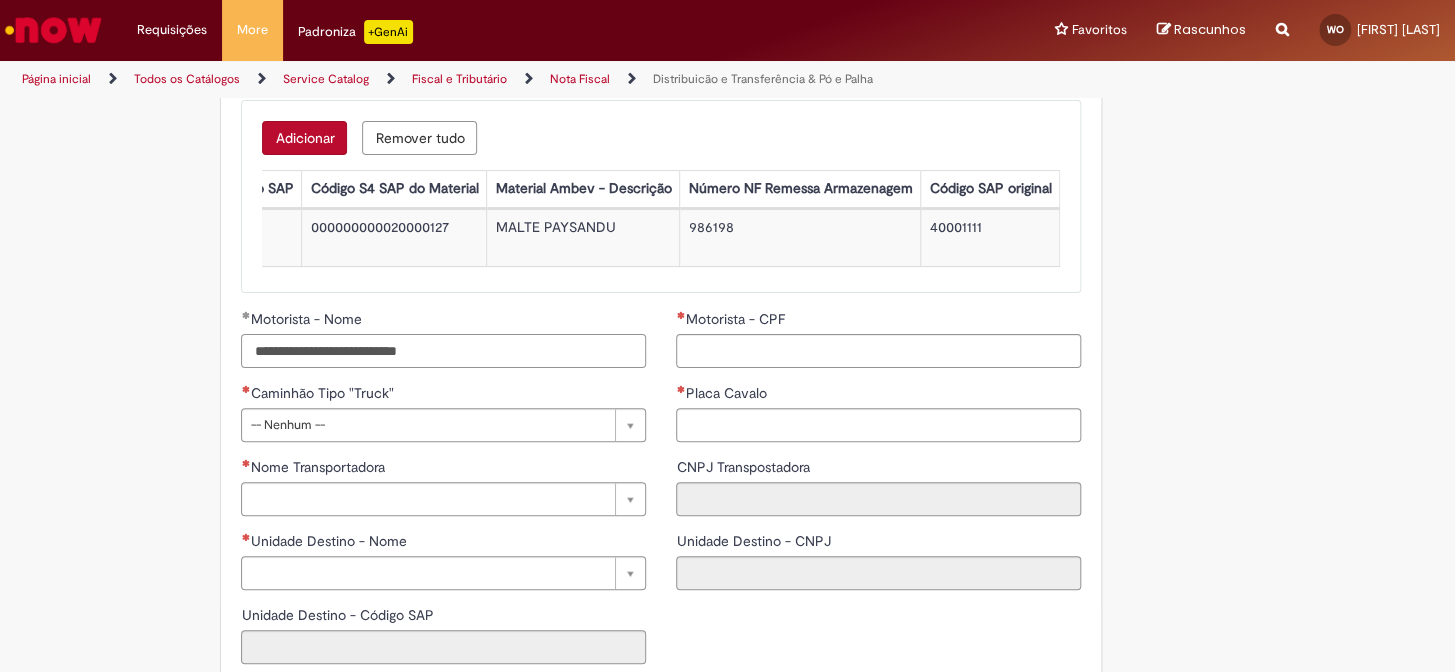type on "**********" 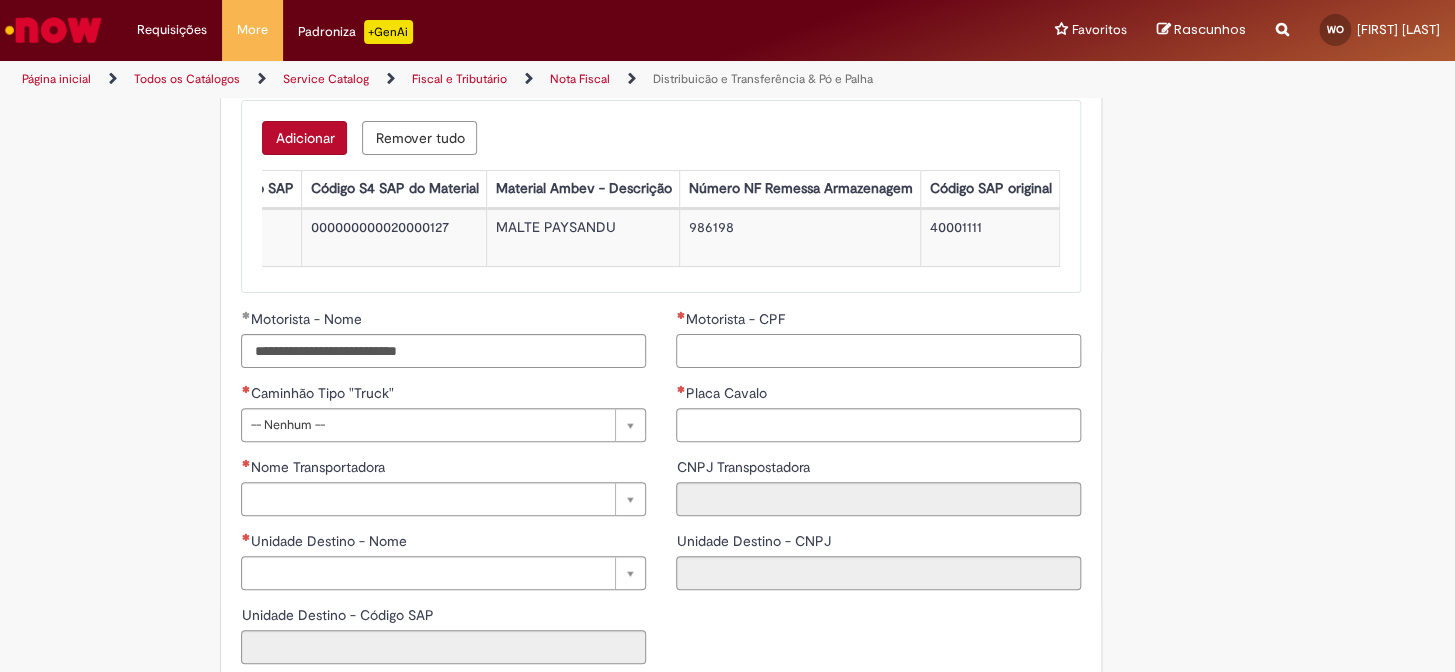 click on "Motorista - CPF" at bounding box center [878, 351] 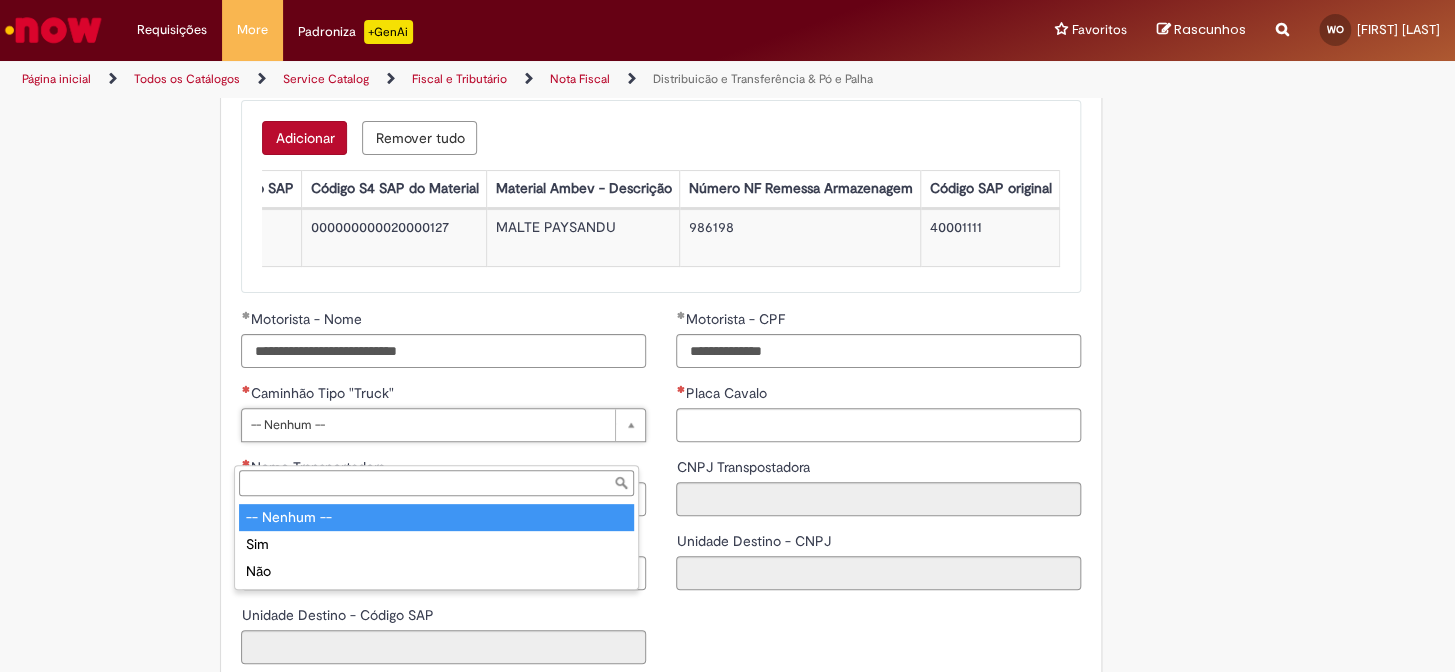 type on "**********" 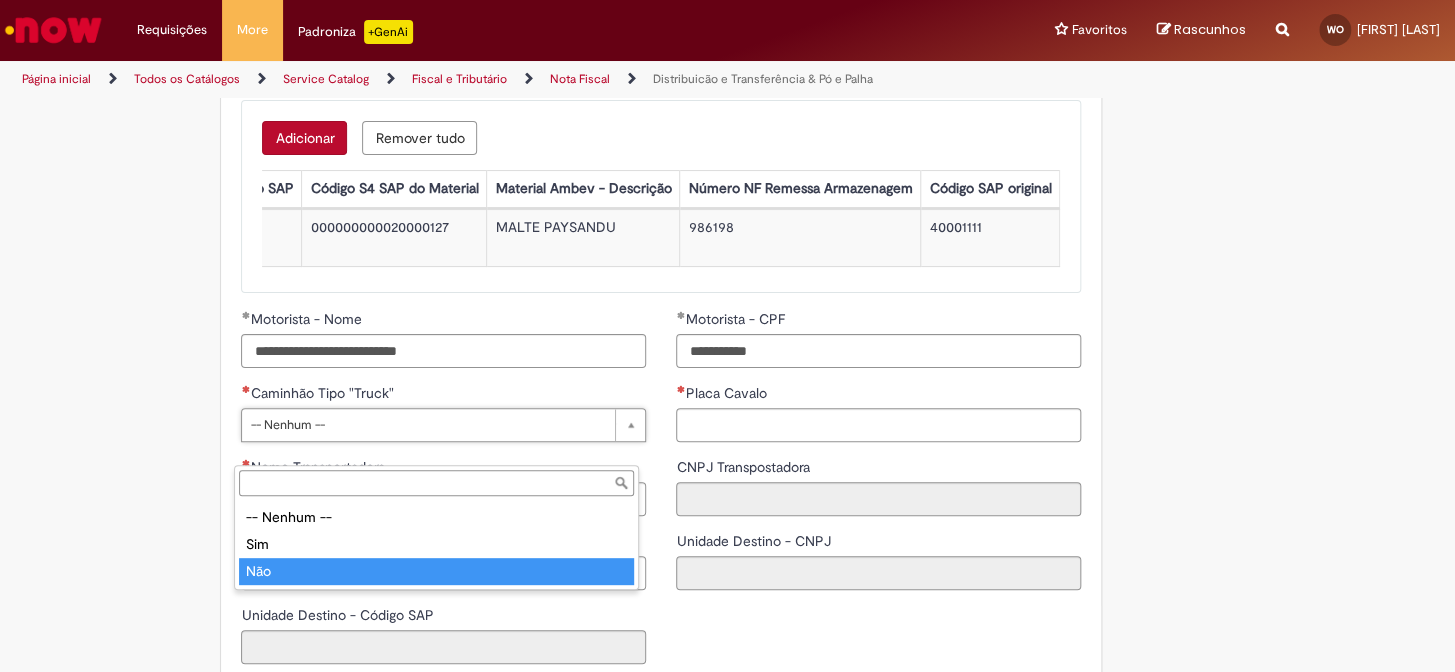 drag, startPoint x: 260, startPoint y: 579, endPoint x: 387, endPoint y: 505, distance: 146.98639 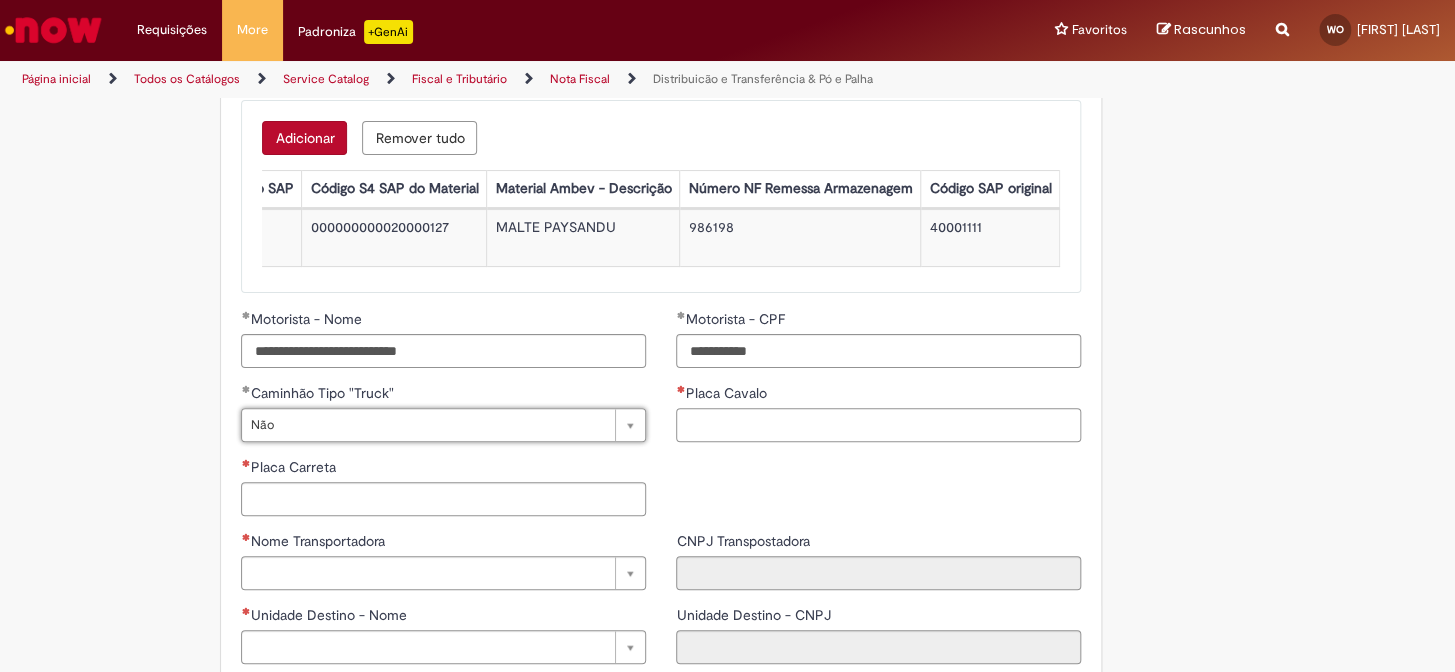 click on "Placa Cavalo" at bounding box center (878, 425) 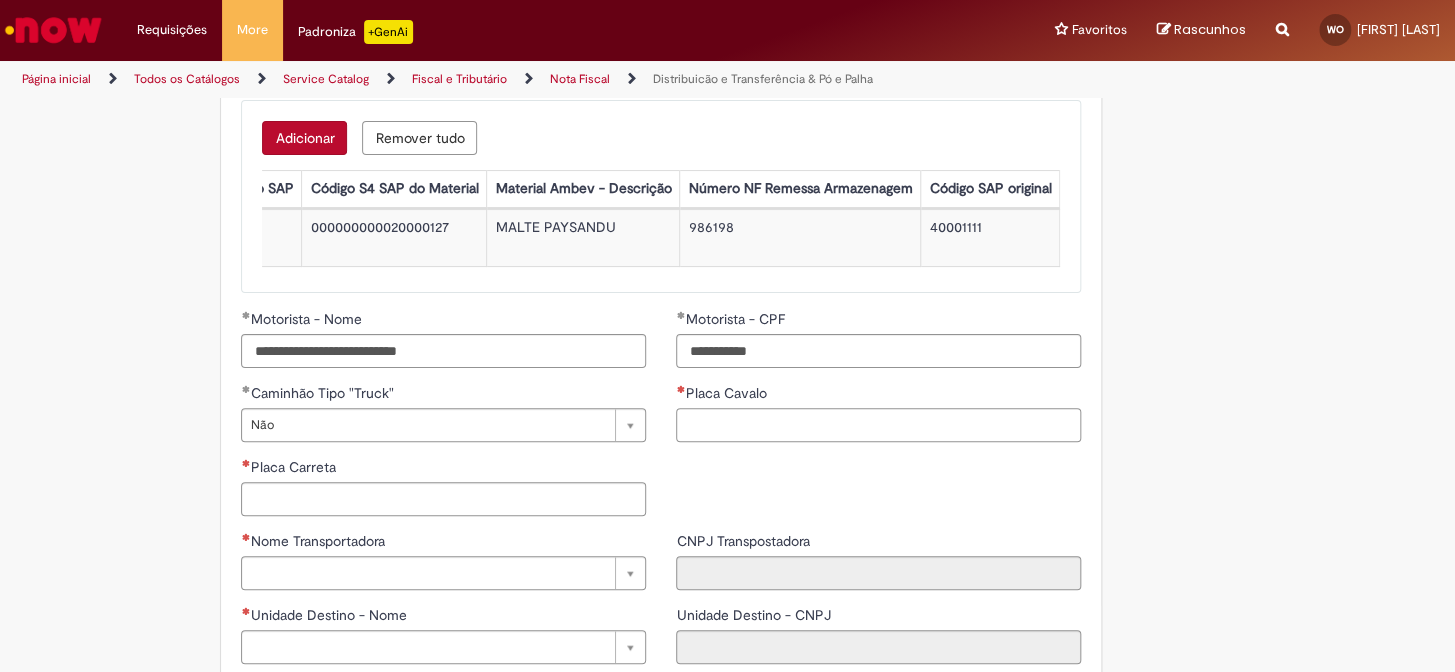 paste on "*******" 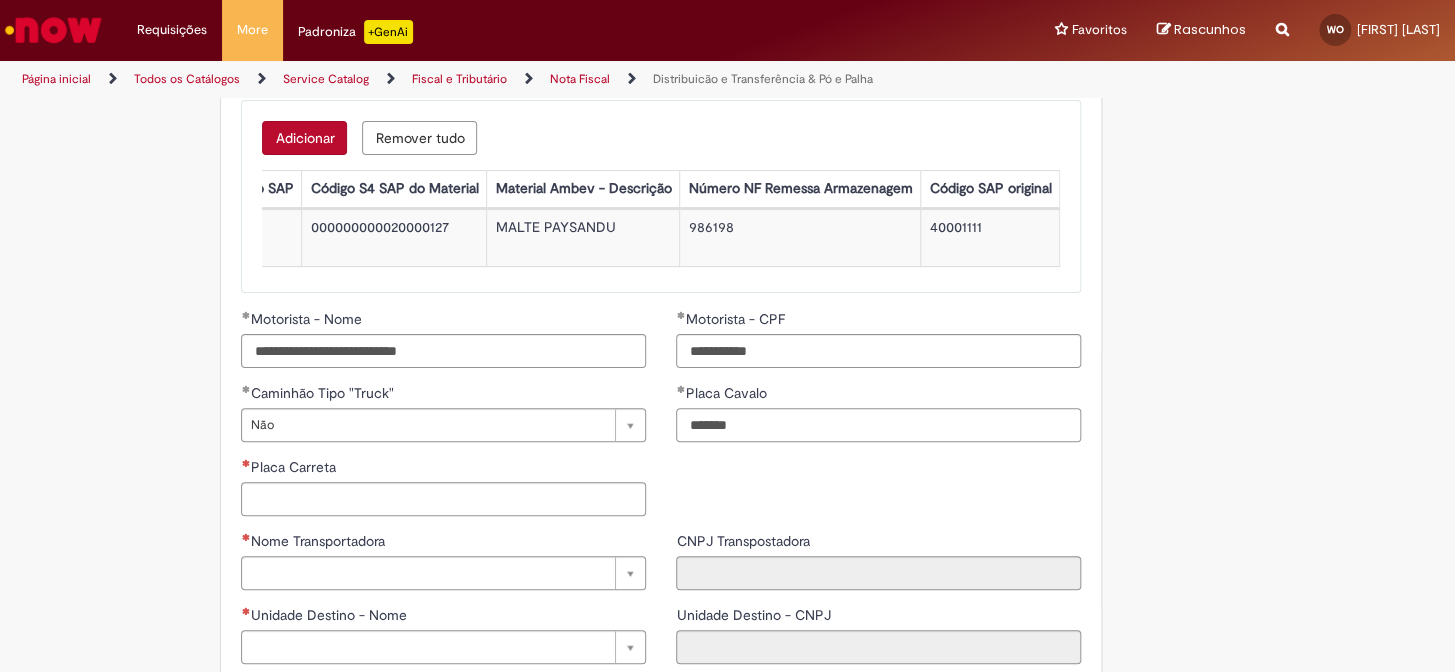 type on "*******" 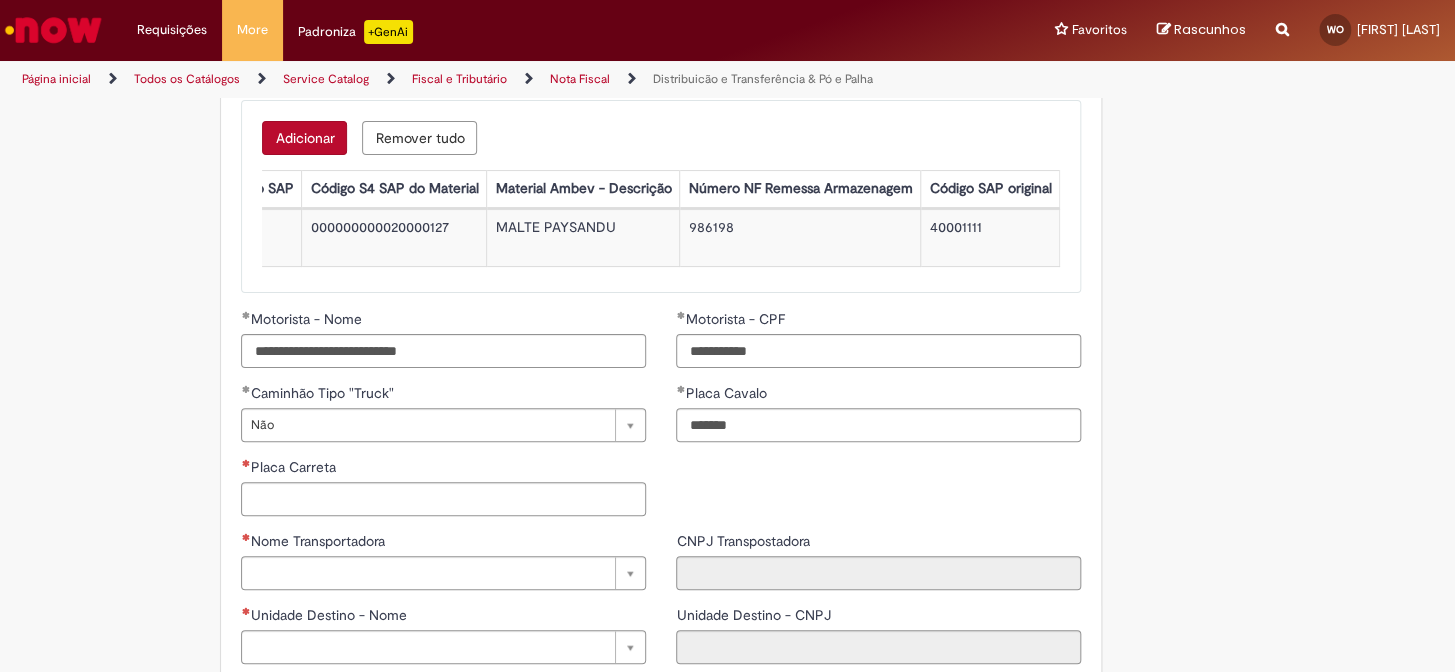 click on "Placa Carreta" at bounding box center (443, 469) 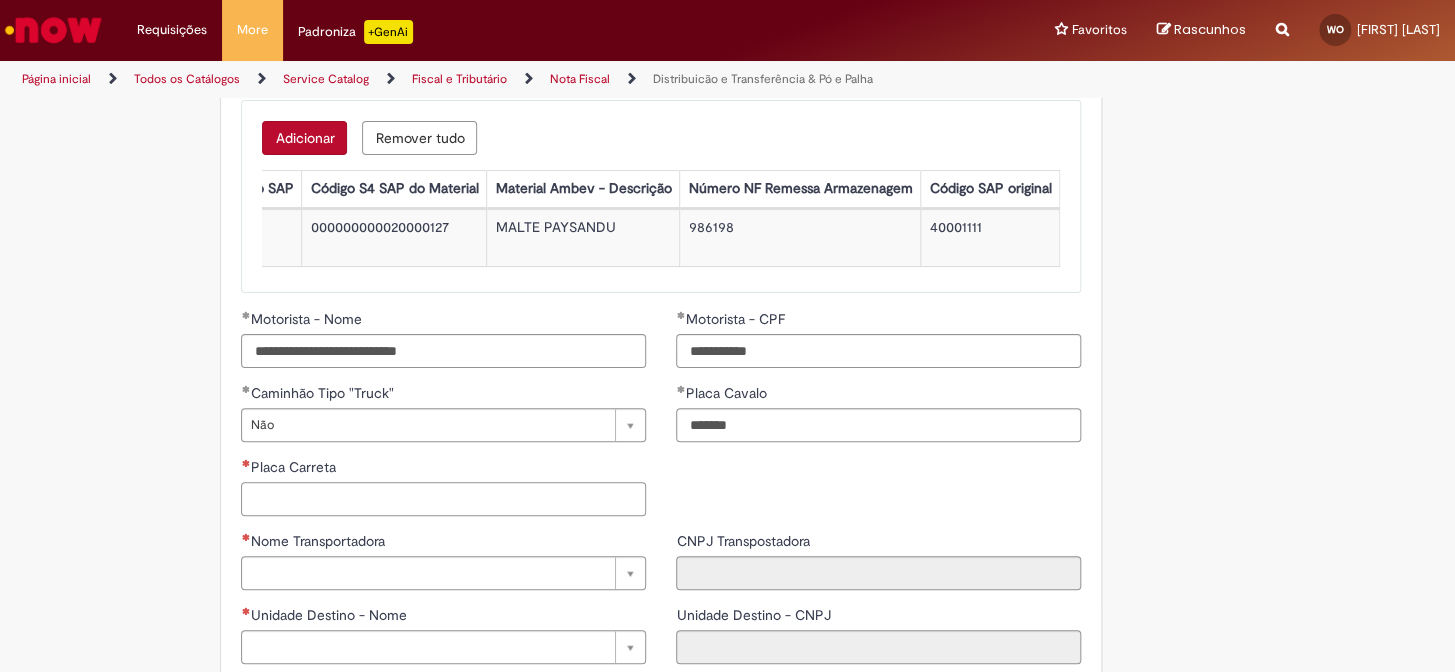 click on "Placa Carreta" at bounding box center (443, 499) 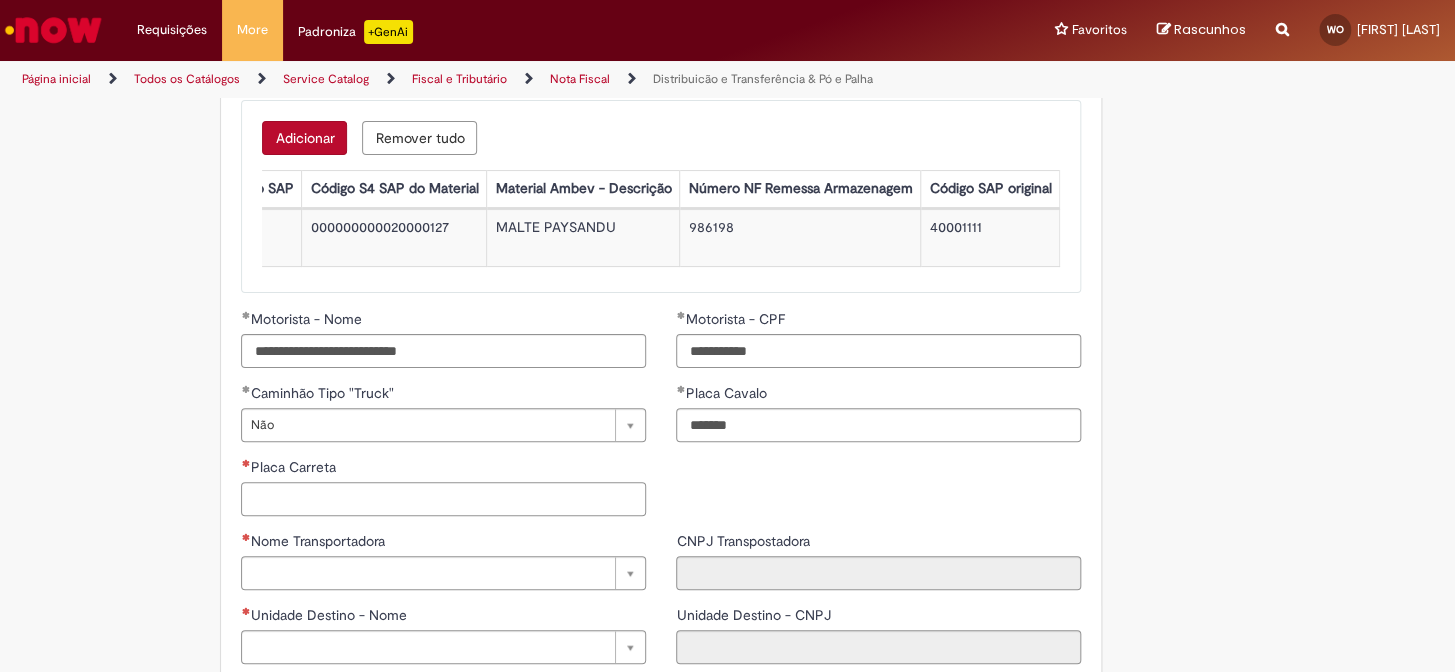 paste on "*******" 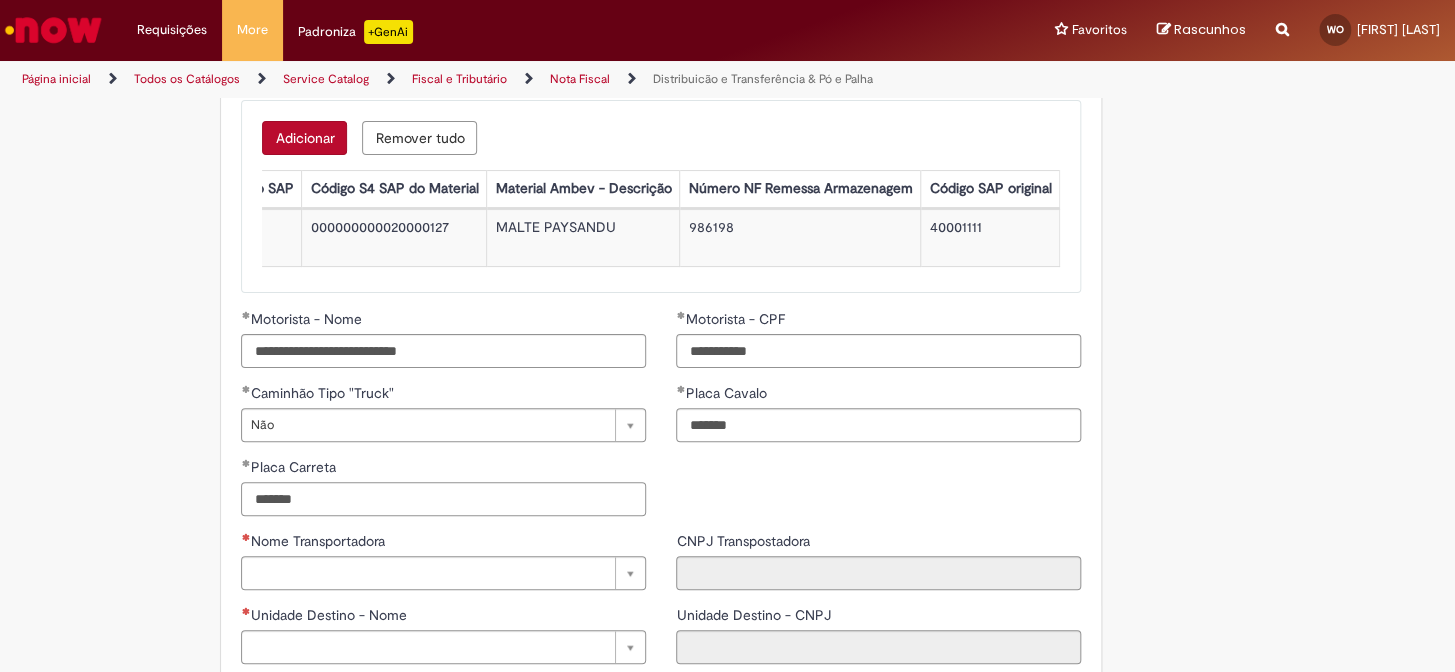 type on "*******" 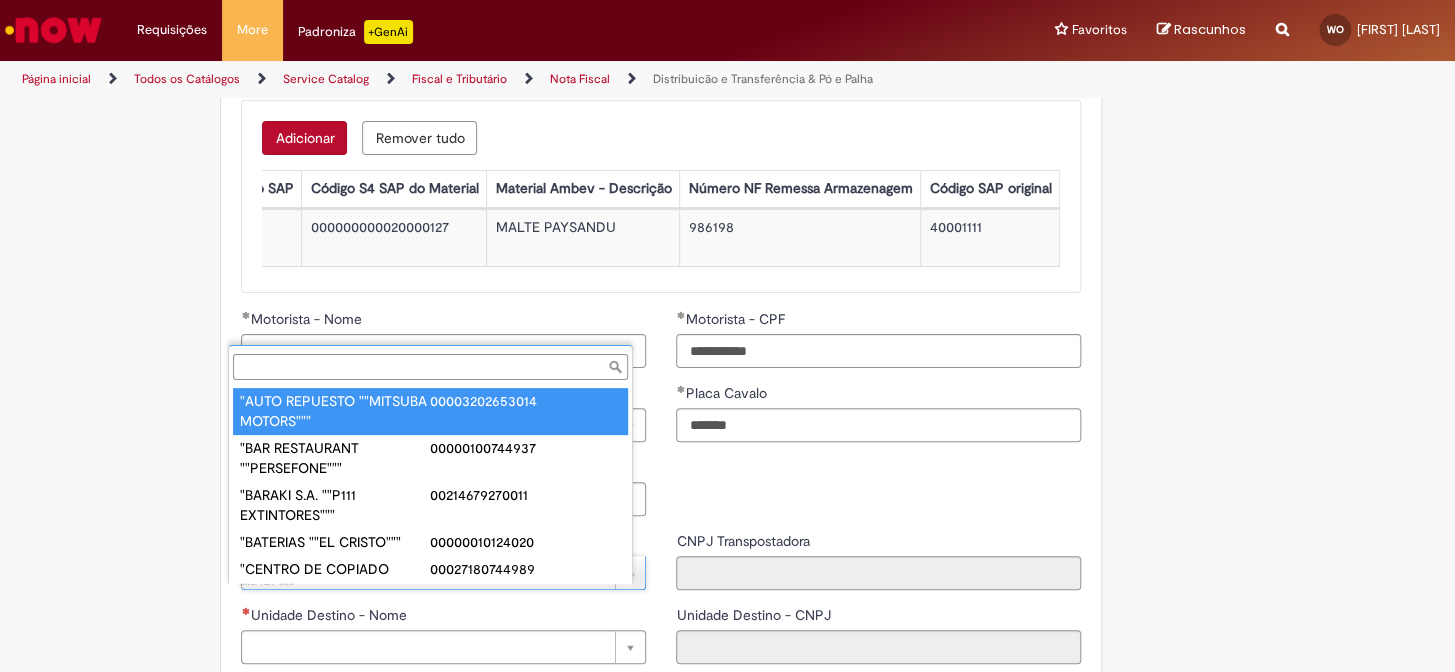 paste on "**********" 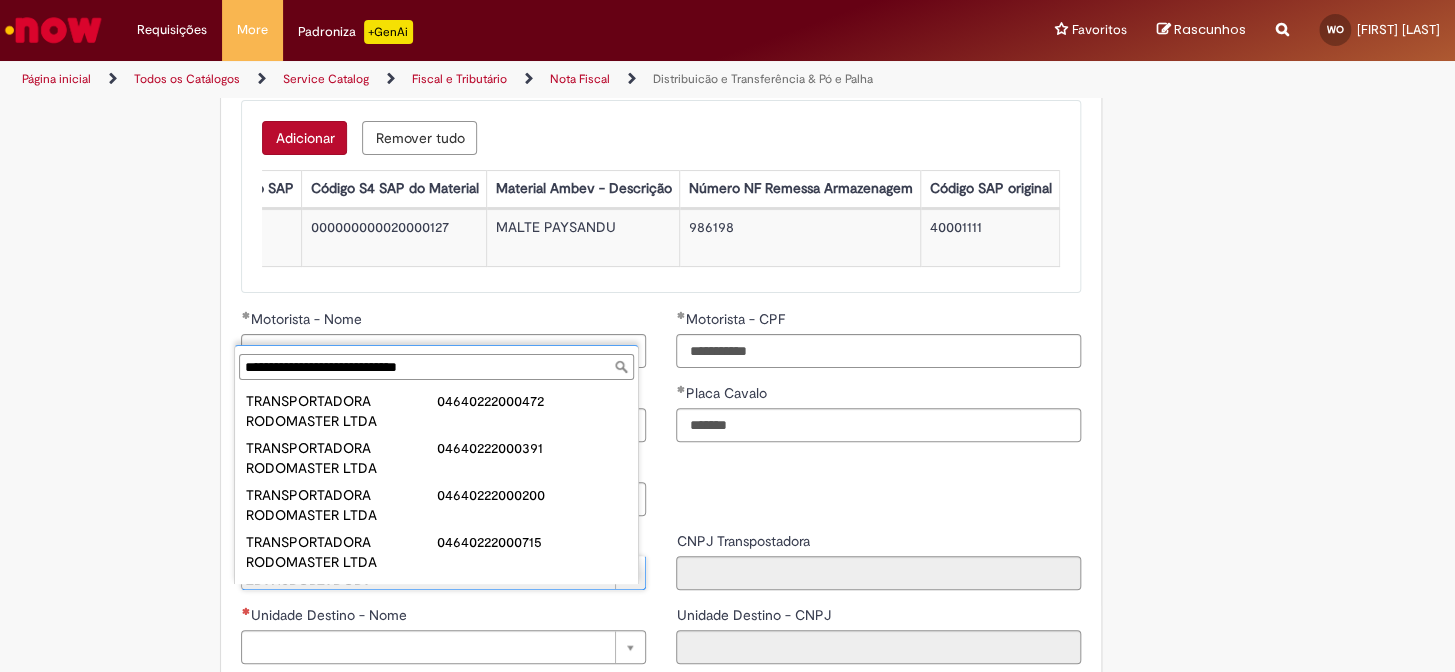 scroll, scrollTop: 81, scrollLeft: 0, axis: vertical 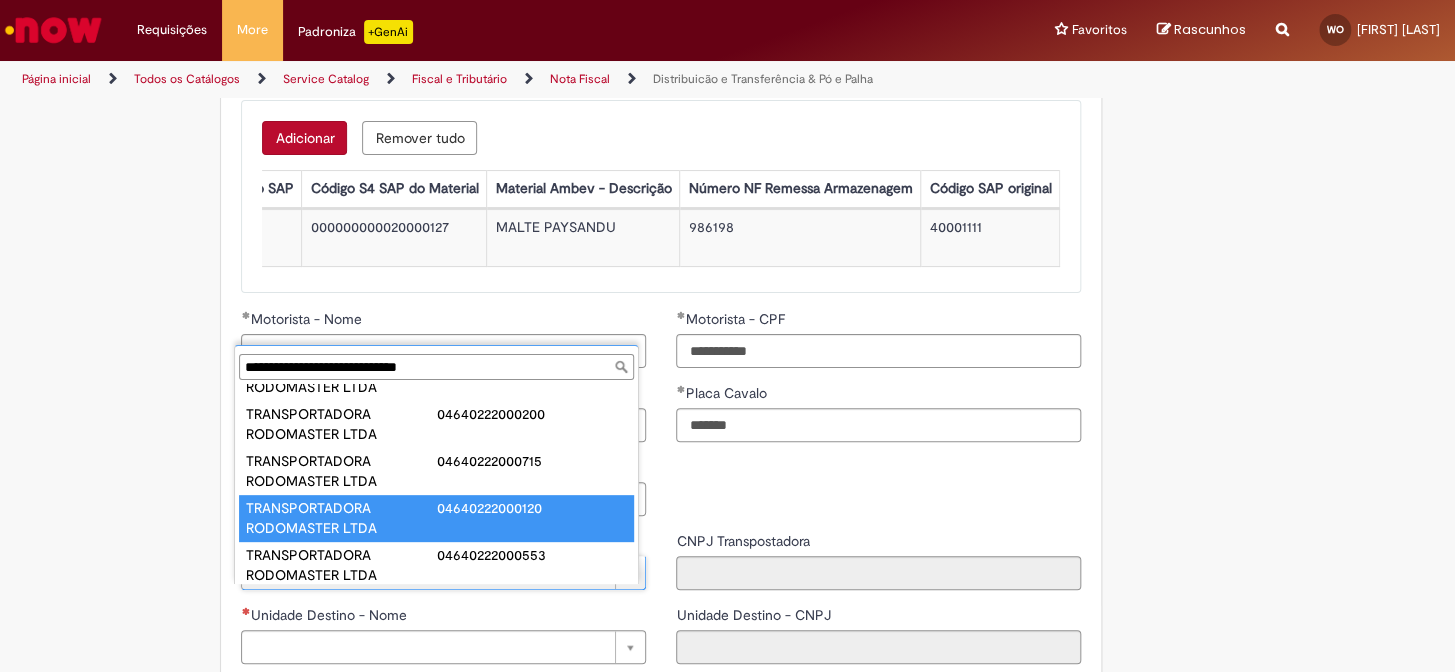 type on "**********" 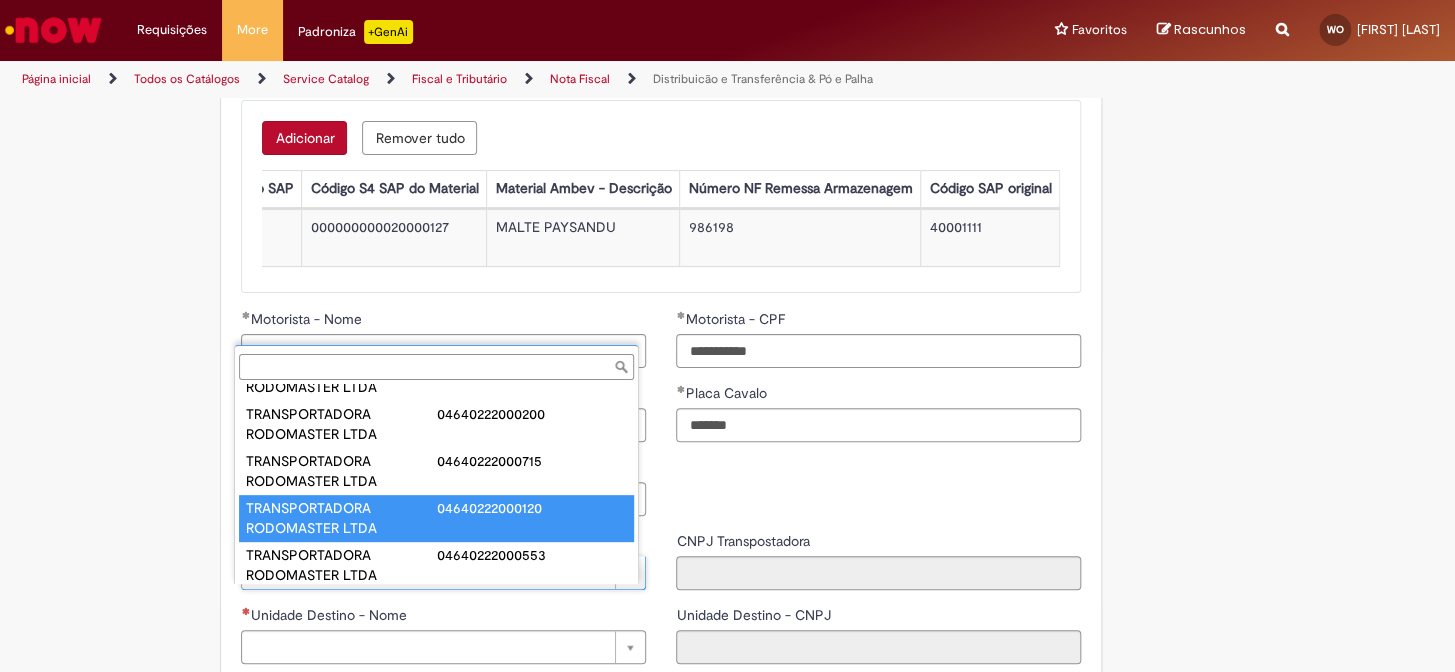type on "**********" 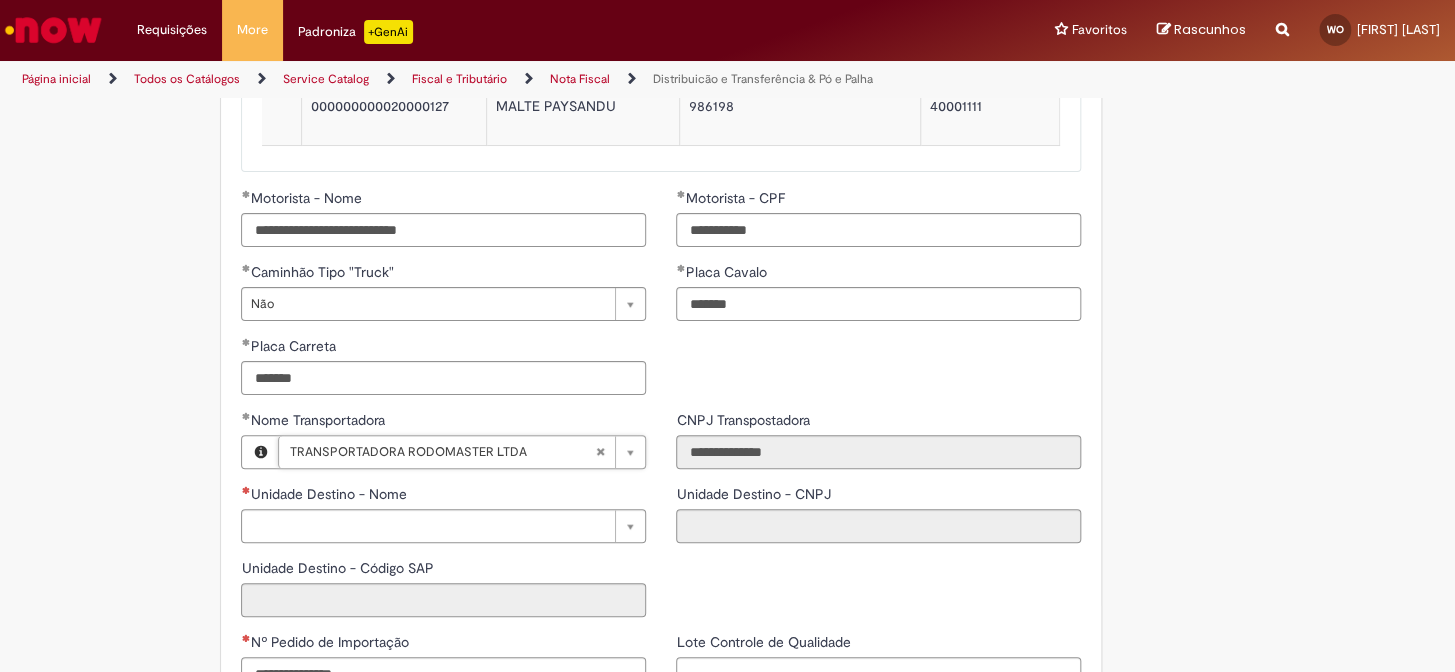 scroll, scrollTop: 2497, scrollLeft: 0, axis: vertical 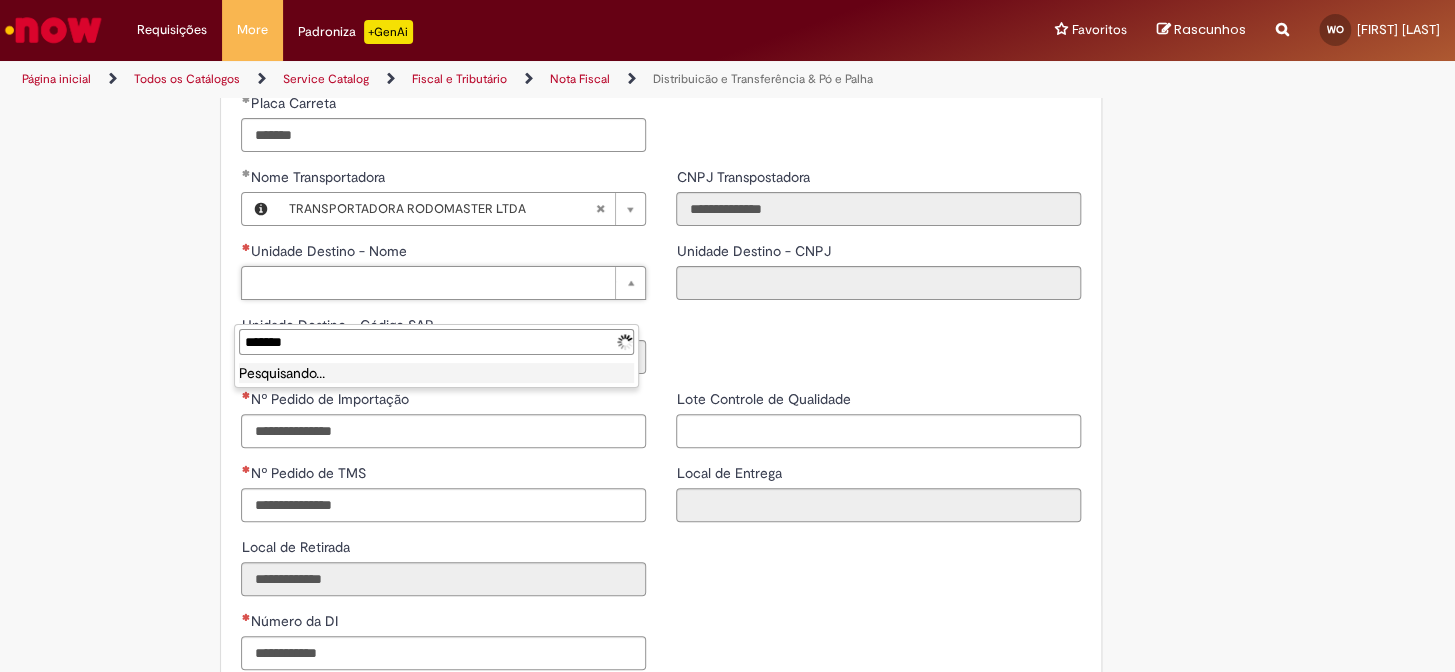 type on "********" 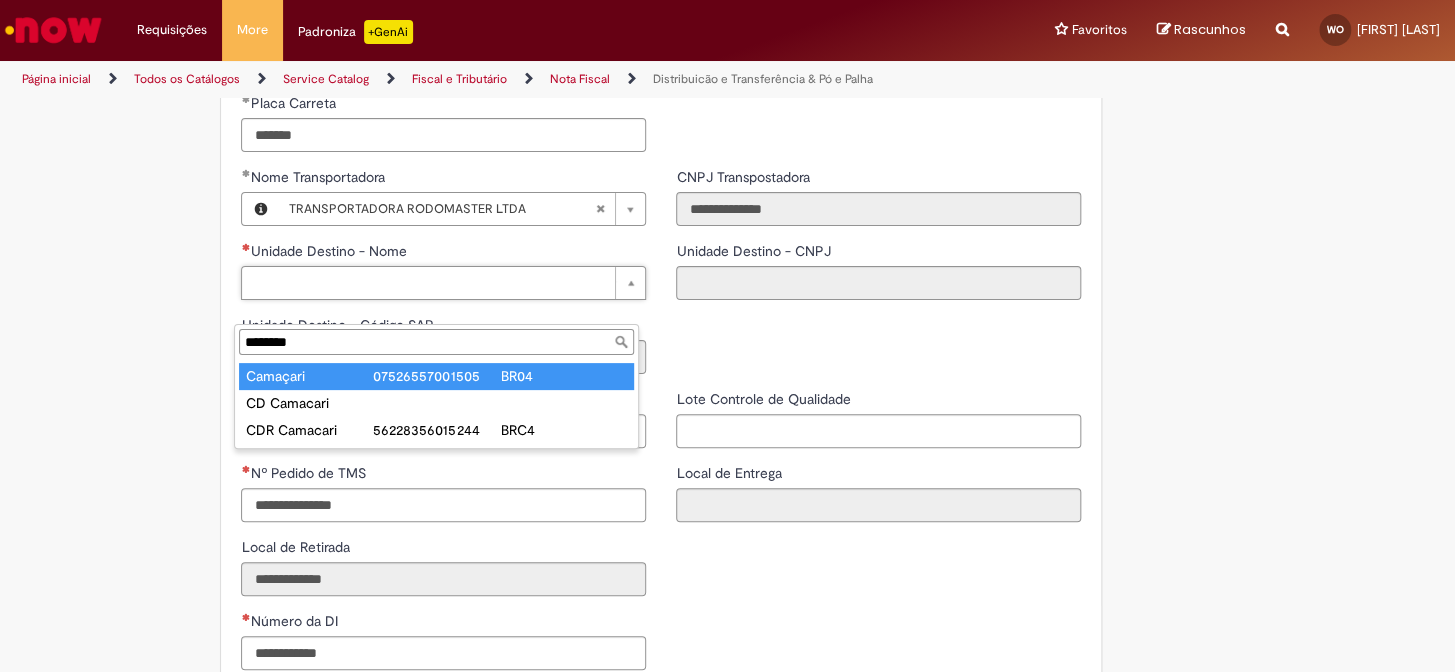 type on "********" 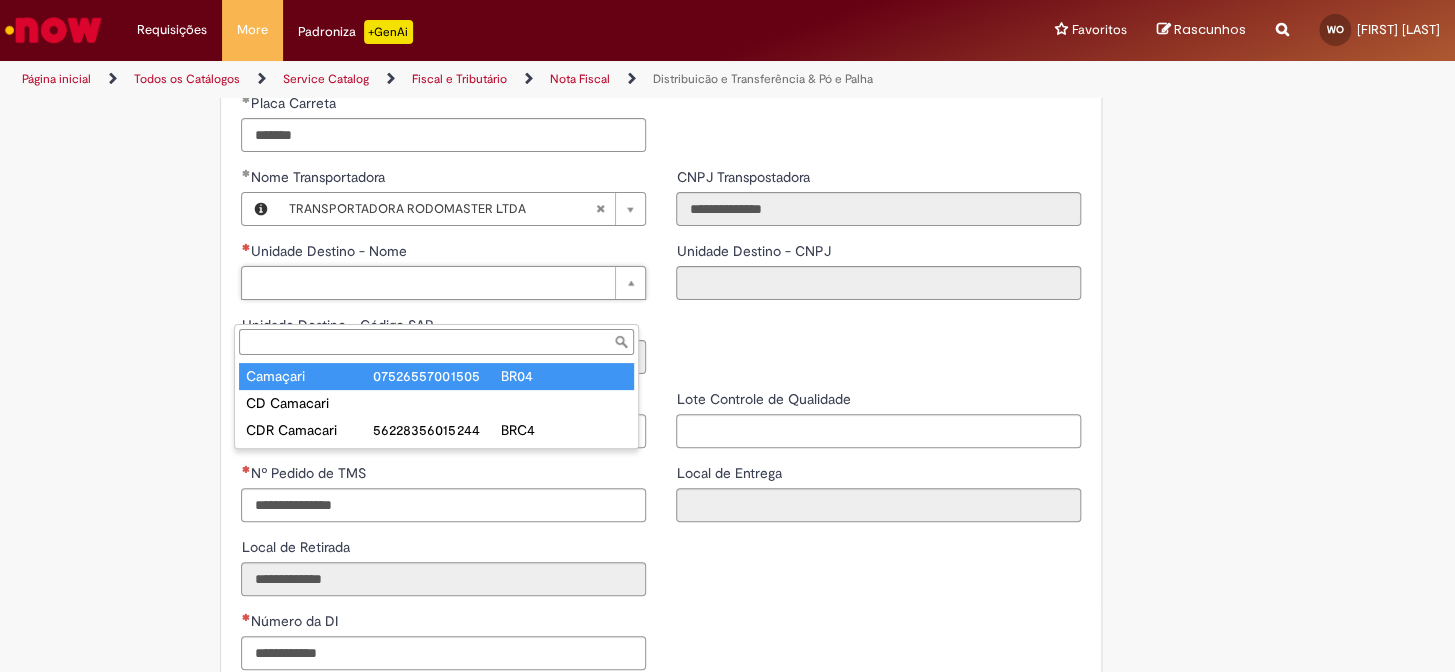 type on "**********" 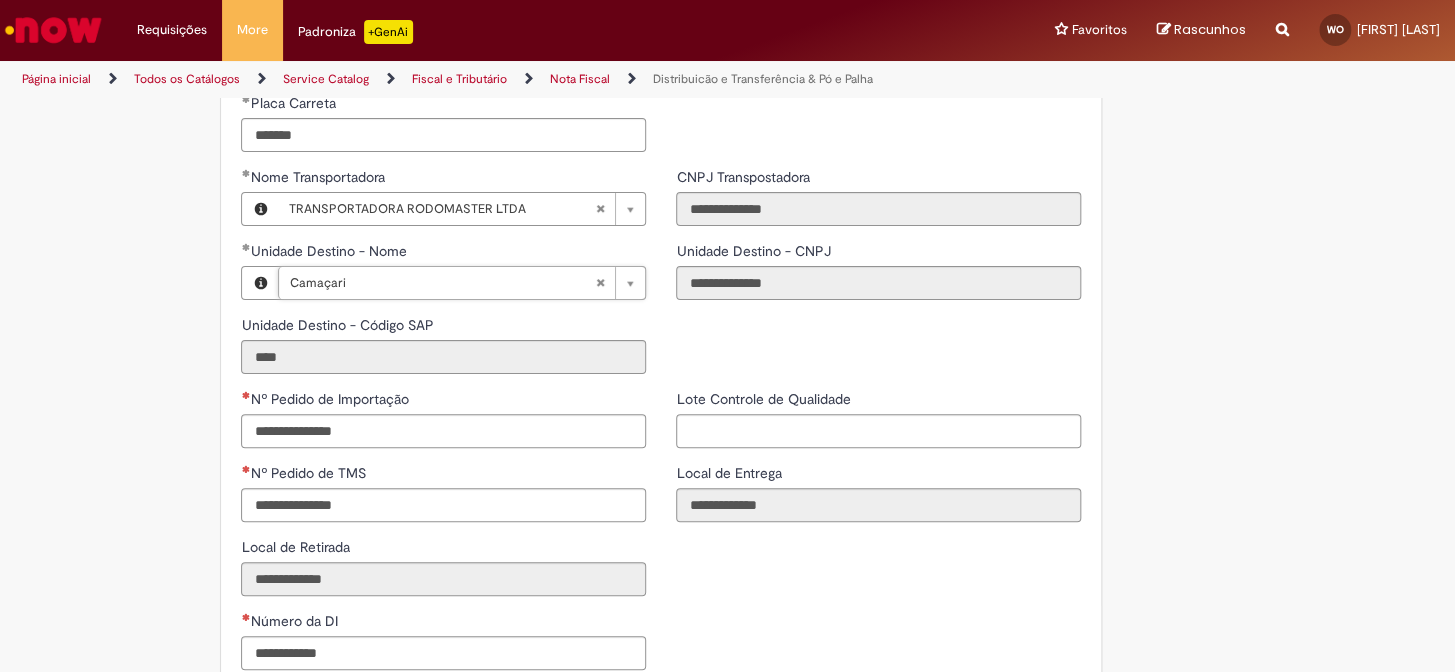 scroll, scrollTop: 2588, scrollLeft: 0, axis: vertical 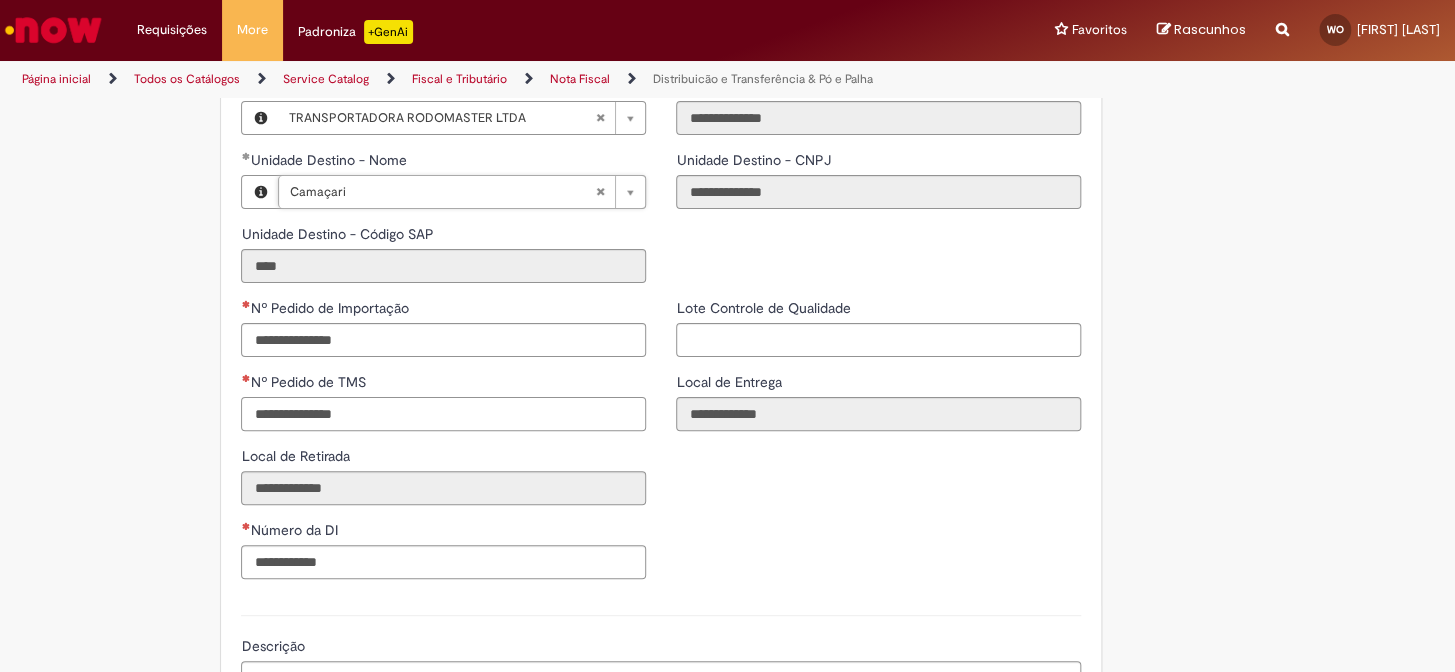 click on "Nº Pedido de TMS" at bounding box center [443, 414] 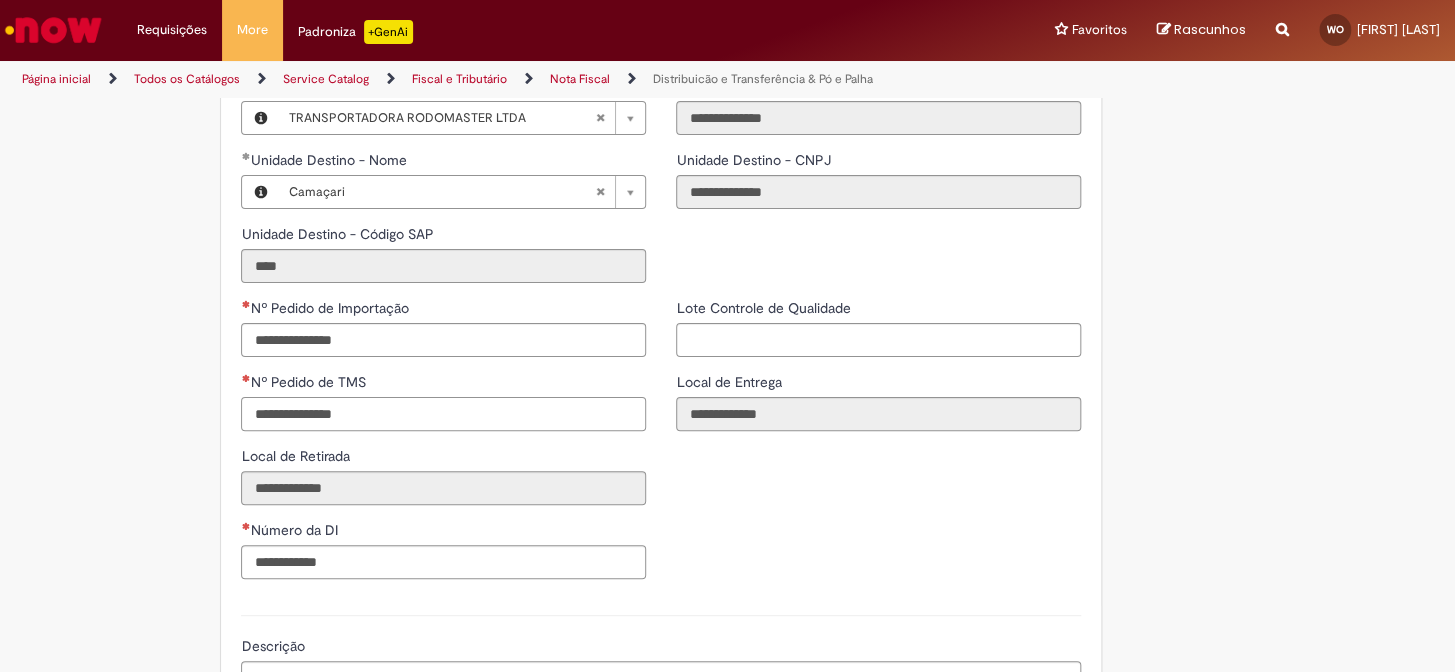paste on "**********" 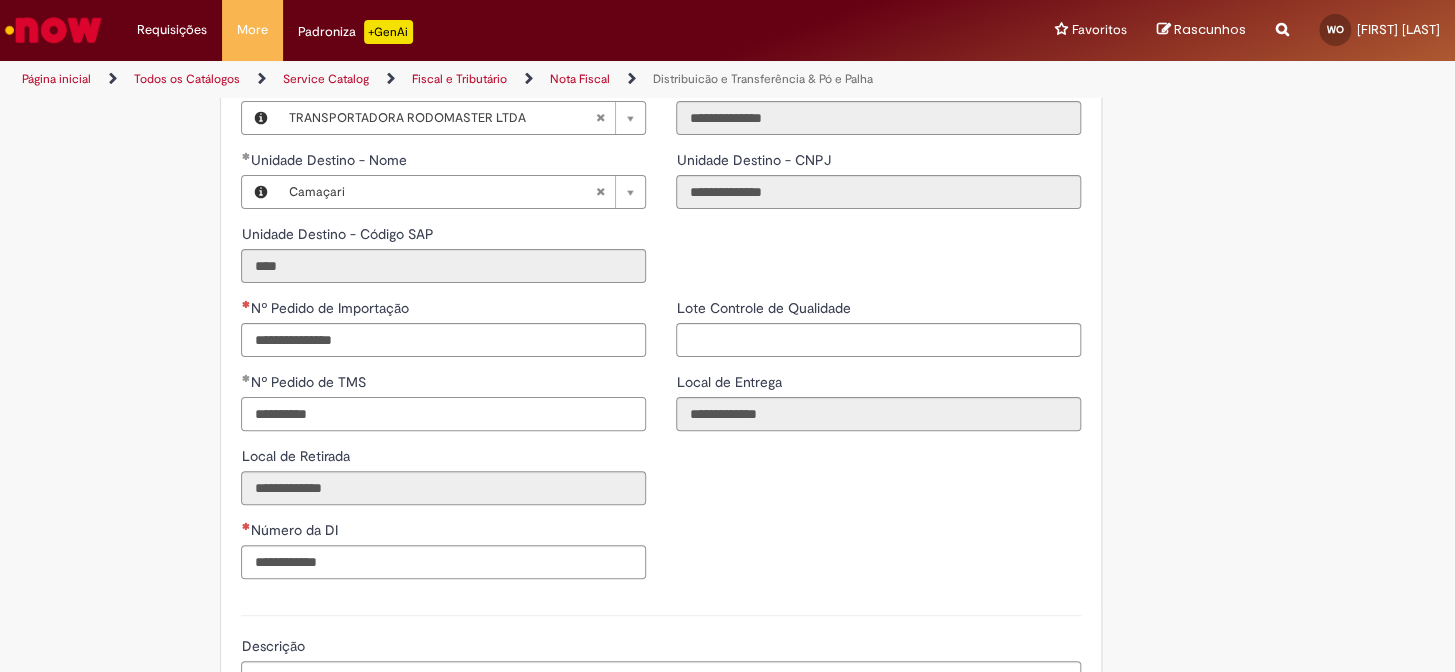 type on "**********" 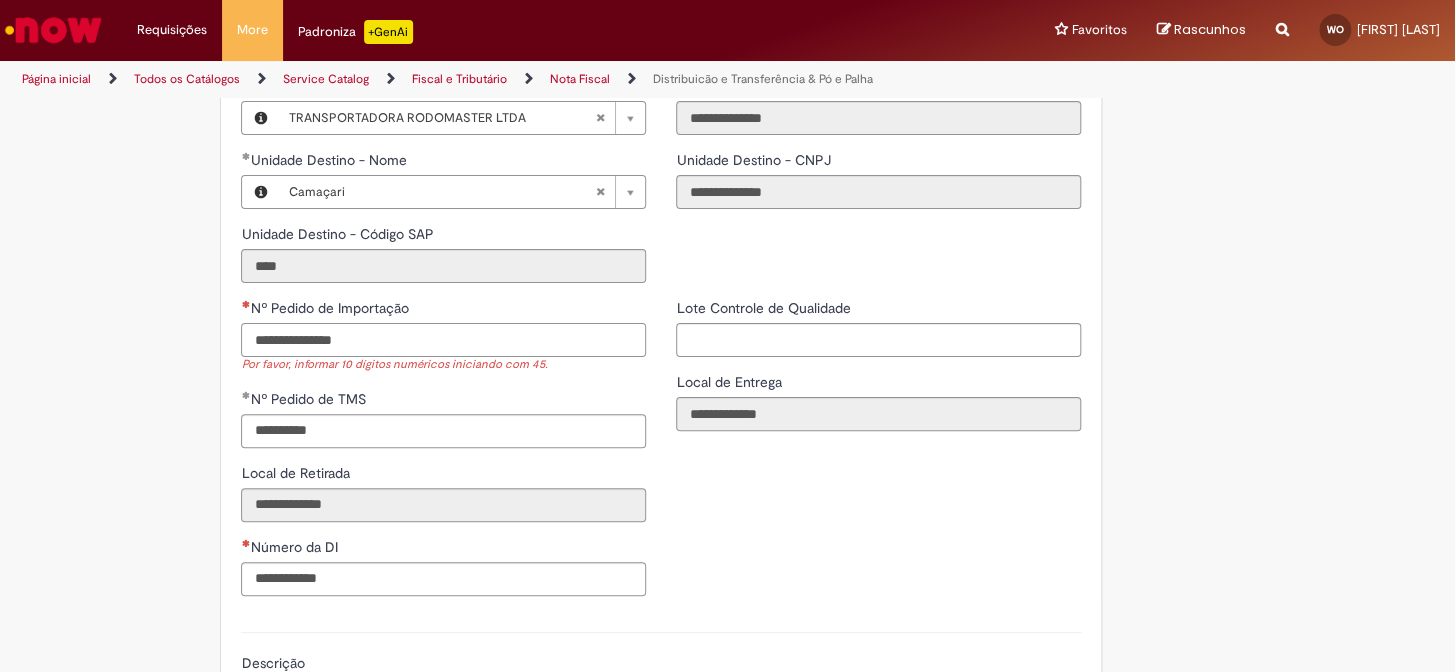 click on "Nº Pedido de Importação" at bounding box center (443, 340) 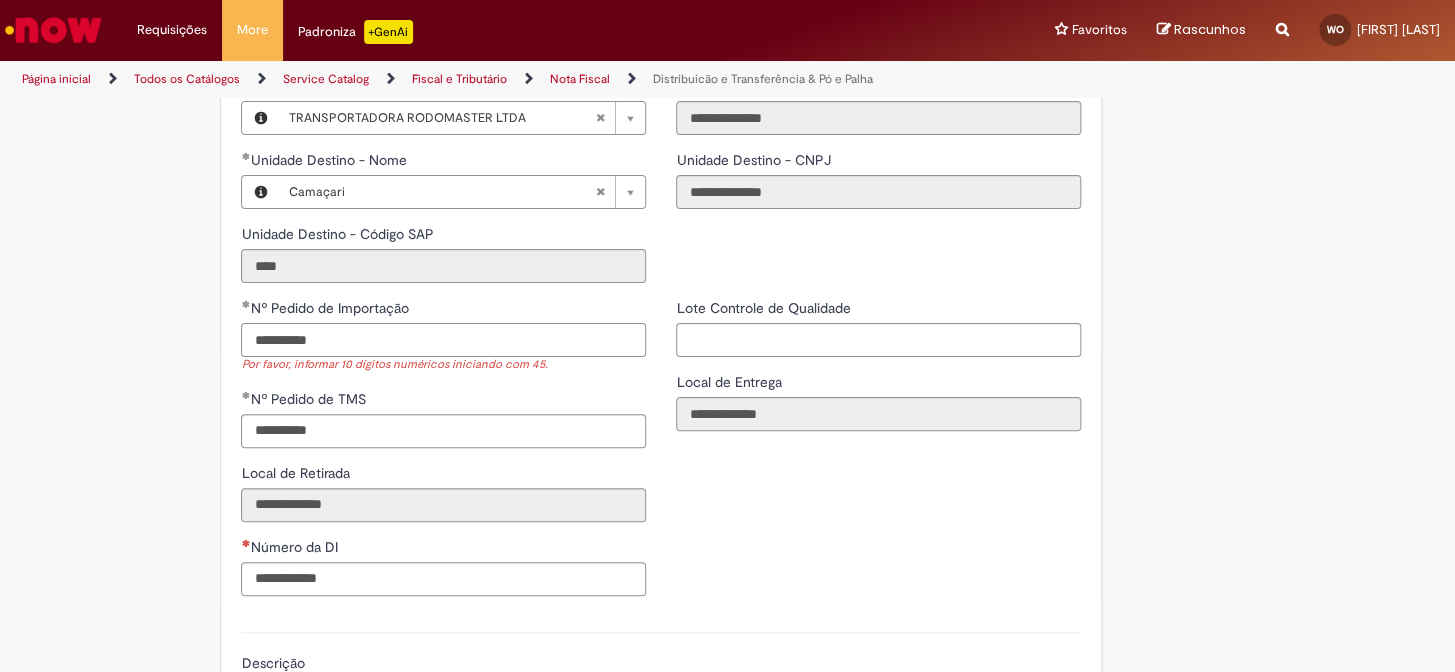 type on "**********" 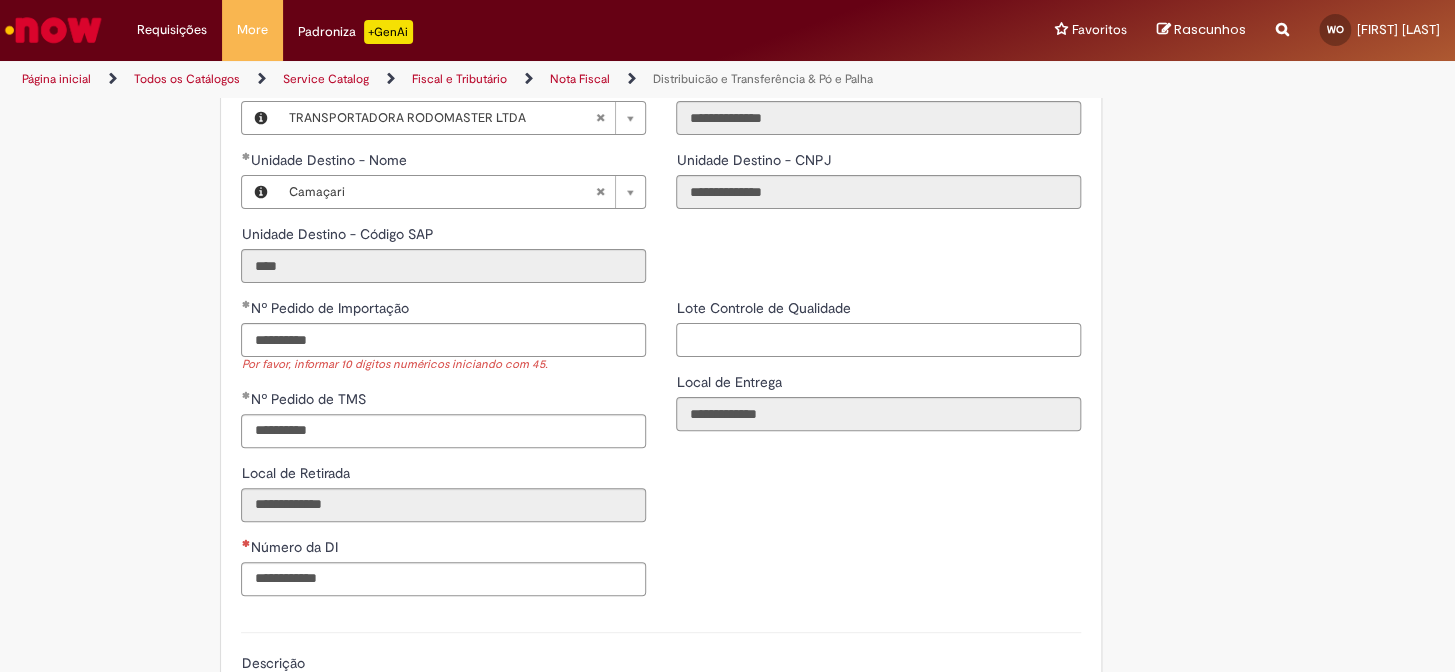 click on "Lote Controle de Qualidade" at bounding box center [878, 340] 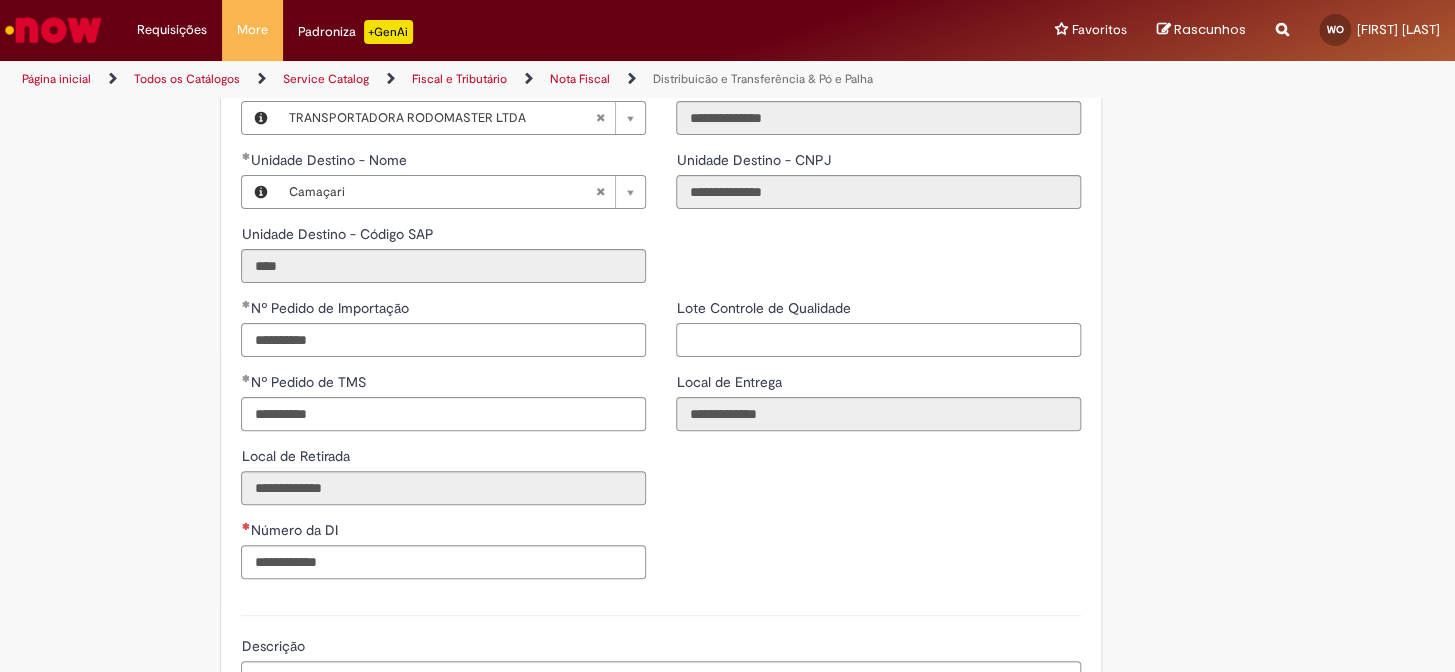paste on "**********" 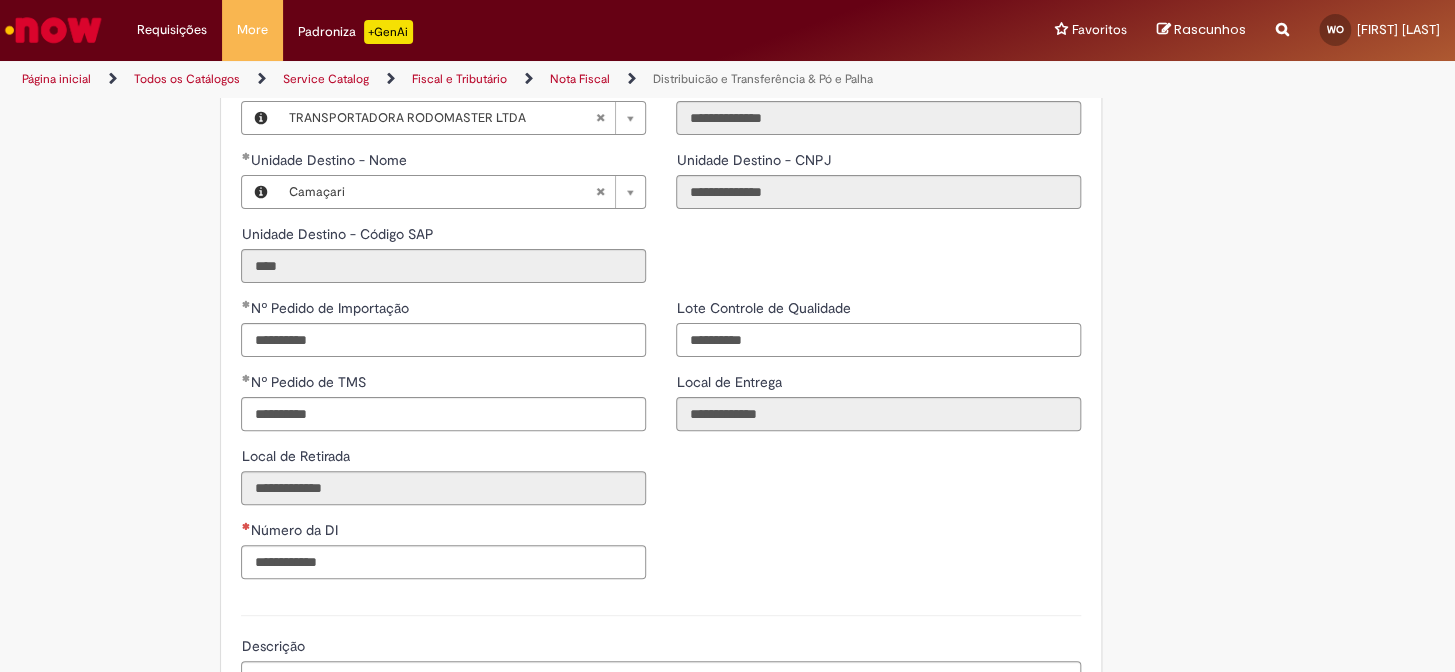 type on "**********" 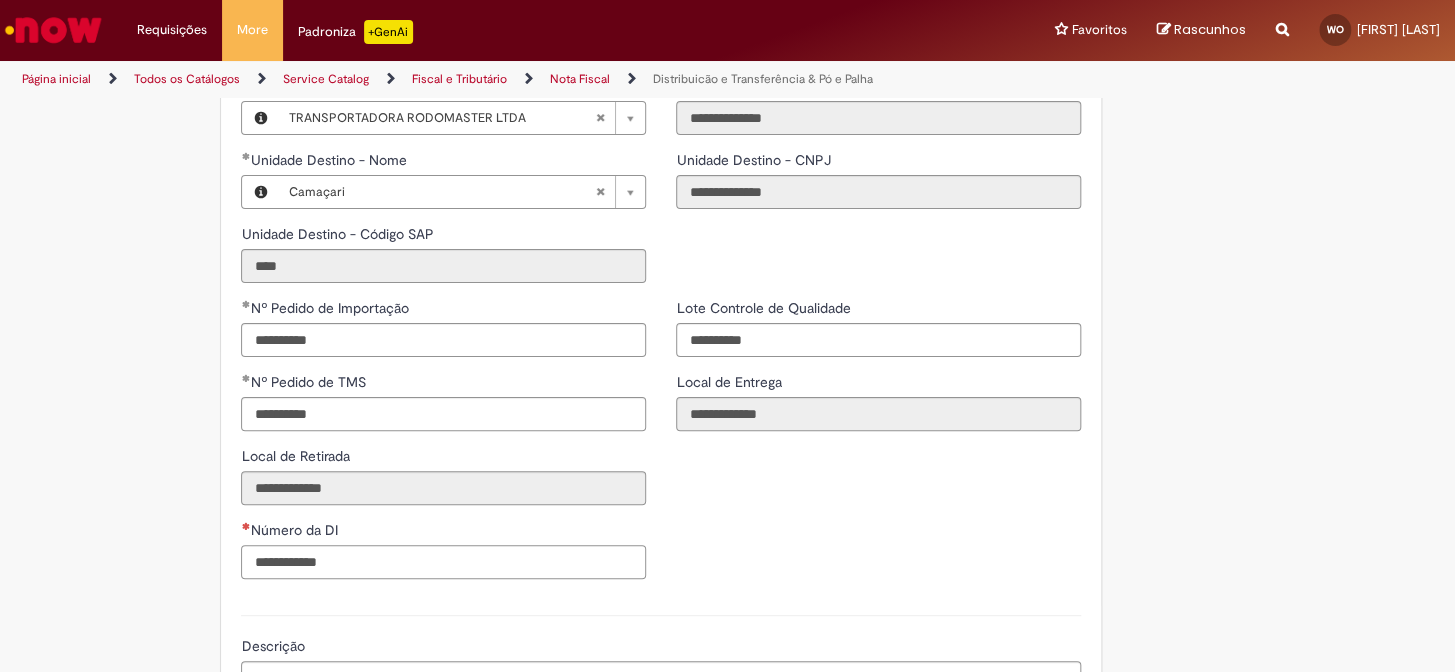 click on "Número da DI" at bounding box center [443, 562] 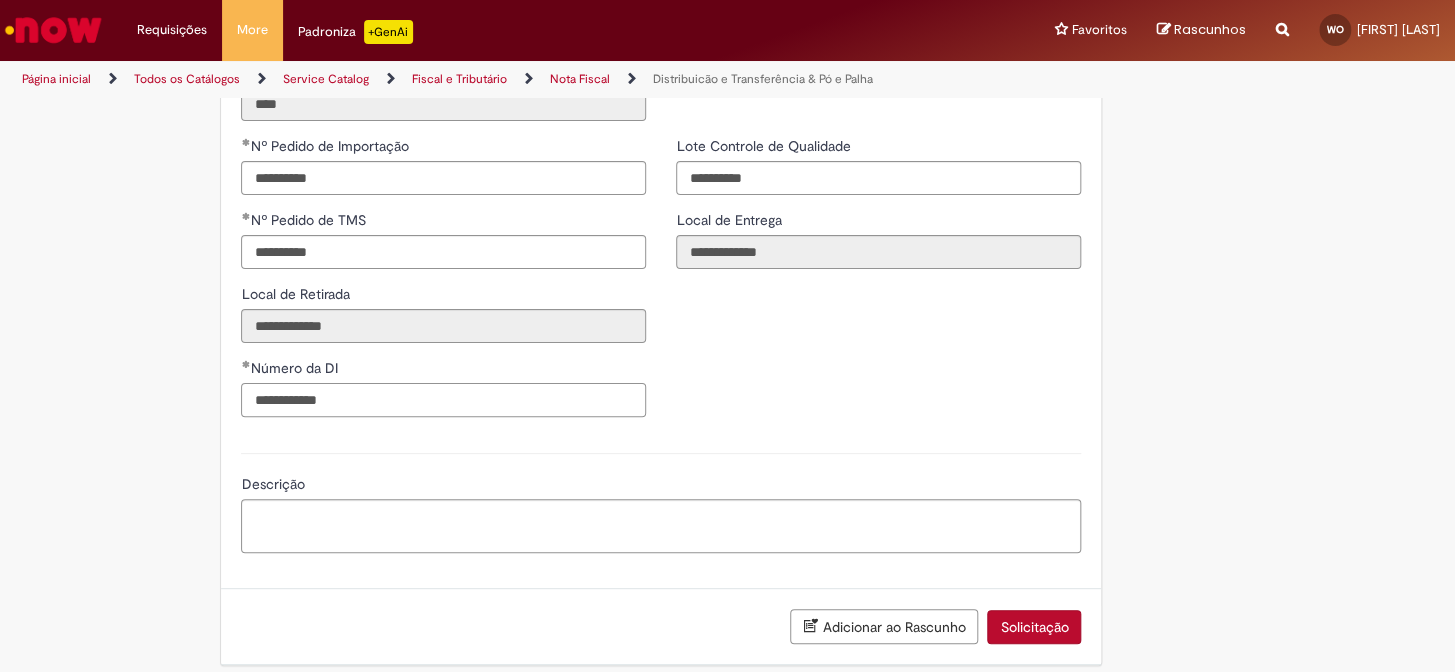 scroll, scrollTop: 2770, scrollLeft: 0, axis: vertical 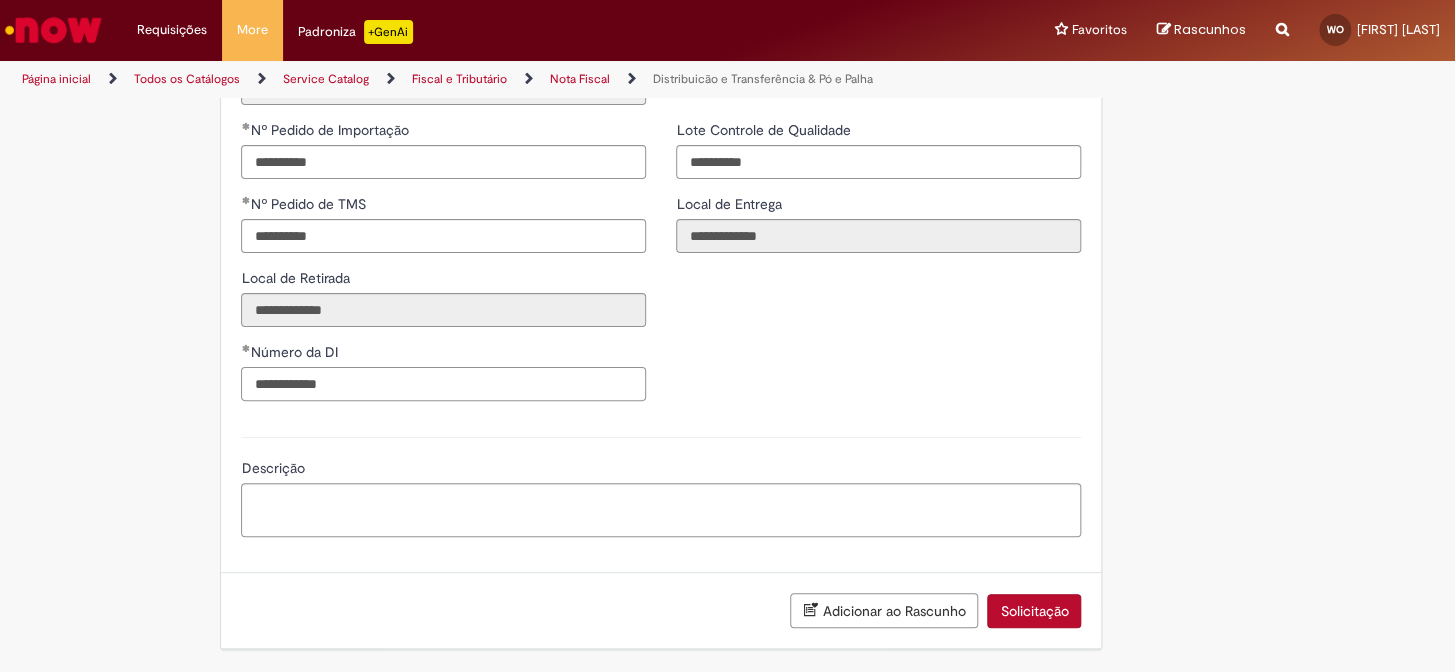 type on "**********" 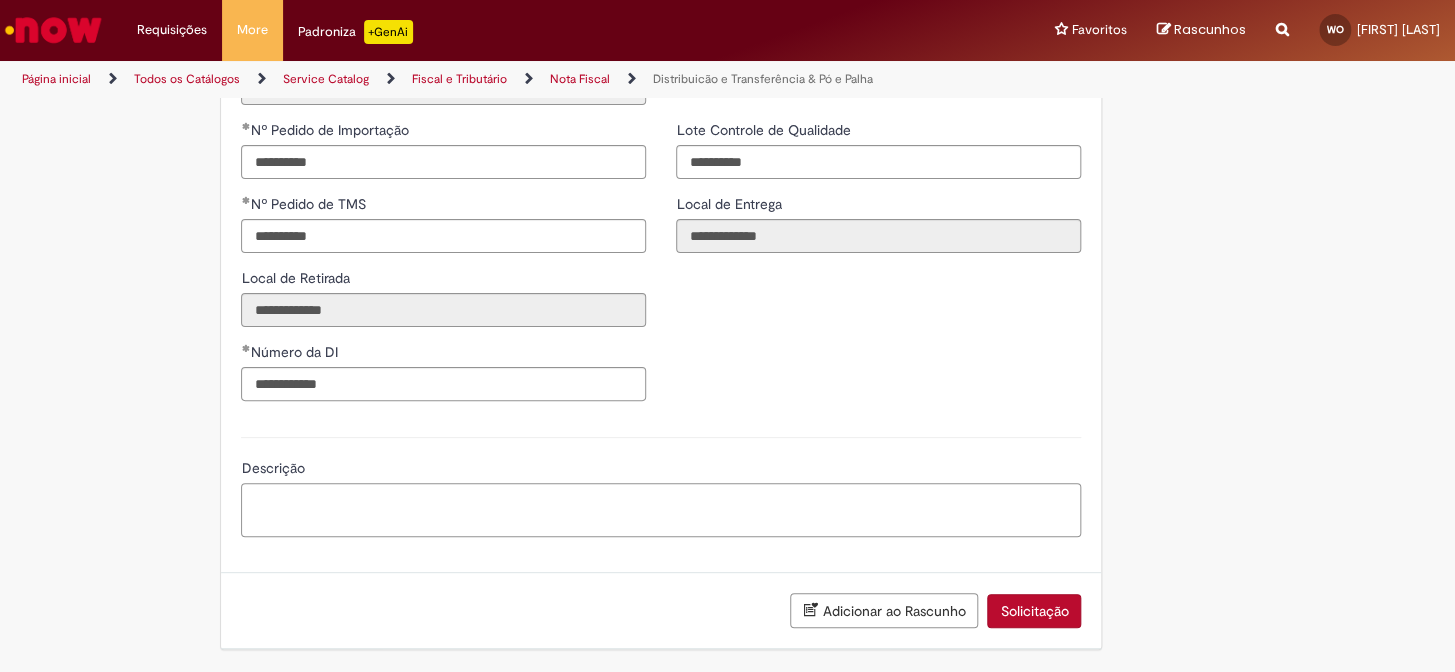 click on "Descrição" at bounding box center (661, 510) 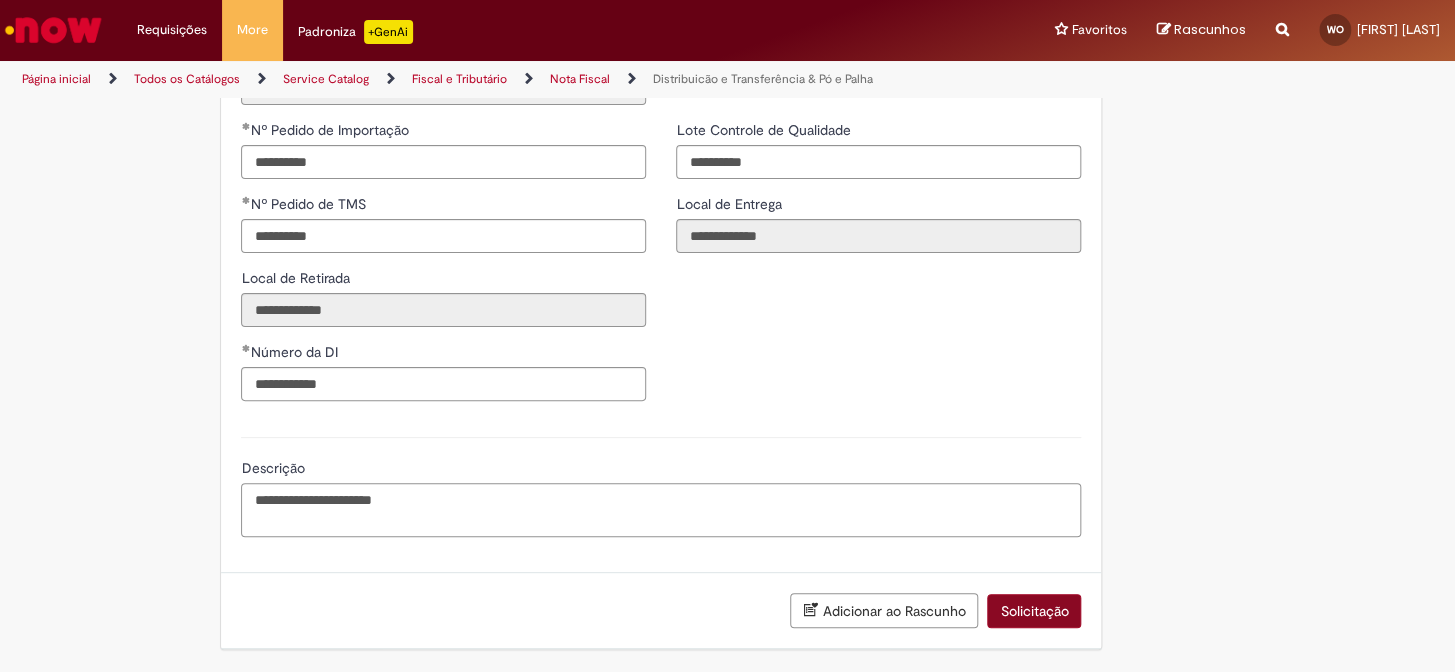 type on "**********" 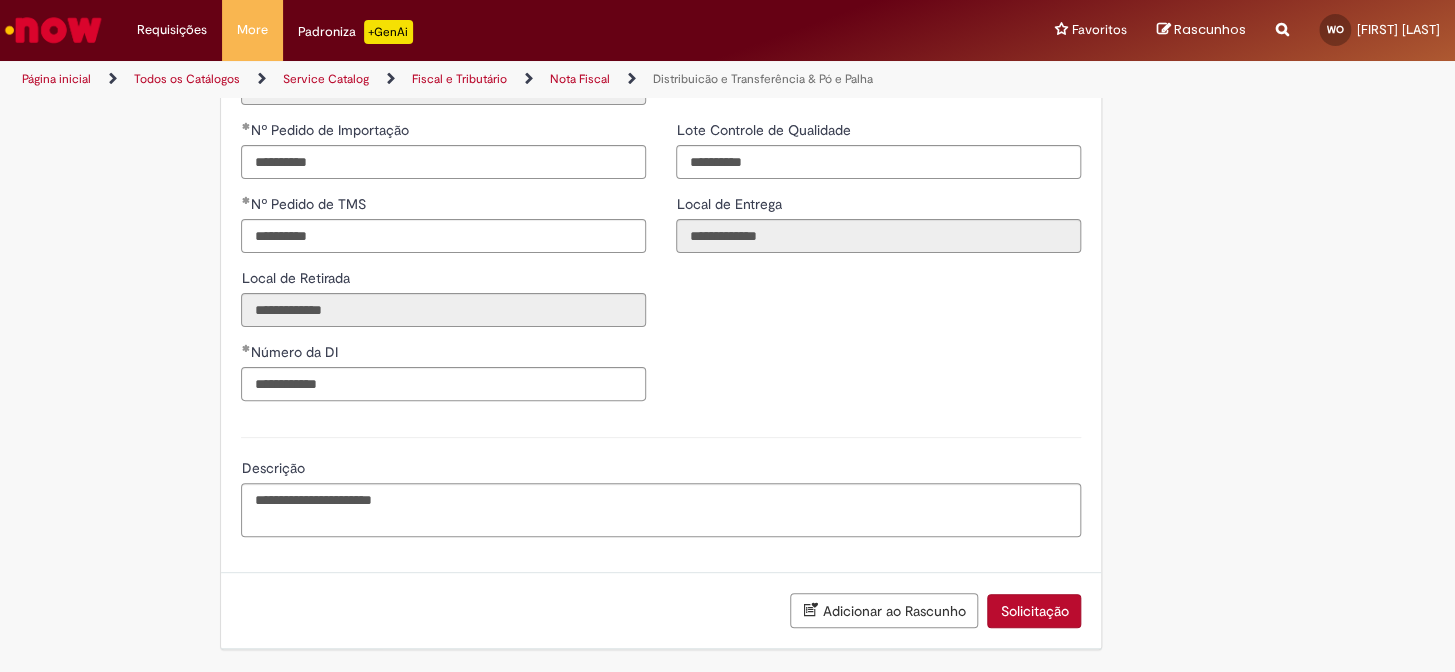 click on "Solicitação" at bounding box center [1034, 611] 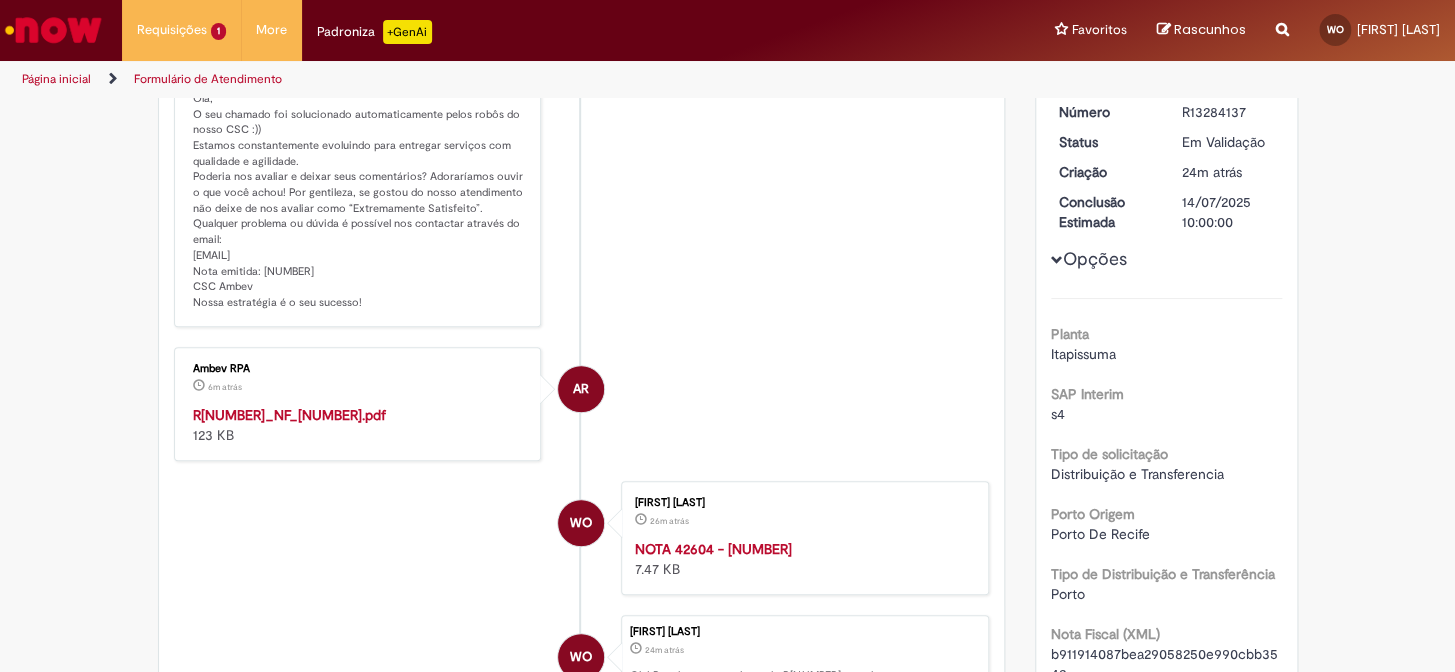 scroll, scrollTop: 272, scrollLeft: 0, axis: vertical 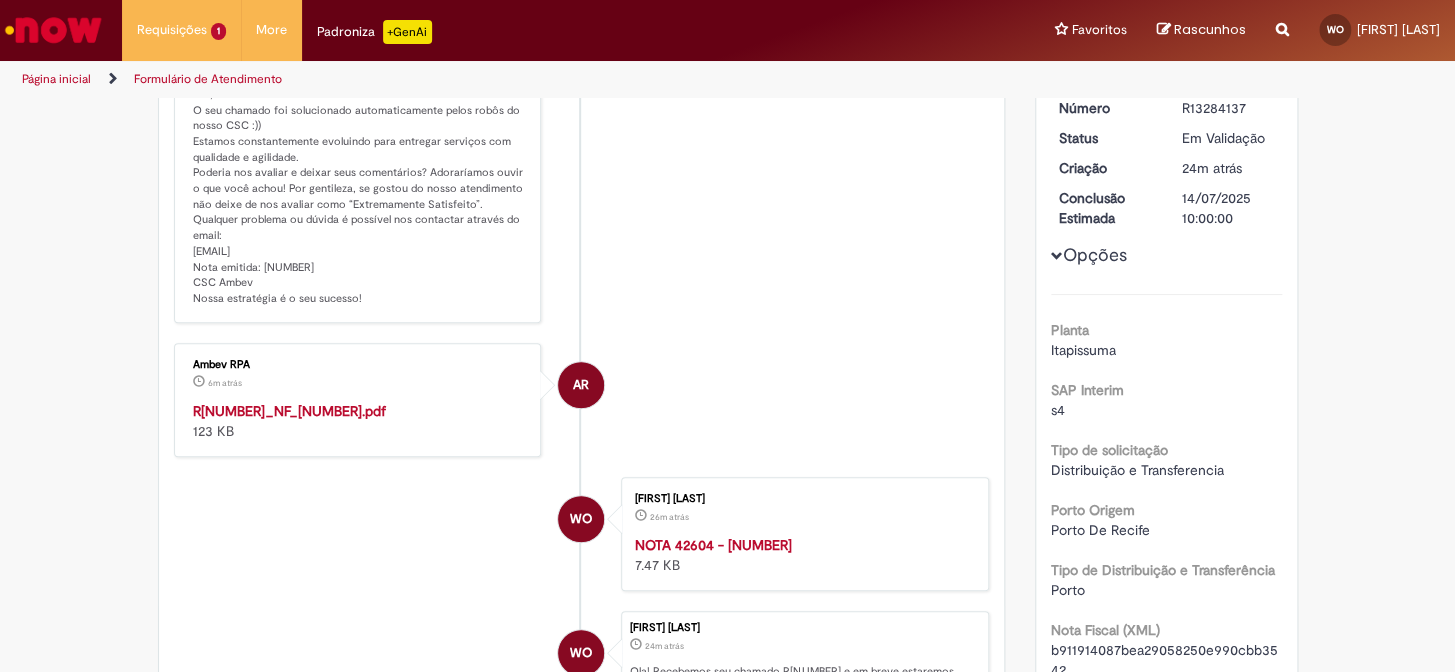 click on "R13284137_NF_000987570.pdf" at bounding box center (289, 411) 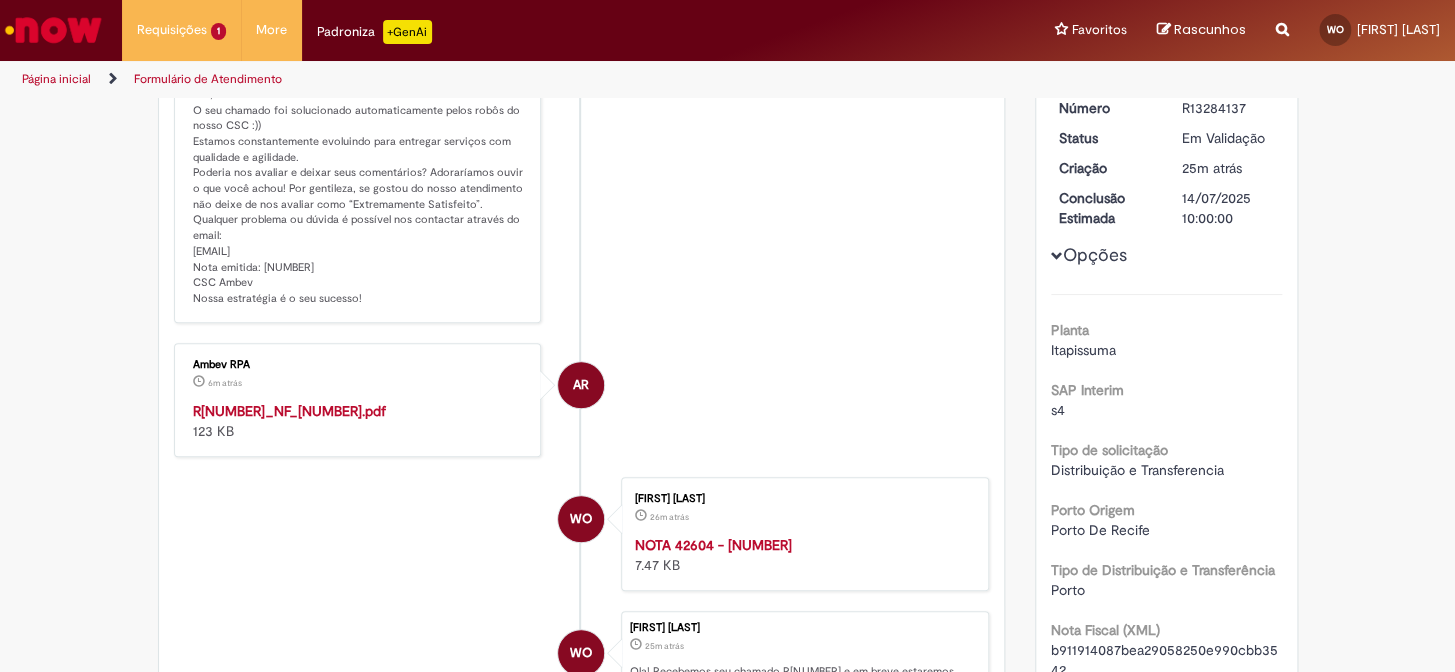 scroll, scrollTop: 0, scrollLeft: 0, axis: both 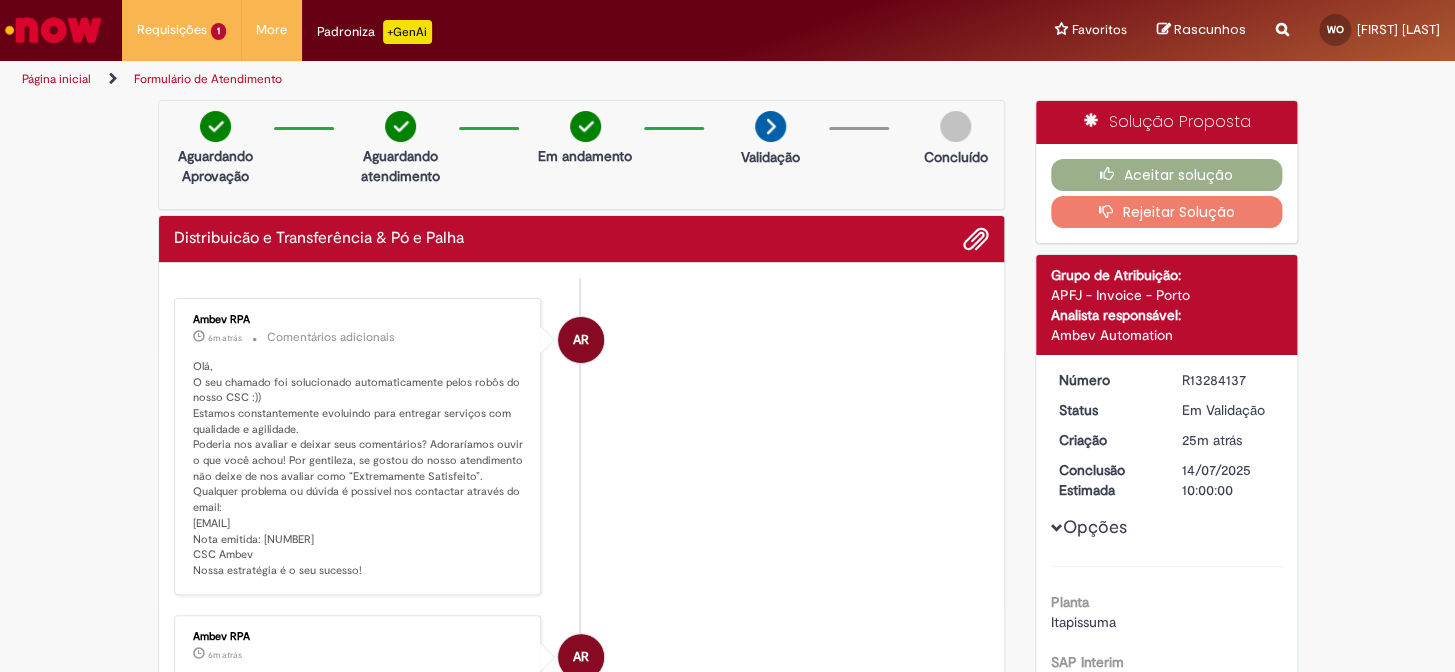 click on "R13284137" at bounding box center (1228, 380) 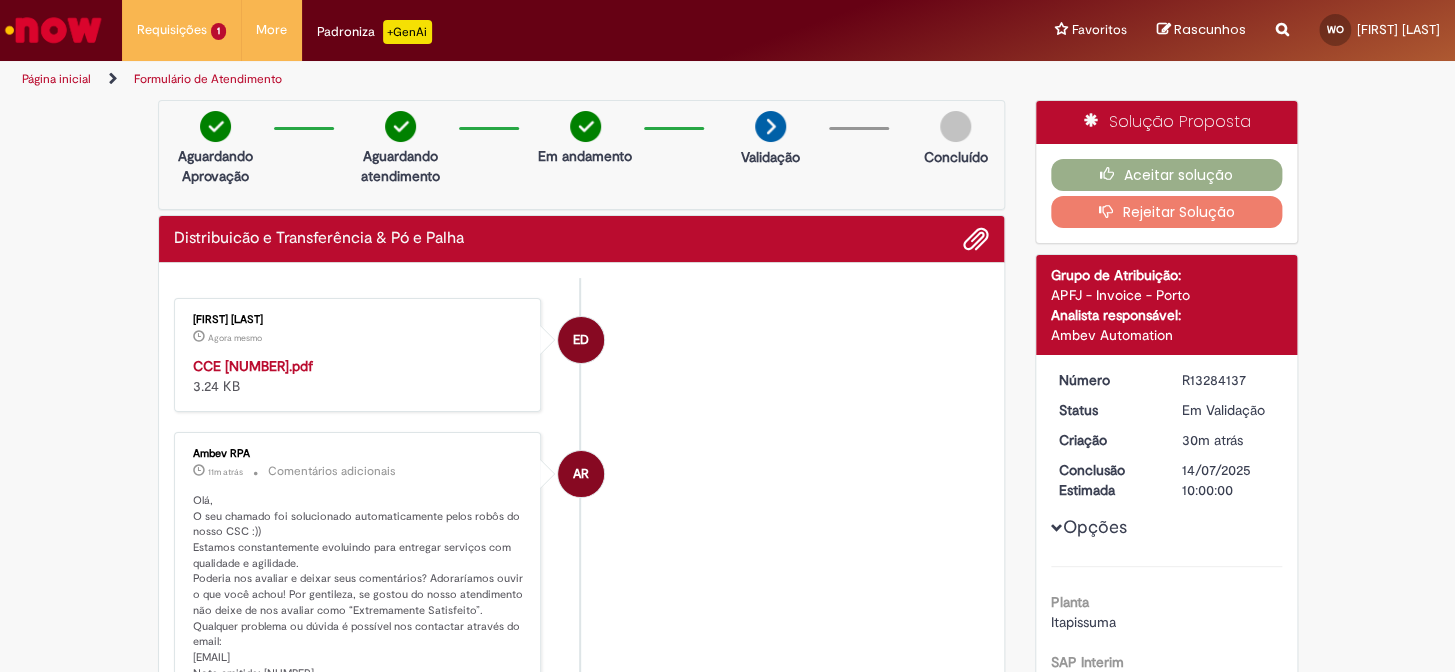 click on "CCE 987570.pdf" at bounding box center (253, 366) 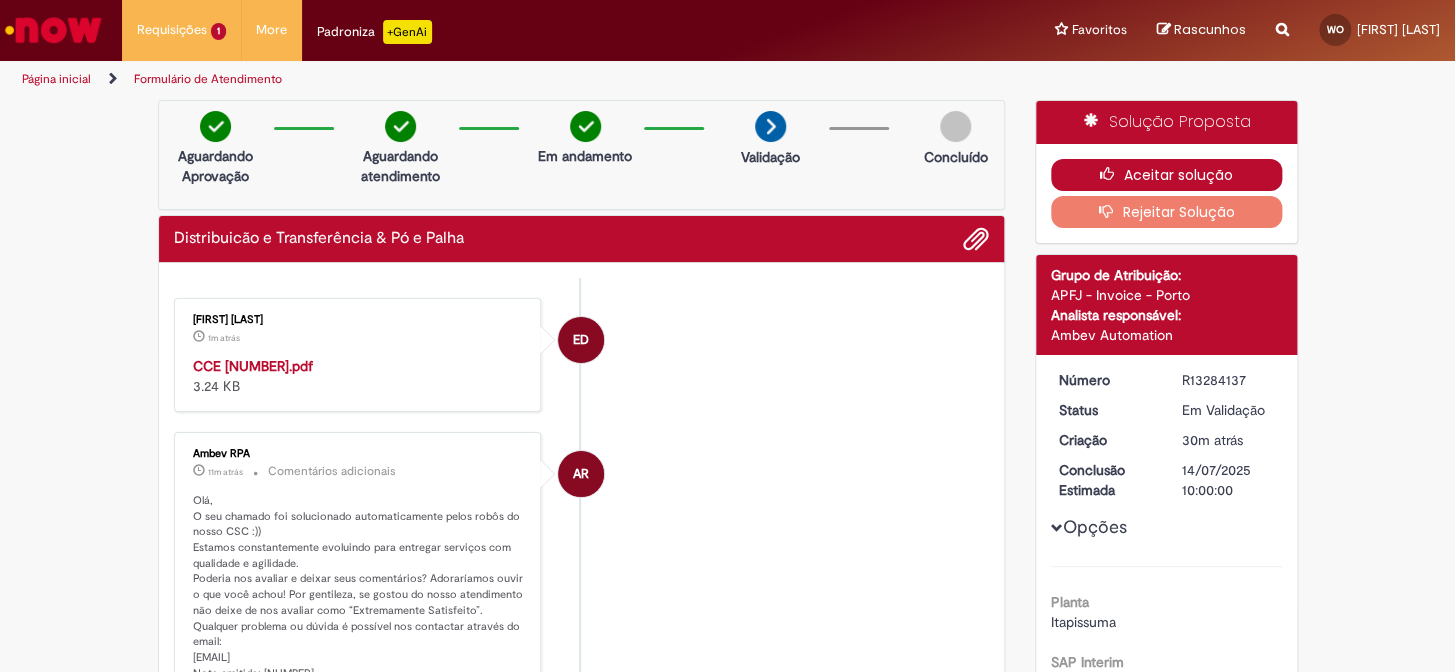 click at bounding box center (1112, 174) 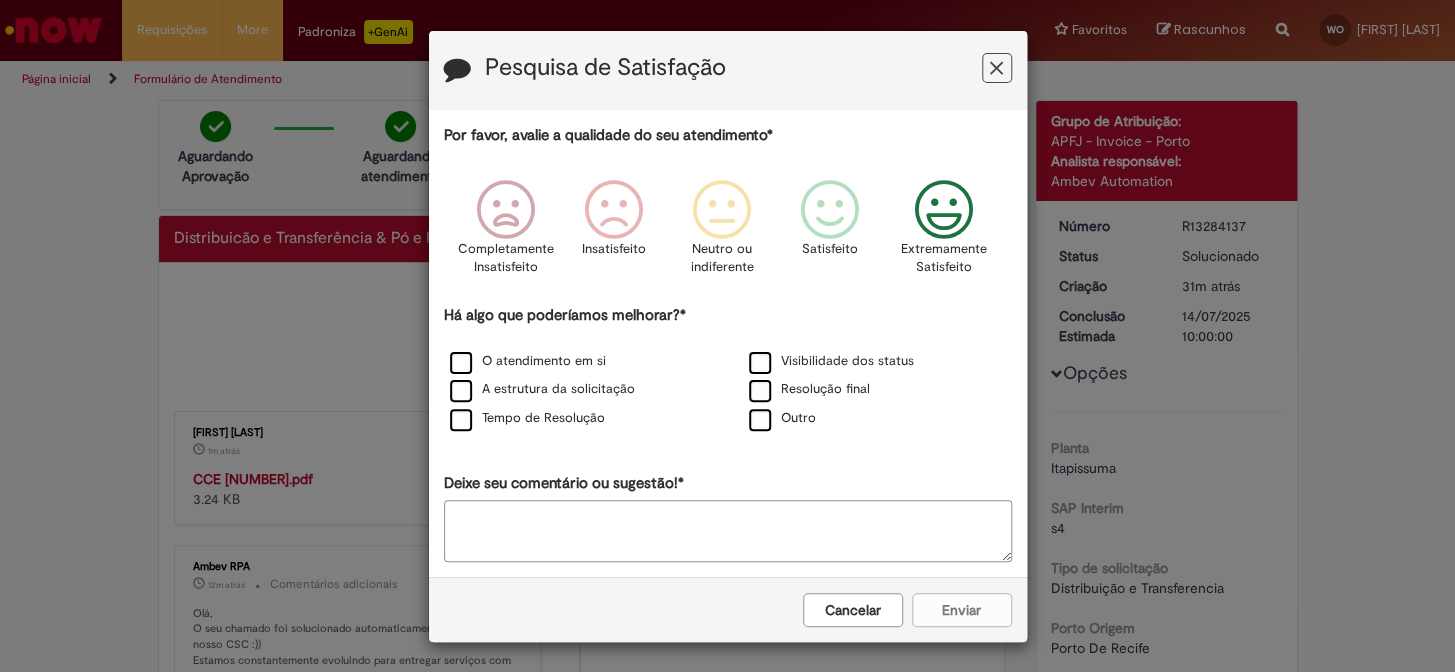 click at bounding box center [943, 210] 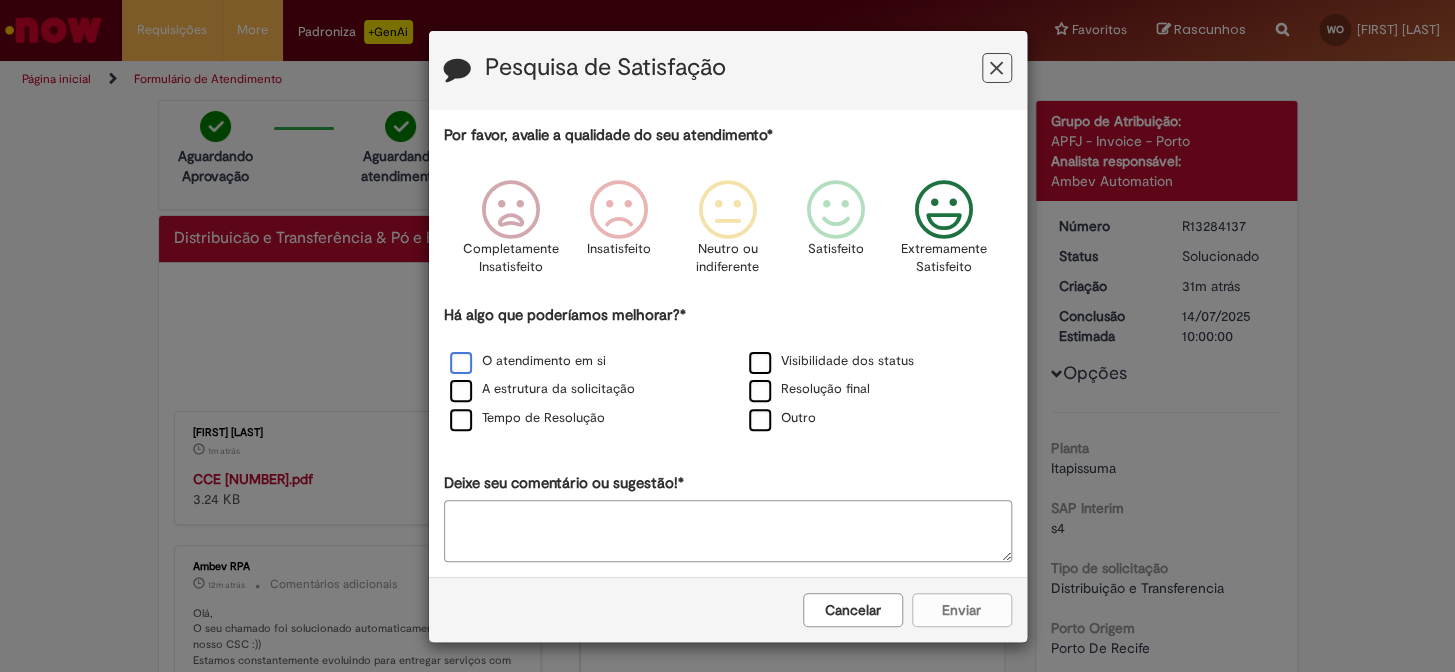 click on "O atendimento em si" at bounding box center (528, 361) 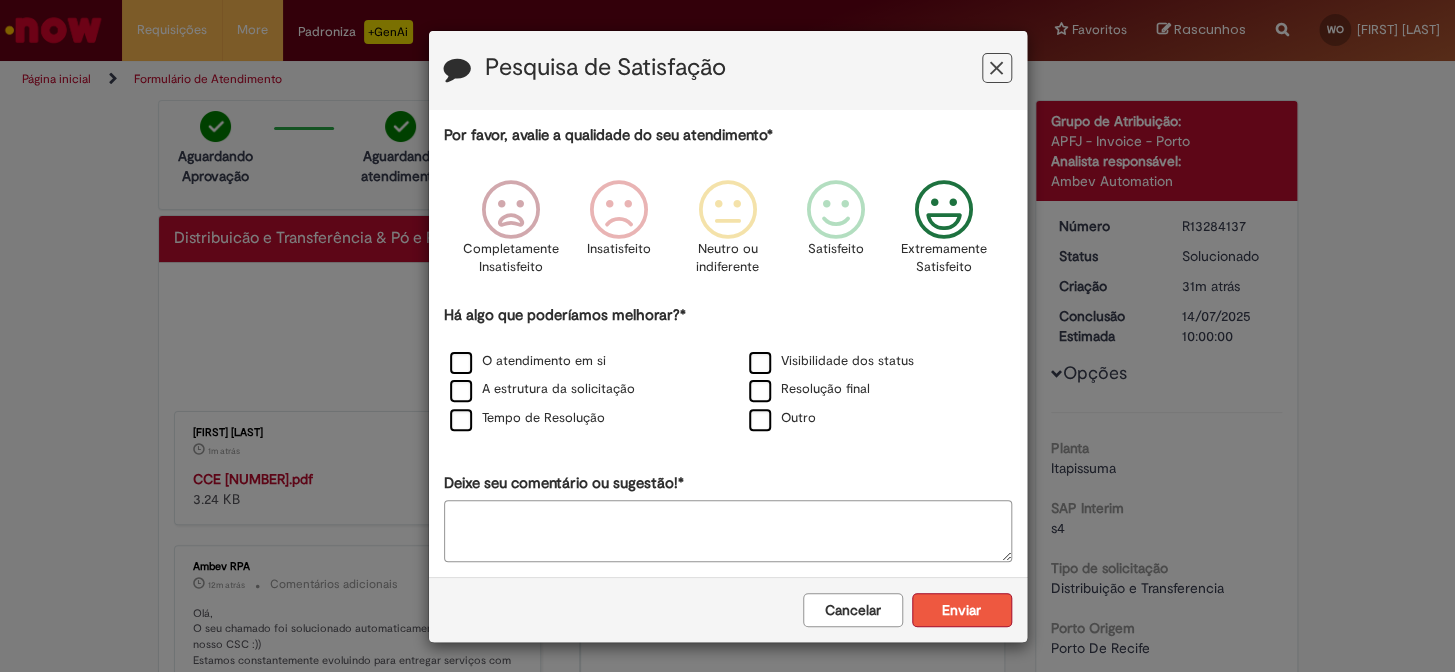 click on "Enviar" at bounding box center [962, 610] 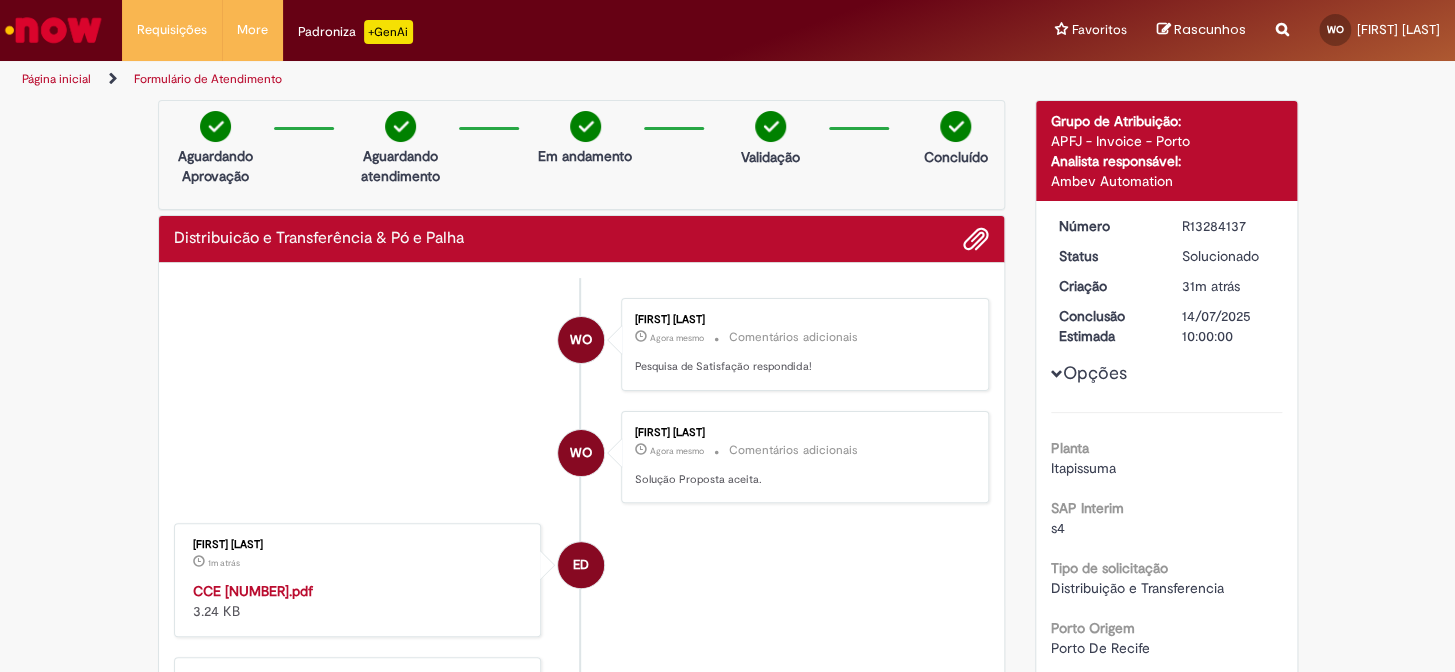click at bounding box center [53, 30] 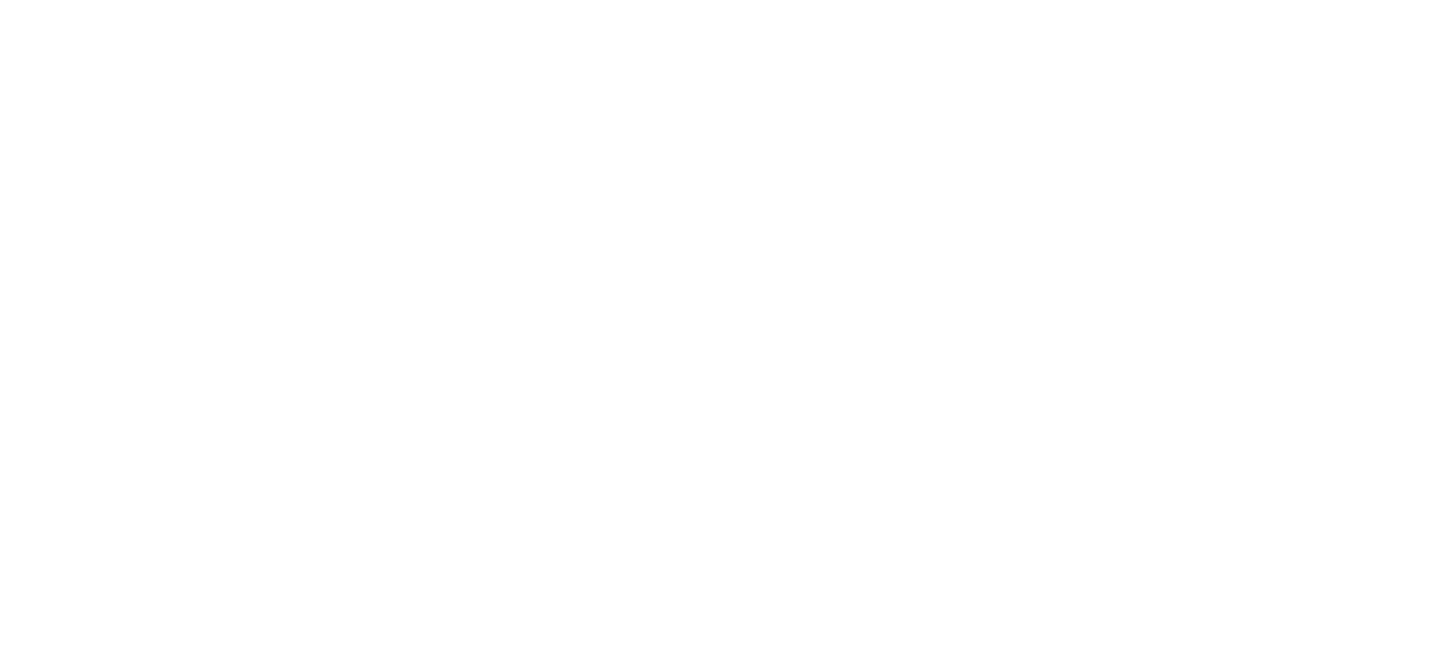 scroll, scrollTop: 0, scrollLeft: 0, axis: both 